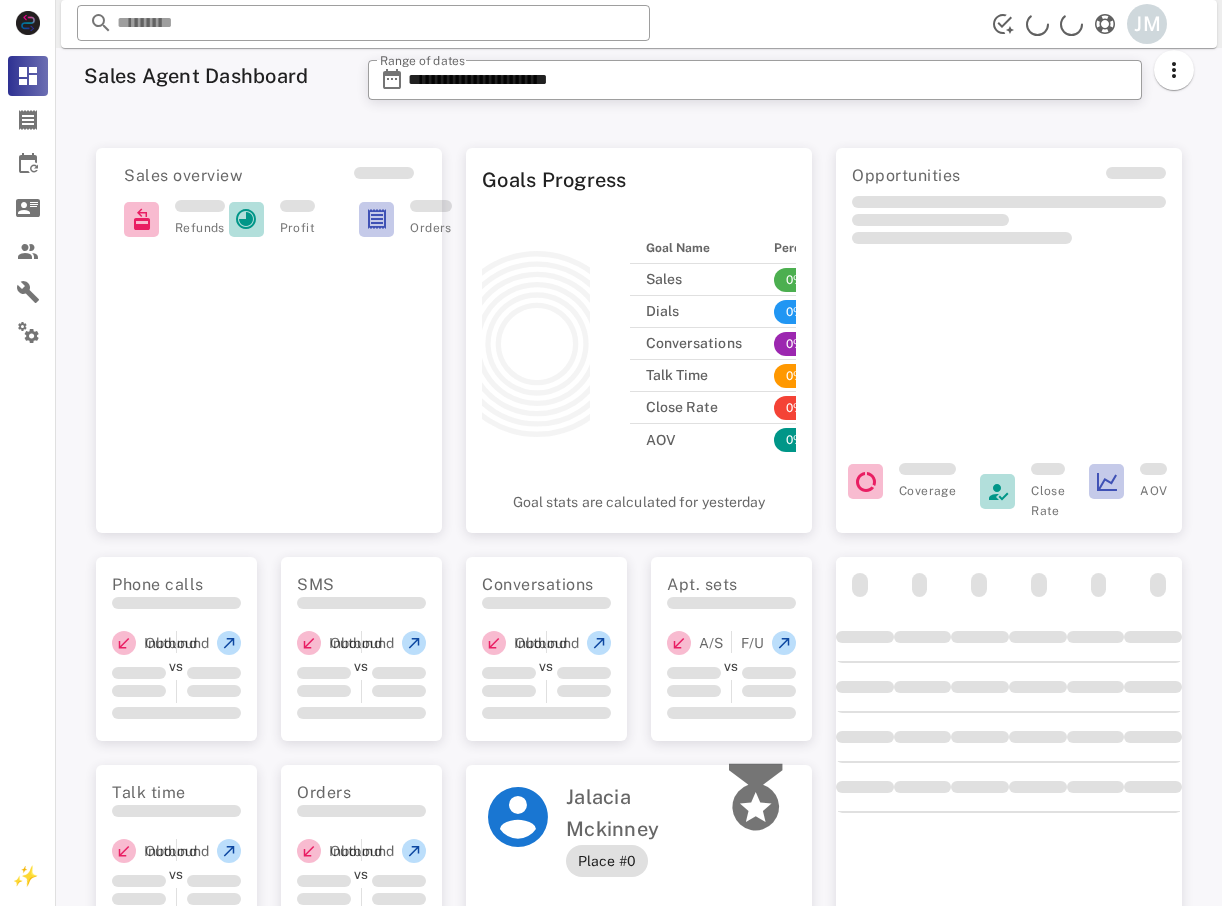 scroll, scrollTop: 0, scrollLeft: 0, axis: both 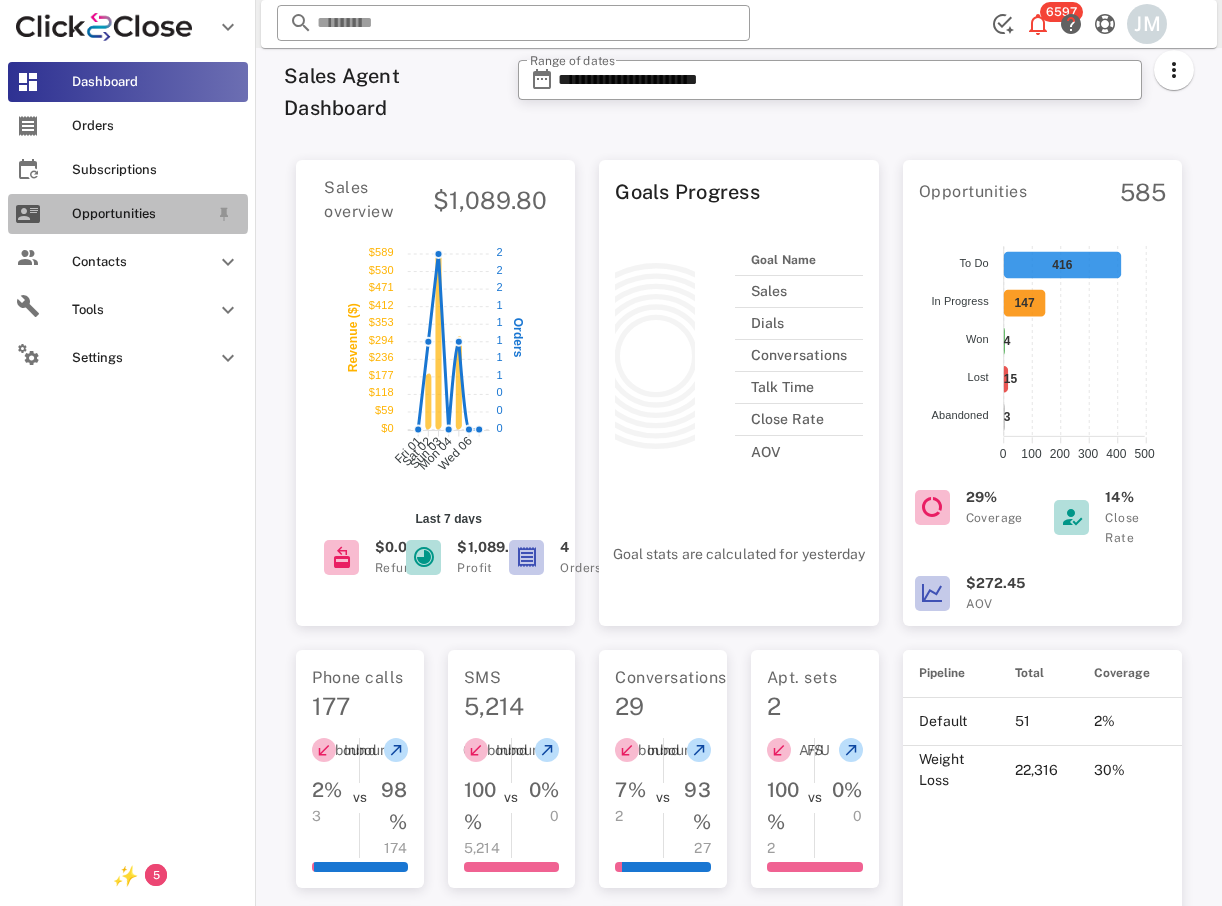 click on "Opportunities" at bounding box center (128, 214) 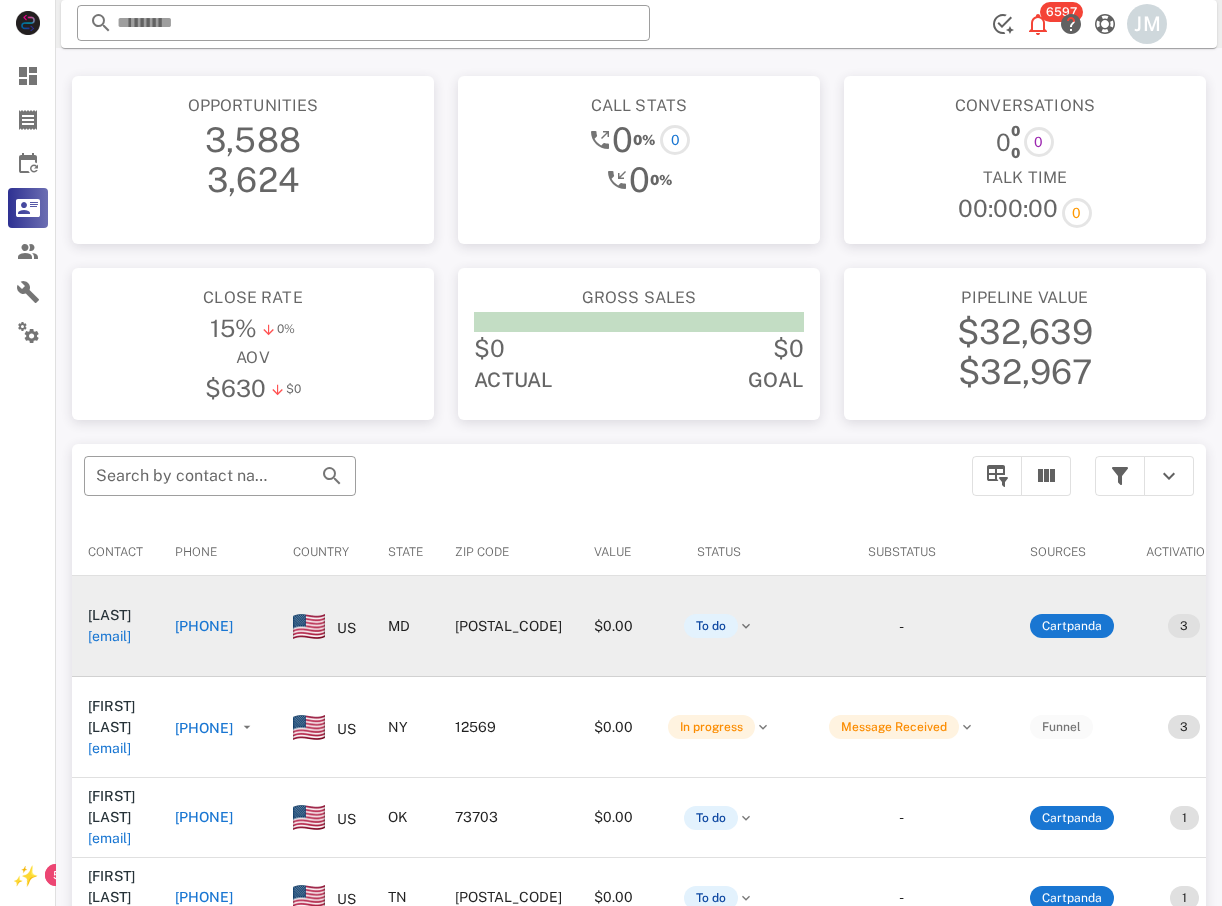 click on "[PHONE]" at bounding box center (204, 626) 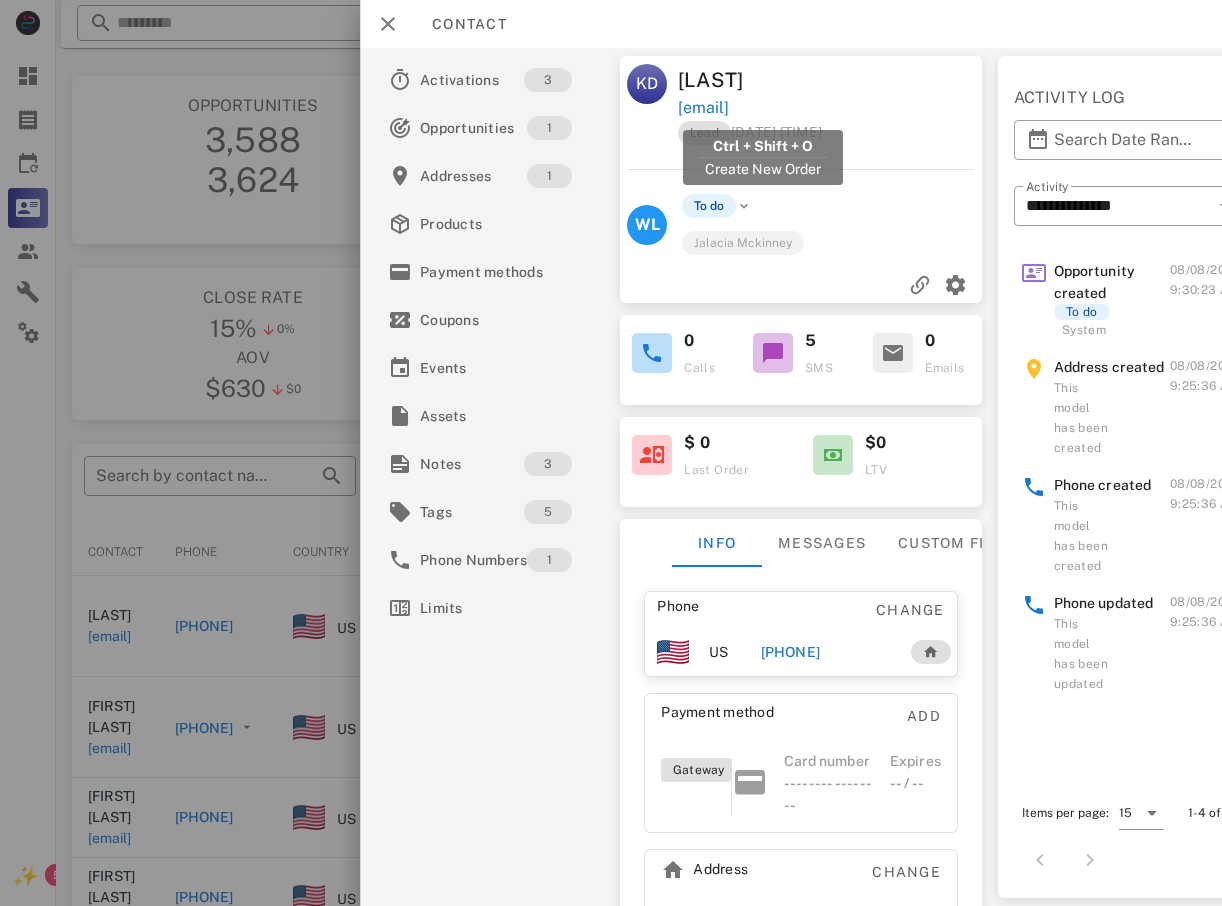 click on "[EMAIL]" at bounding box center (702, 108) 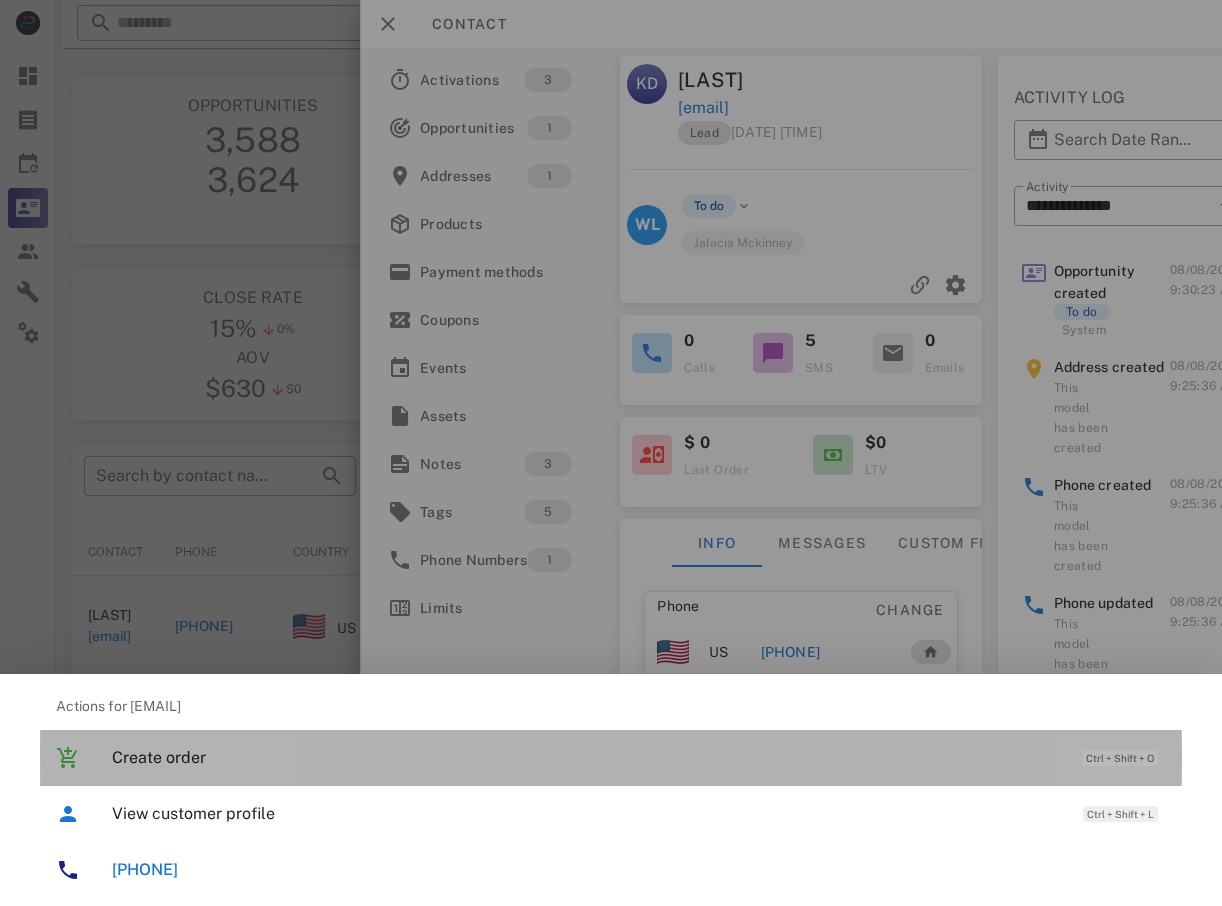 click on "Create order" at bounding box center [587, 757] 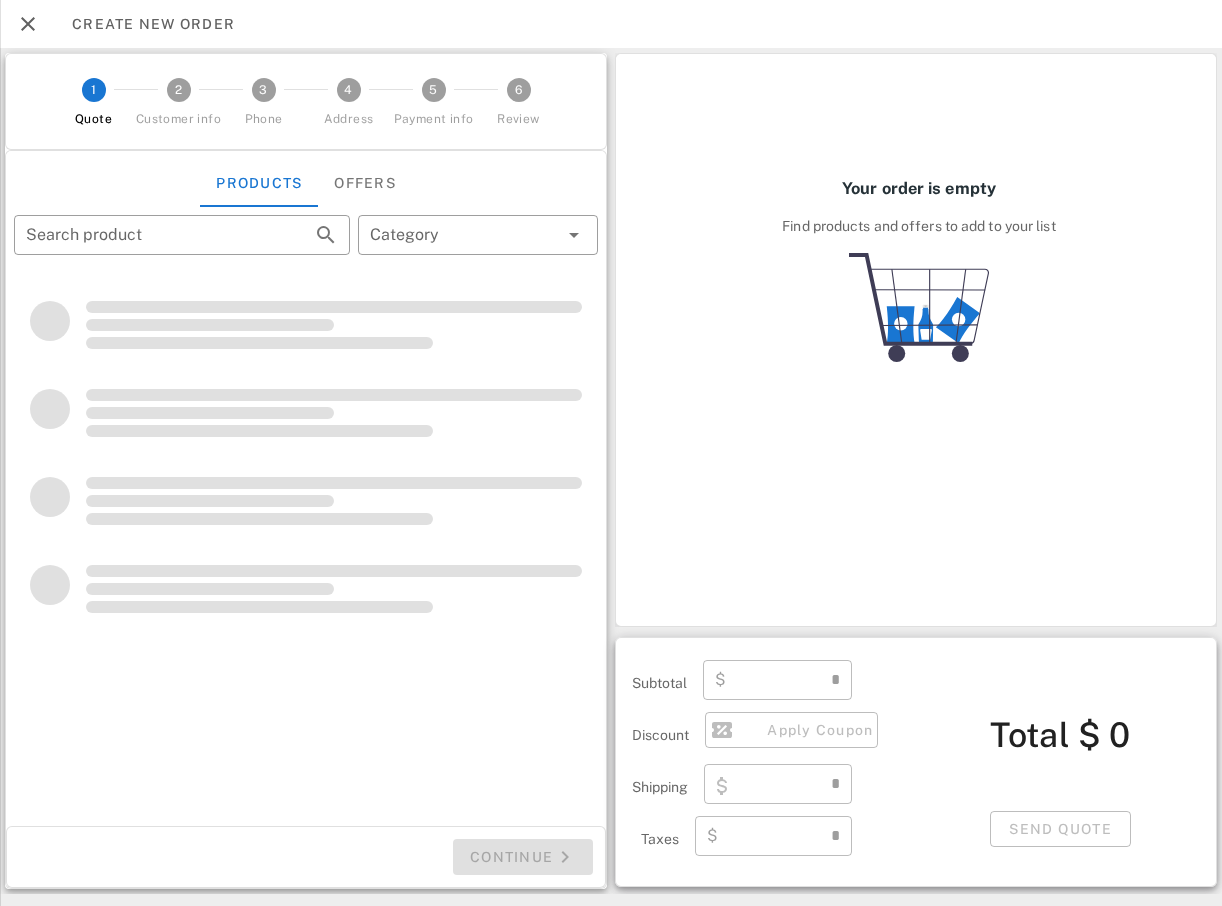 type on "**********" 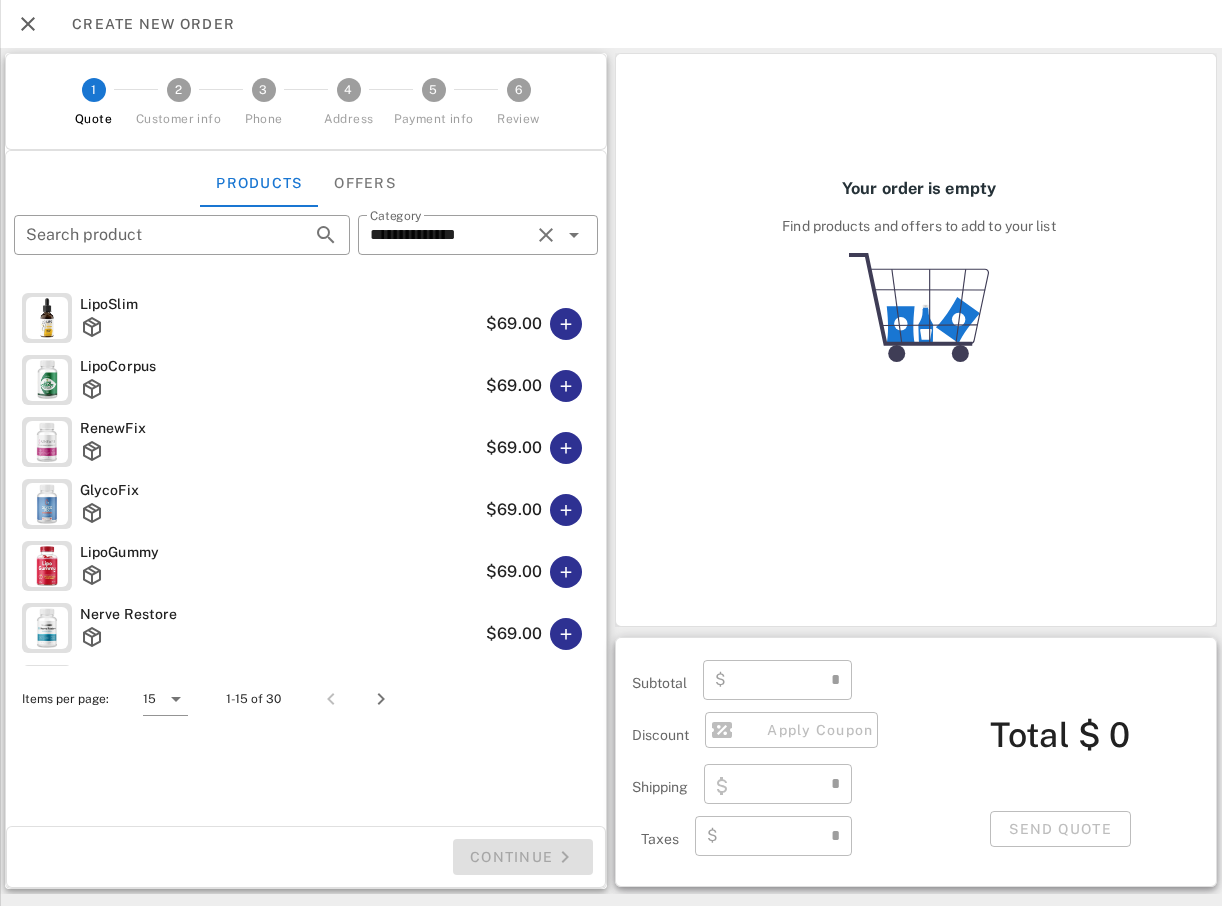 type on "****" 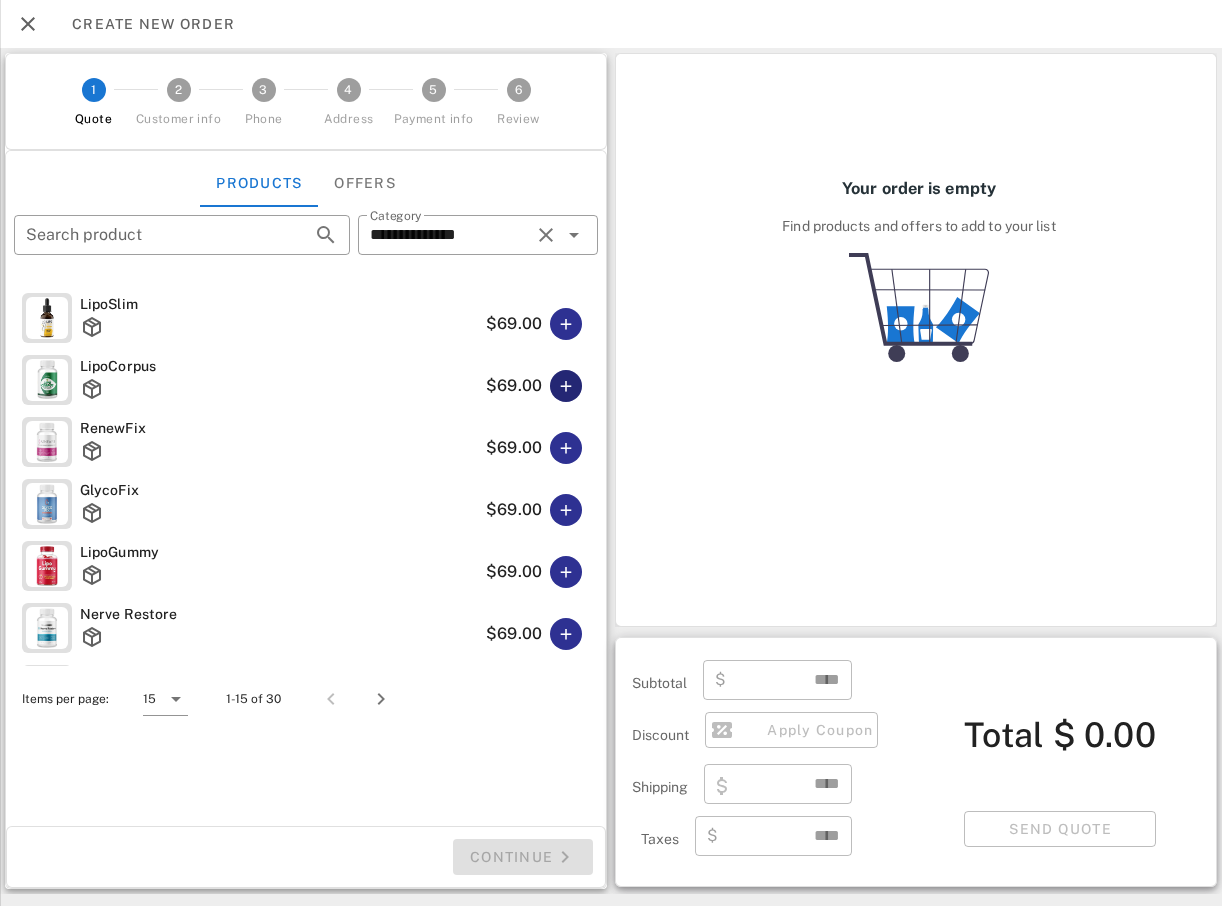 click at bounding box center (566, 386) 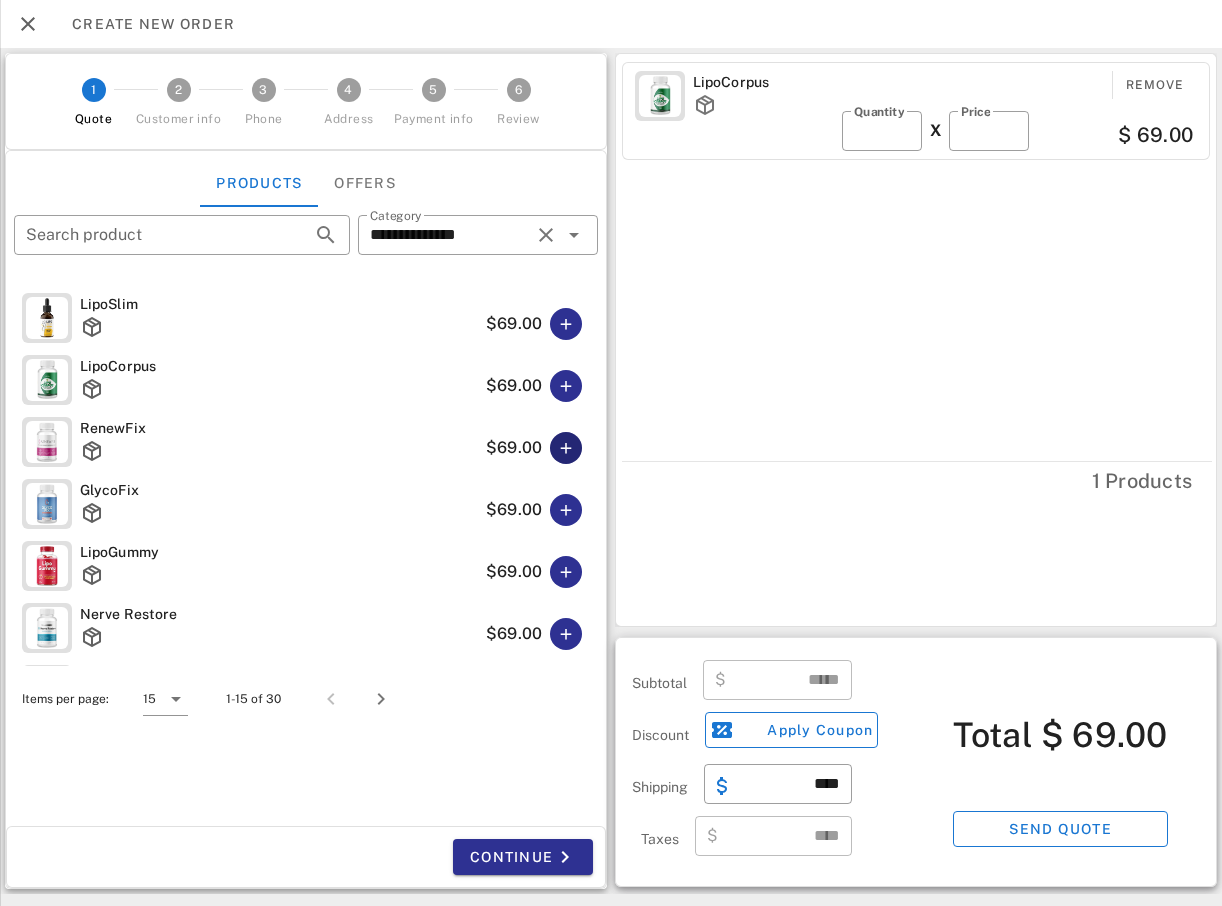 click at bounding box center (566, 448) 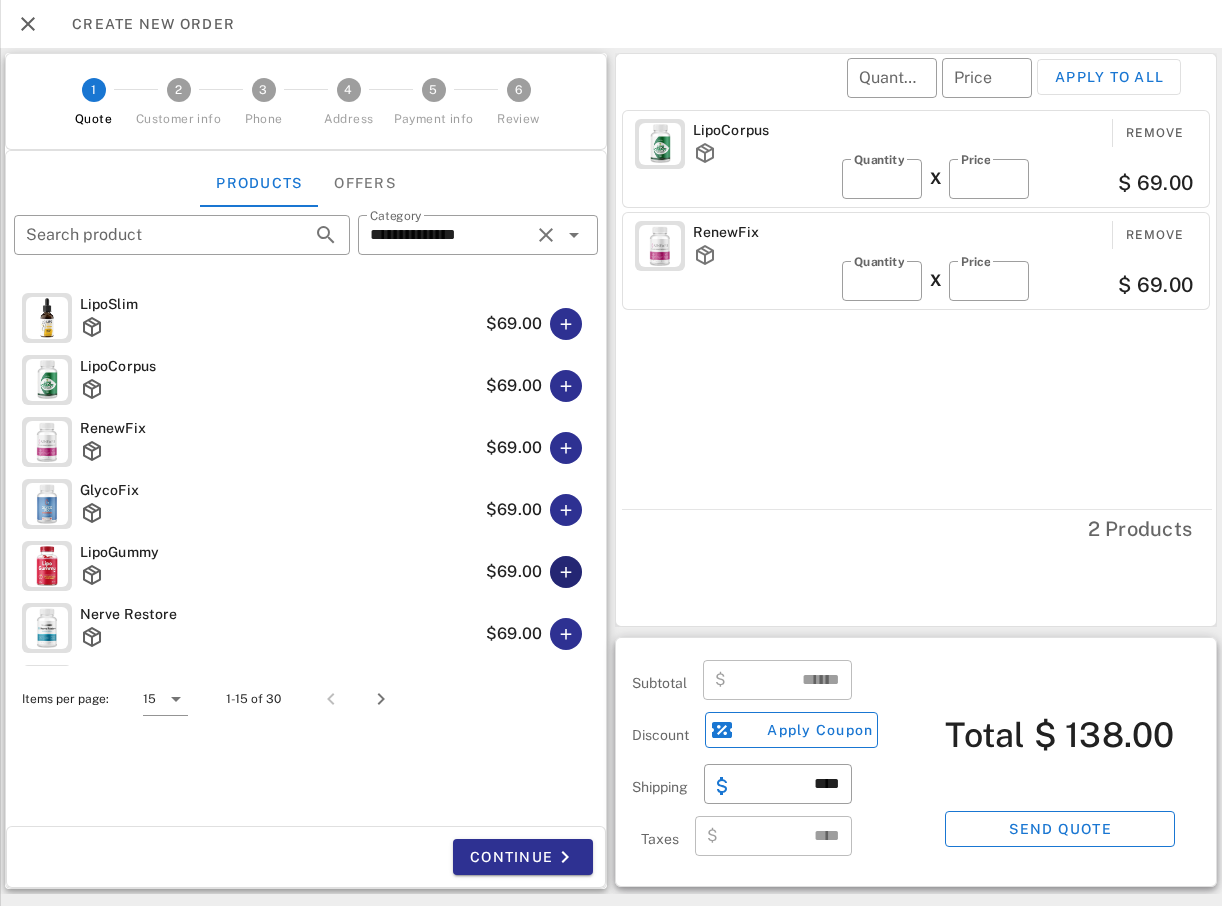 click at bounding box center (566, 572) 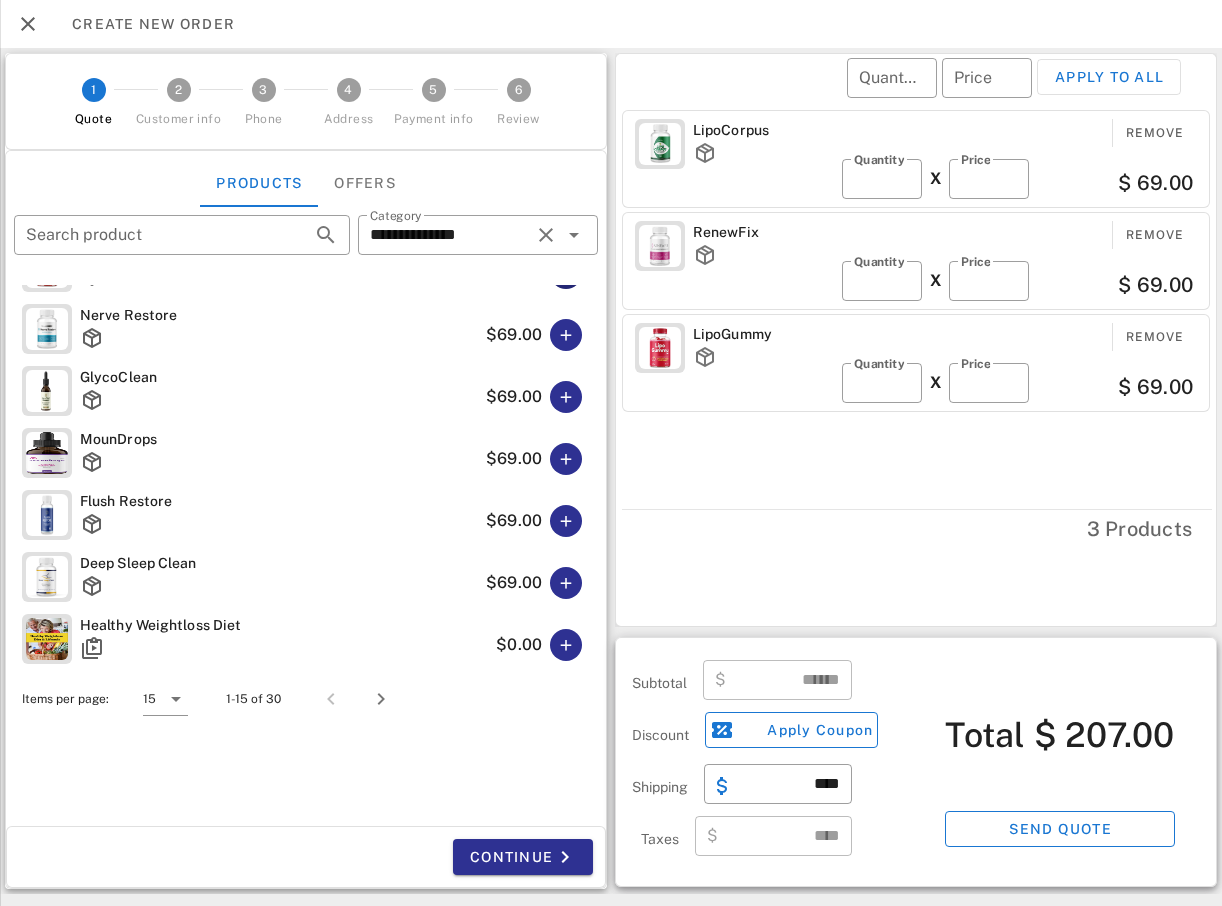 scroll, scrollTop: 300, scrollLeft: 0, axis: vertical 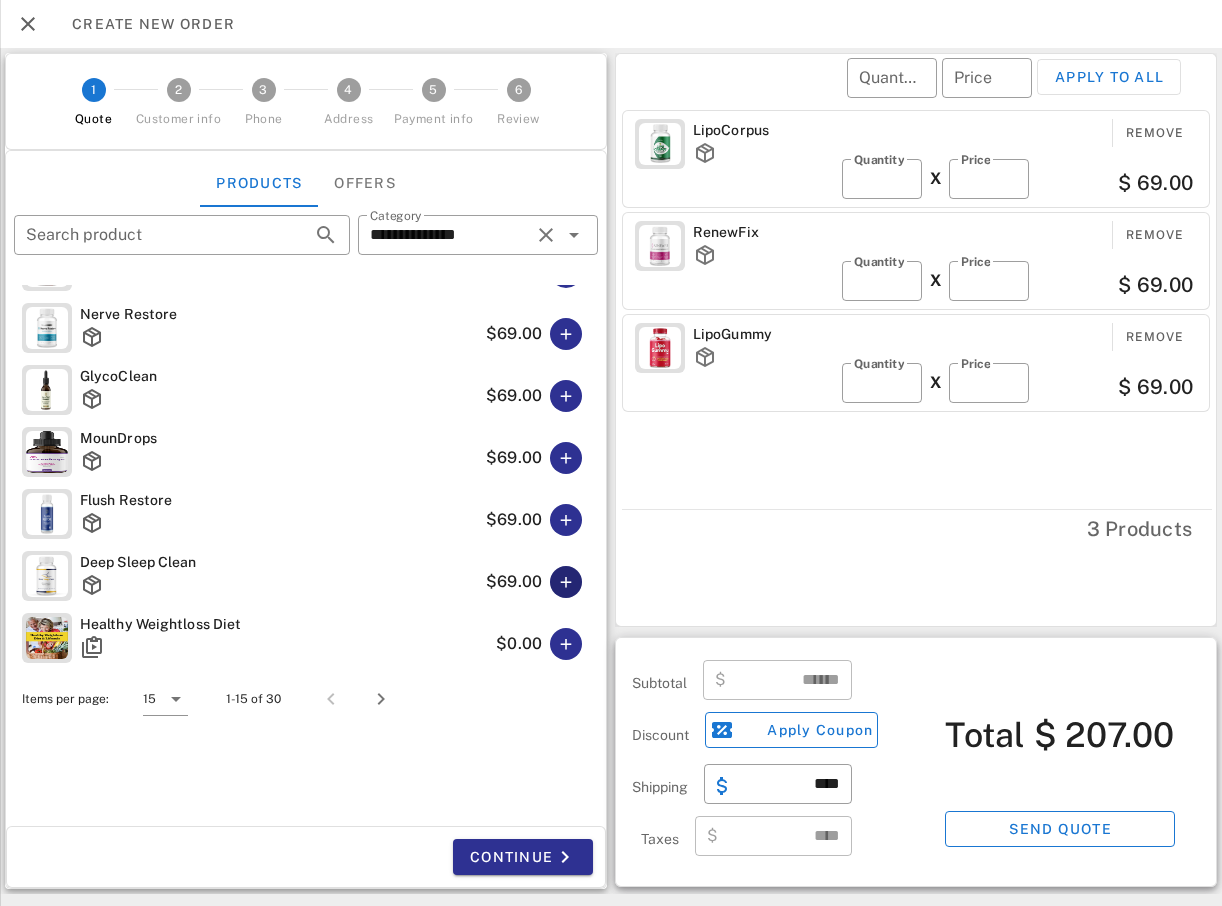 click at bounding box center (566, 582) 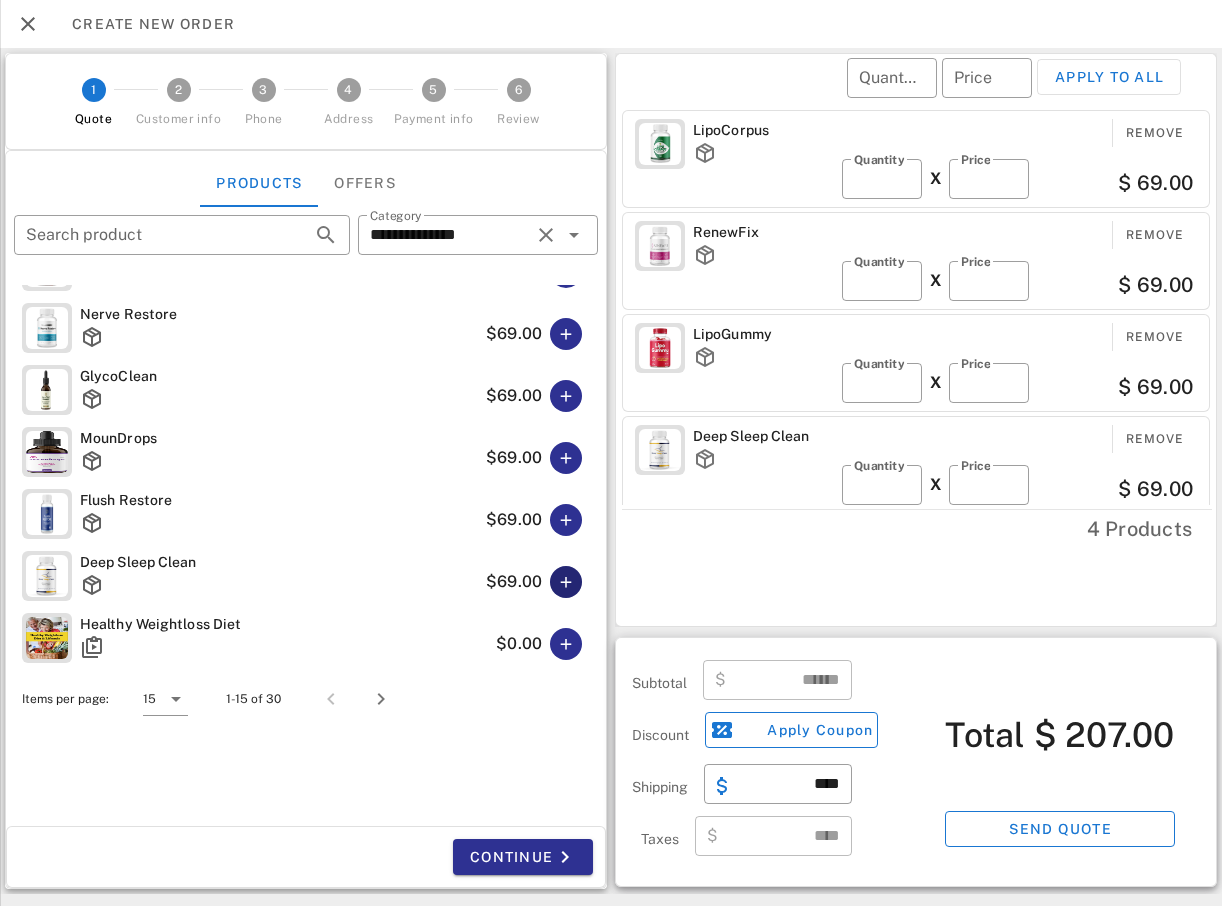type on "******" 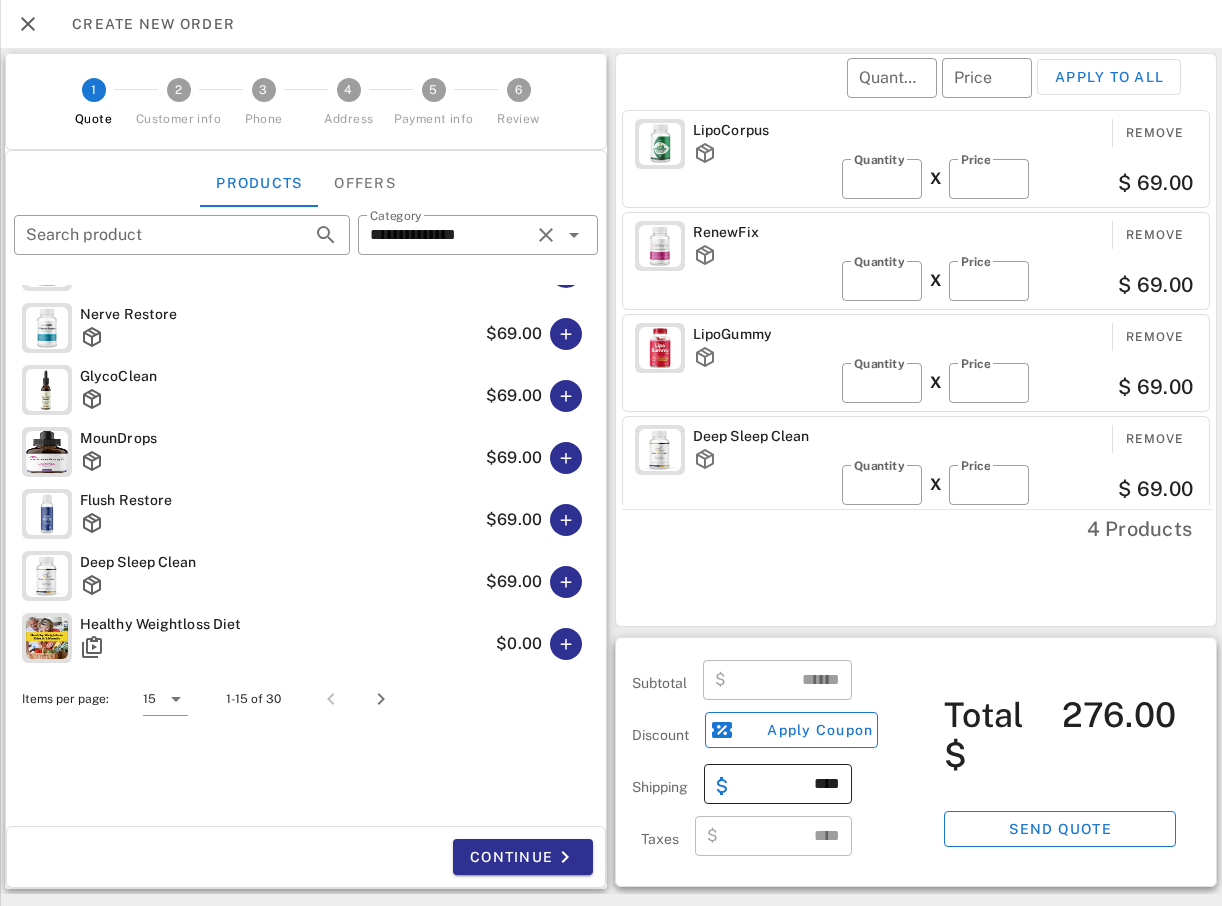 click on "****" at bounding box center (790, 784) 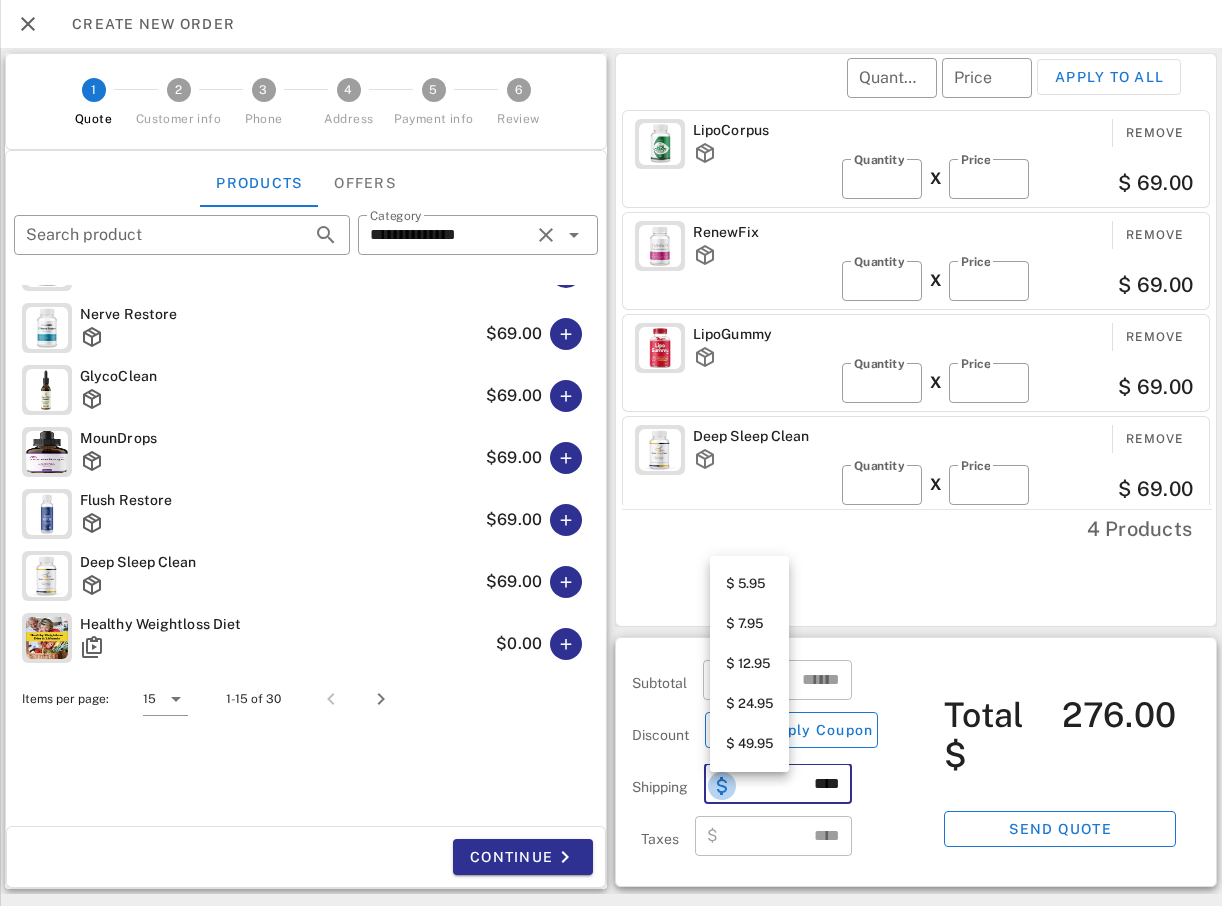 click at bounding box center [722, 786] 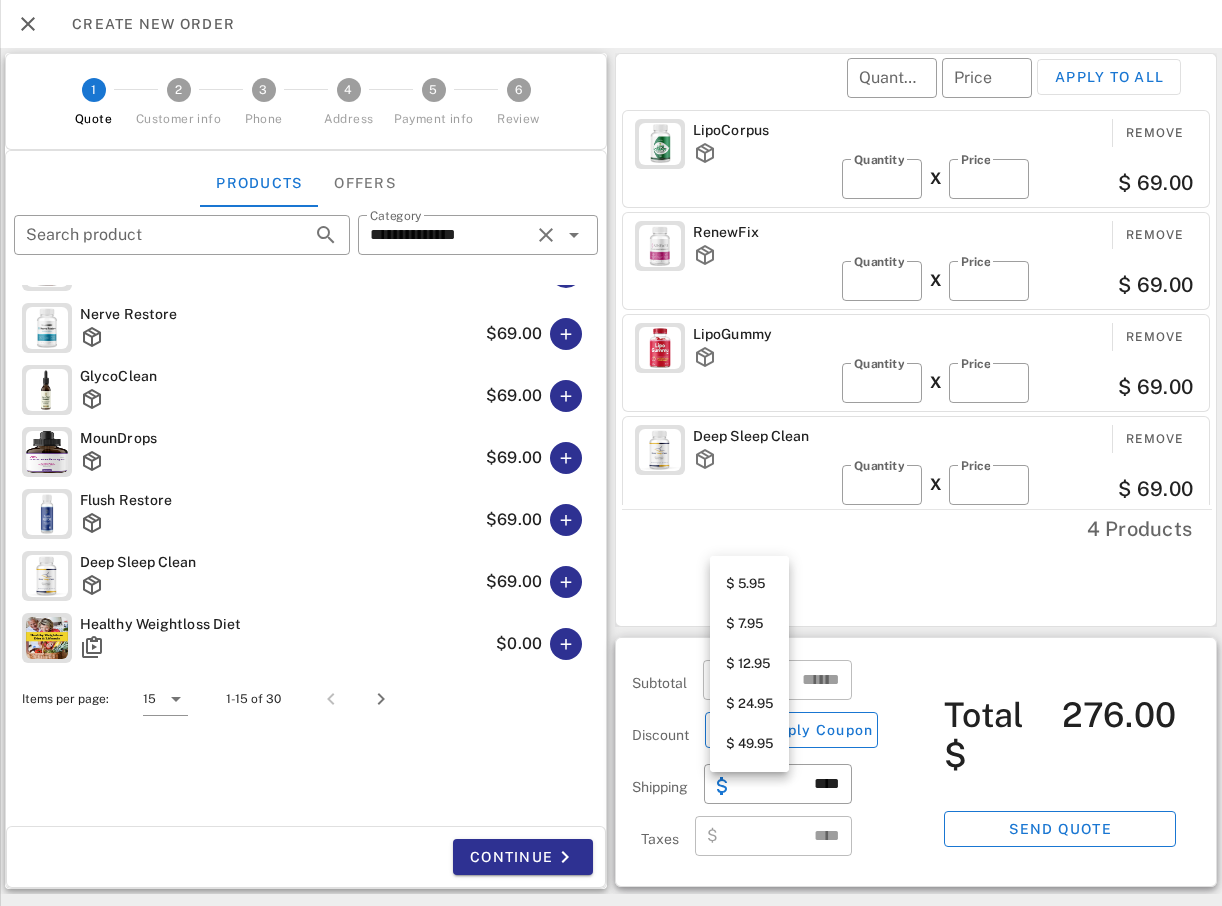 click on "$ 12.95" at bounding box center (749, 664) 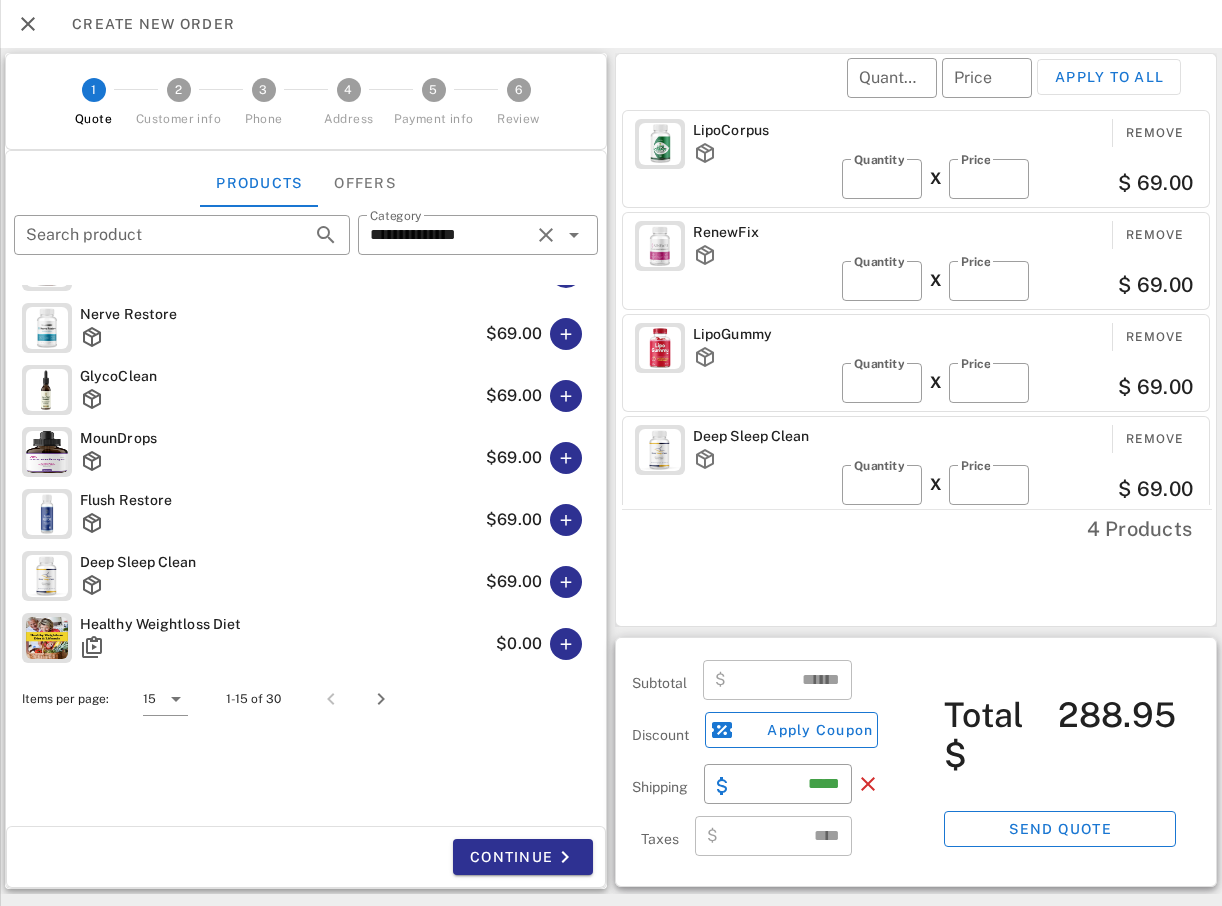 click on "Subtotal ​ $ ******  Discount  Apply Coupon Shipping ​ *****  Taxes  ​ $ **** Total $ 288.95  Send quote" at bounding box center (916, 762) 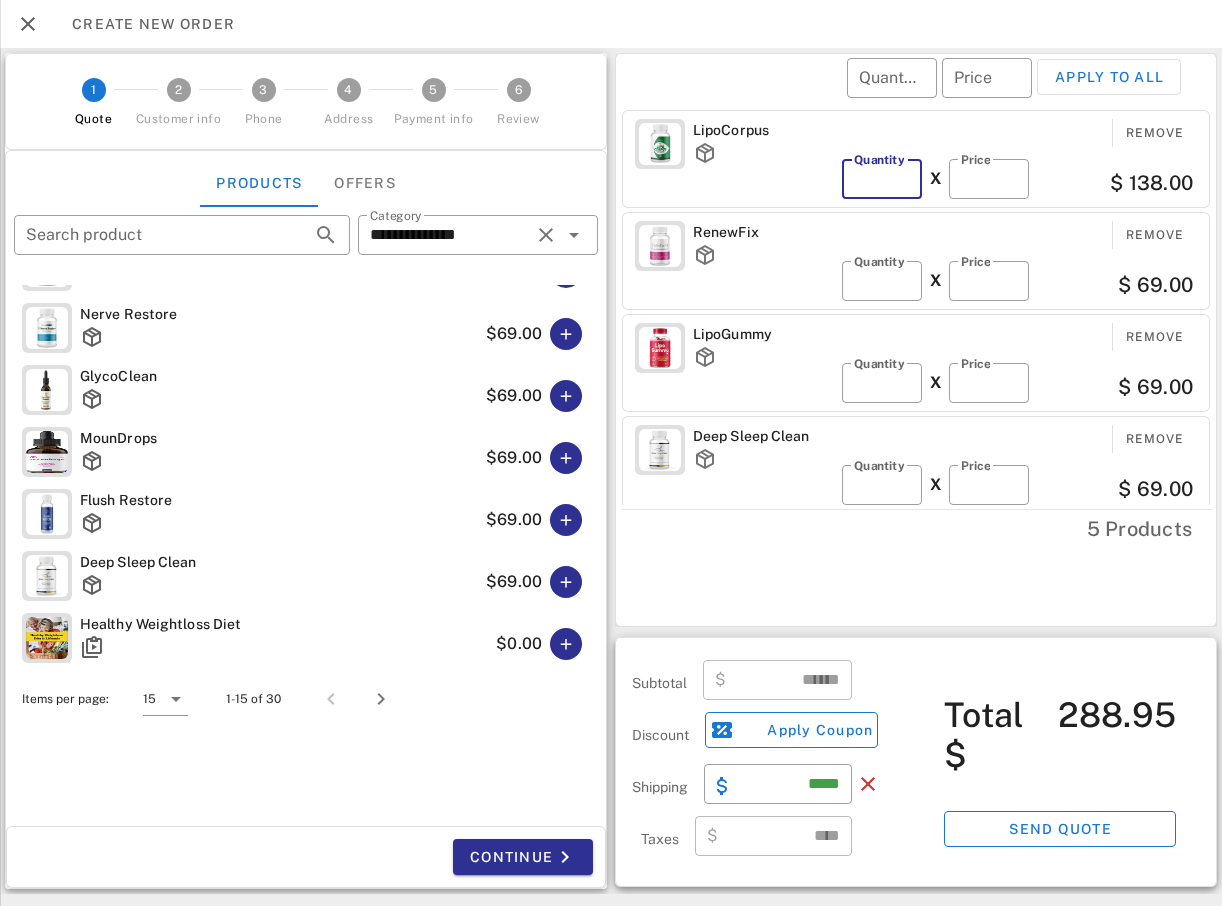 click on "*" at bounding box center [882, 179] 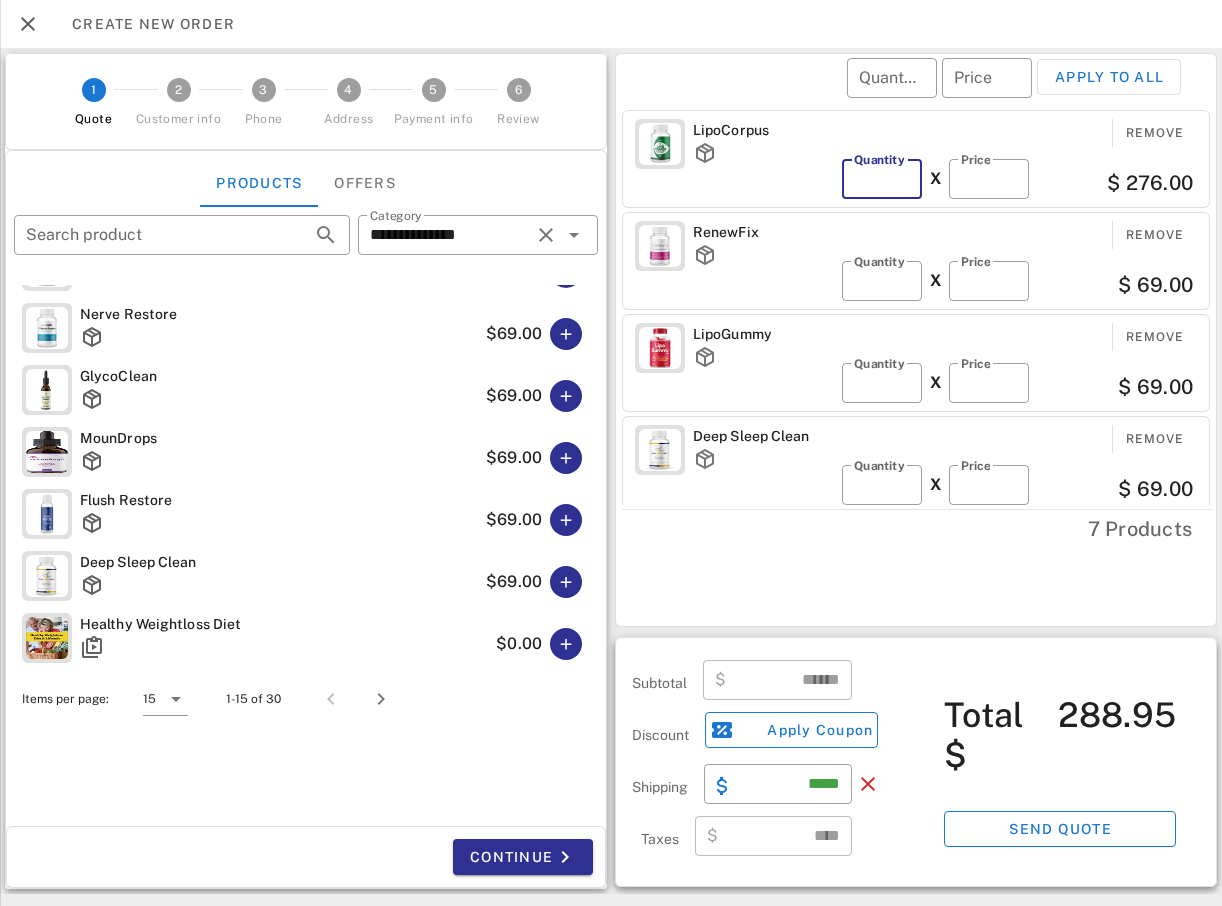 click on "*" at bounding box center (882, 179) 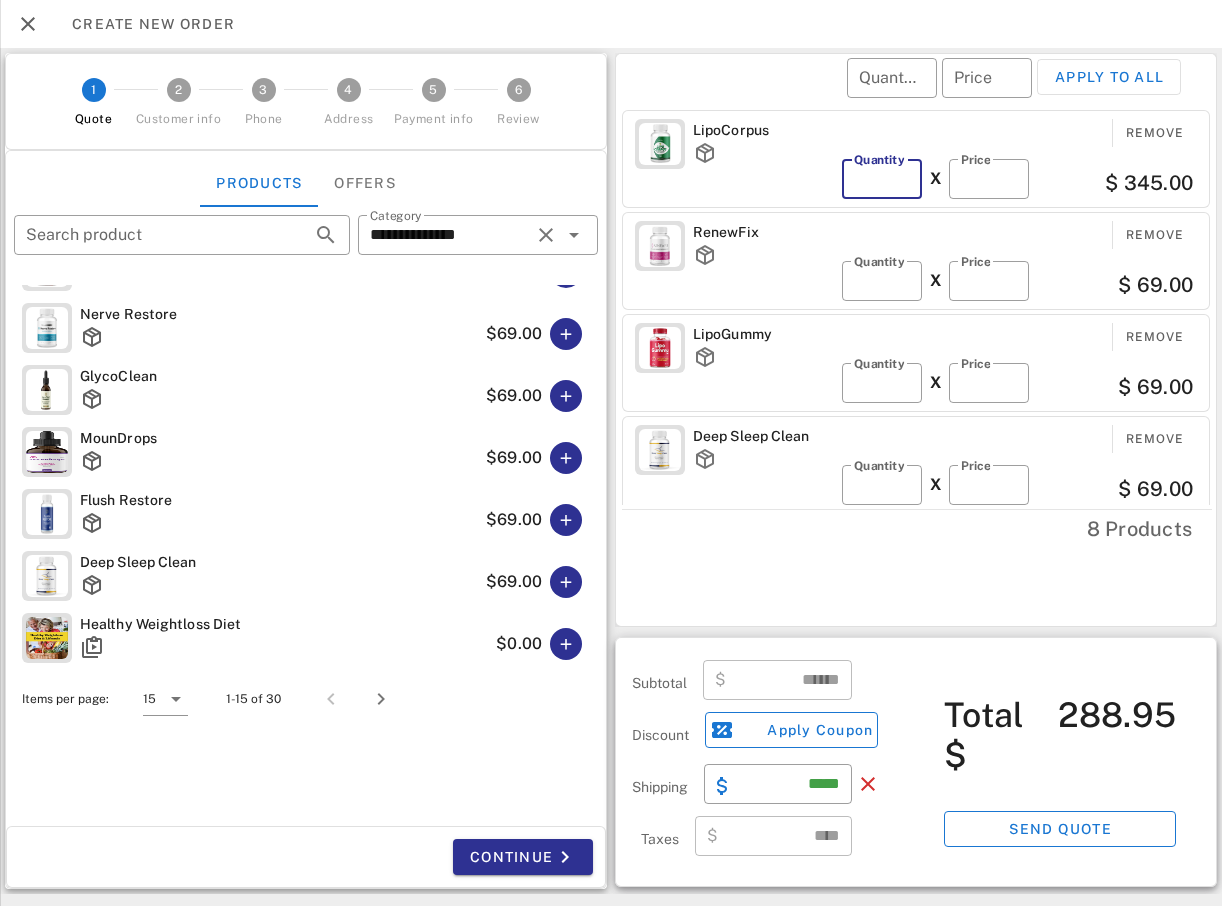 click on "*" at bounding box center (882, 179) 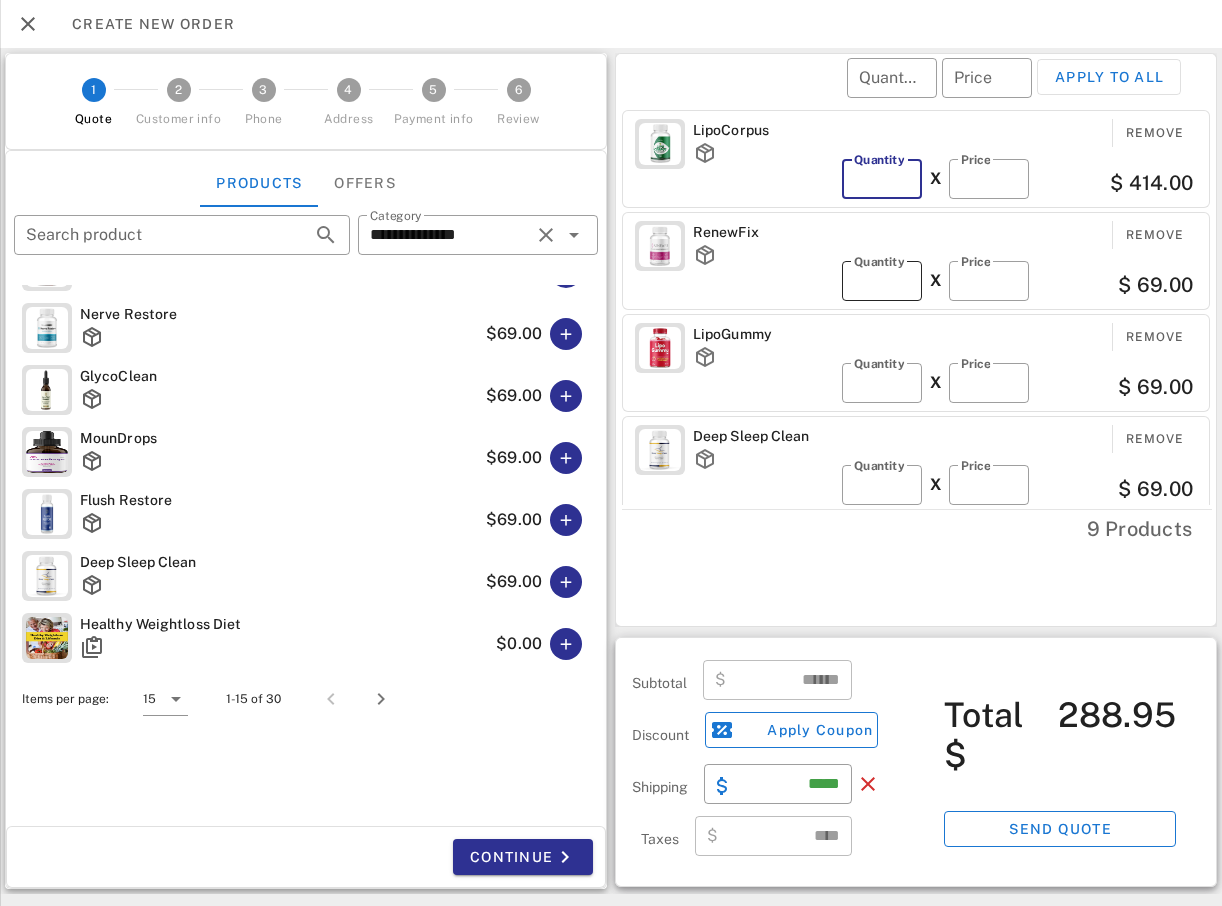 type on "******" 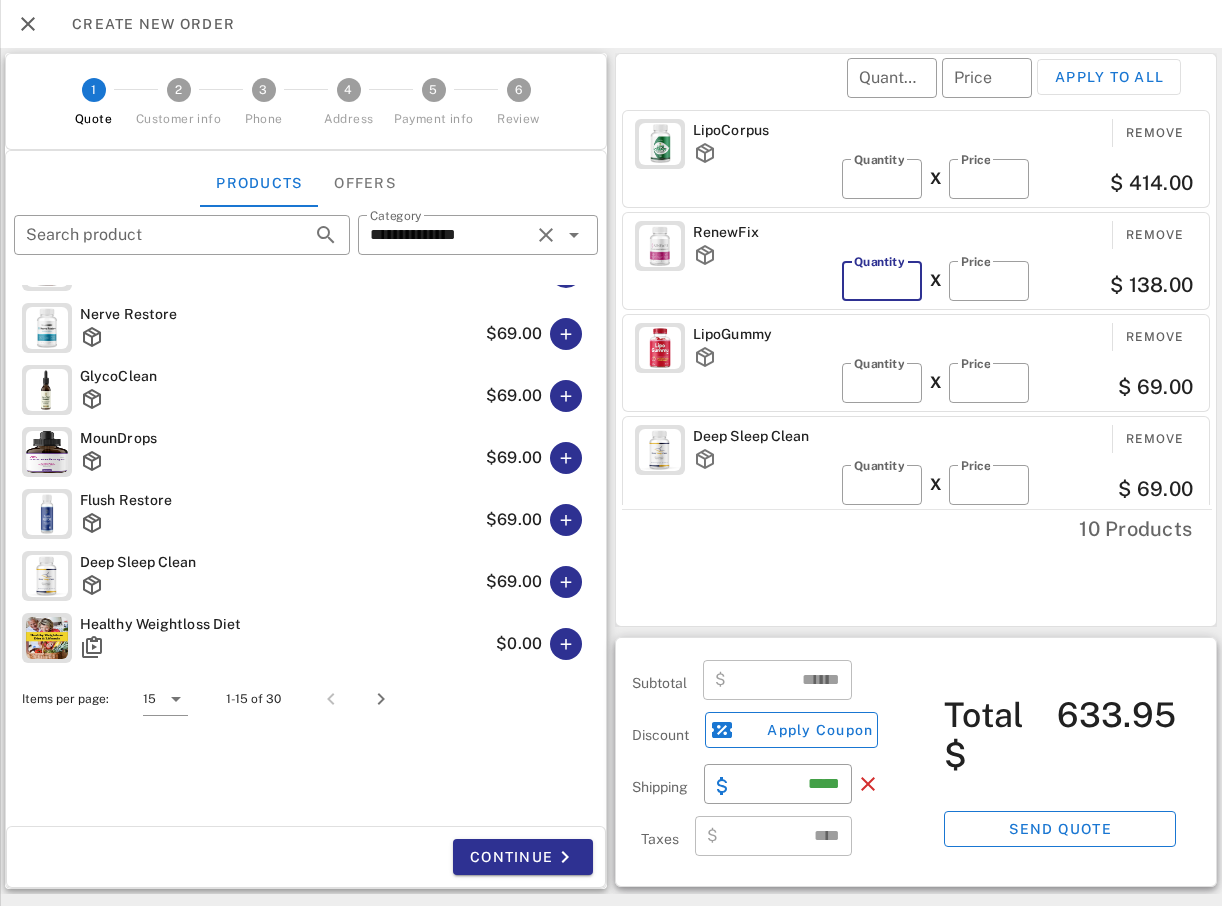 click on "*" at bounding box center (882, 281) 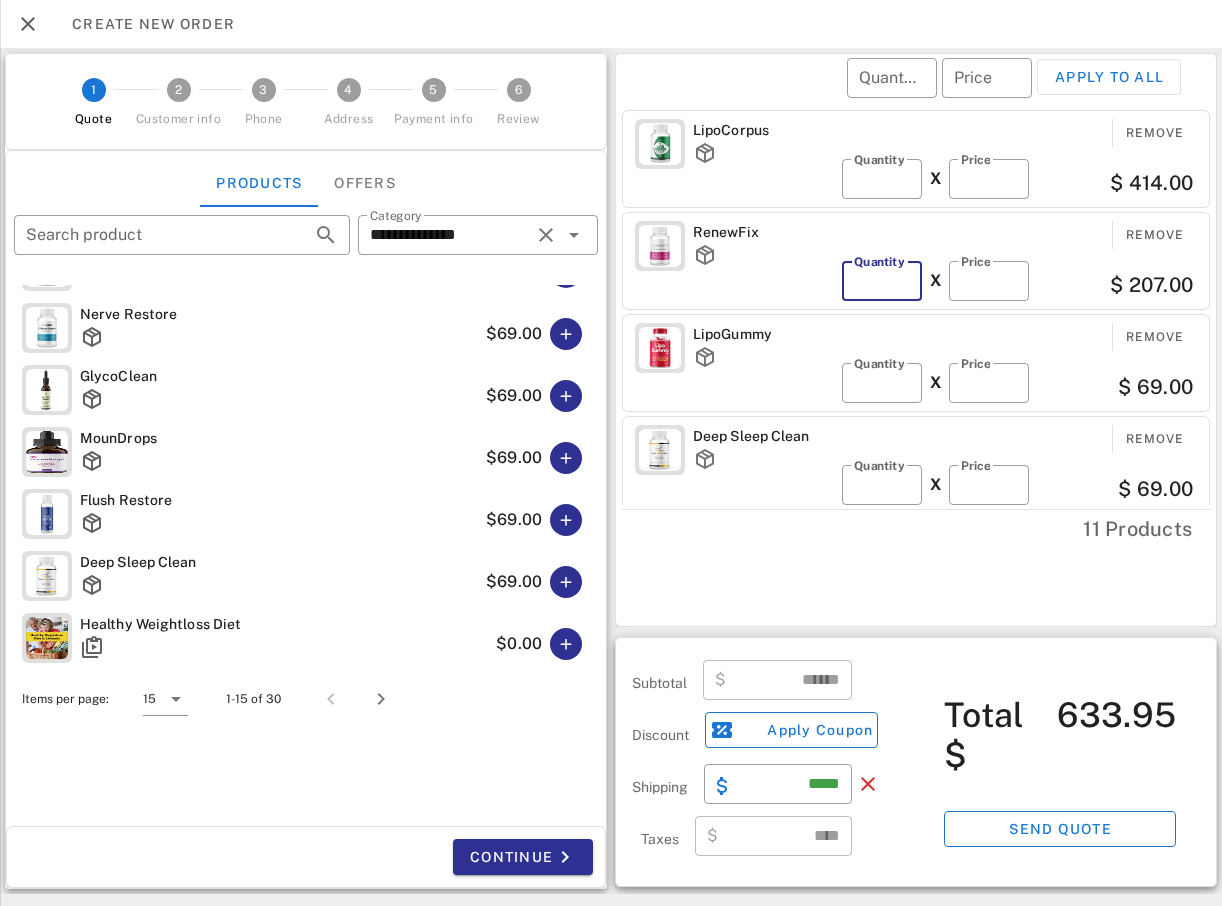 click on "*" at bounding box center [882, 281] 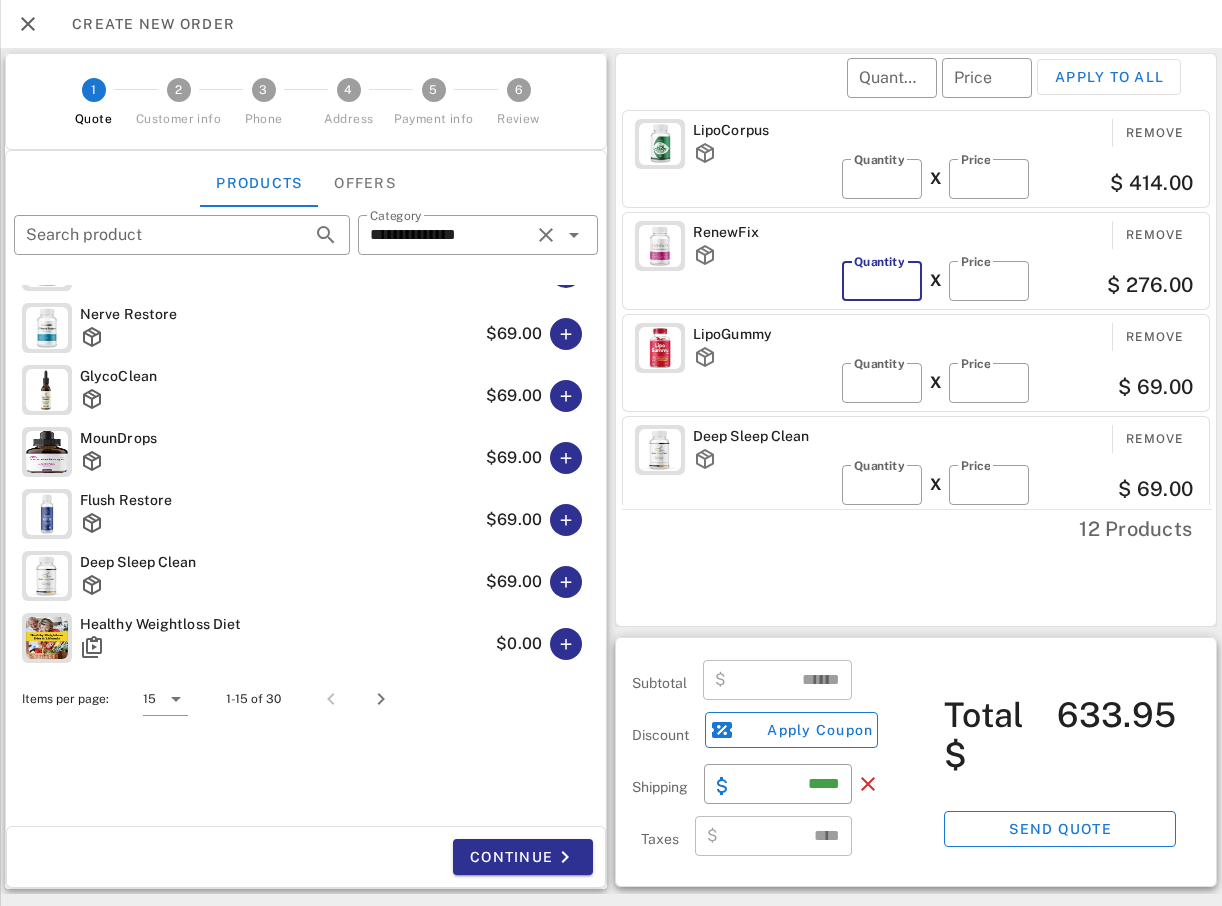 click on "*" at bounding box center [882, 281] 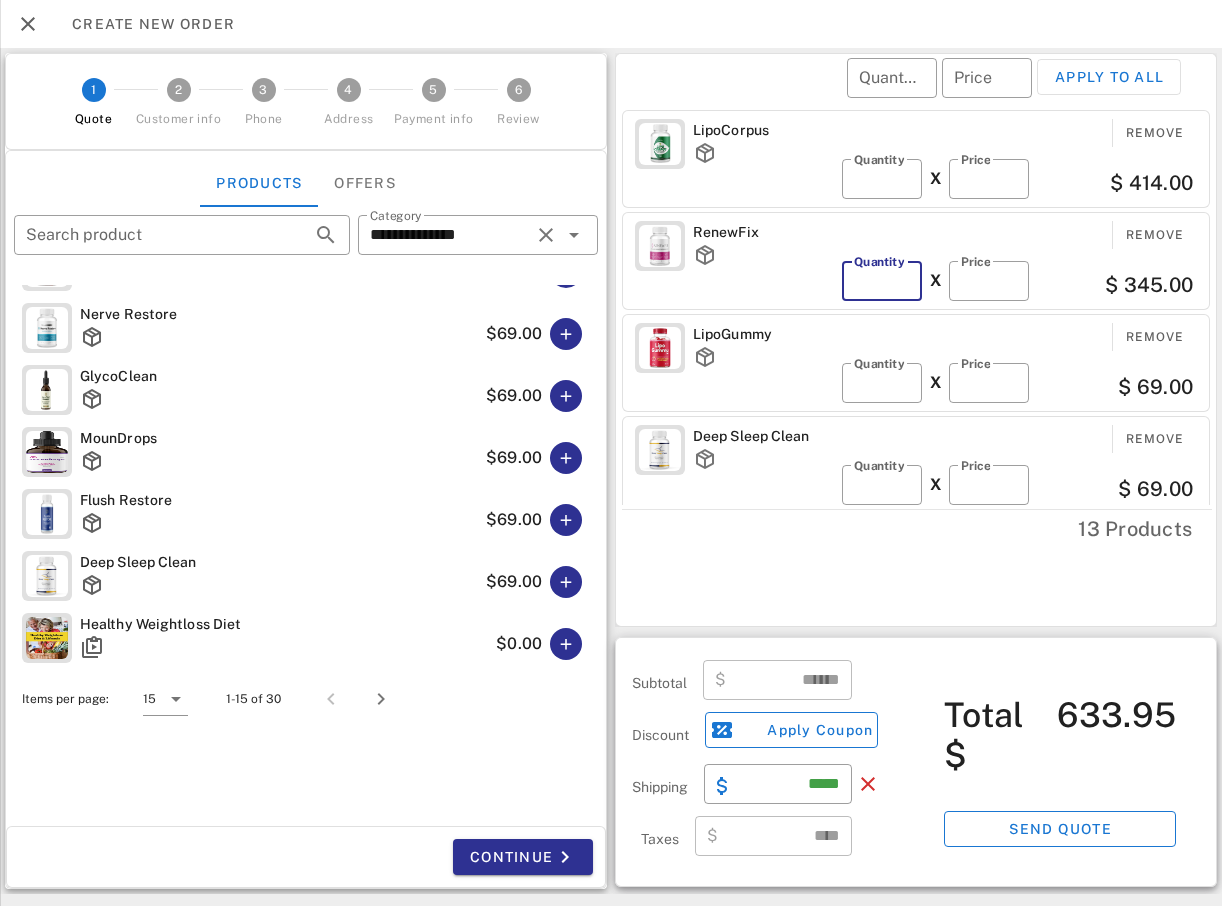 click on "*" at bounding box center (882, 281) 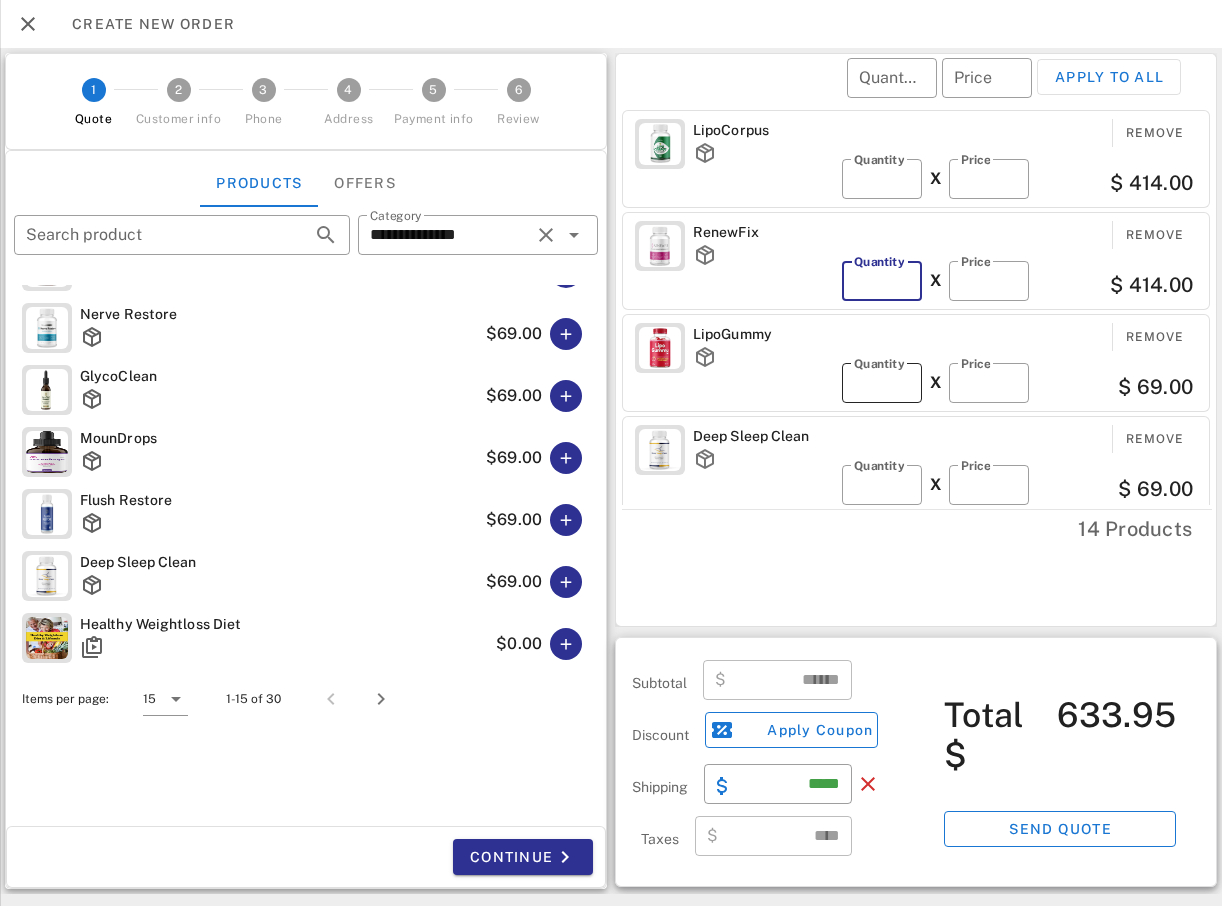type on "******" 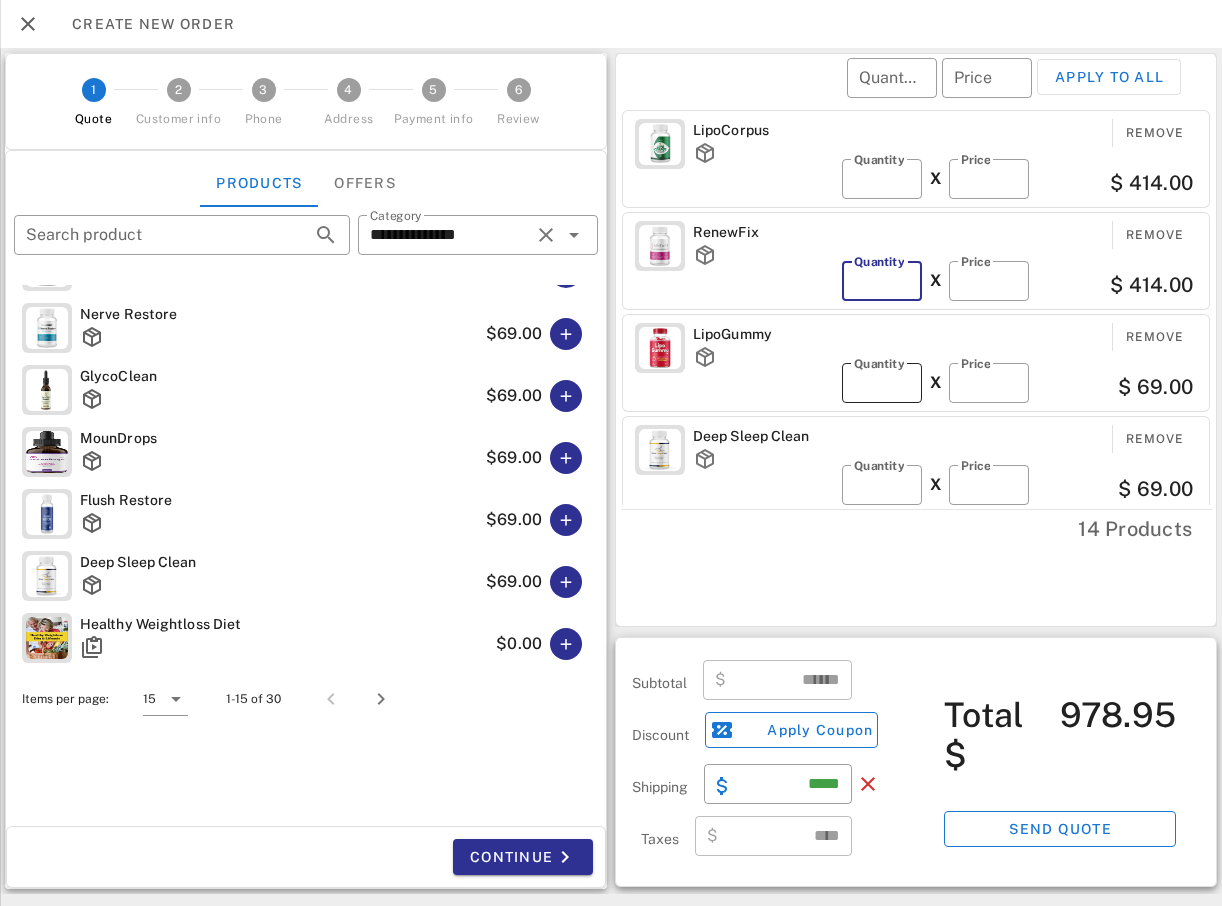 click on "*" at bounding box center (882, 383) 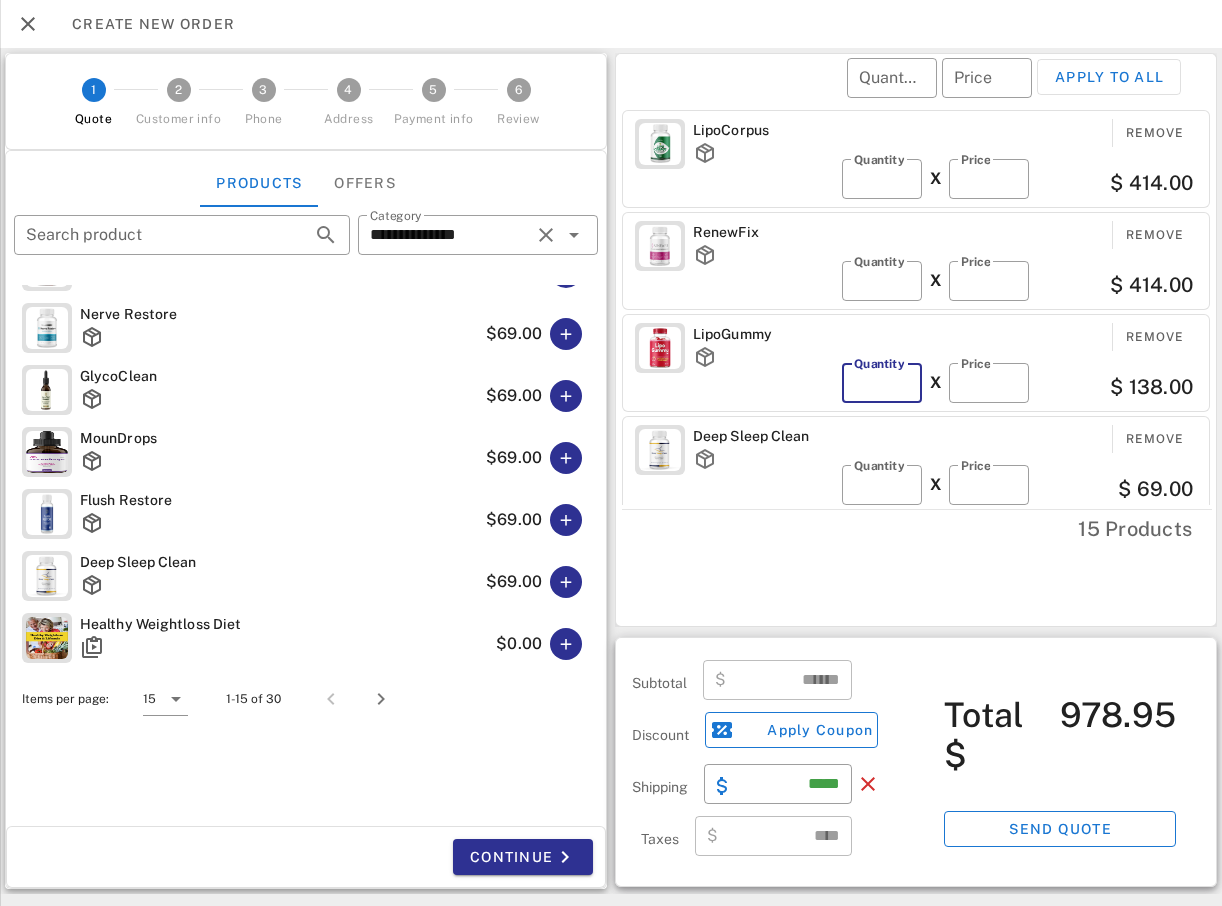 click on "*" at bounding box center [882, 383] 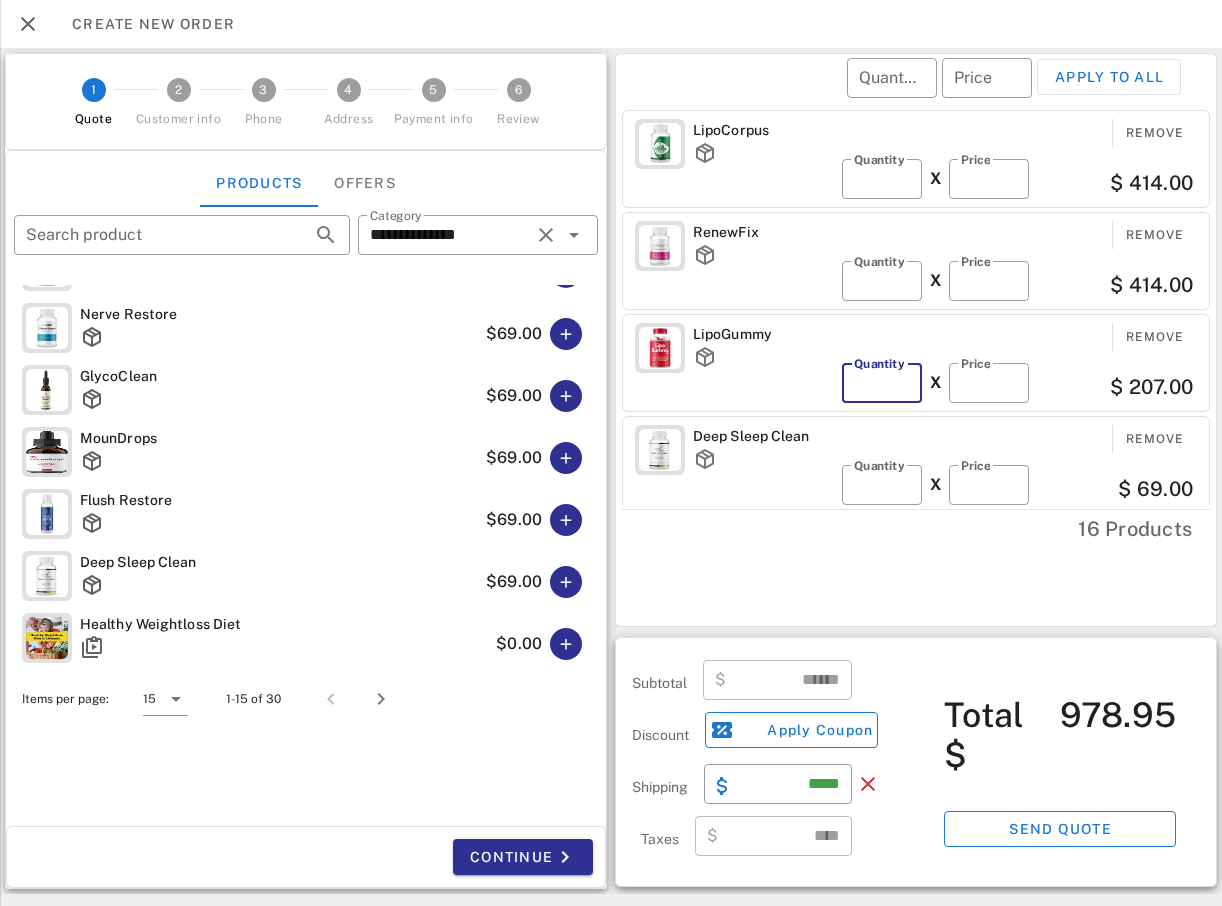 click on "*" at bounding box center [882, 383] 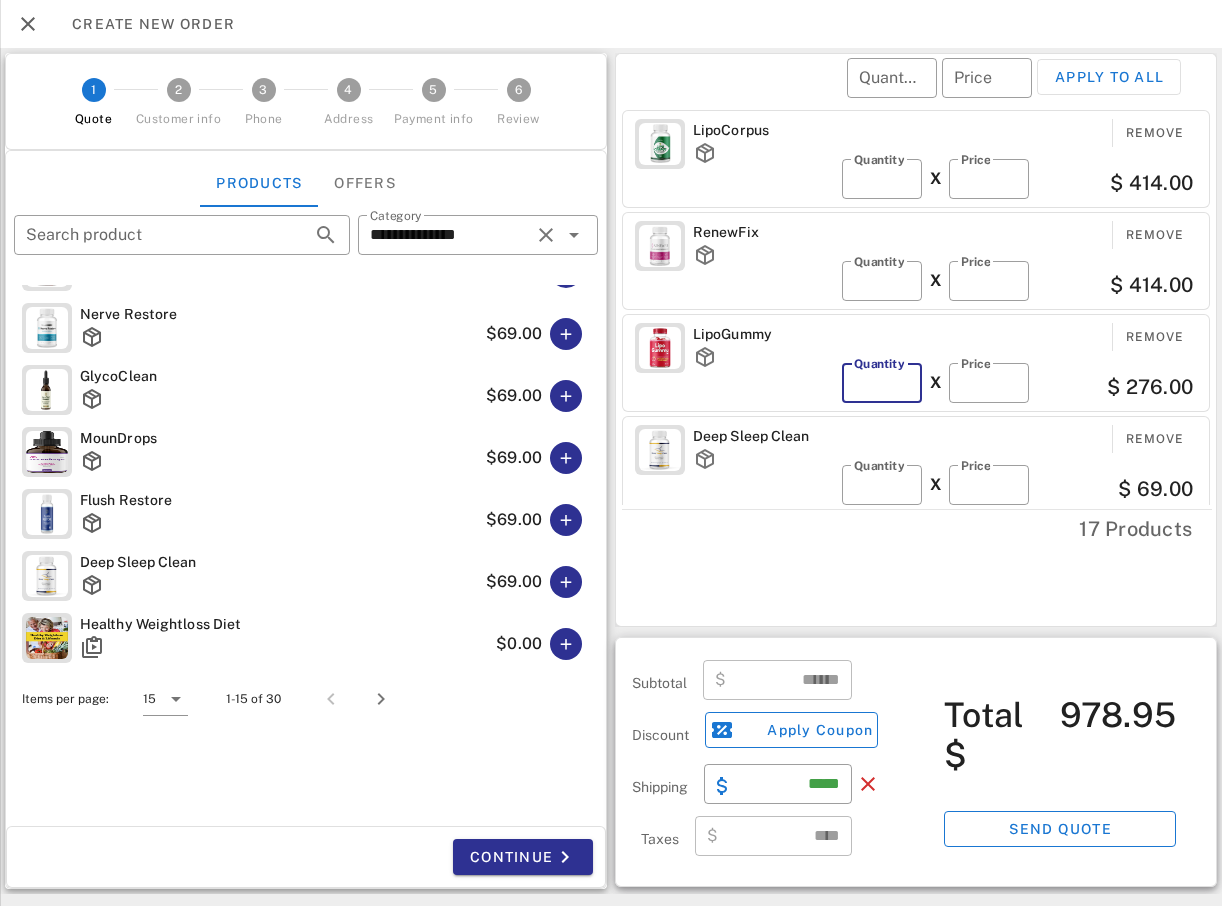 click on "*" at bounding box center [882, 383] 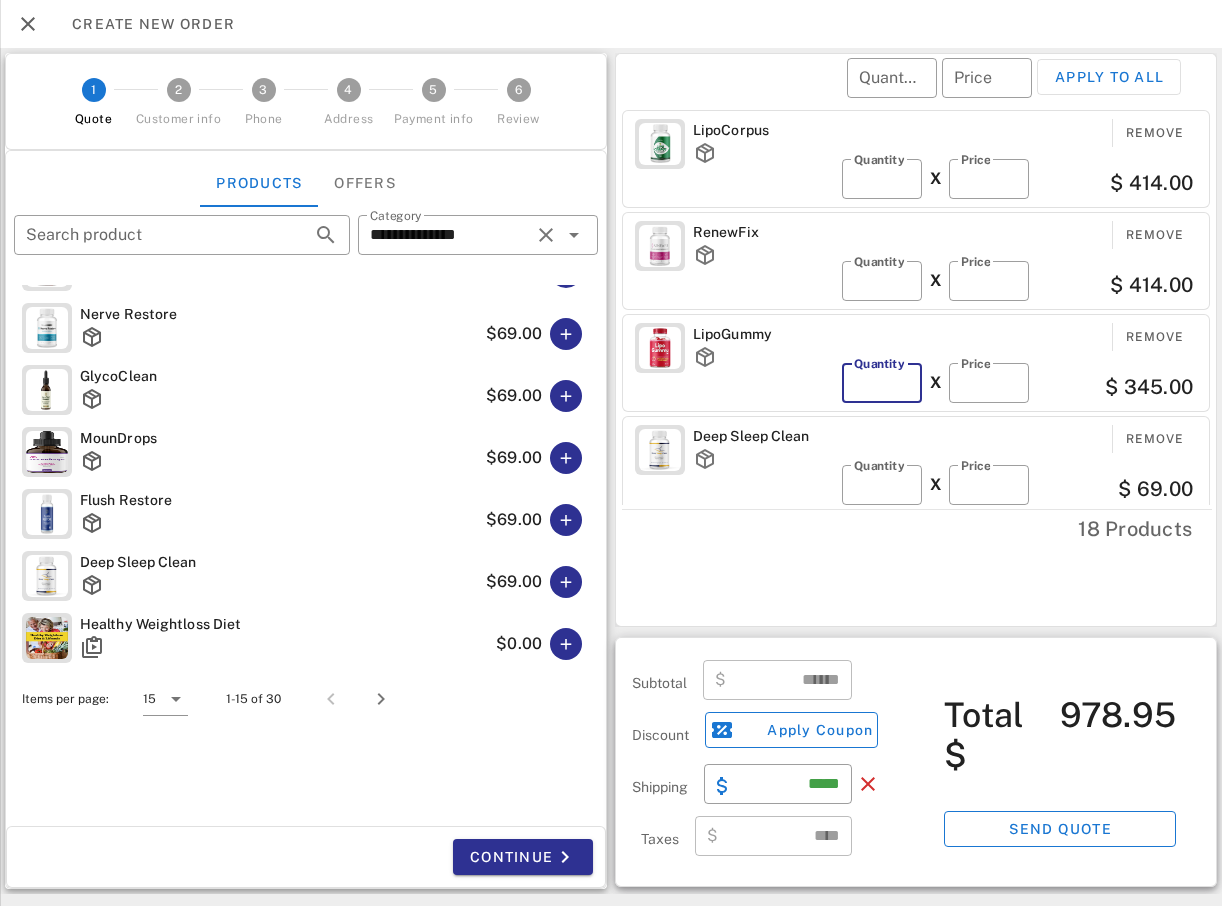 type on "*" 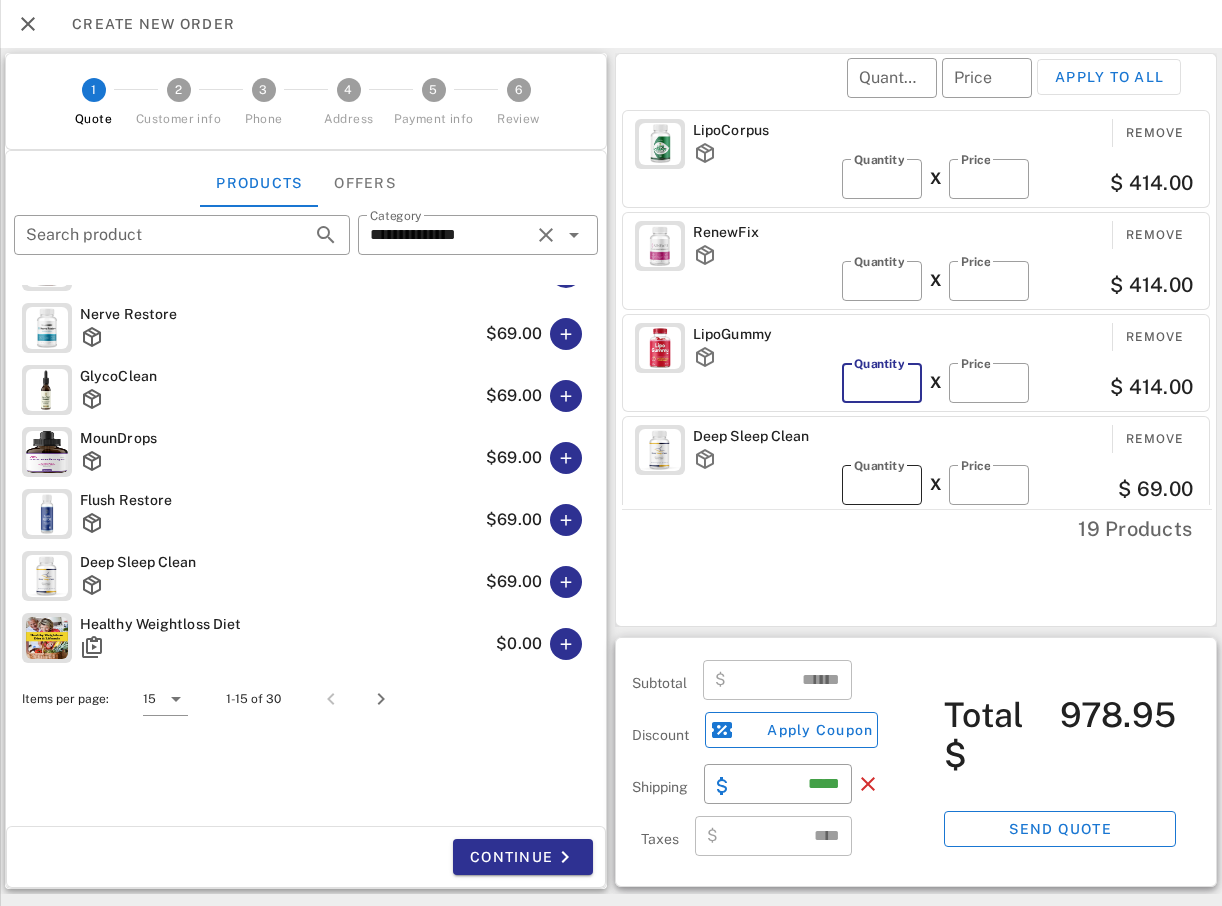 type on "*******" 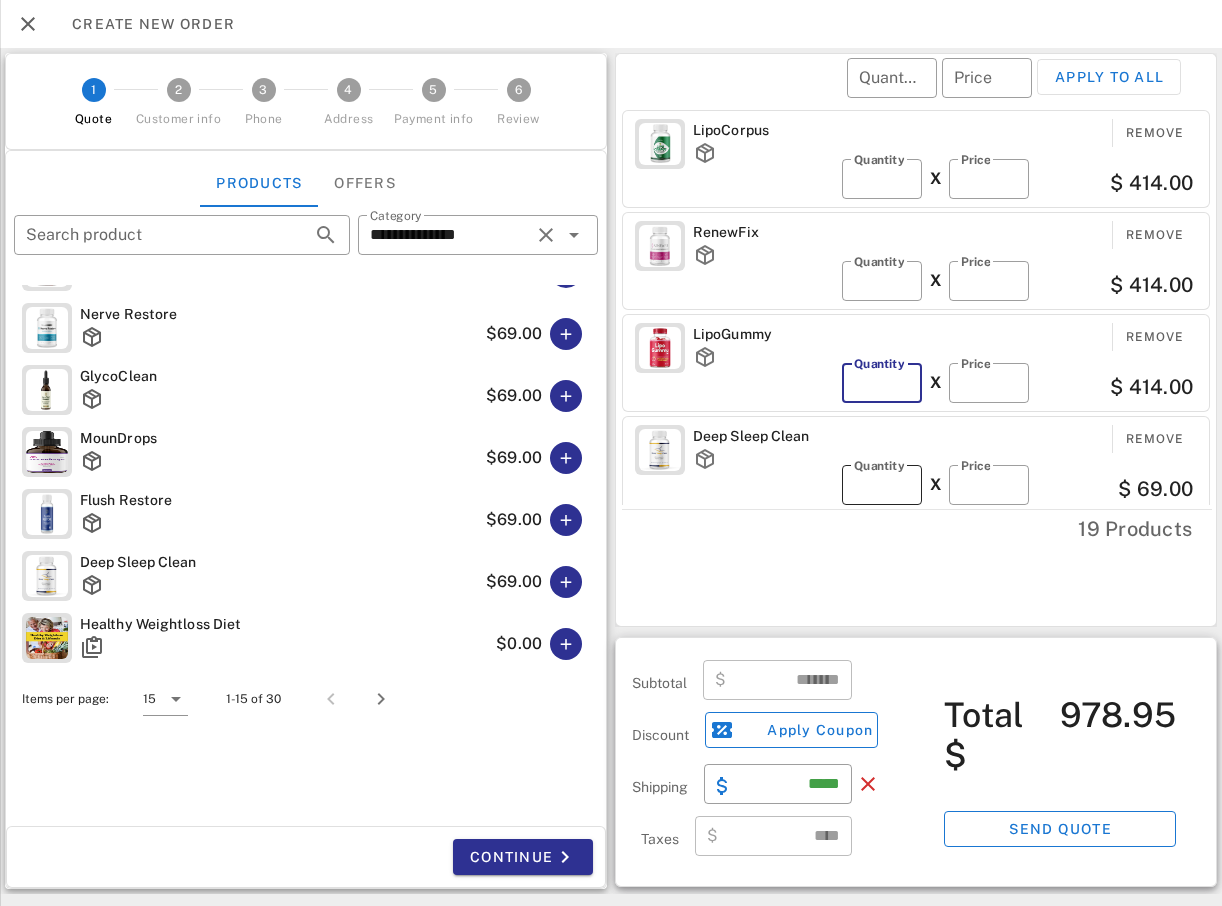 click on "*" at bounding box center (882, 485) 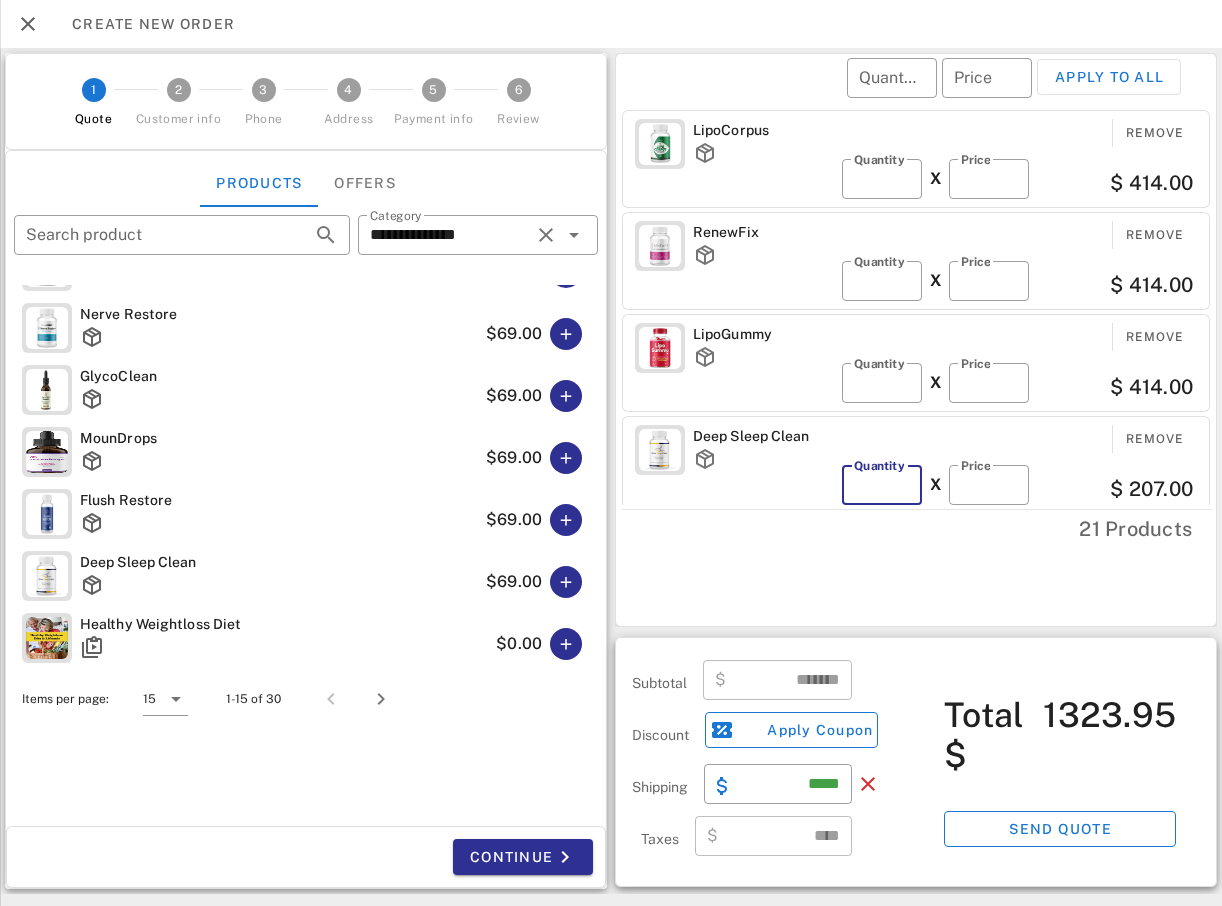 click on "*" at bounding box center [882, 485] 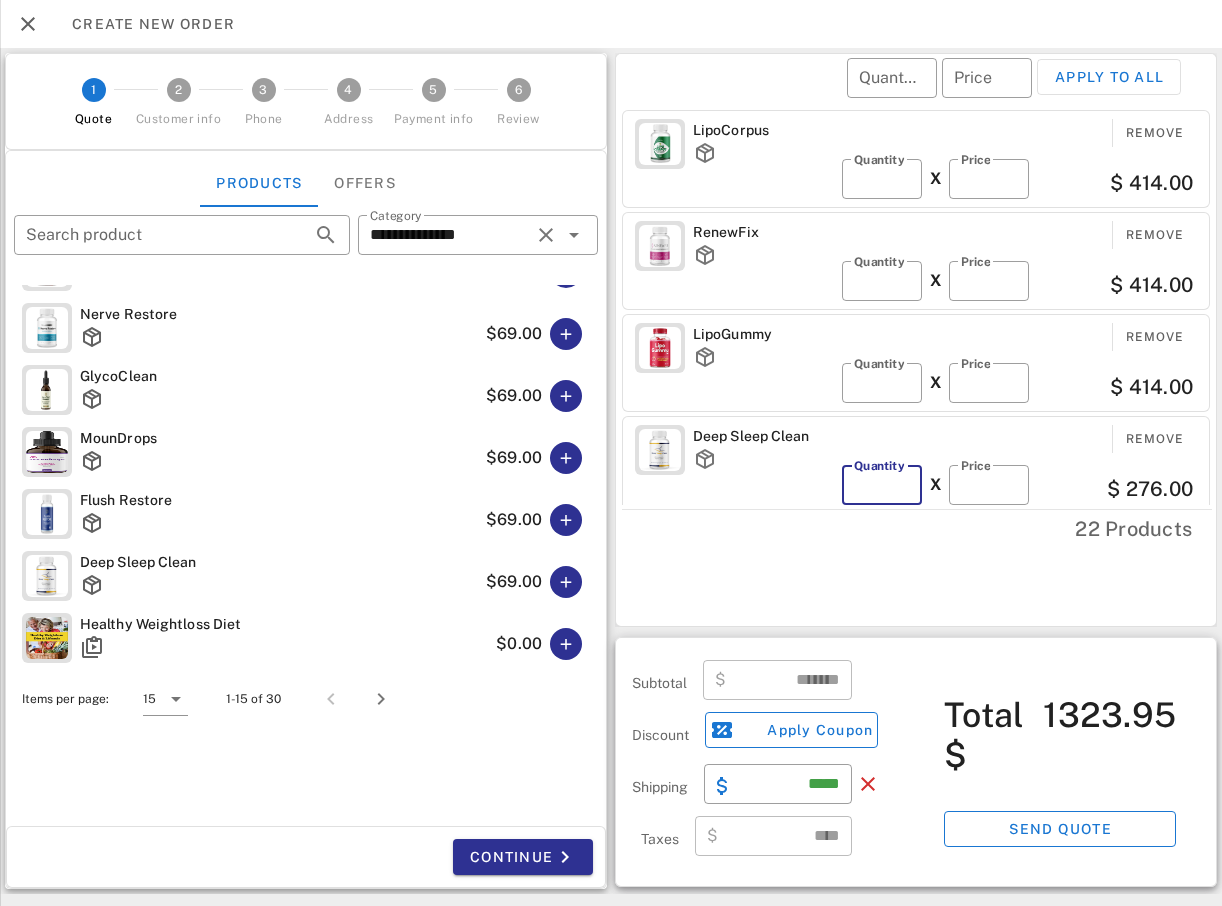 click on "*" at bounding box center (882, 485) 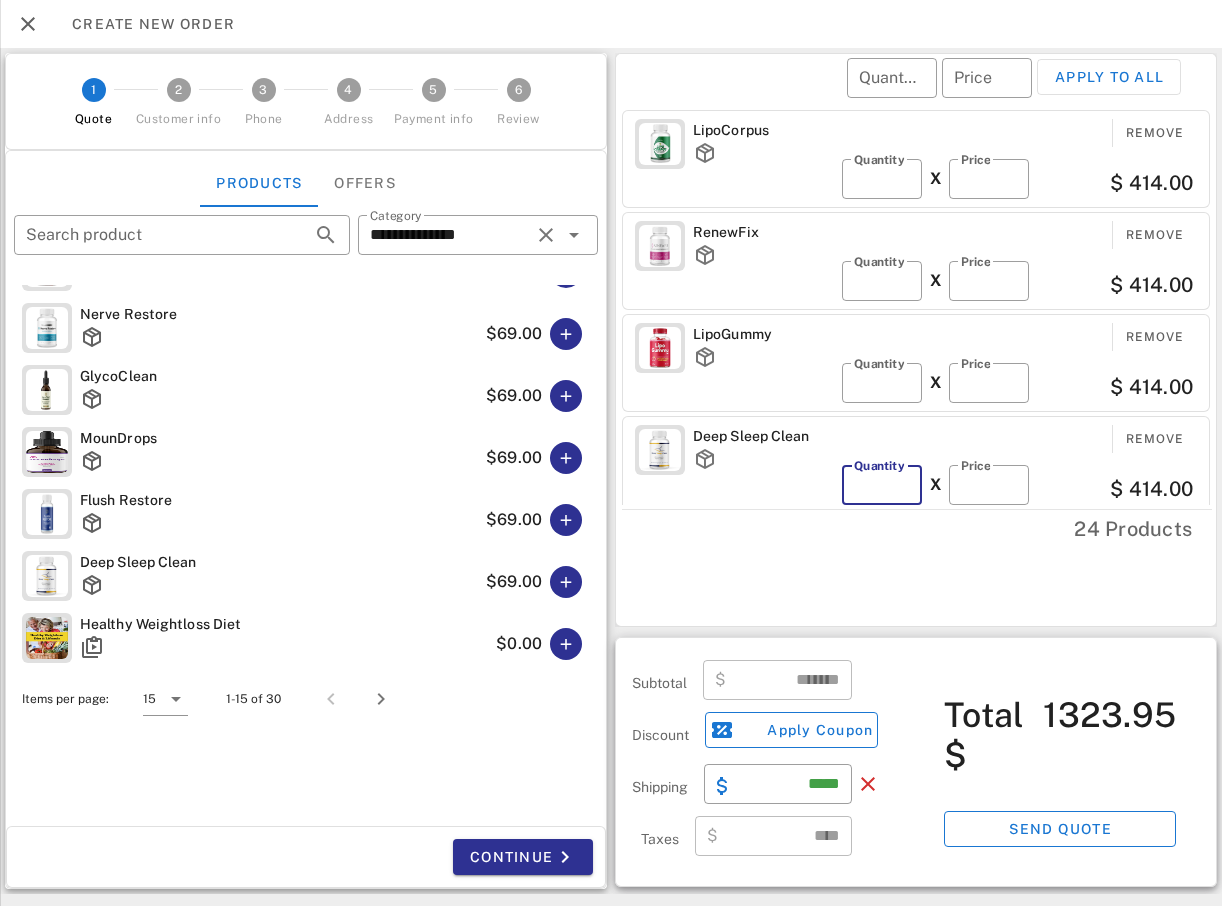 type on "*" 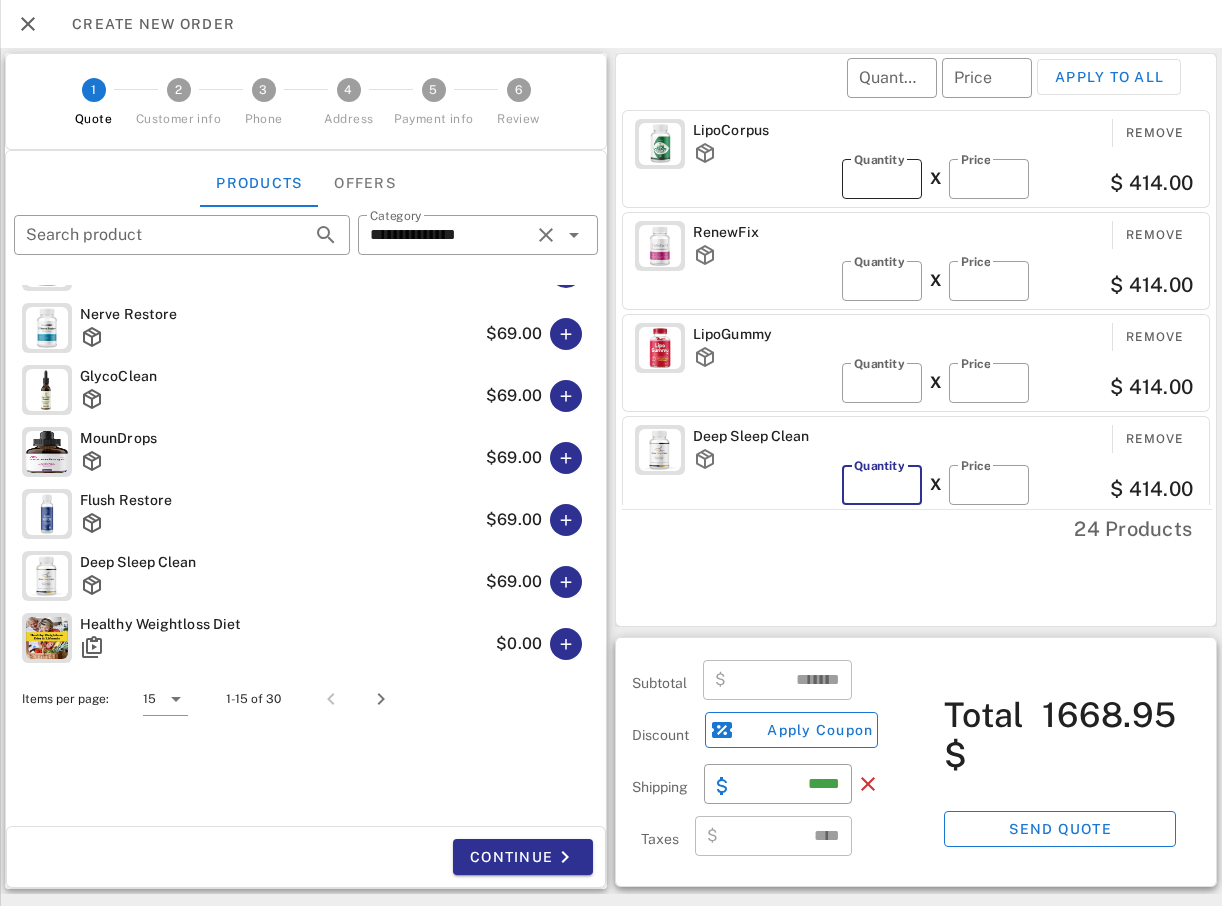 click on "*" at bounding box center [882, 179] 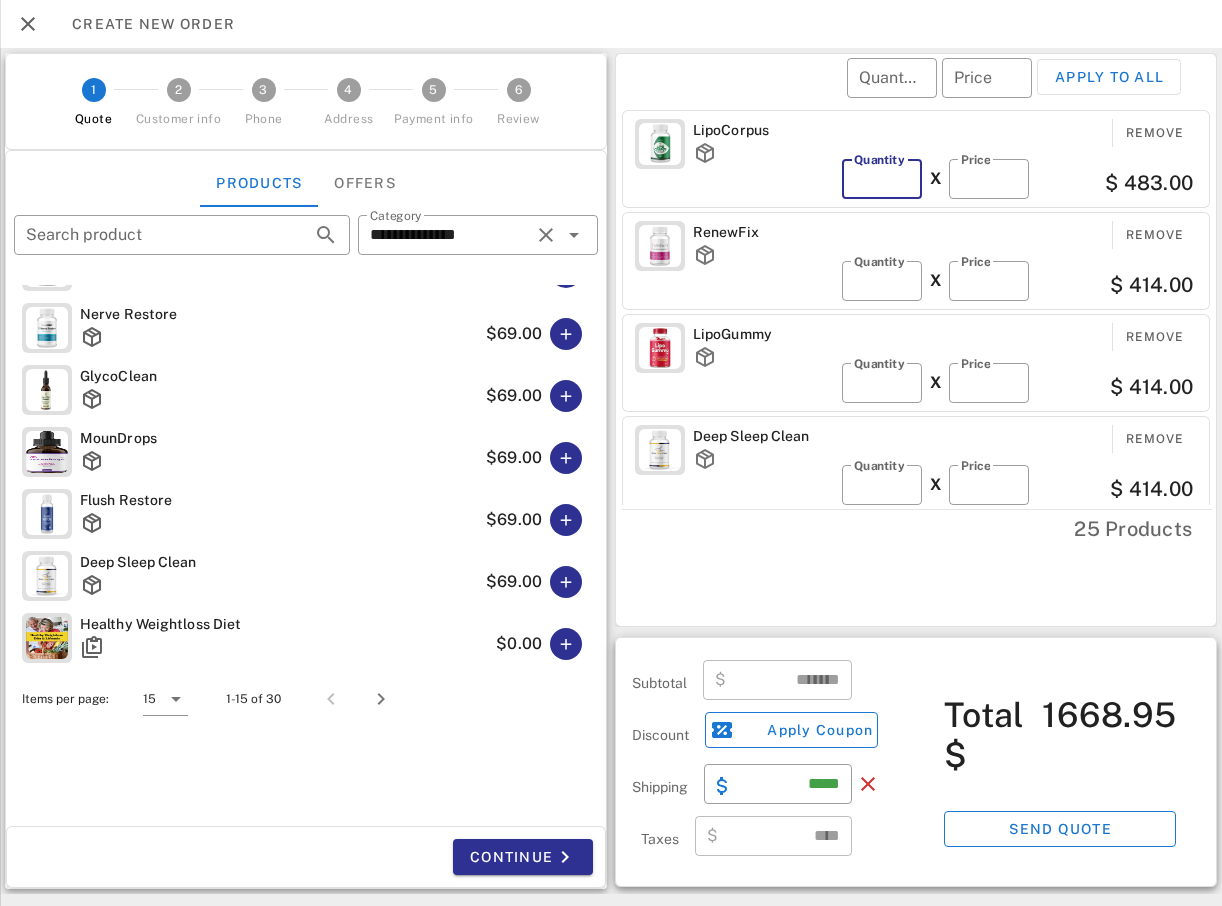 click on "*" at bounding box center [882, 179] 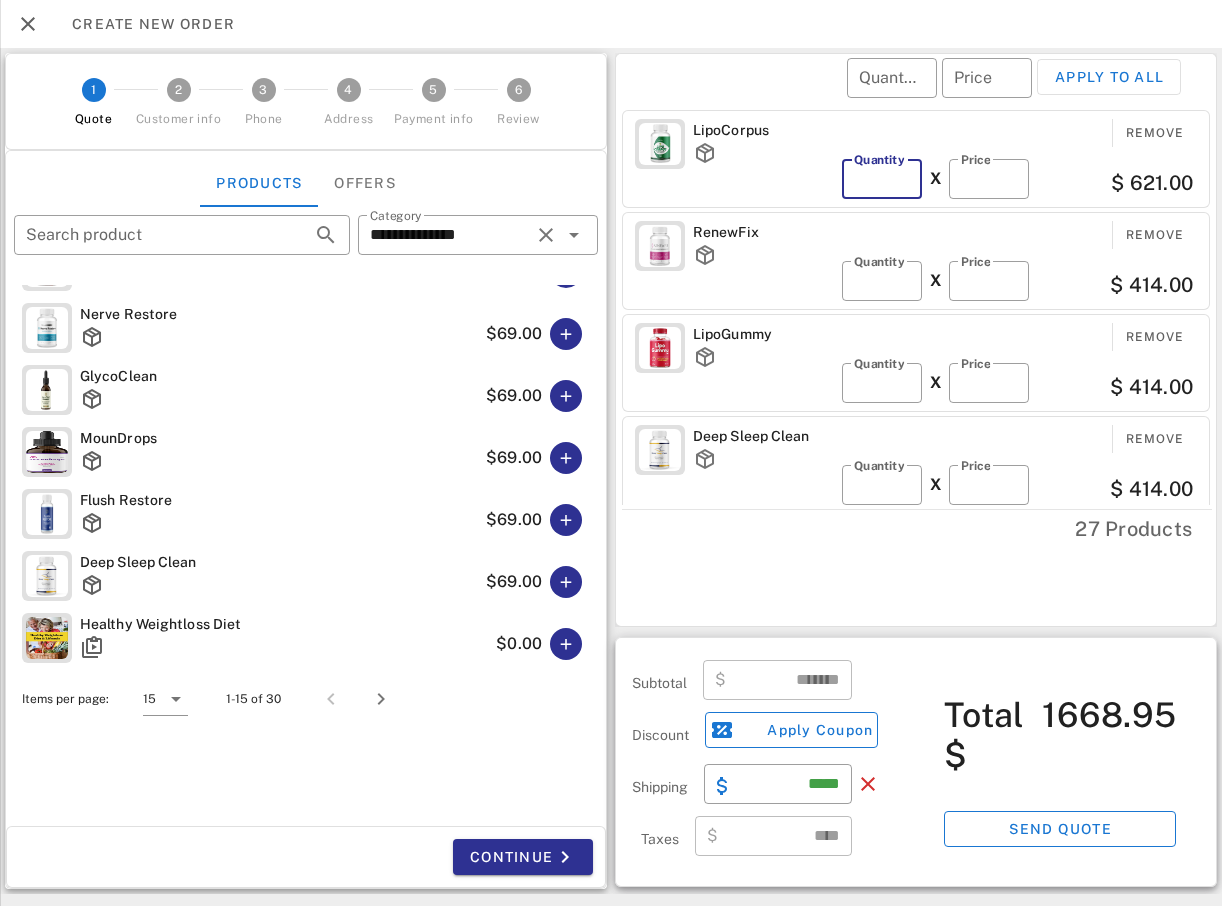 click on "*" at bounding box center [882, 179] 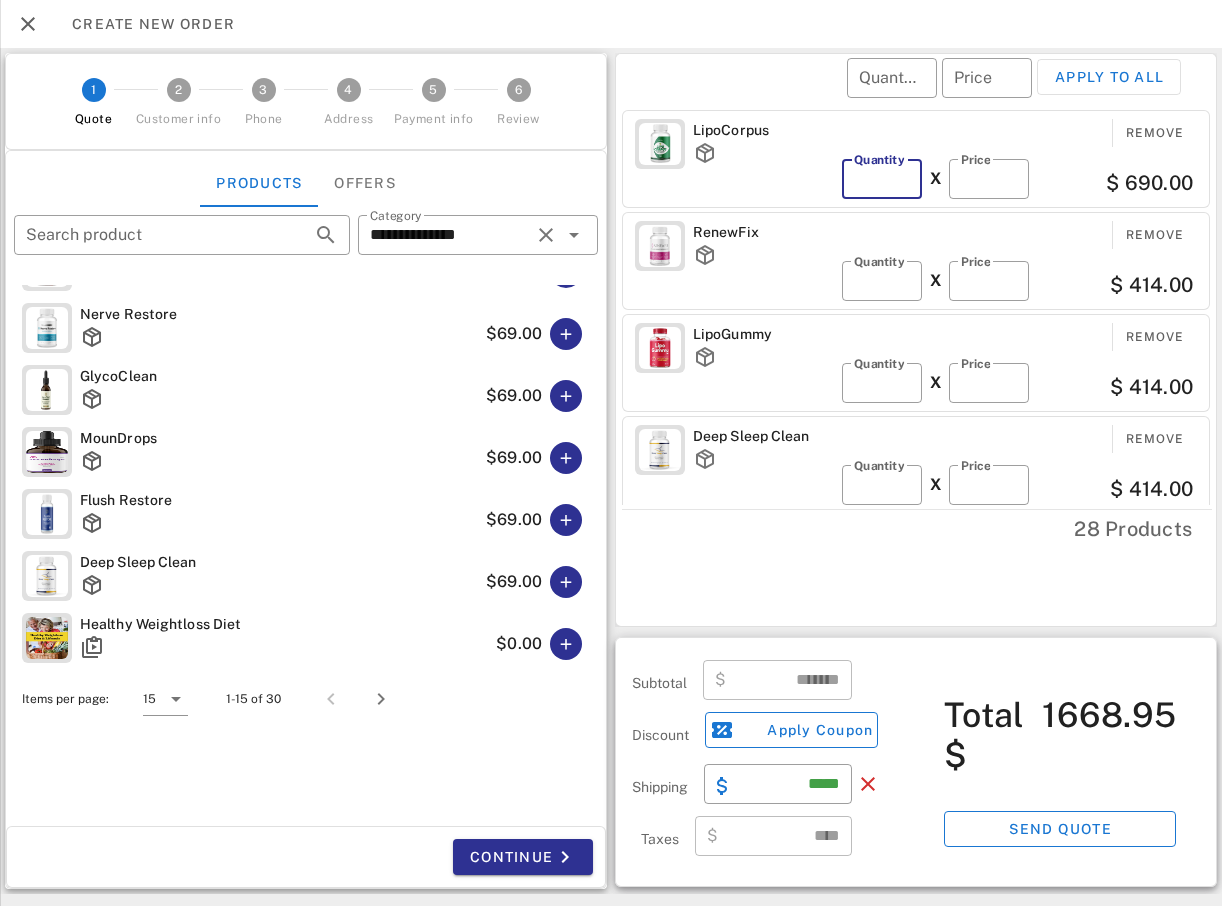click on "**" at bounding box center [882, 179] 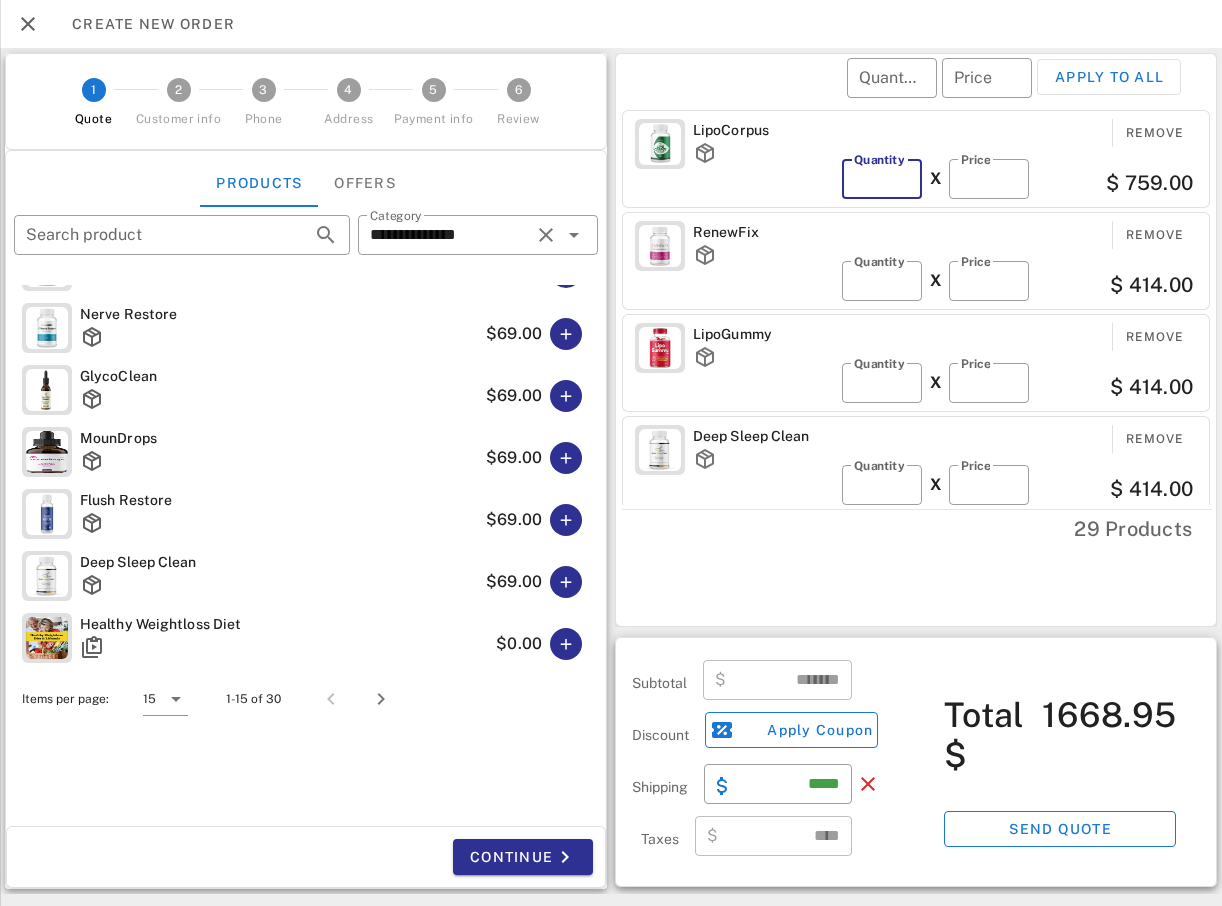 type on "**" 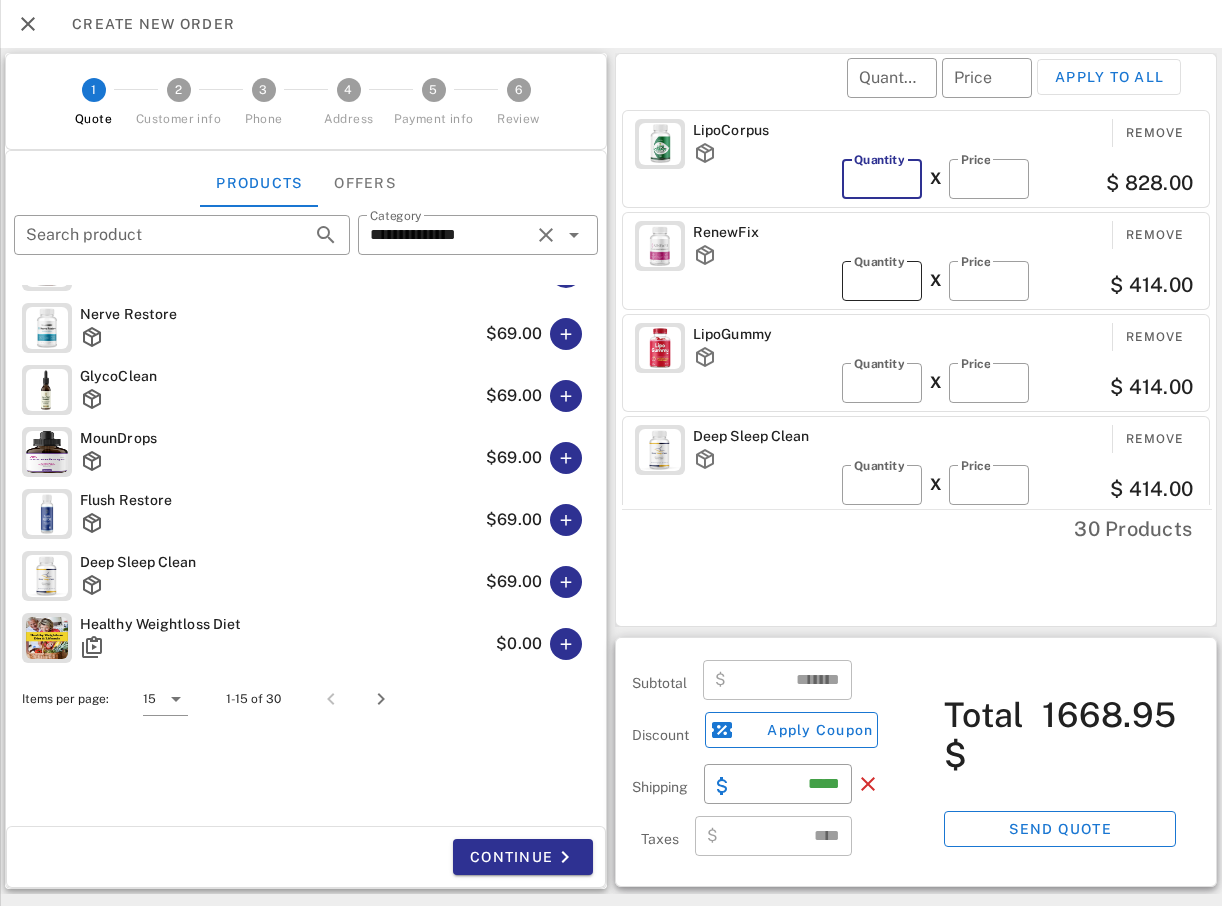 click on "*" at bounding box center [882, 281] 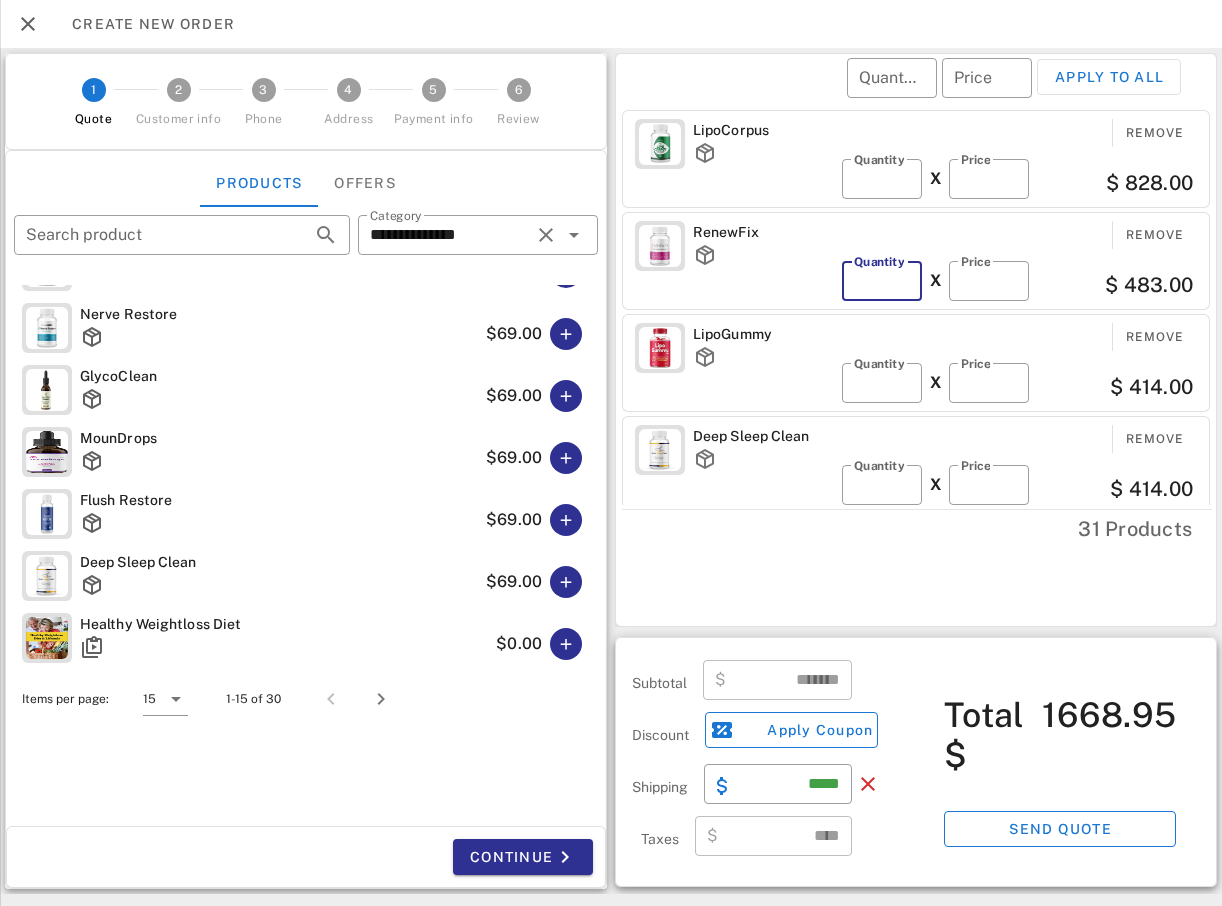 click on "*" at bounding box center [882, 281] 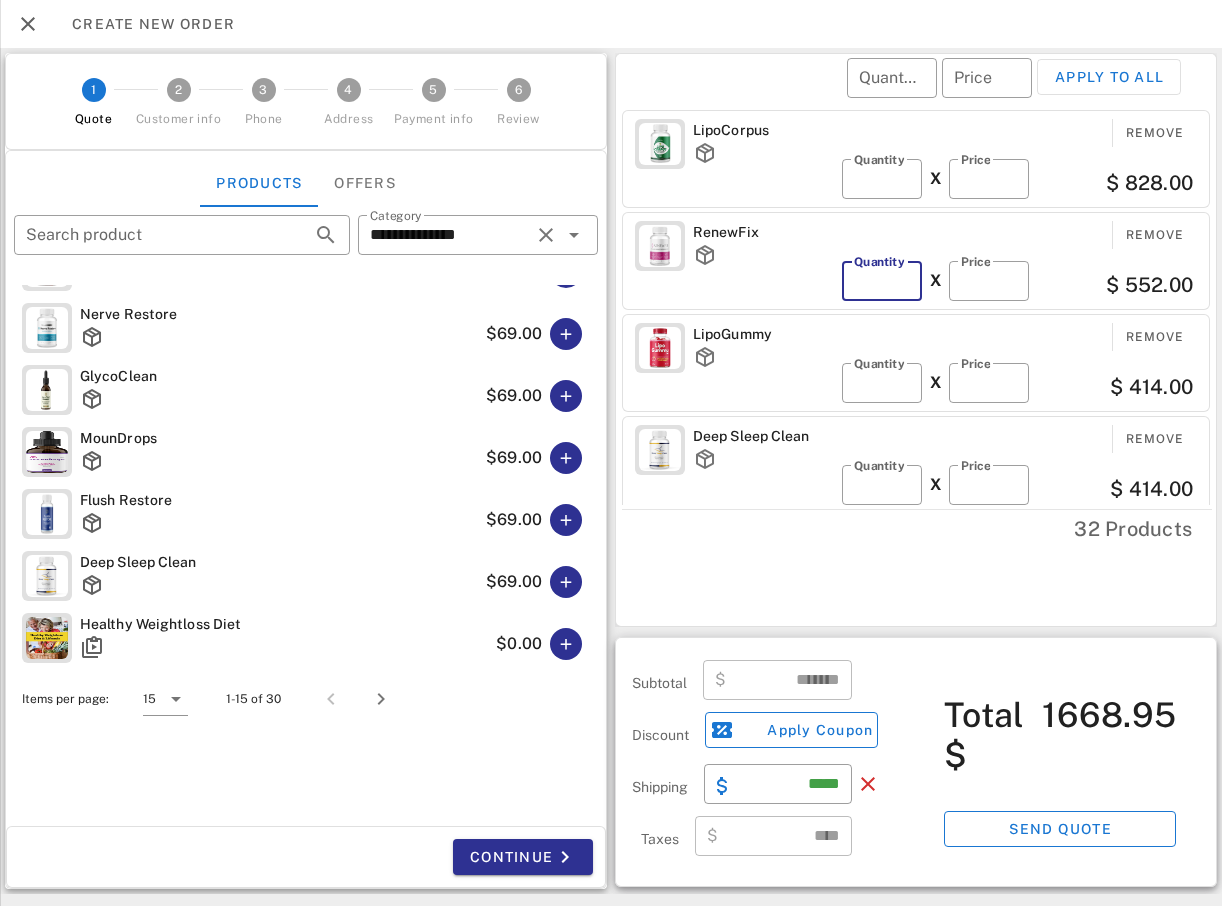 click on "*" at bounding box center (882, 281) 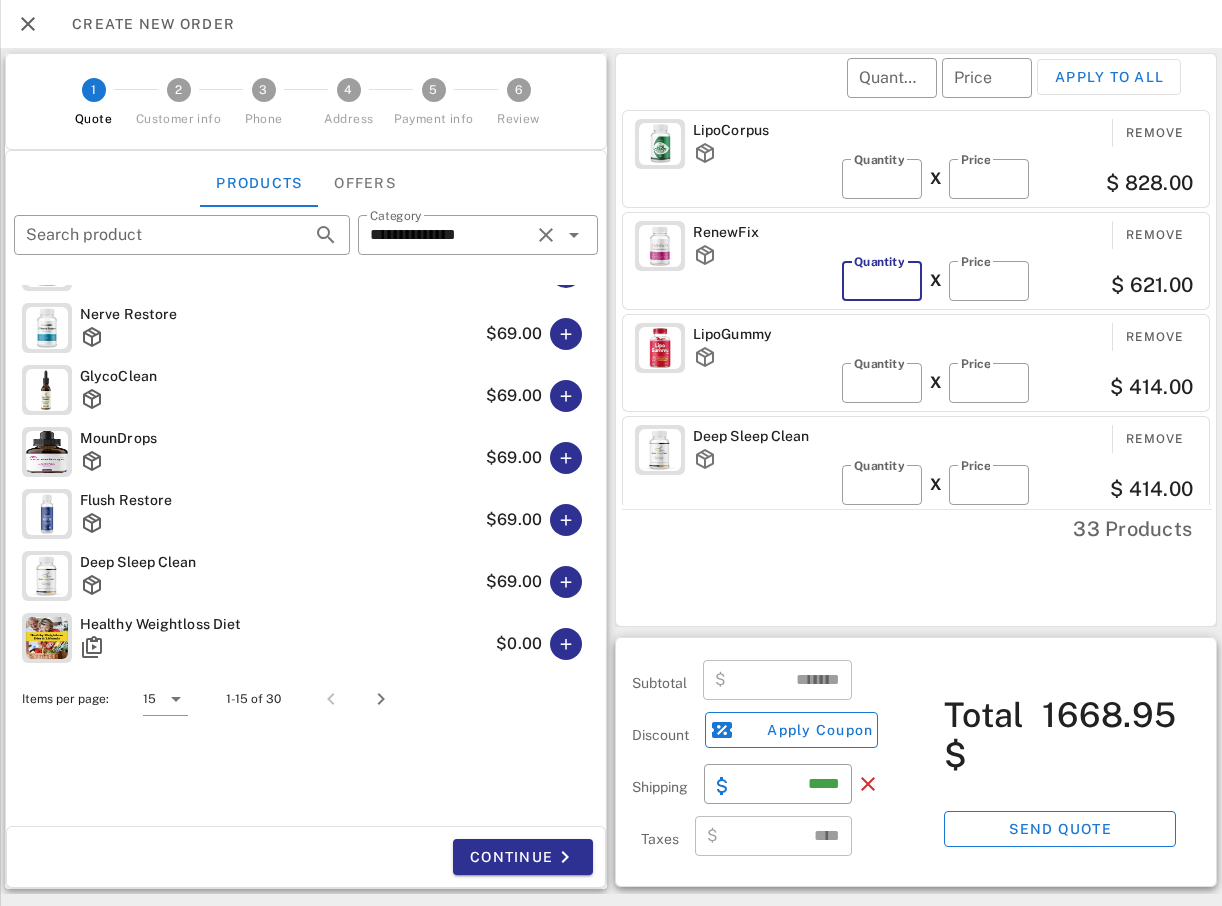 click on "**" at bounding box center (882, 281) 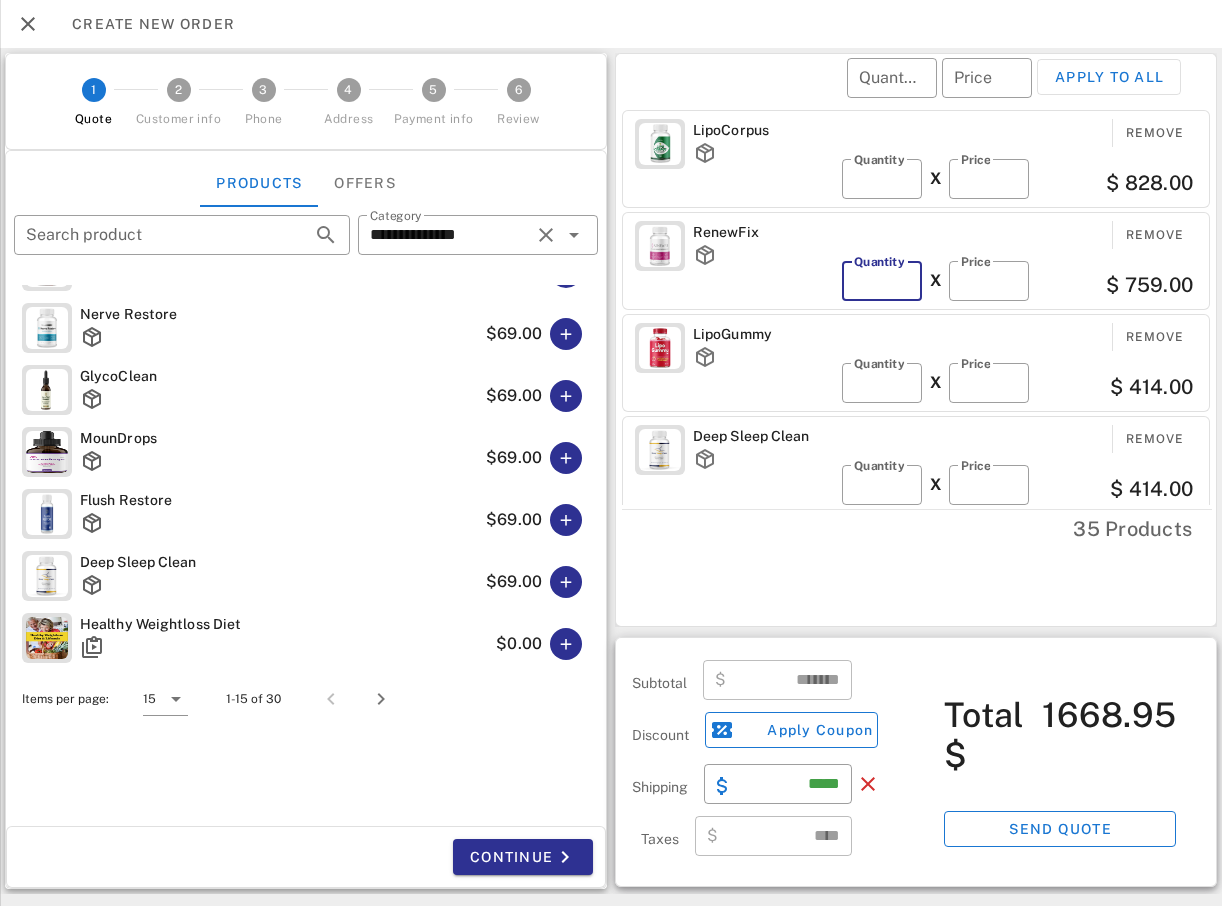 click on "**" at bounding box center [882, 281] 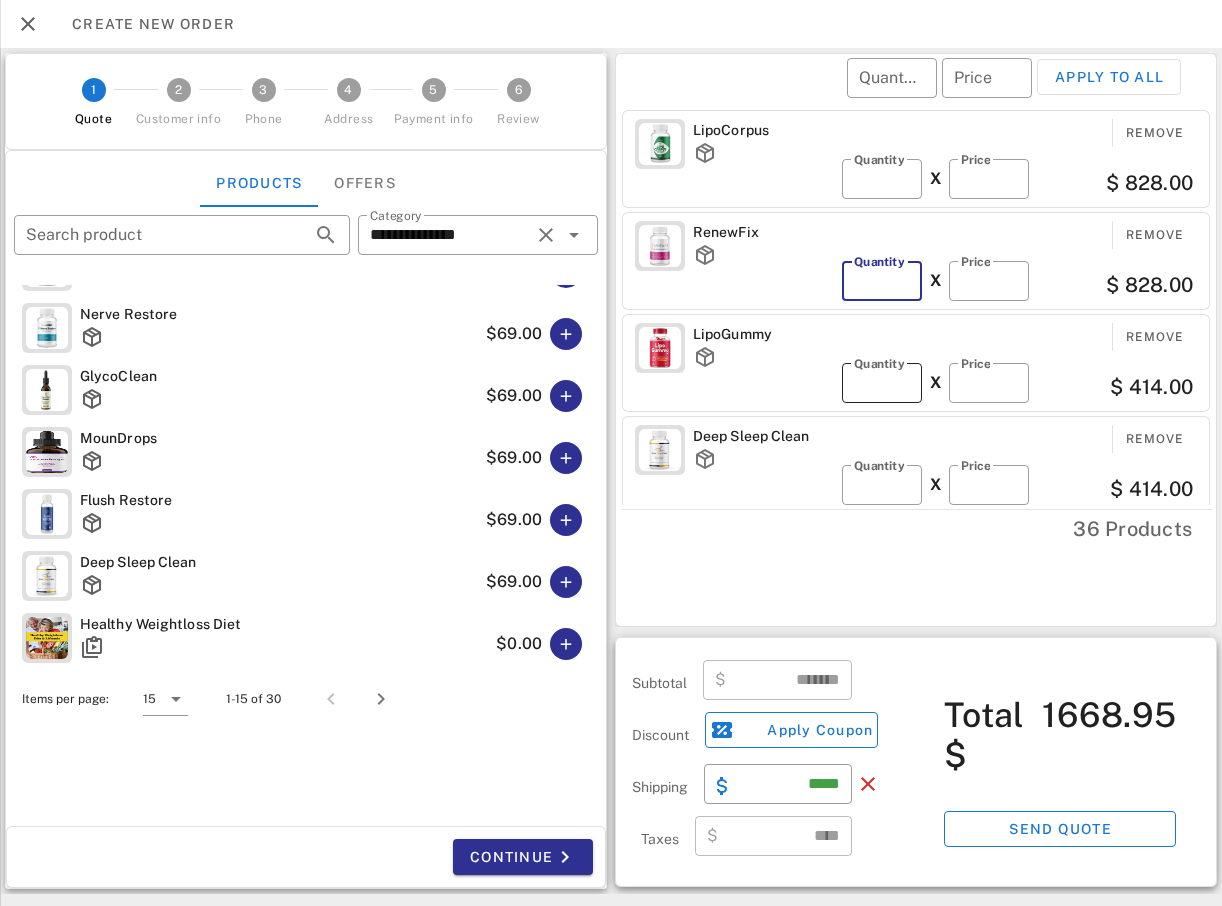 type on "*******" 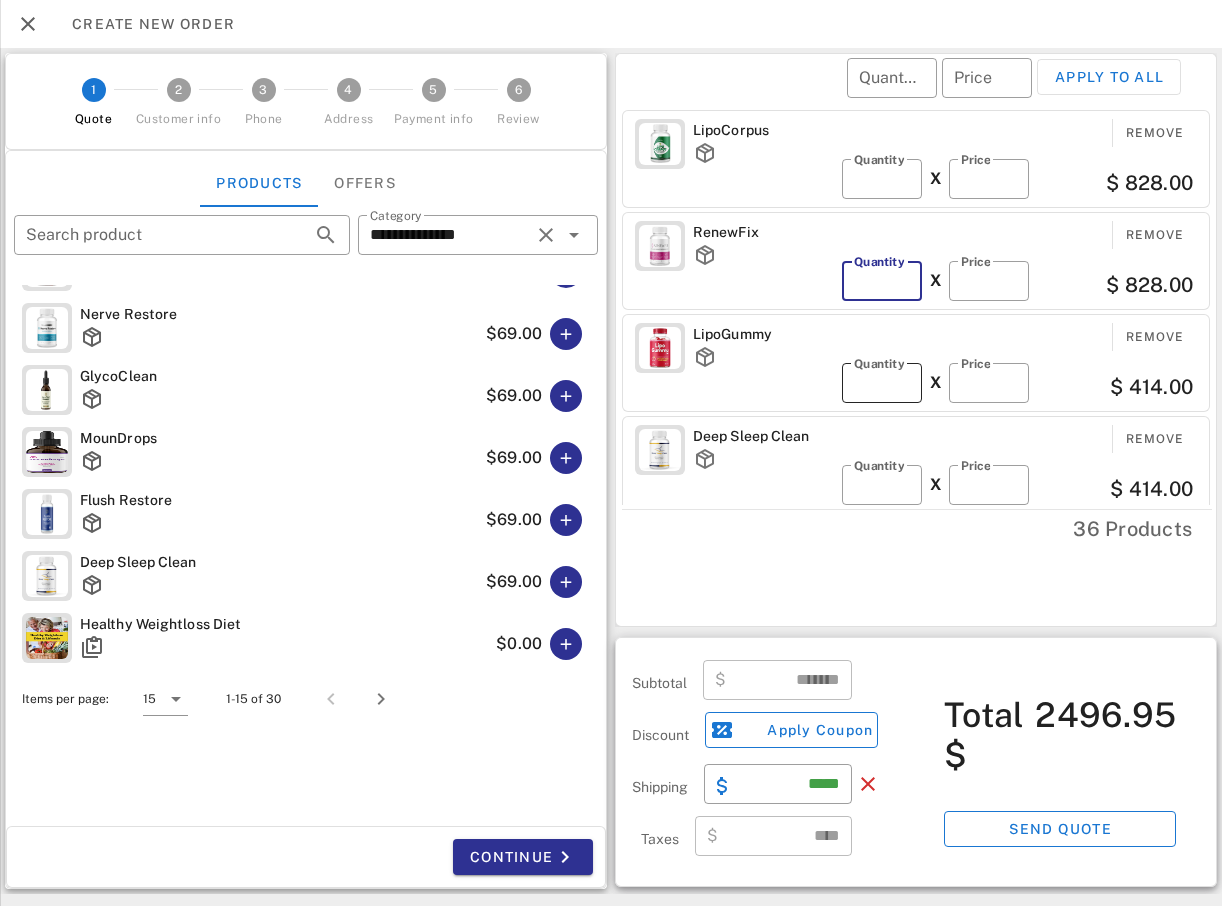 click on "*" at bounding box center (882, 383) 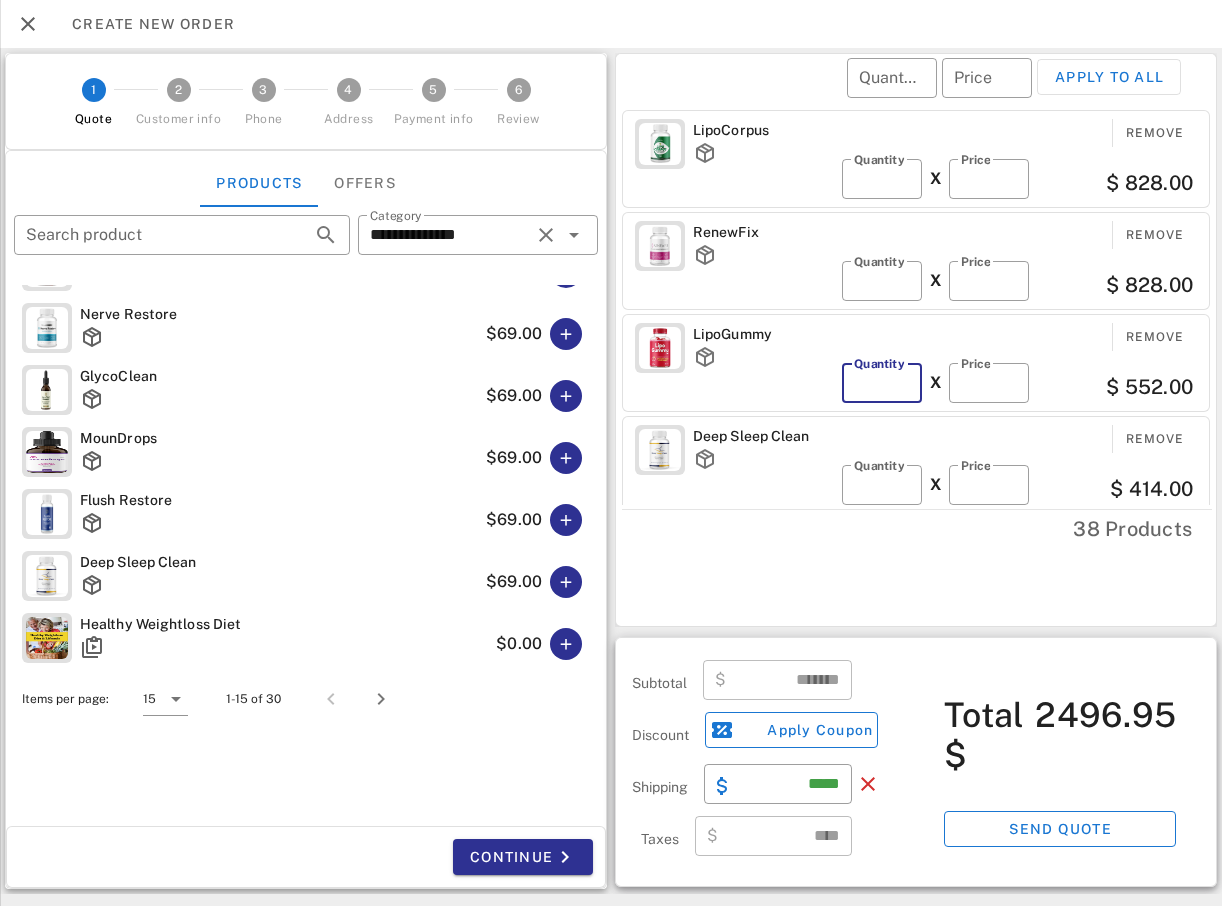 click on "*" at bounding box center [882, 383] 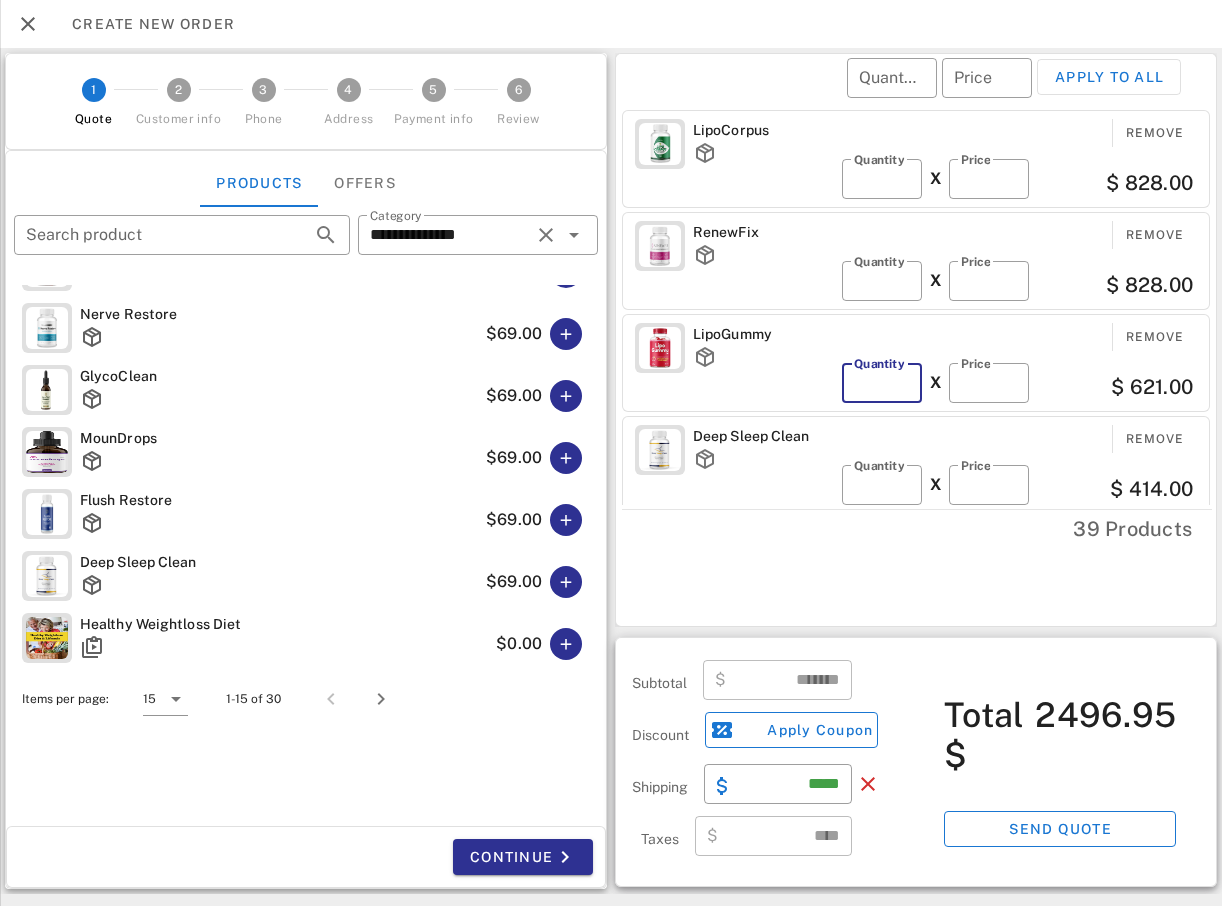 click on "*" at bounding box center (882, 383) 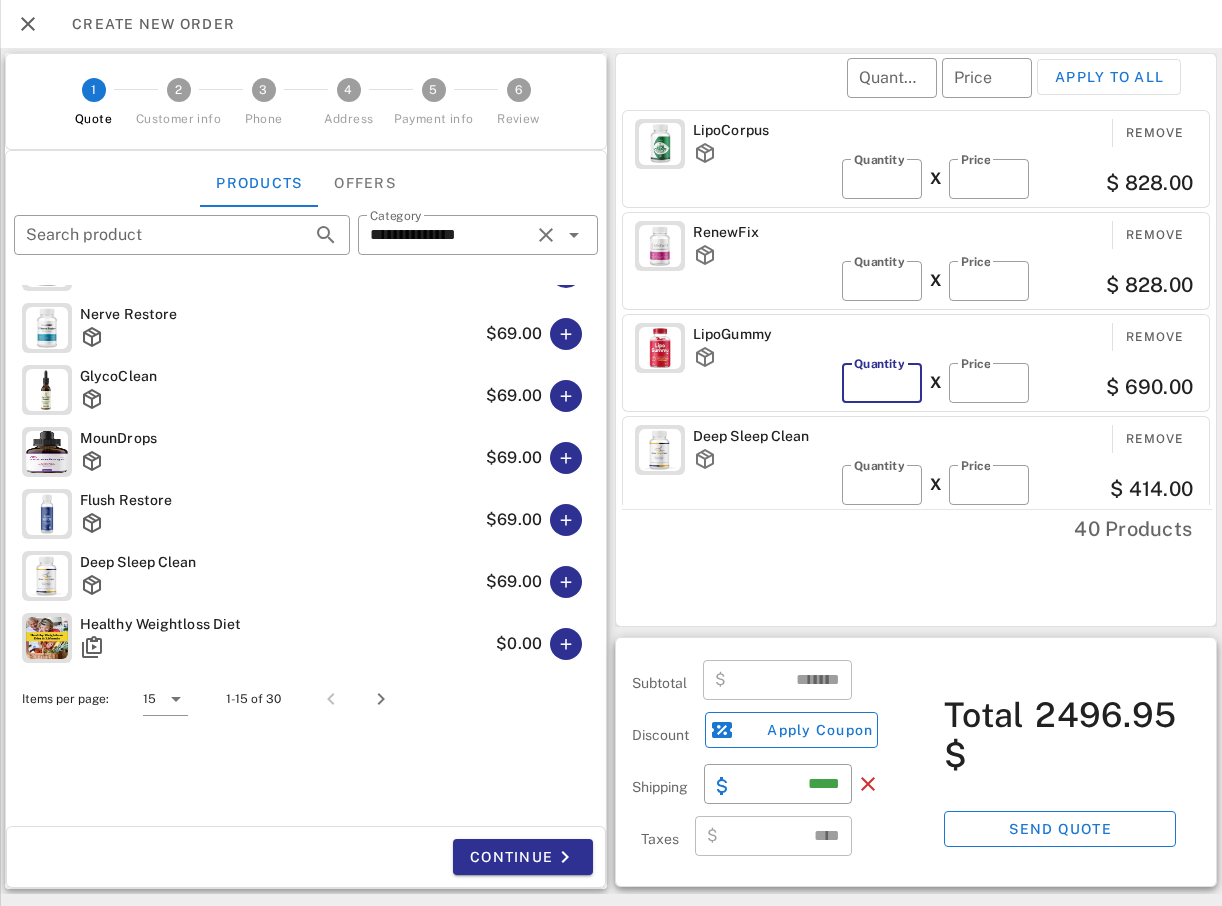 type on "**" 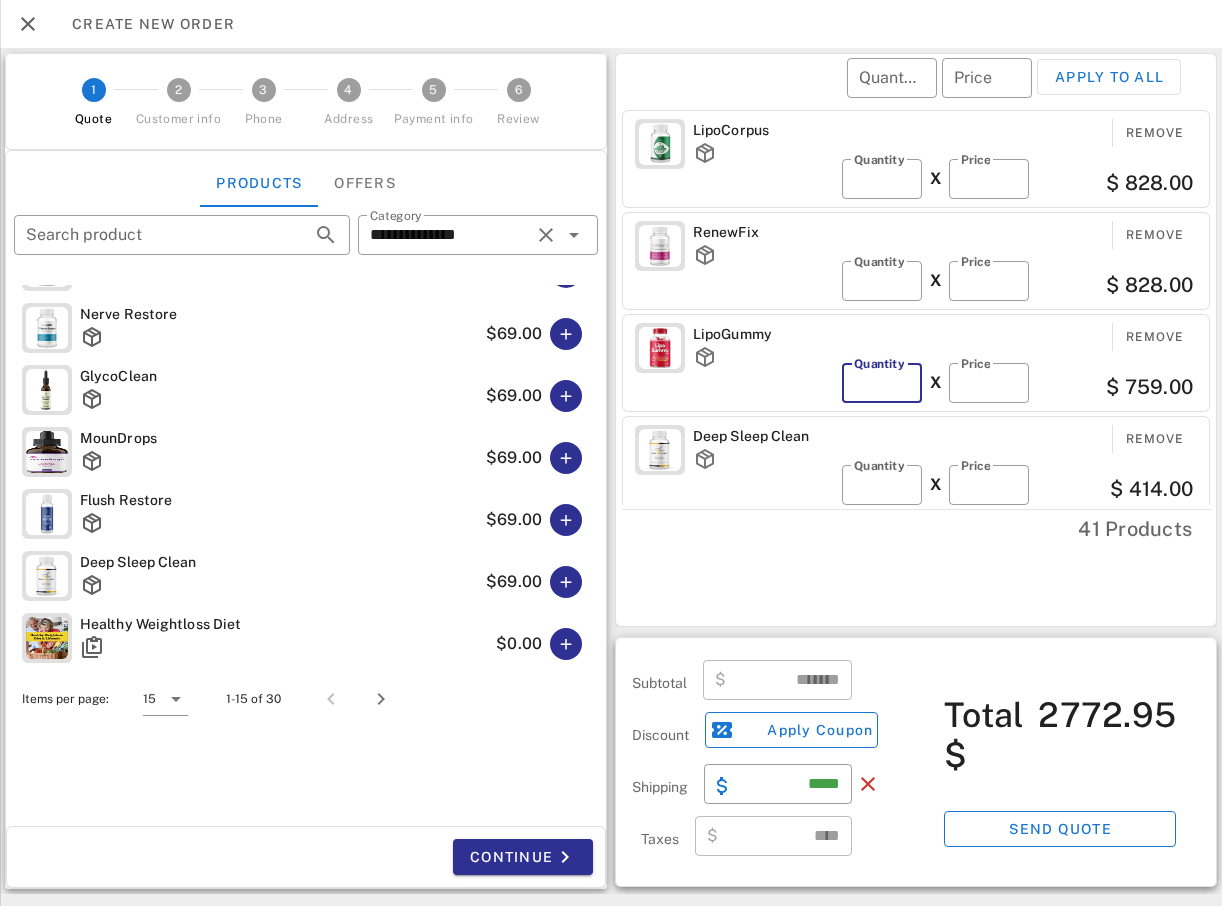 click on "**" at bounding box center (882, 383) 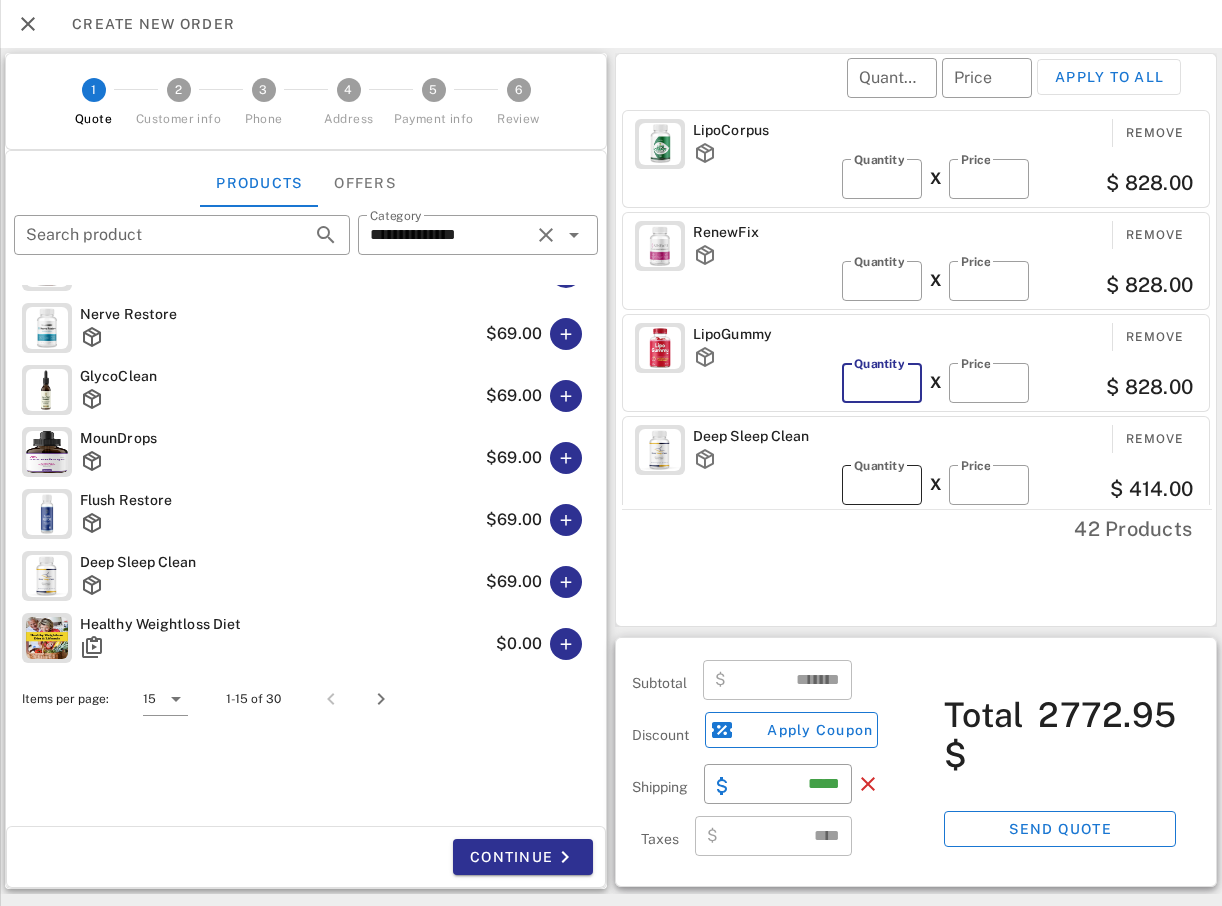type on "*******" 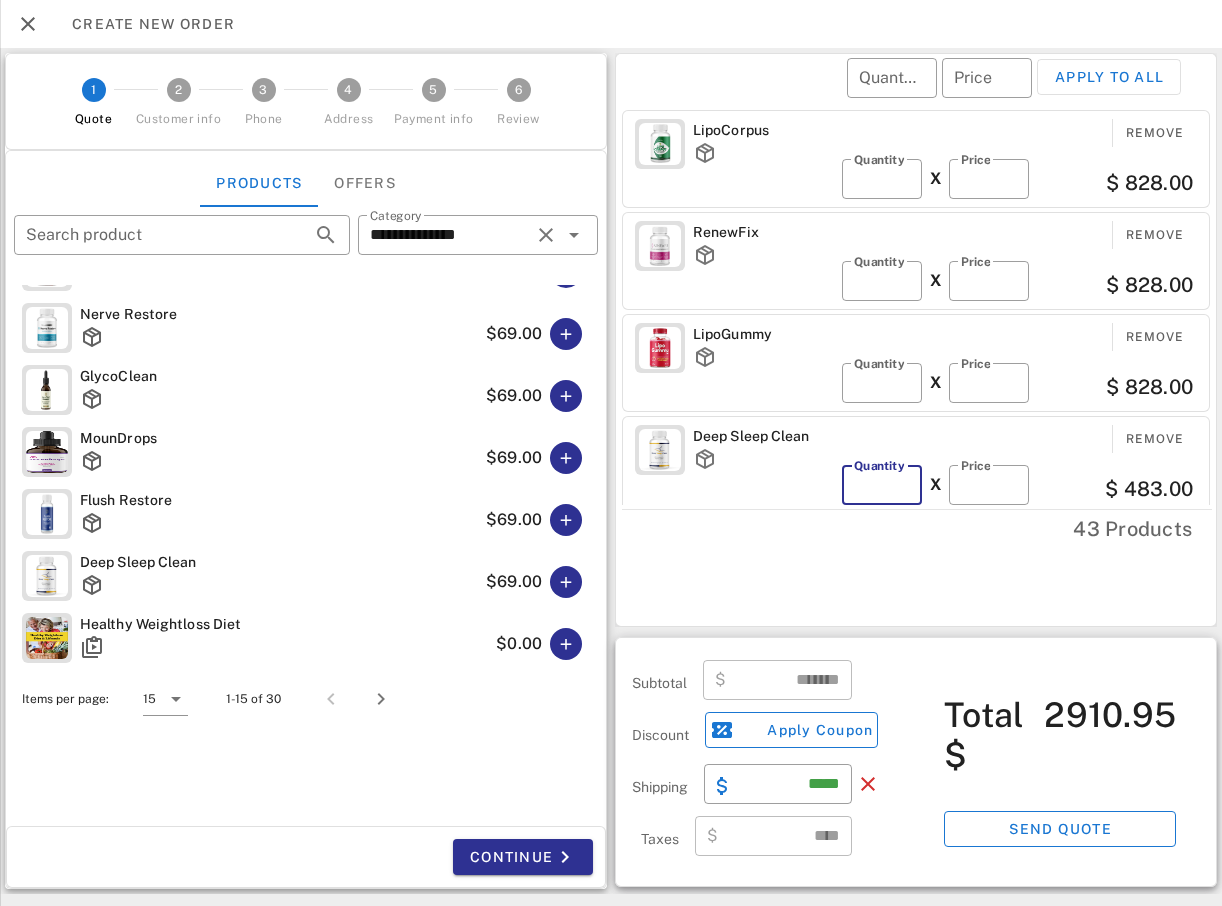 type on "*" 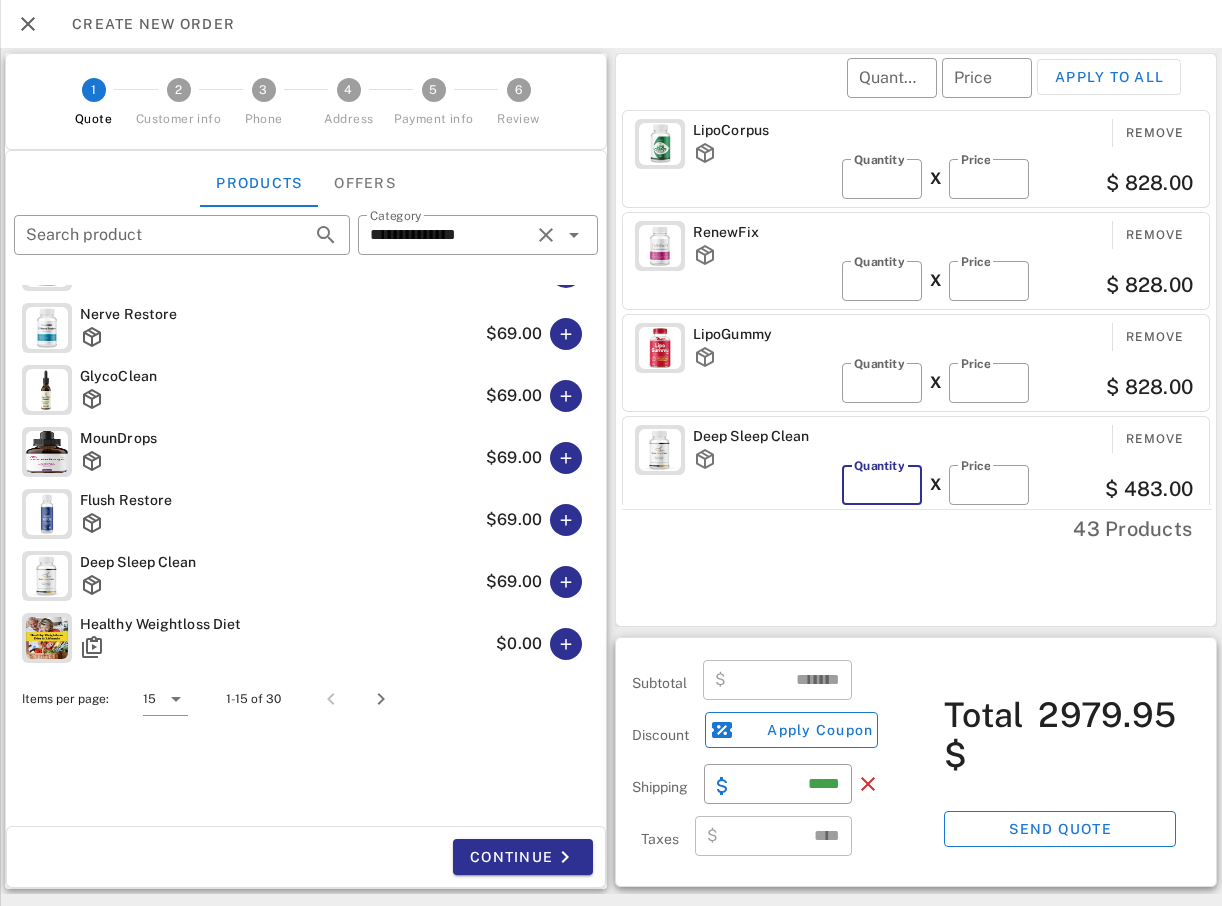 click on "*" at bounding box center (882, 485) 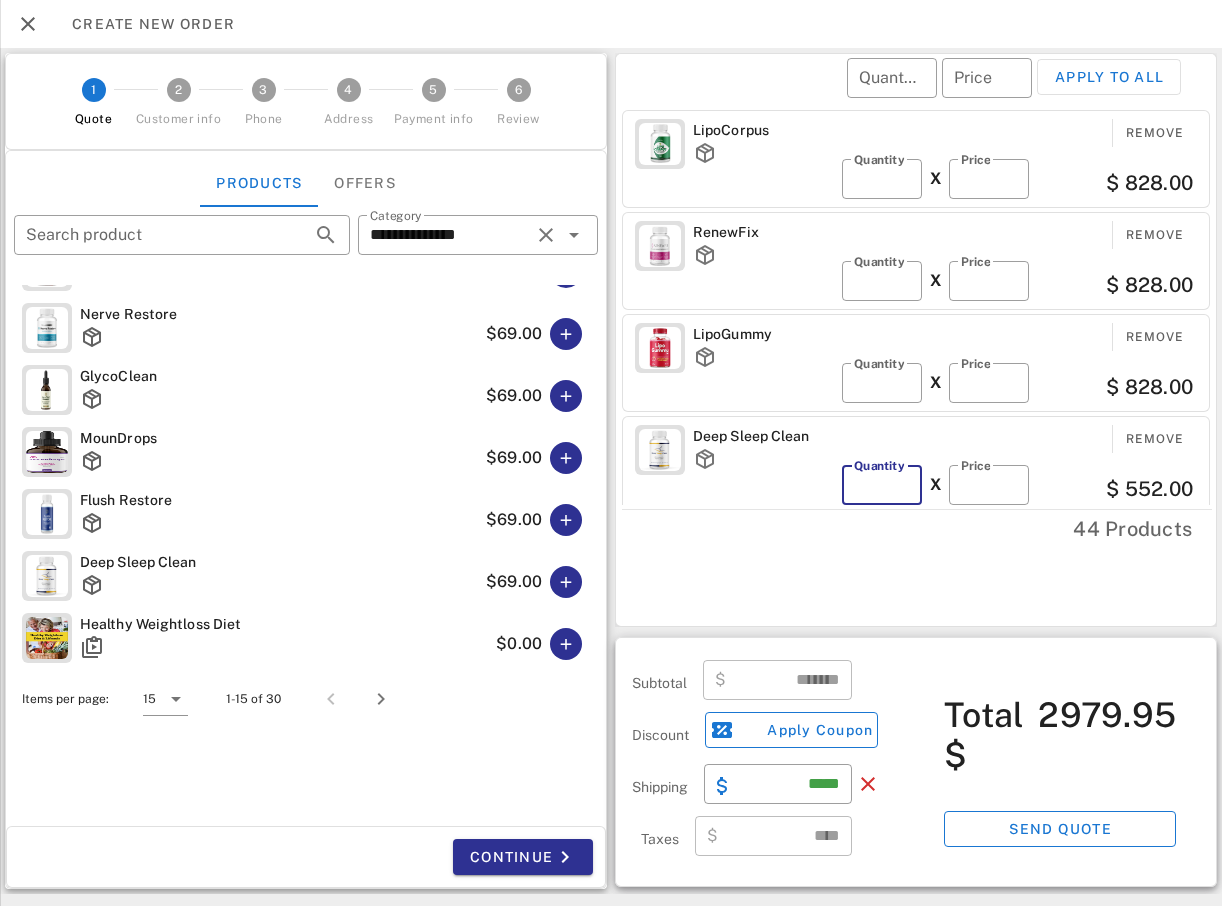 click on "*" at bounding box center [882, 485] 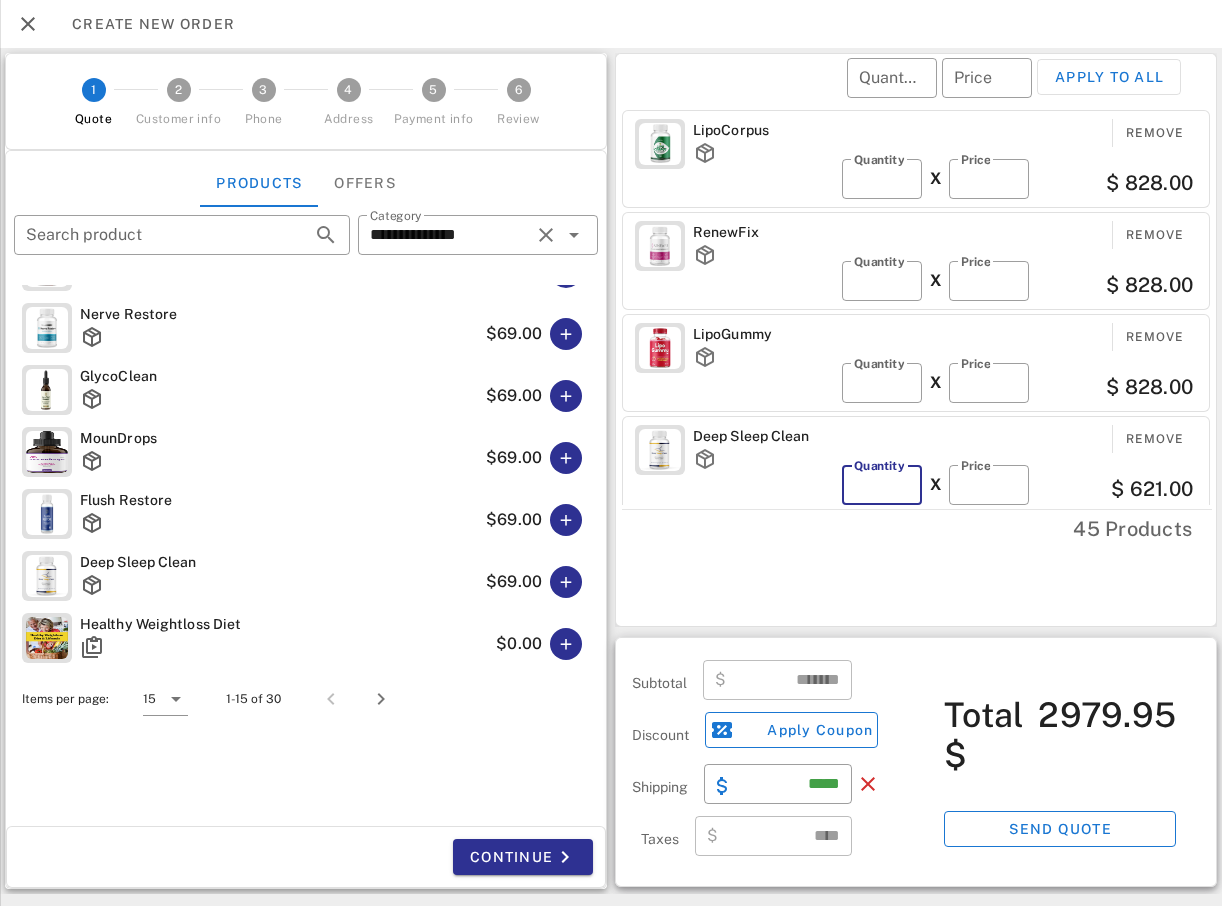 click on "*" at bounding box center (882, 485) 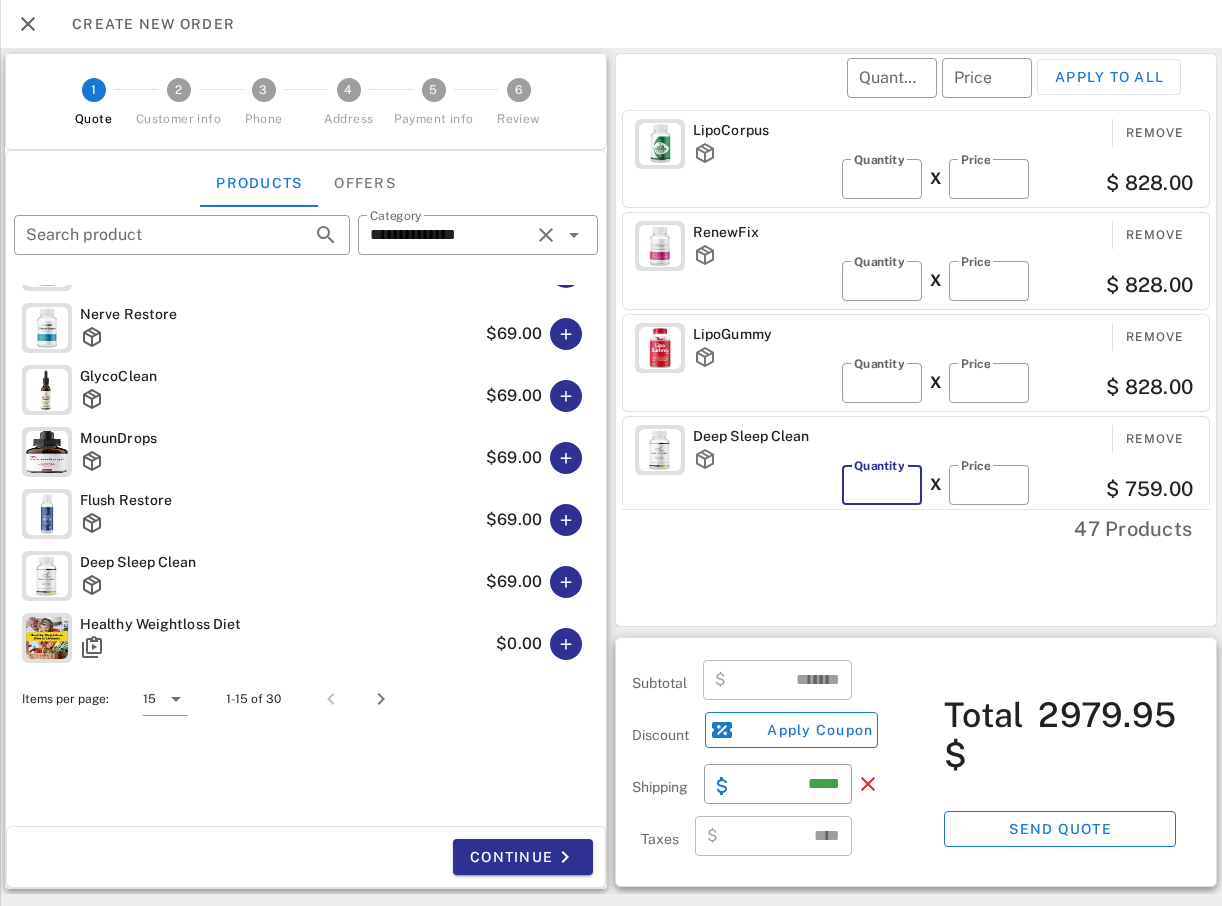 click on "**" at bounding box center (882, 485) 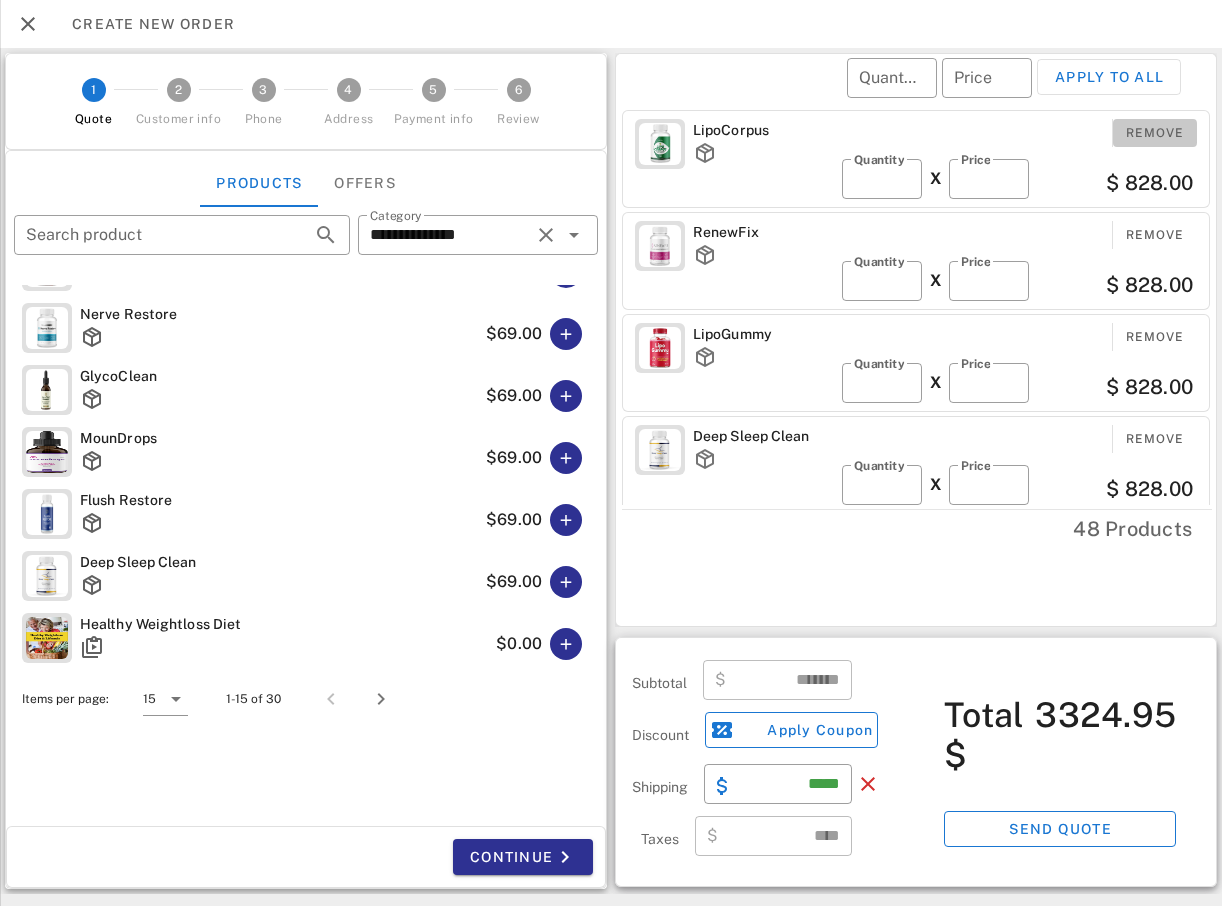 click on "Remove" at bounding box center (1155, 133) 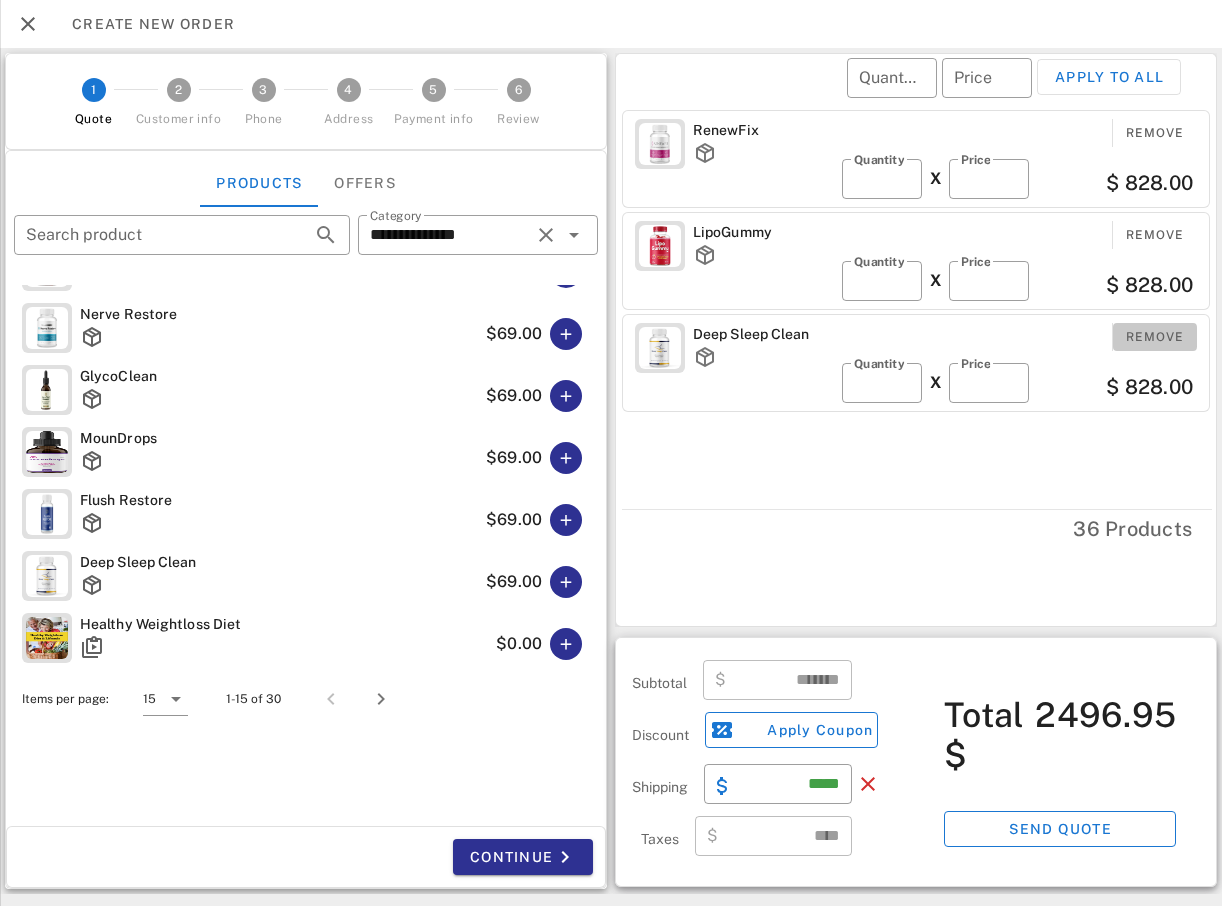 click on "Remove" at bounding box center [1155, 337] 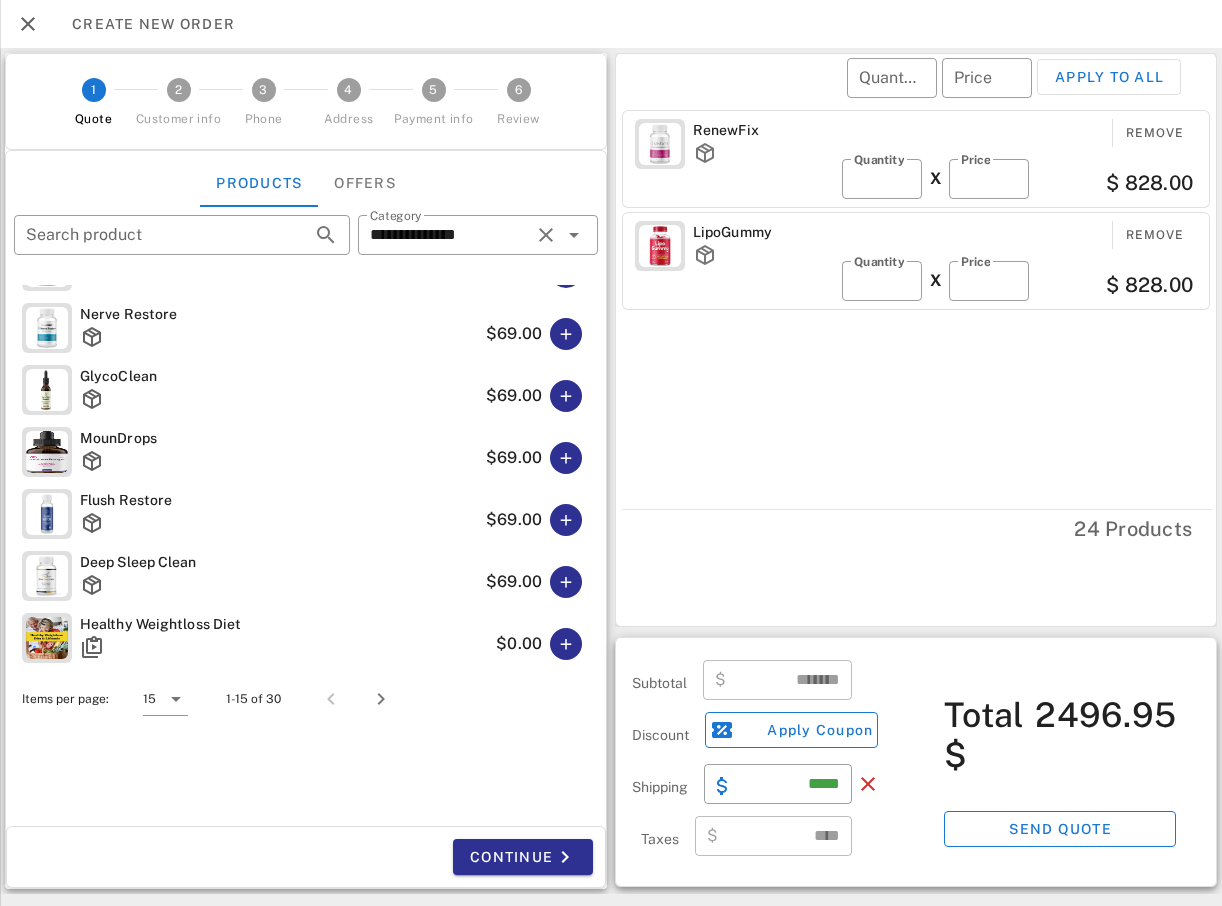 type on "*******" 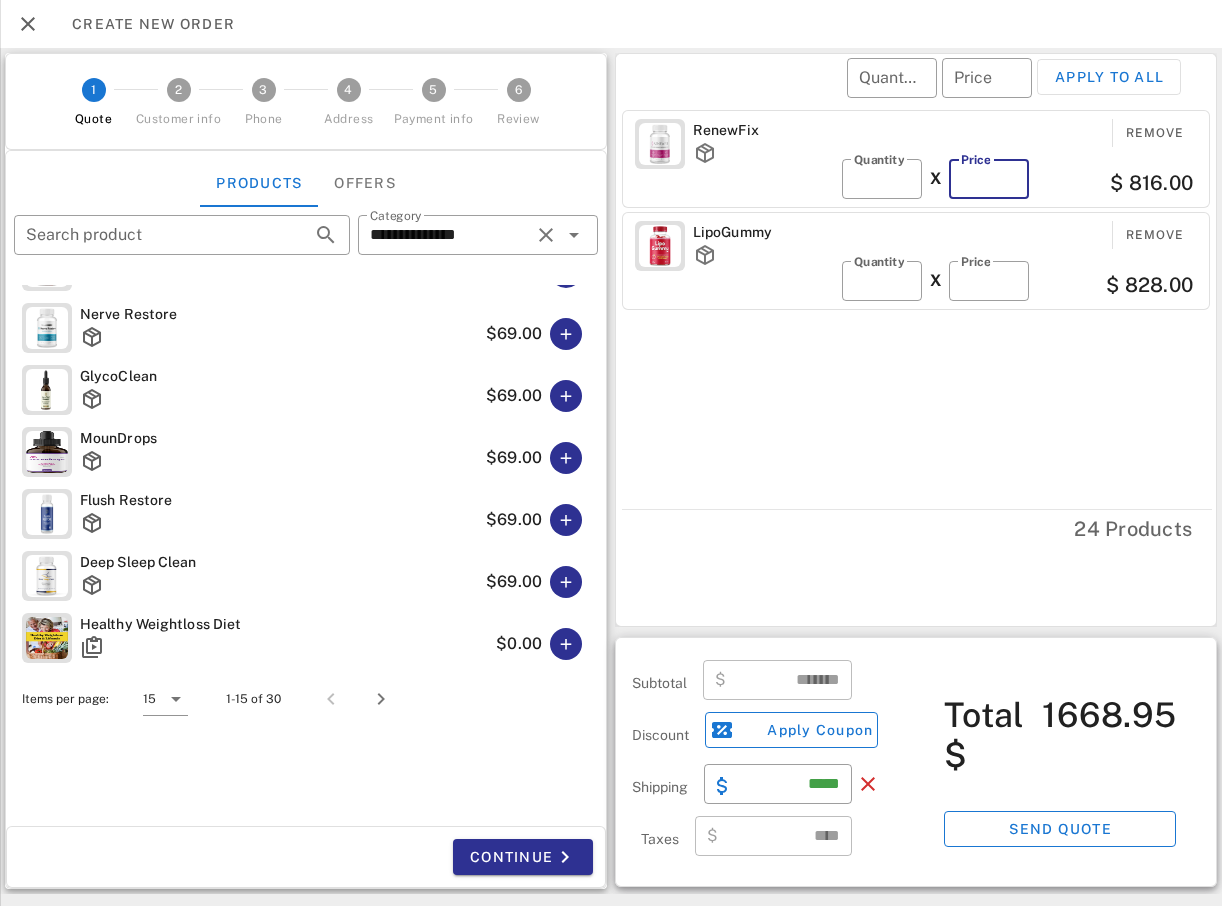 click on "**" at bounding box center (989, 179) 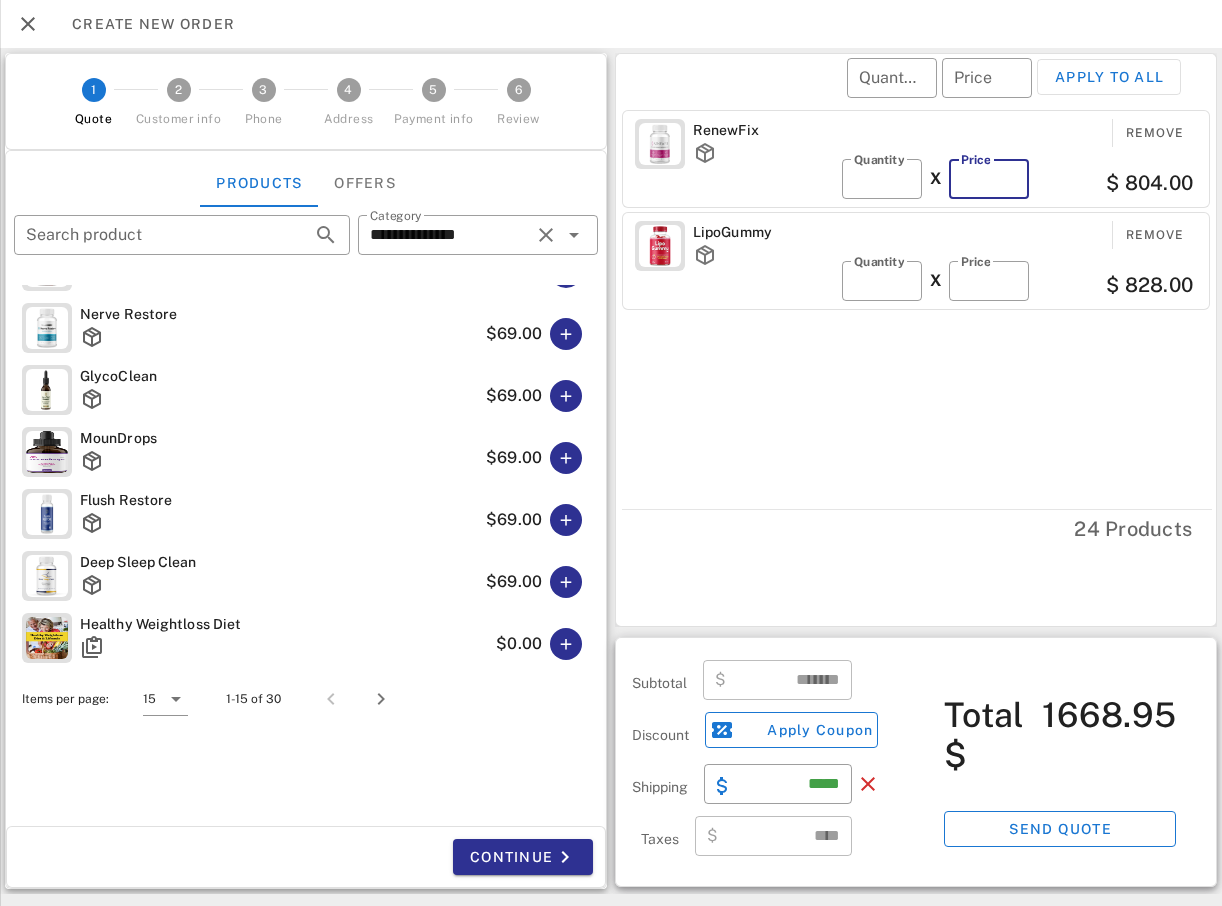 click on "**" at bounding box center (989, 179) 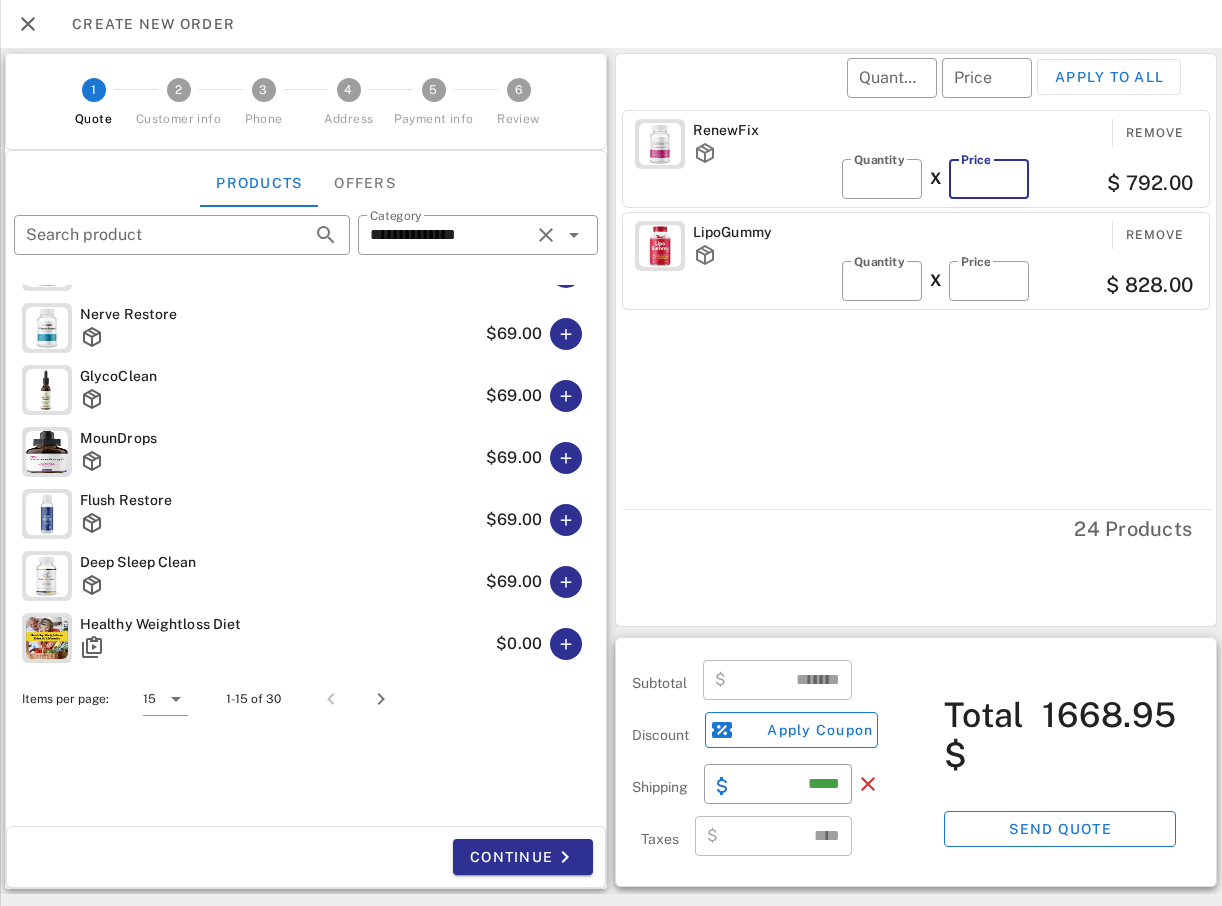 click on "**" at bounding box center (989, 179) 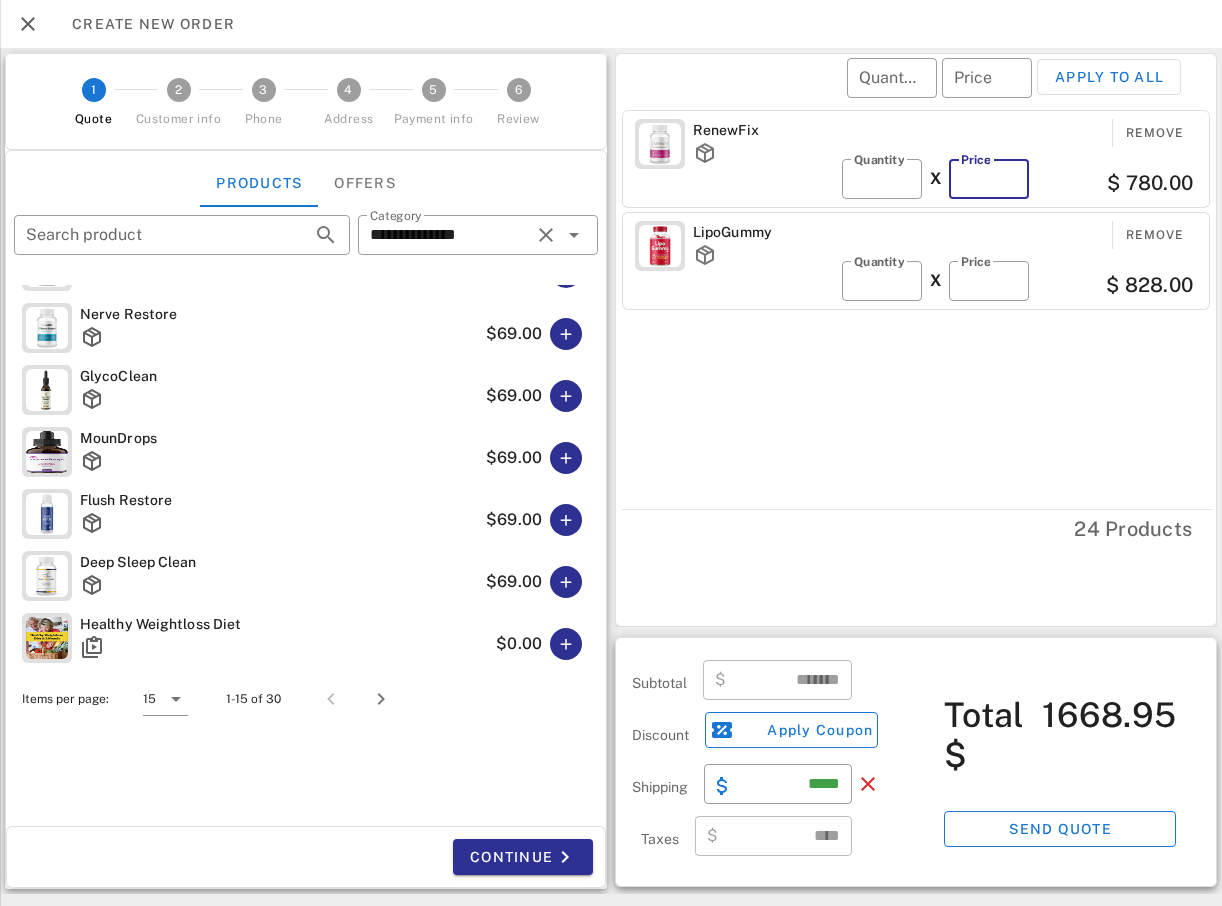 click on "**" at bounding box center [989, 179] 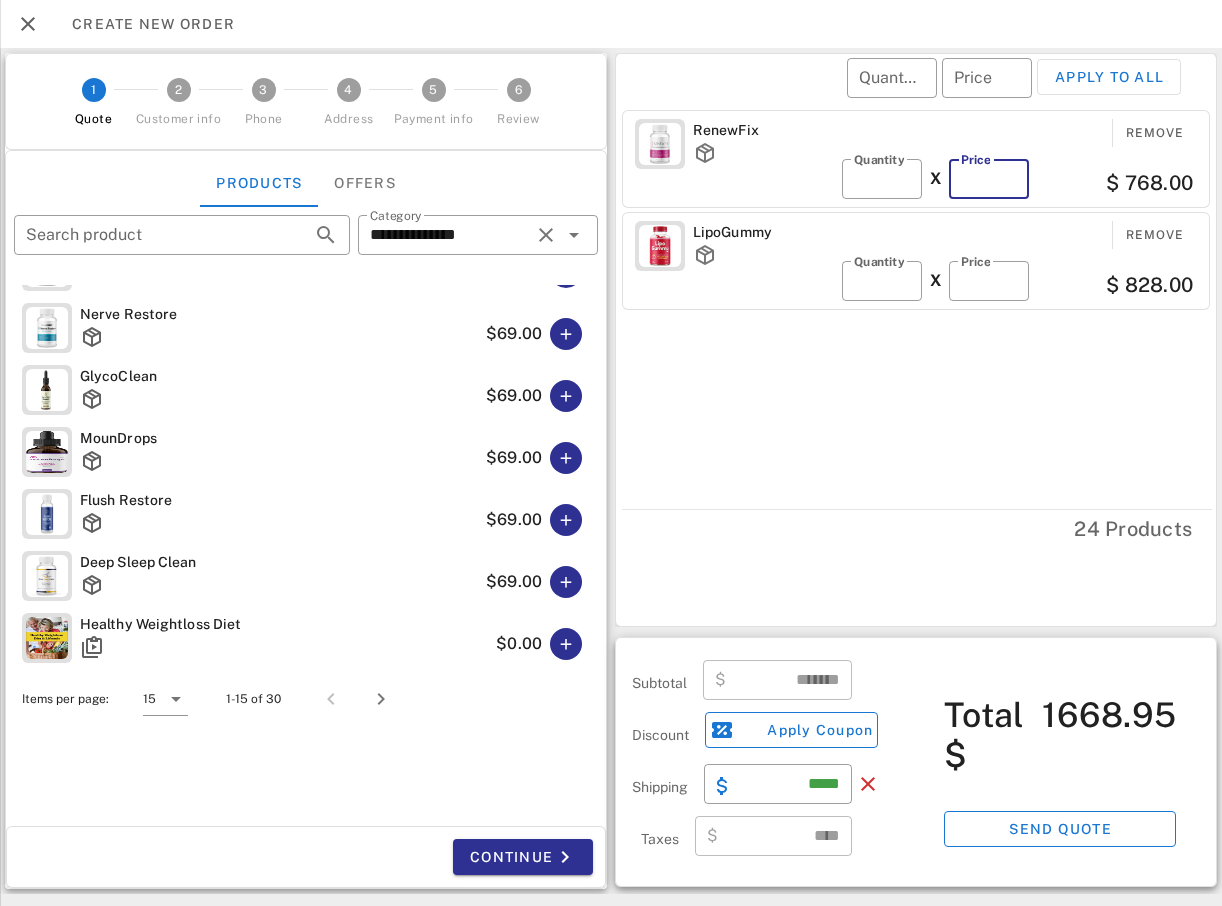 click on "**" at bounding box center [989, 179] 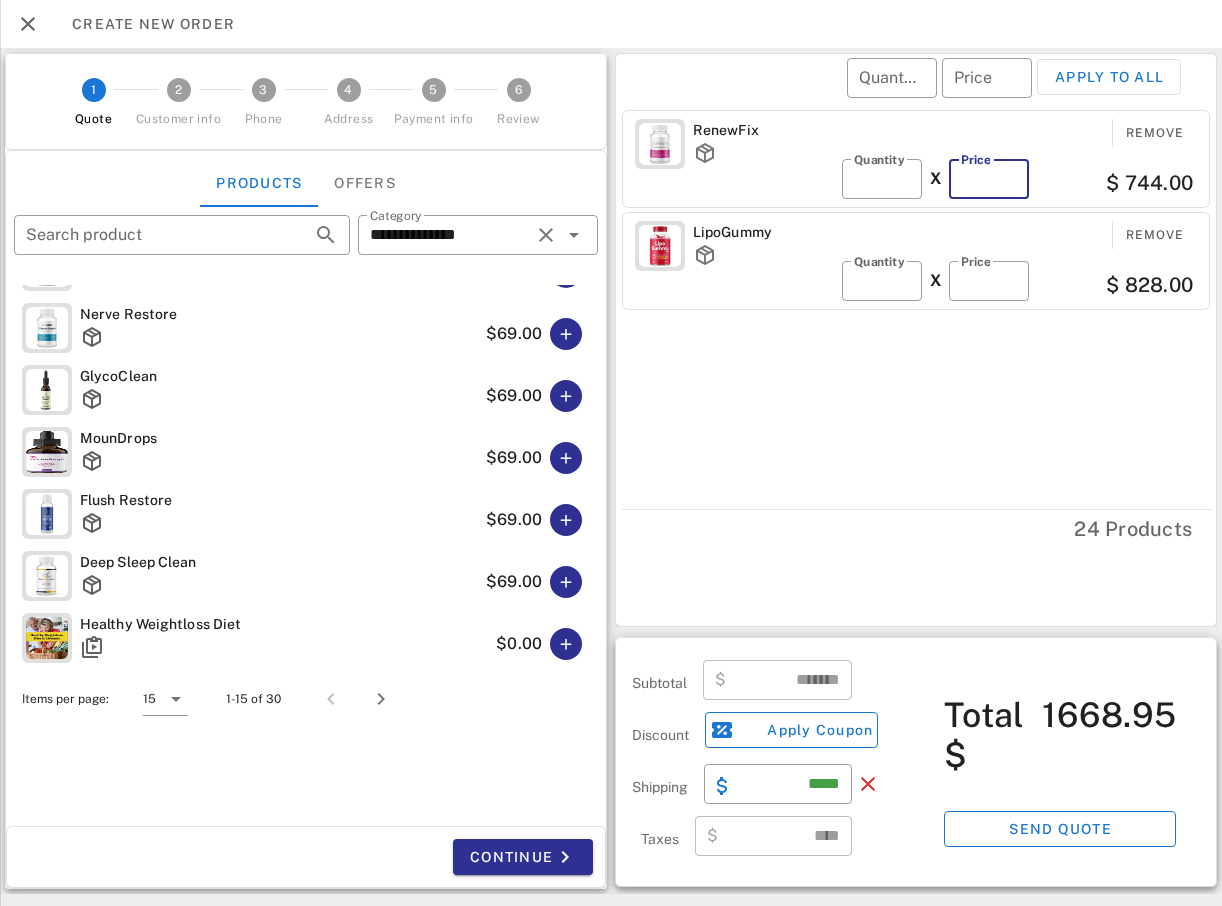 click on "**" at bounding box center [989, 179] 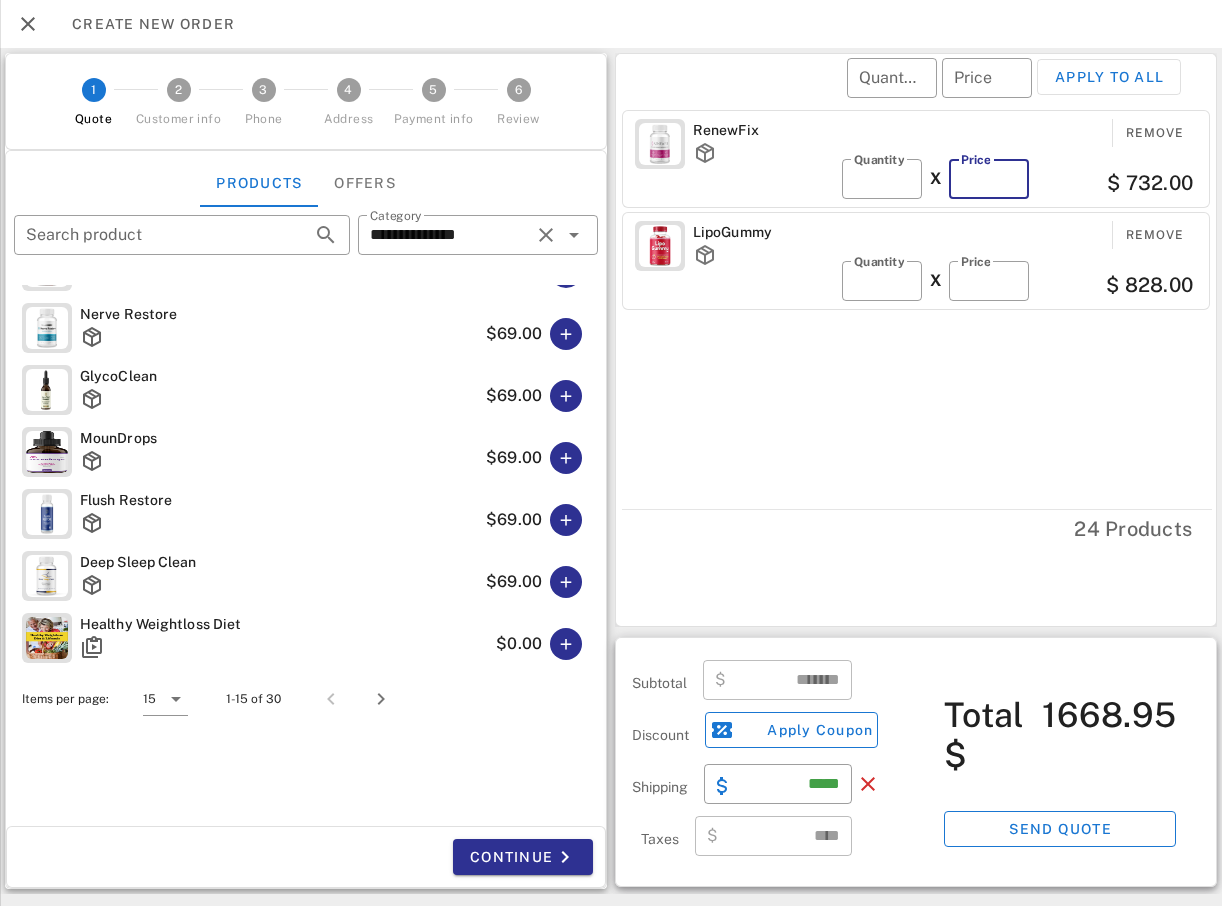 type on "**" 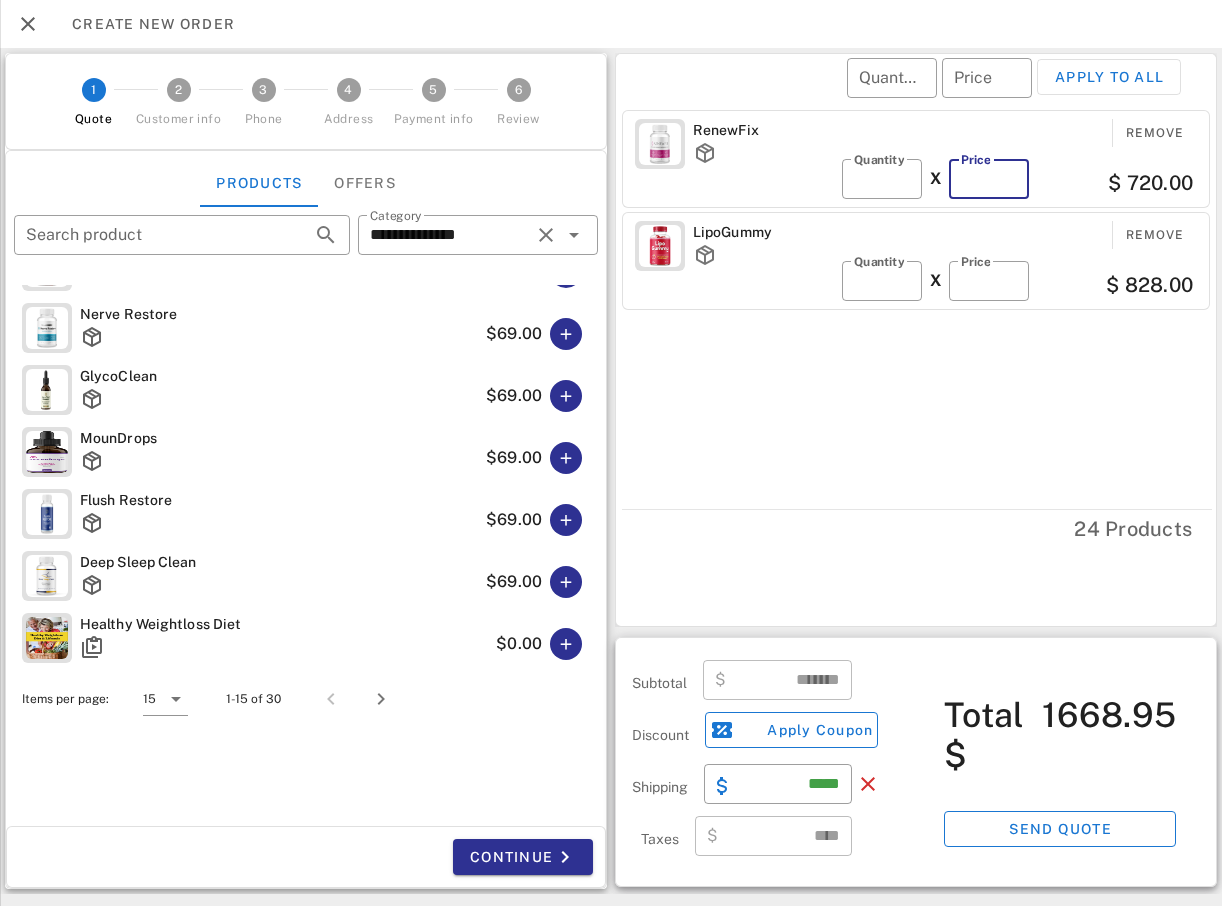 type on "*******" 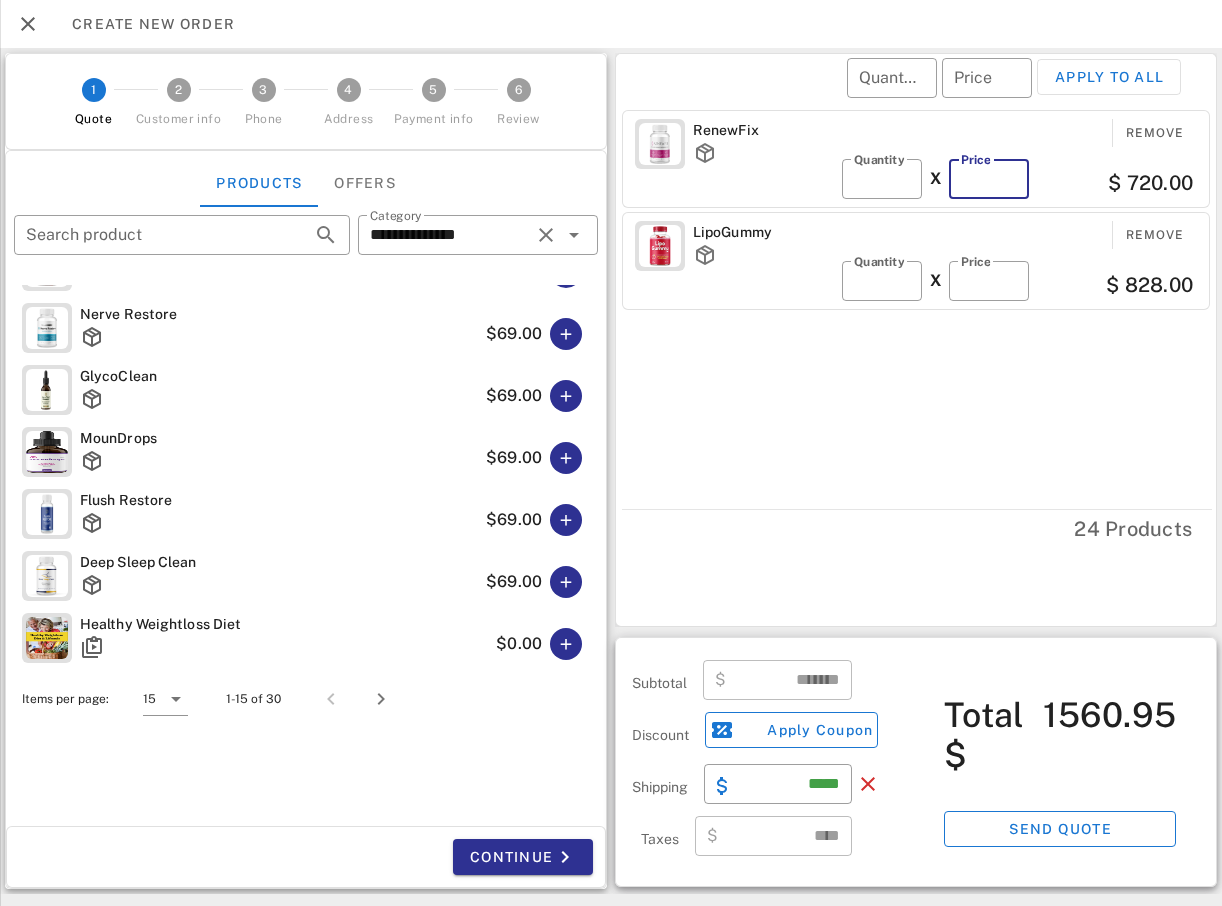 type on "**" 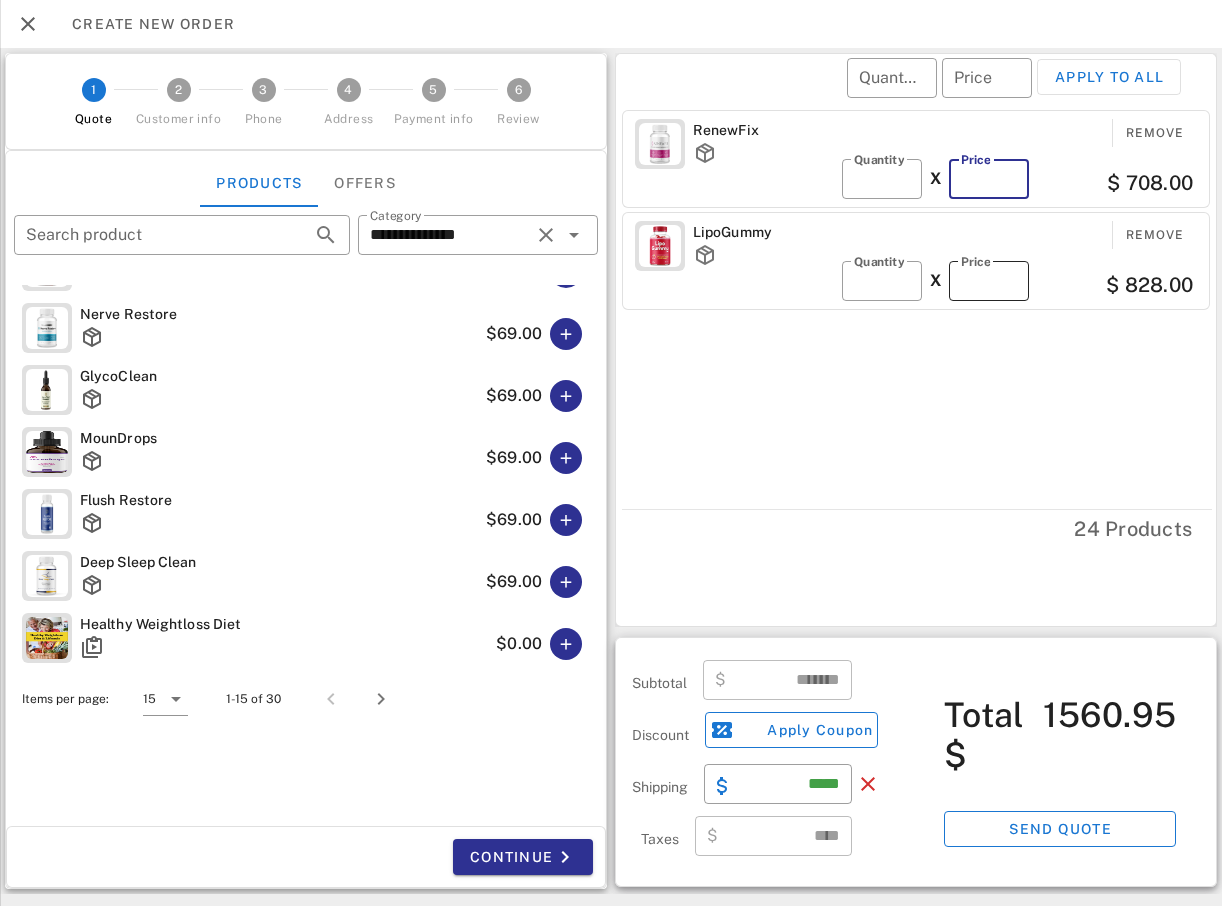 type on "*******" 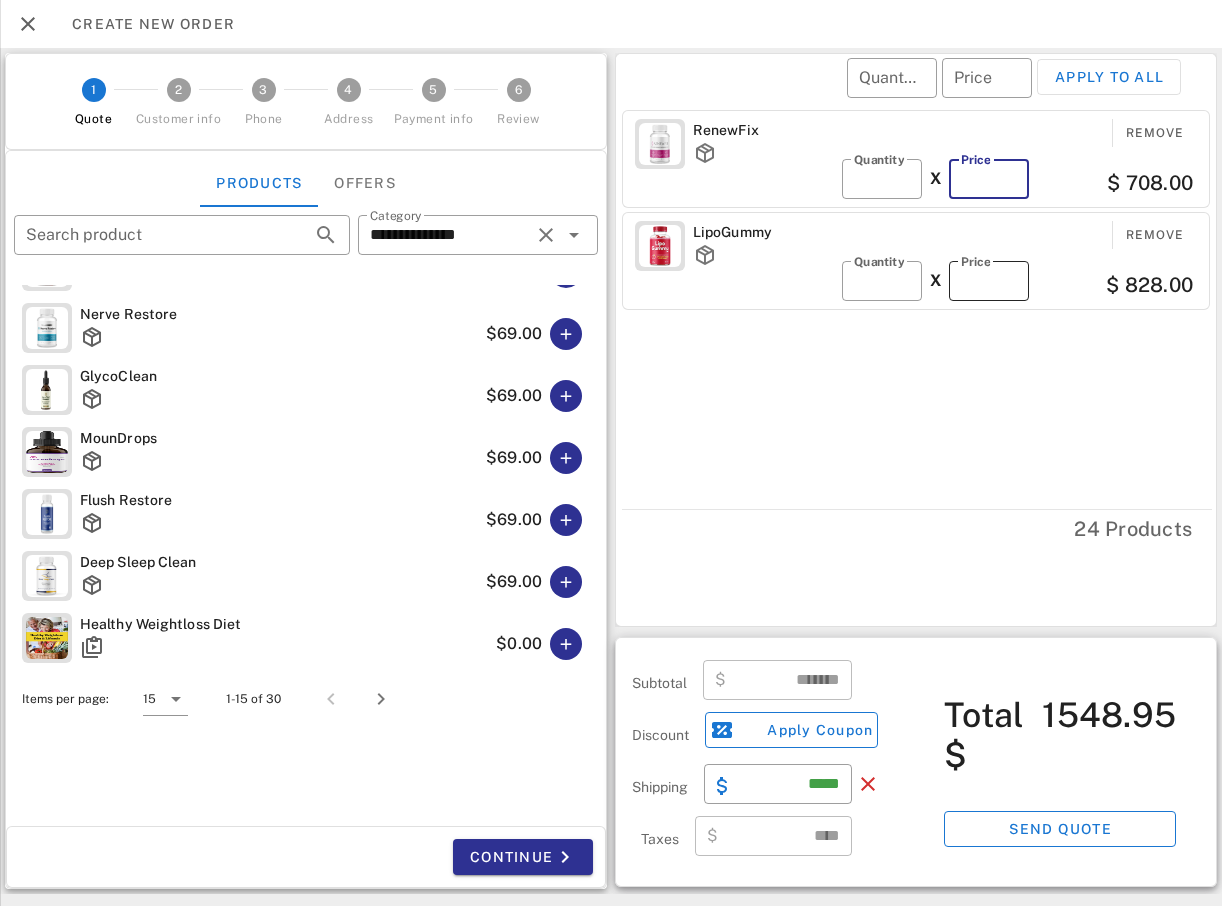 click on "**" at bounding box center (989, 281) 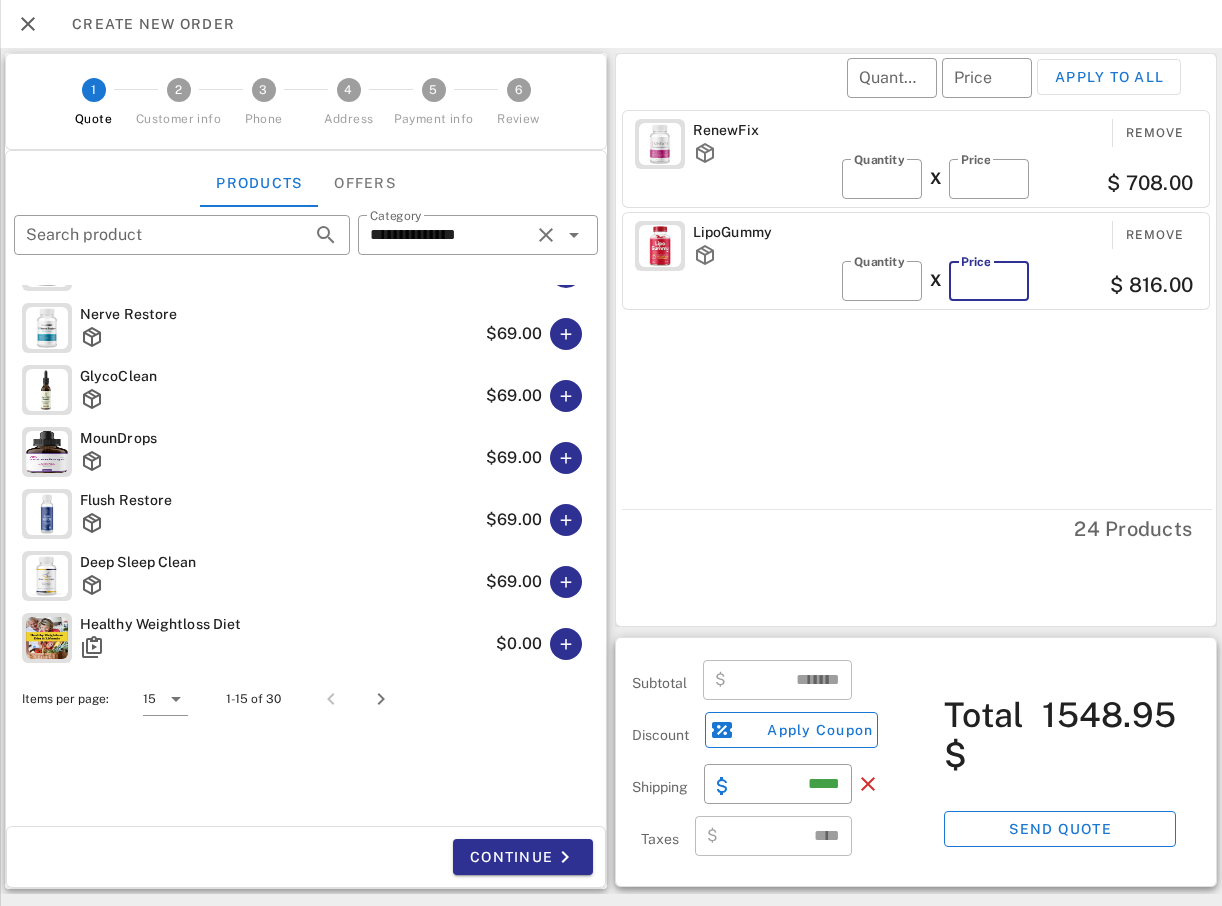 click on "**" at bounding box center [989, 281] 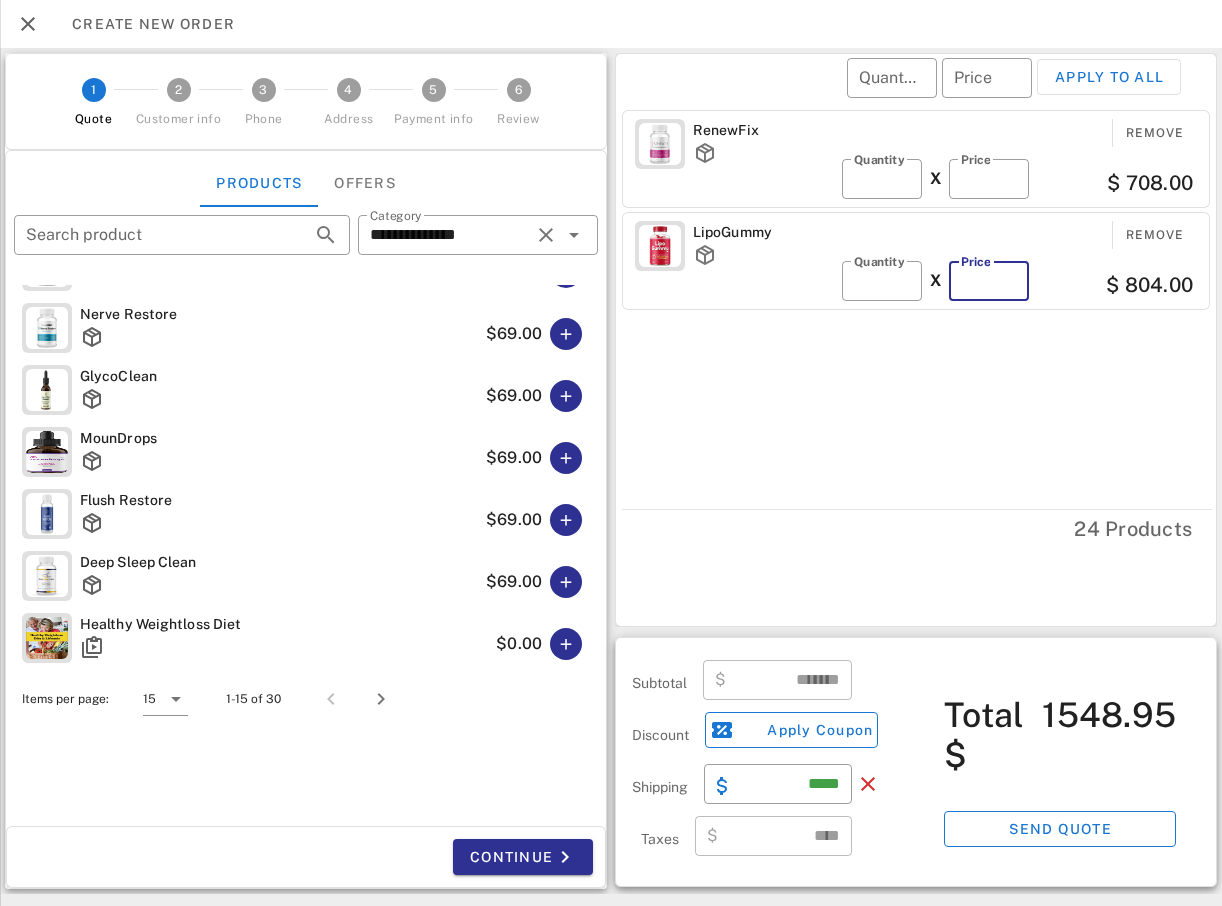 click on "**" at bounding box center (989, 281) 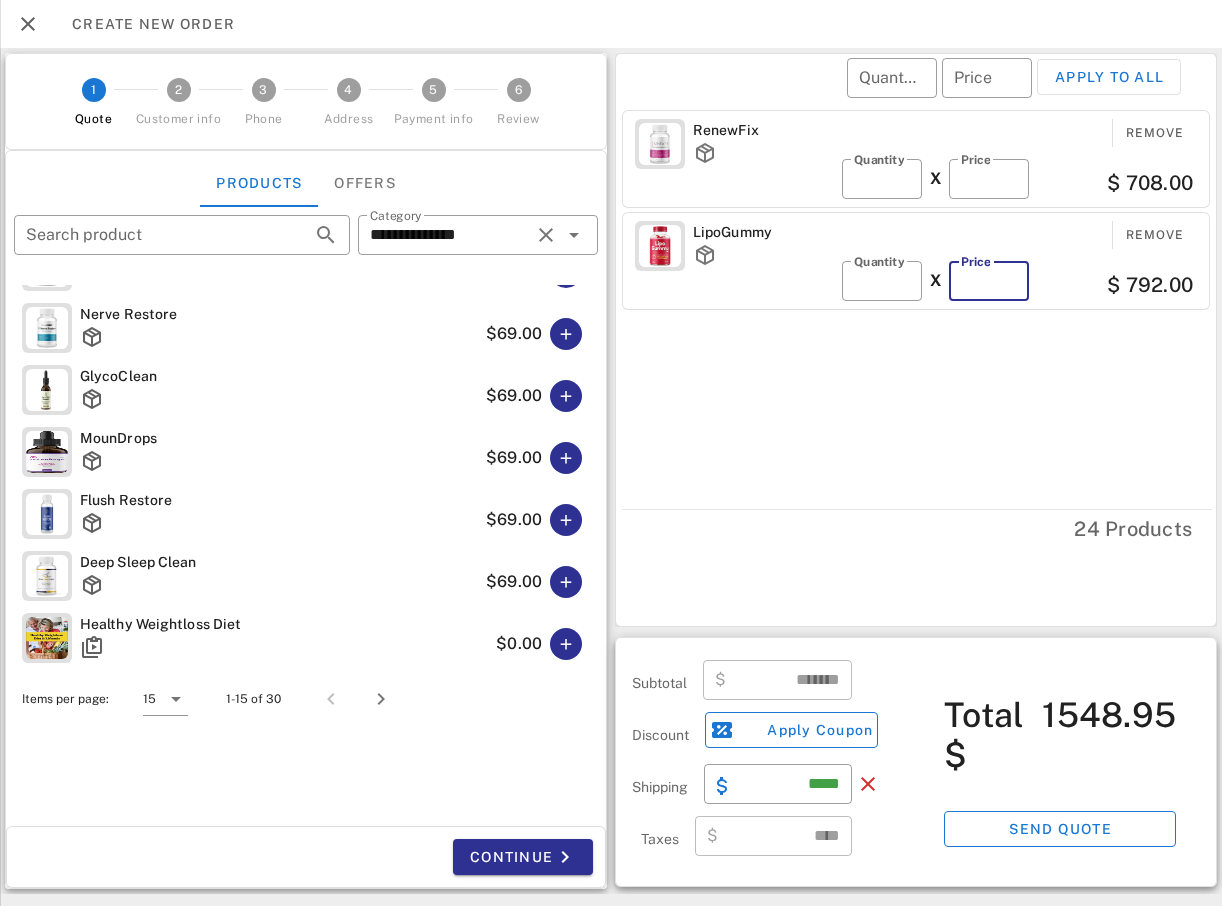 click on "**" at bounding box center [989, 281] 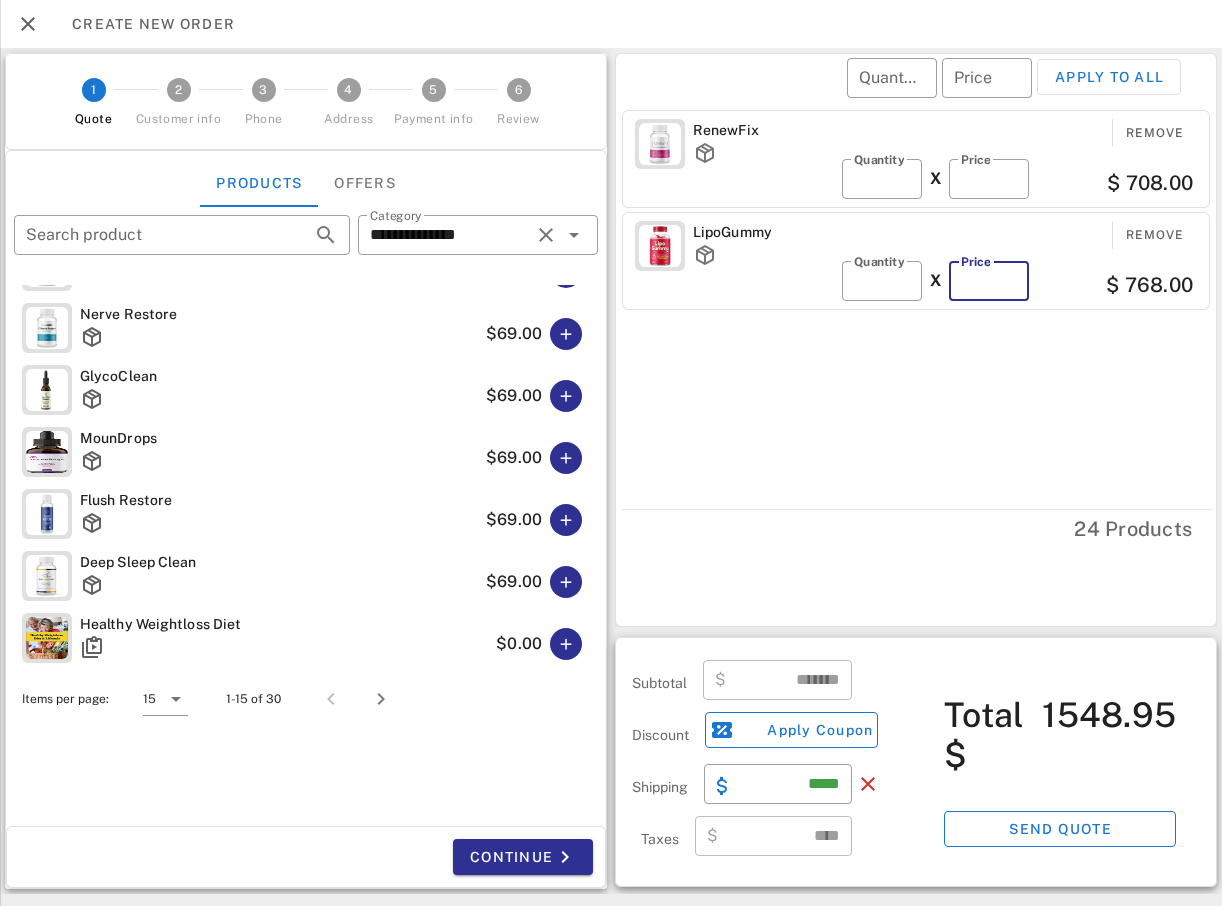 click on "**" at bounding box center (989, 281) 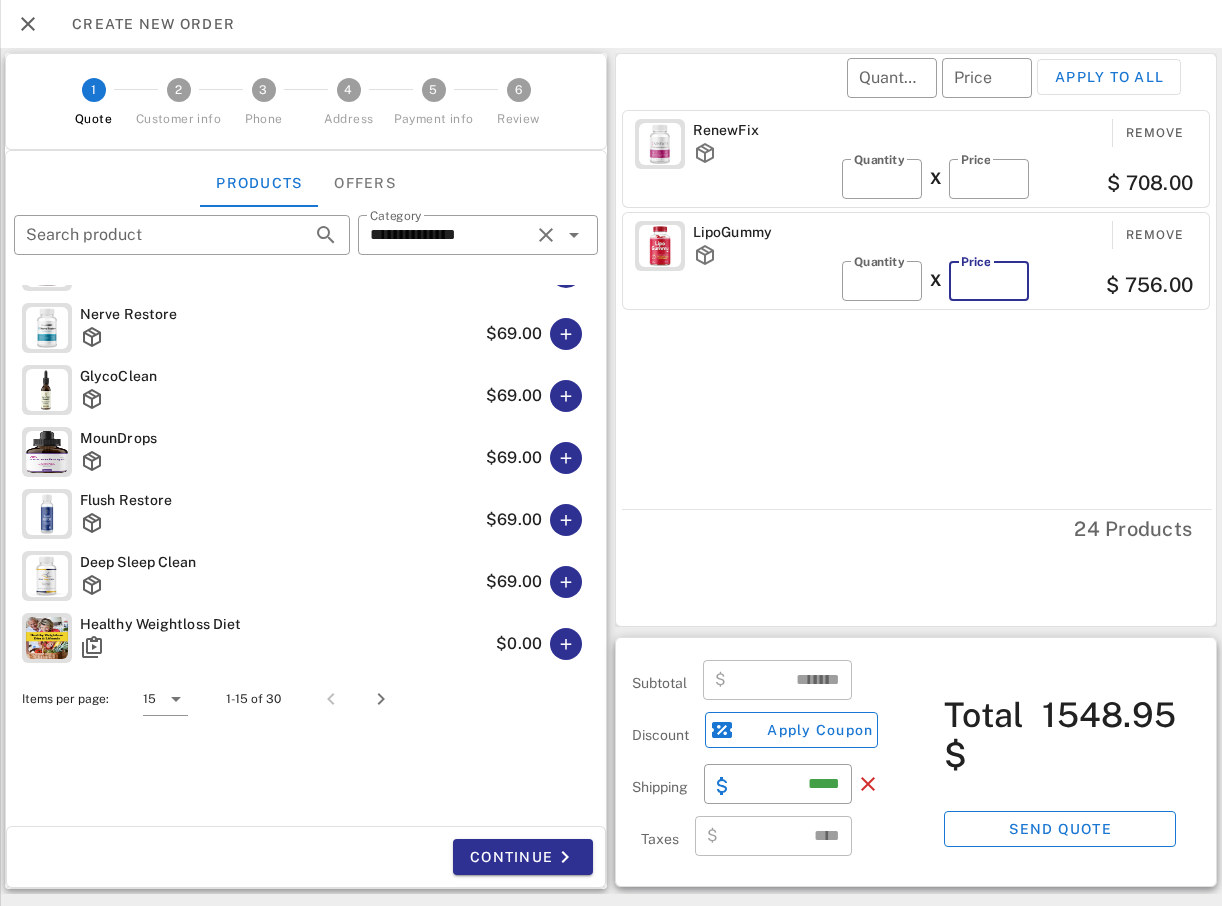 click on "**" at bounding box center [989, 281] 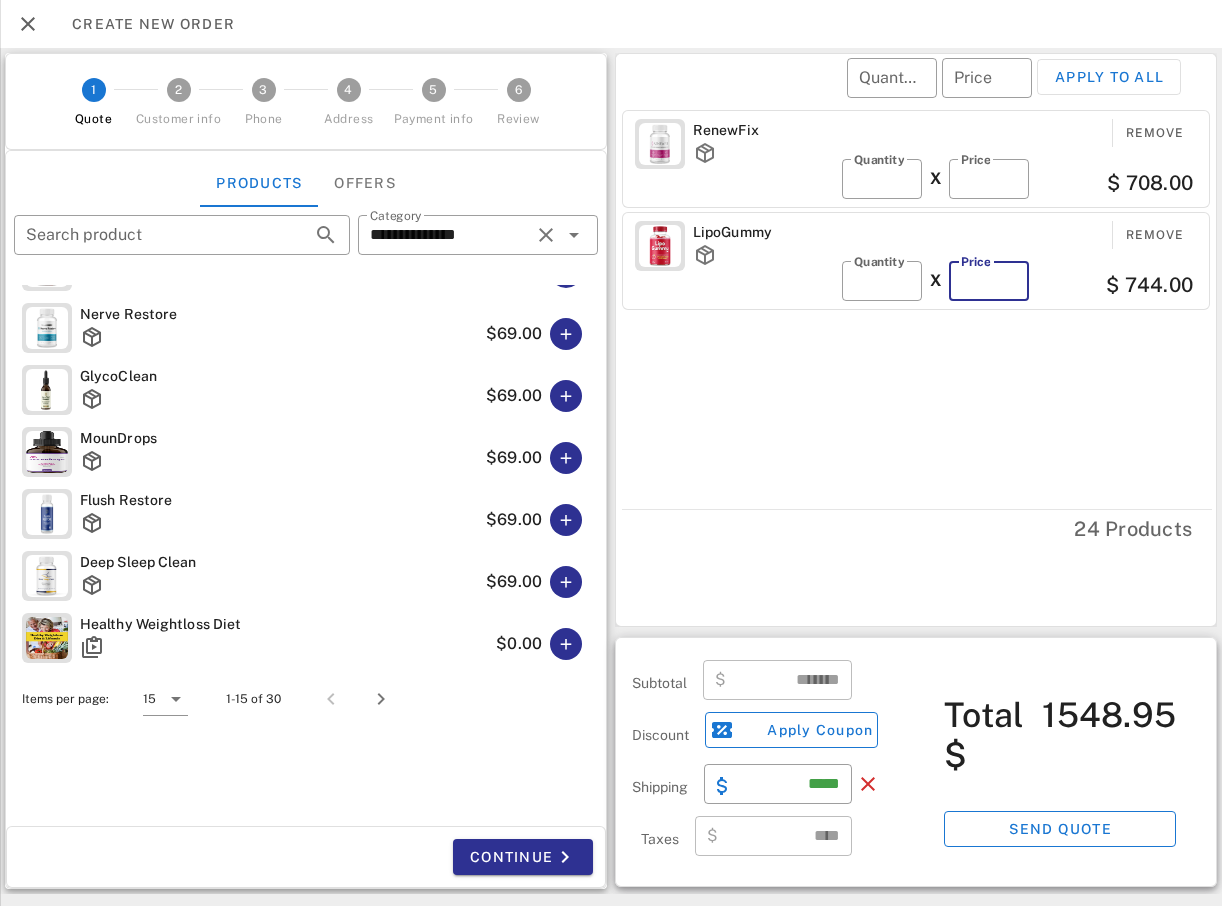 click on "**" at bounding box center (989, 281) 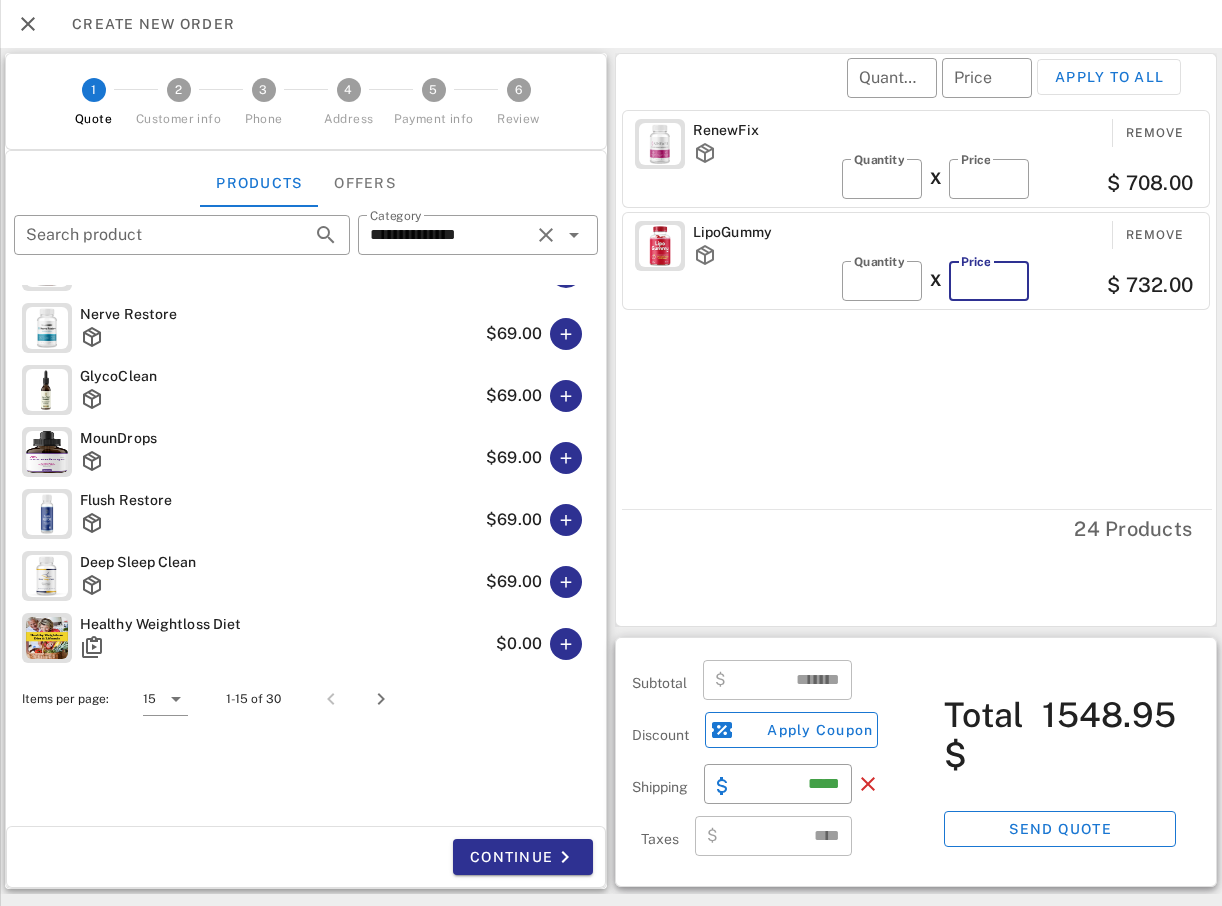 click on "**" at bounding box center (989, 281) 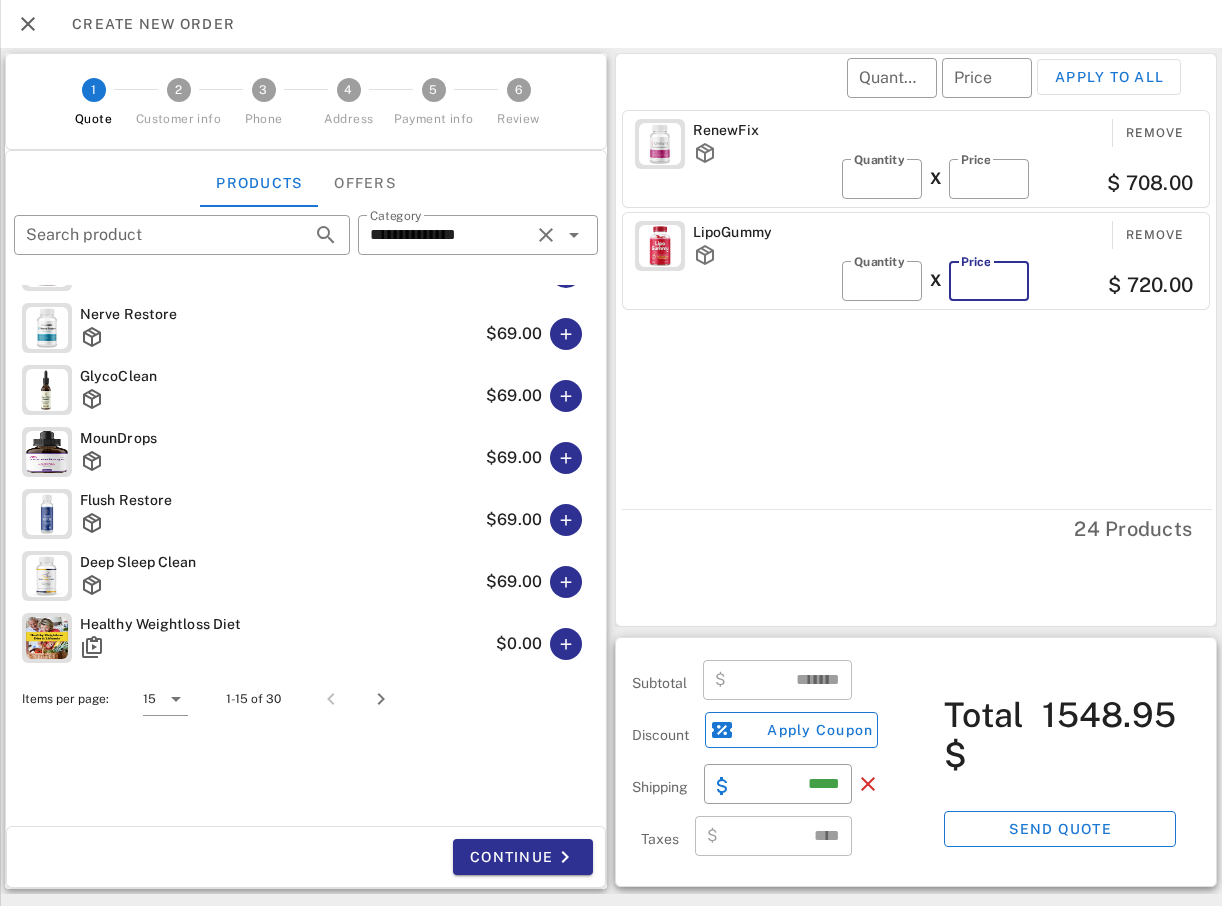 type on "**" 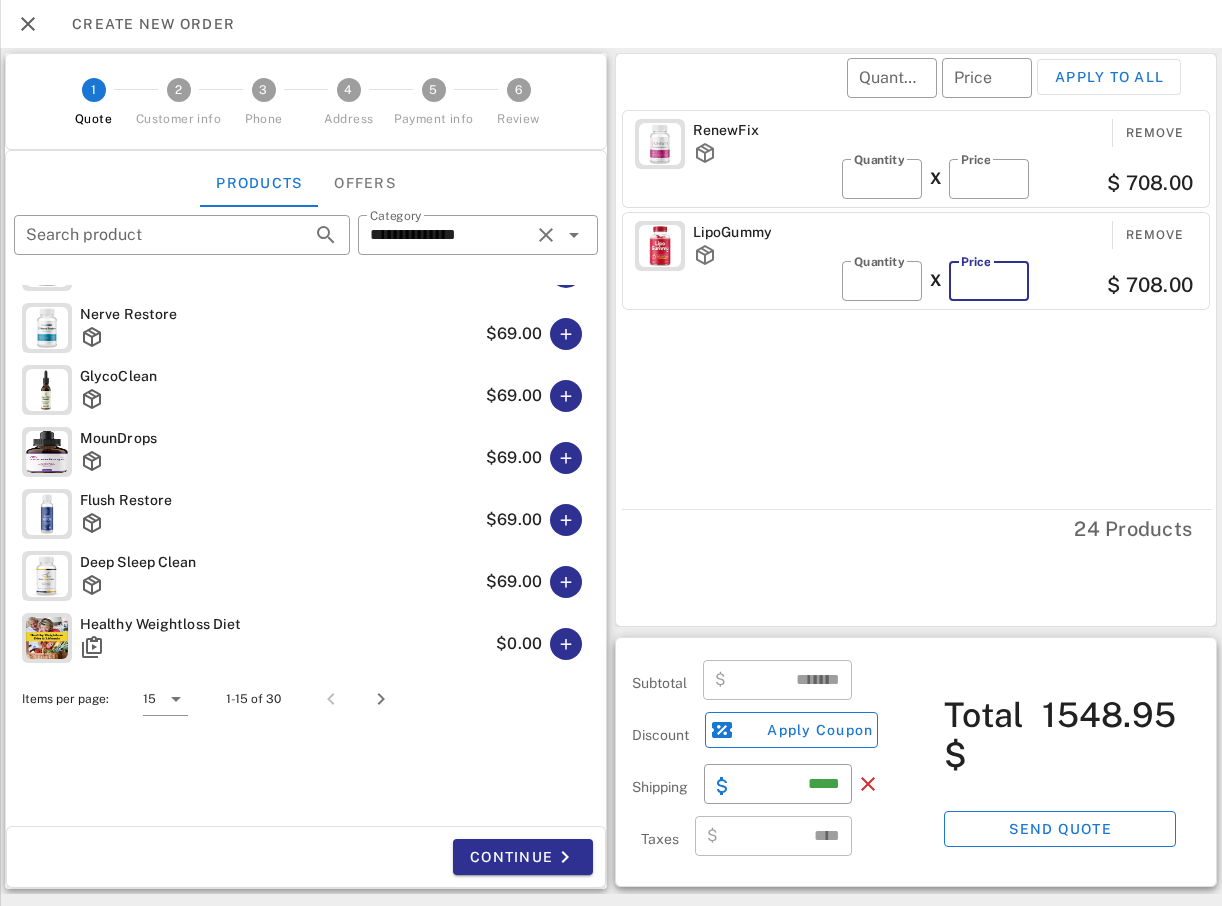 type on "*******" 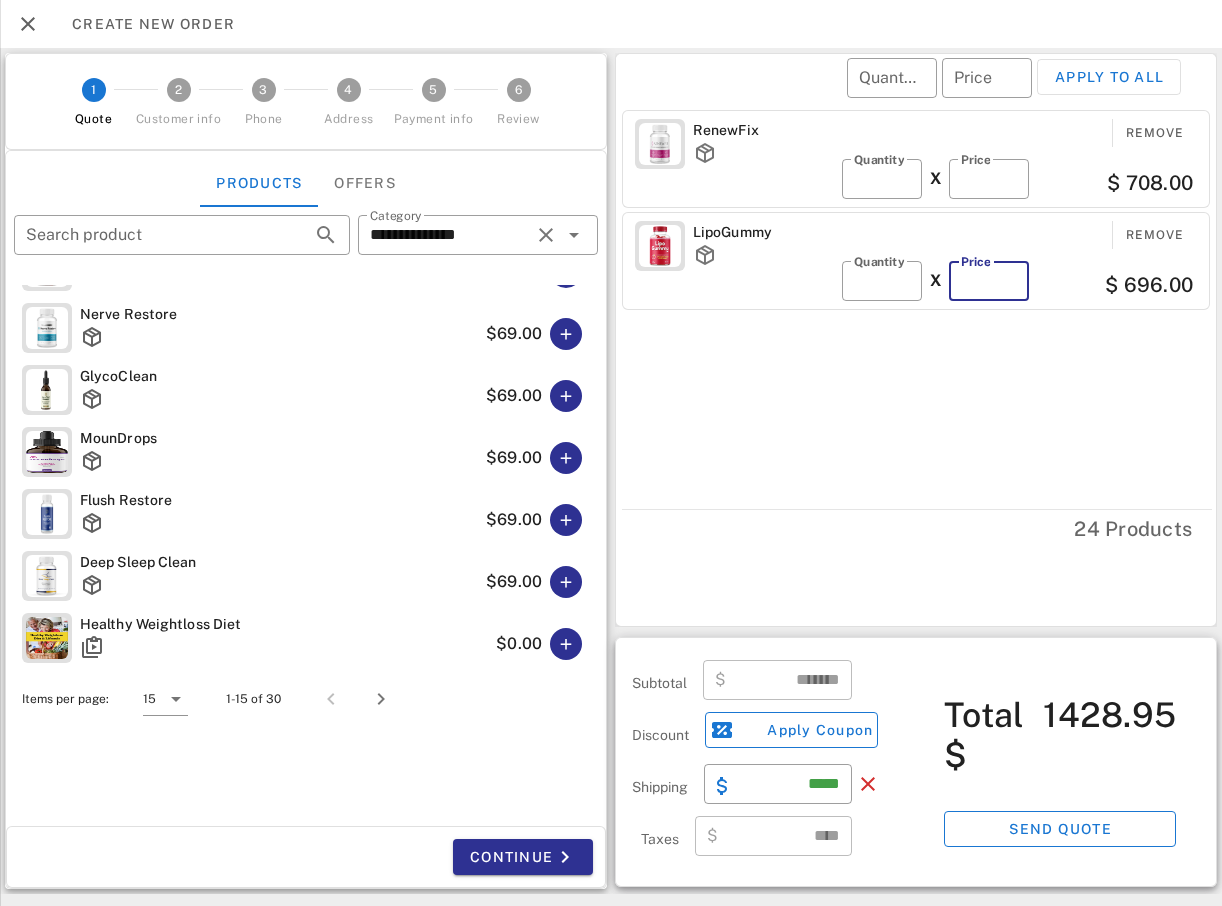 click on "**" at bounding box center (989, 281) 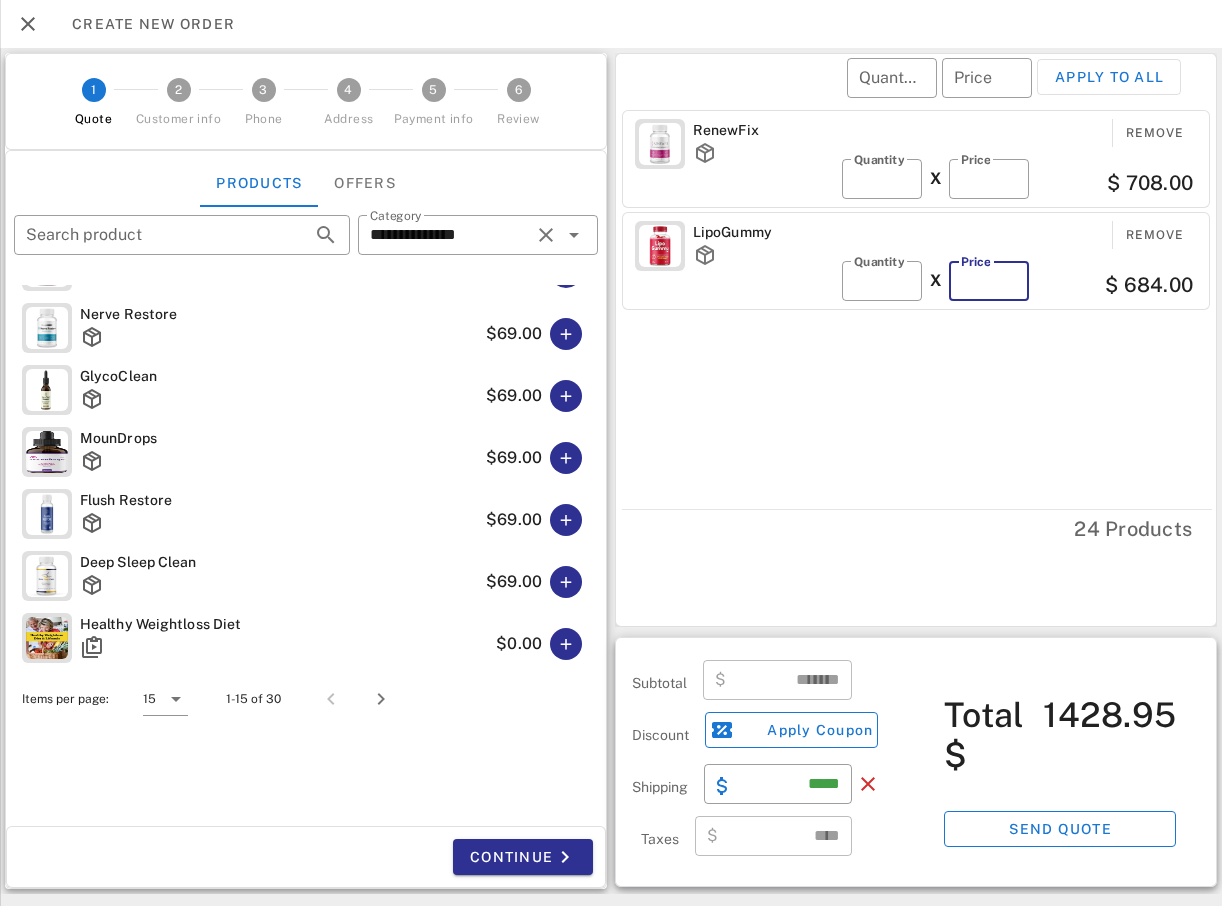 click on "**" at bounding box center [989, 281] 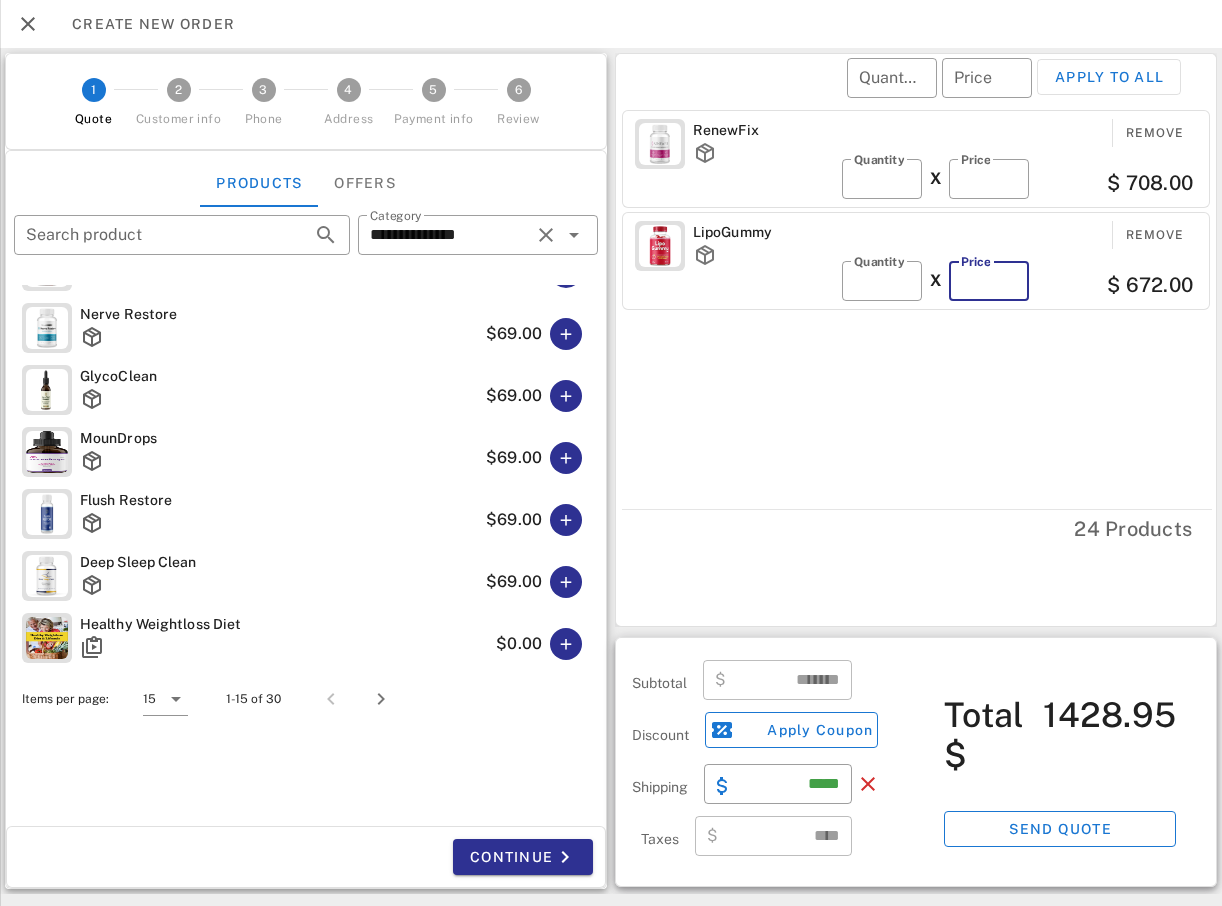 click on "**" at bounding box center (989, 281) 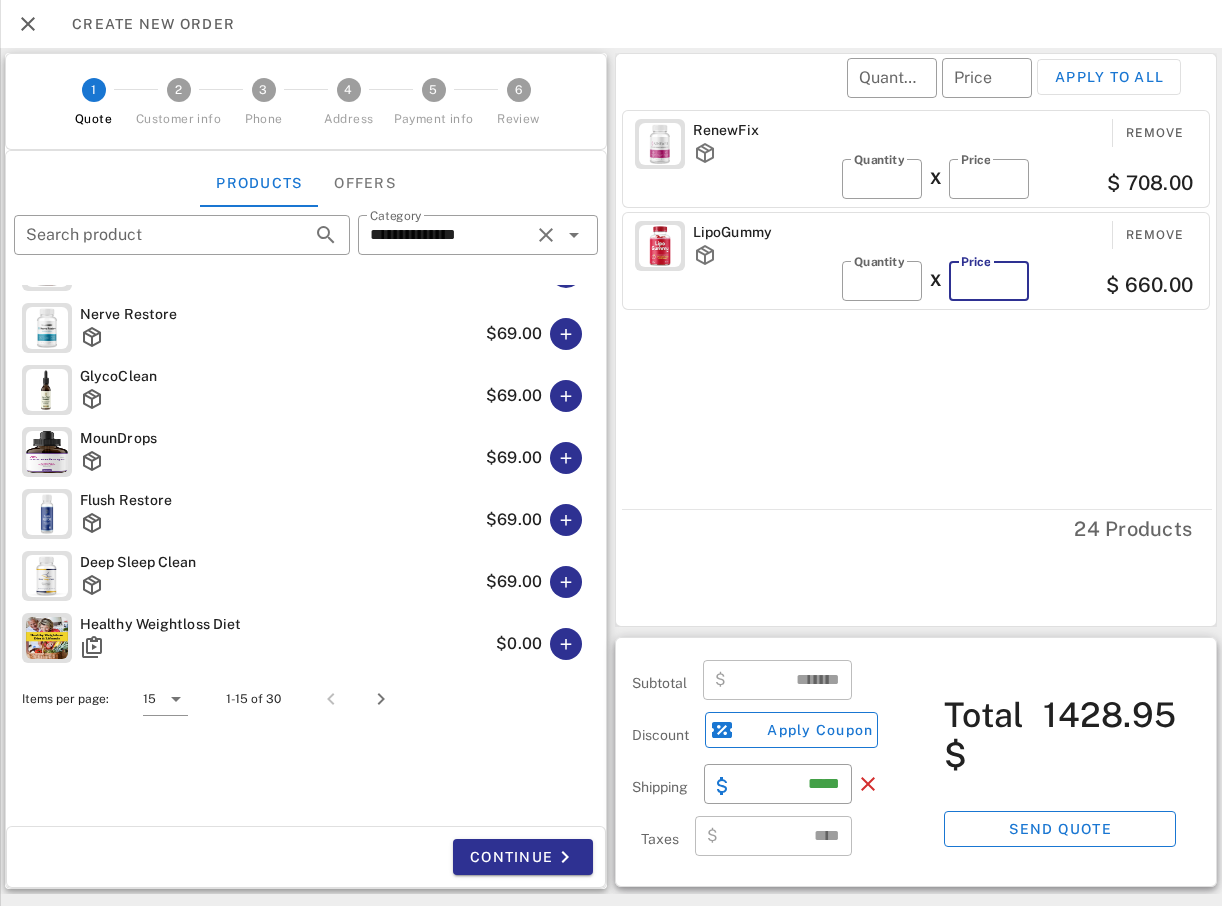 click on "**" at bounding box center (989, 281) 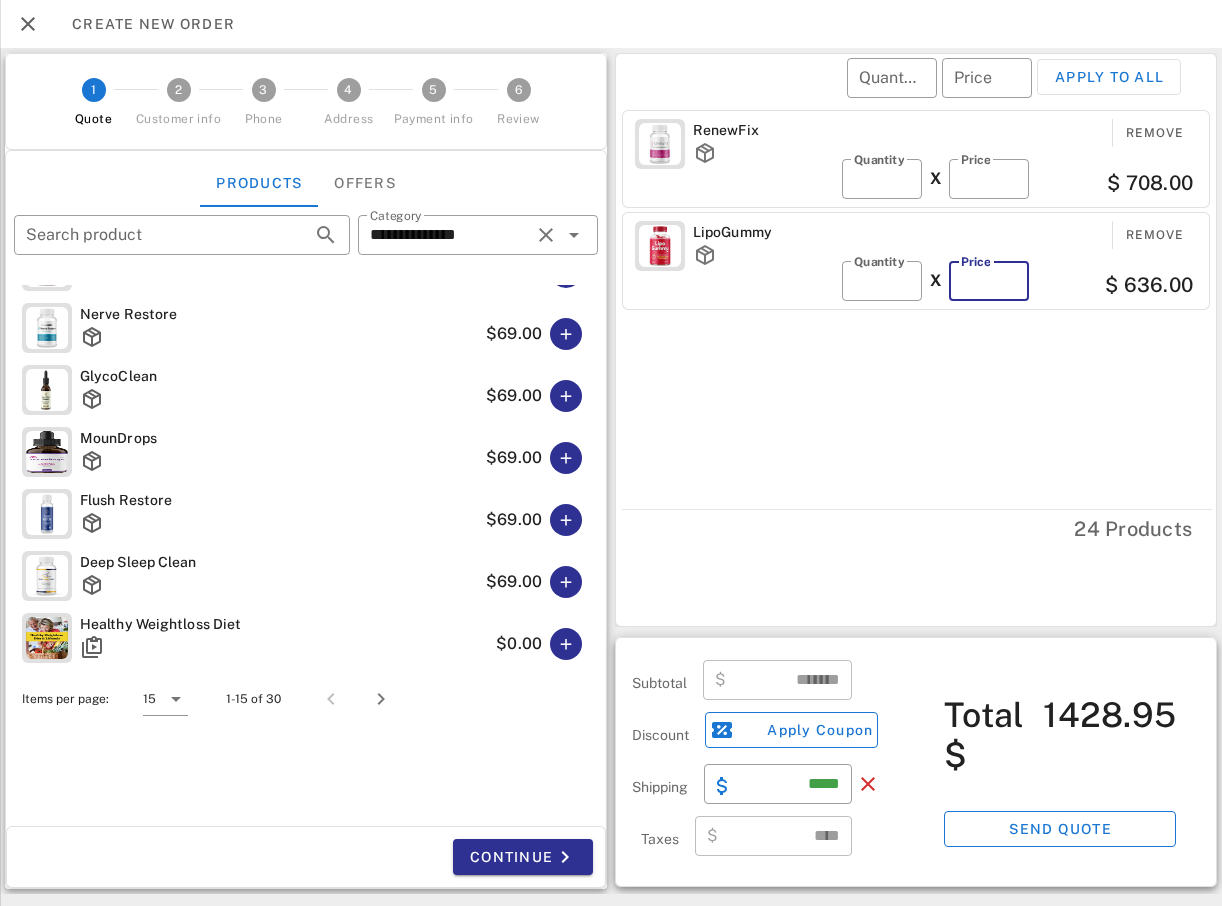 click on "**" at bounding box center [989, 281] 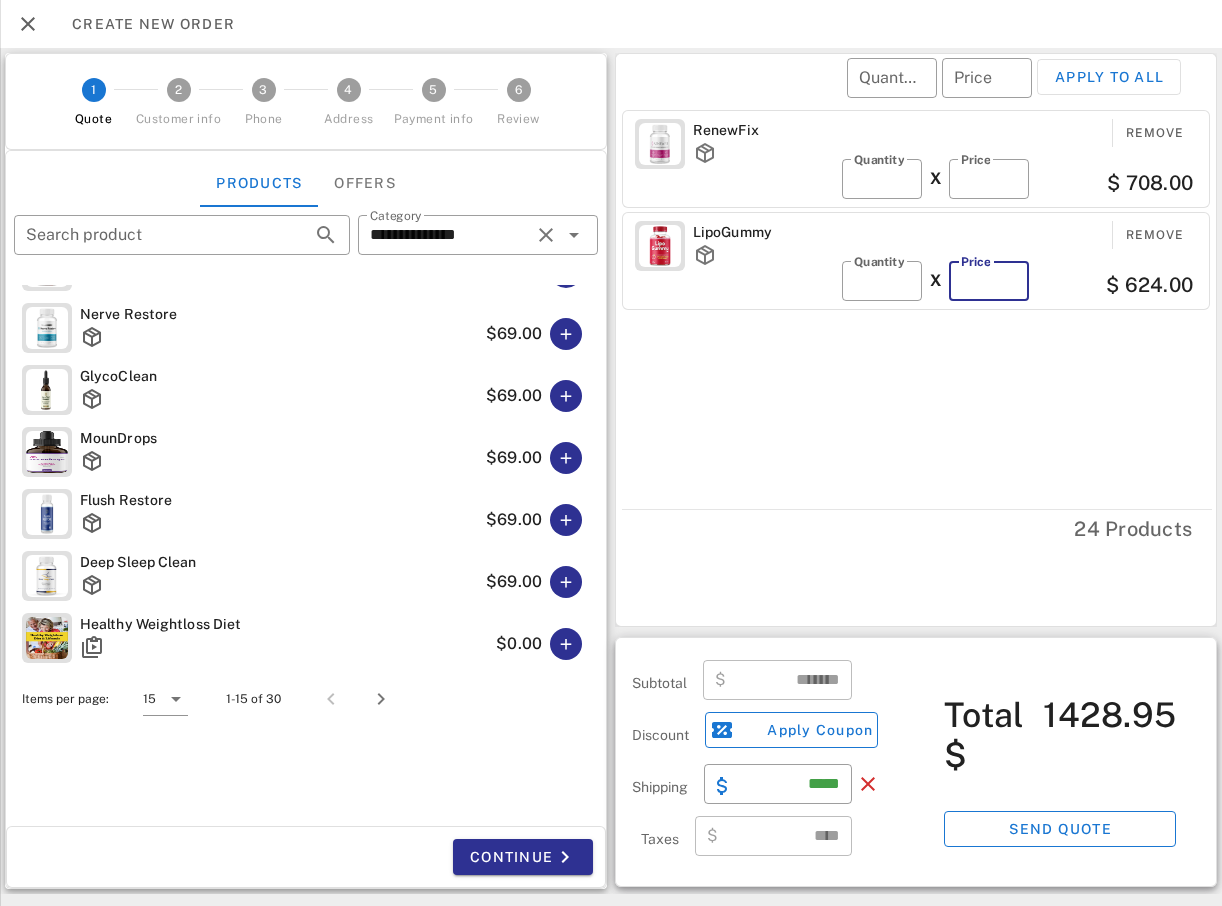 click on "**" at bounding box center [989, 281] 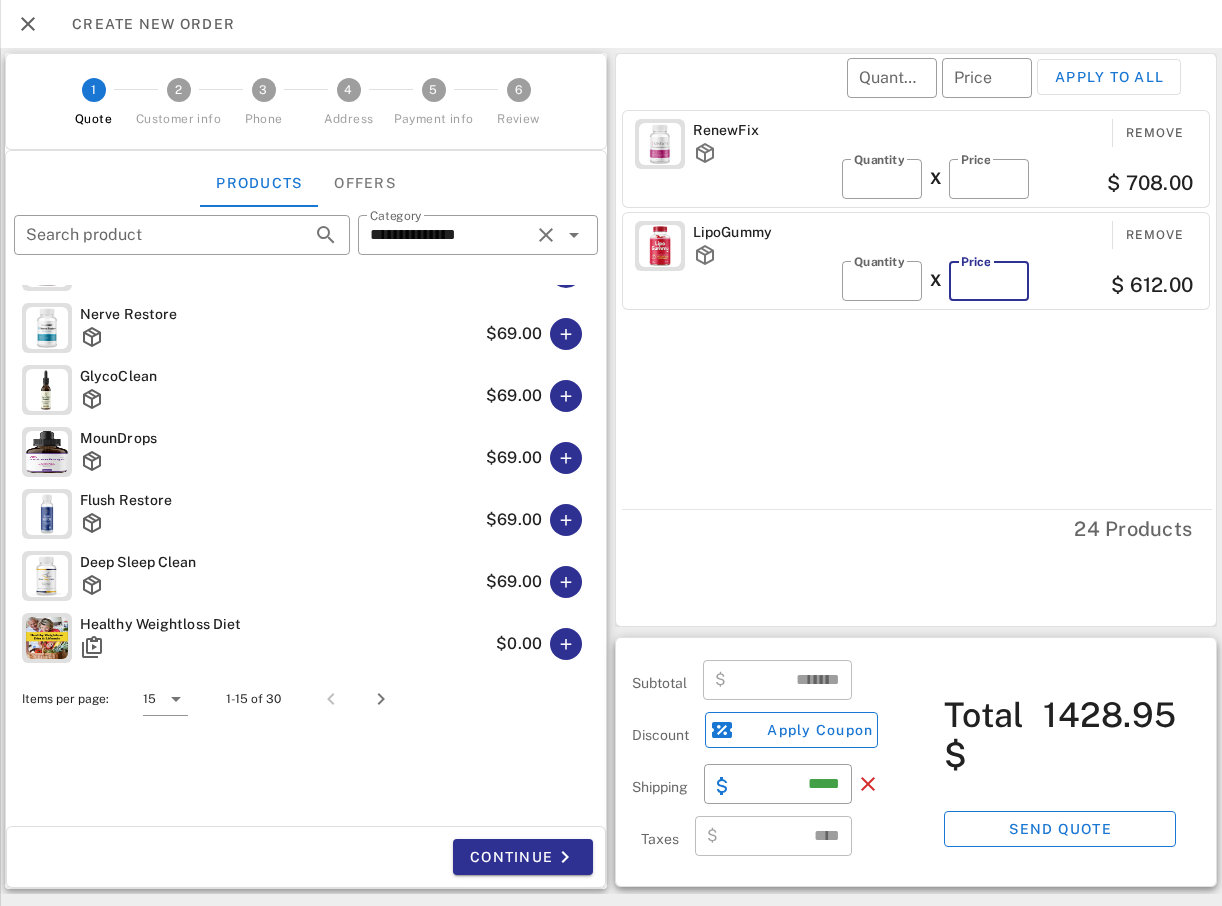 click on "**" at bounding box center [989, 281] 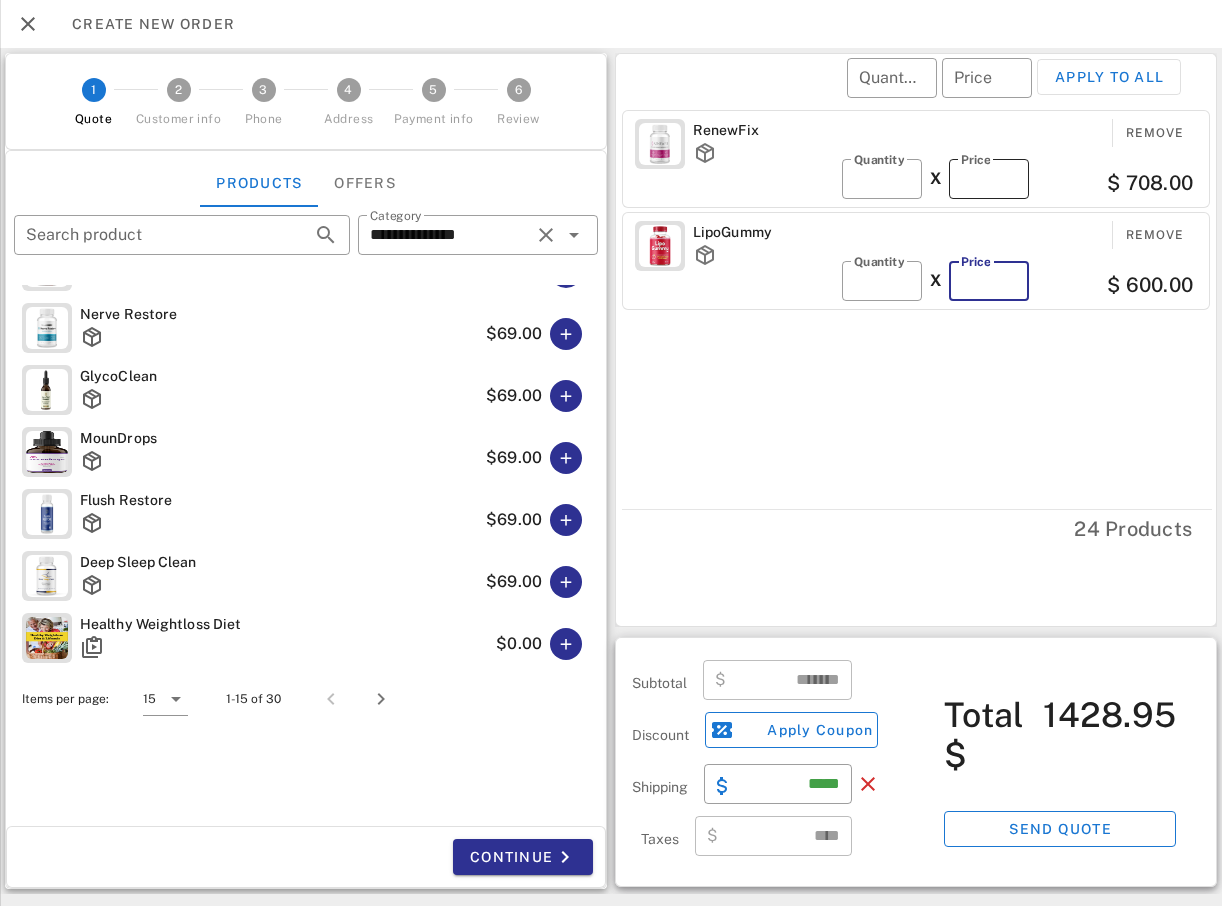 type on "*******" 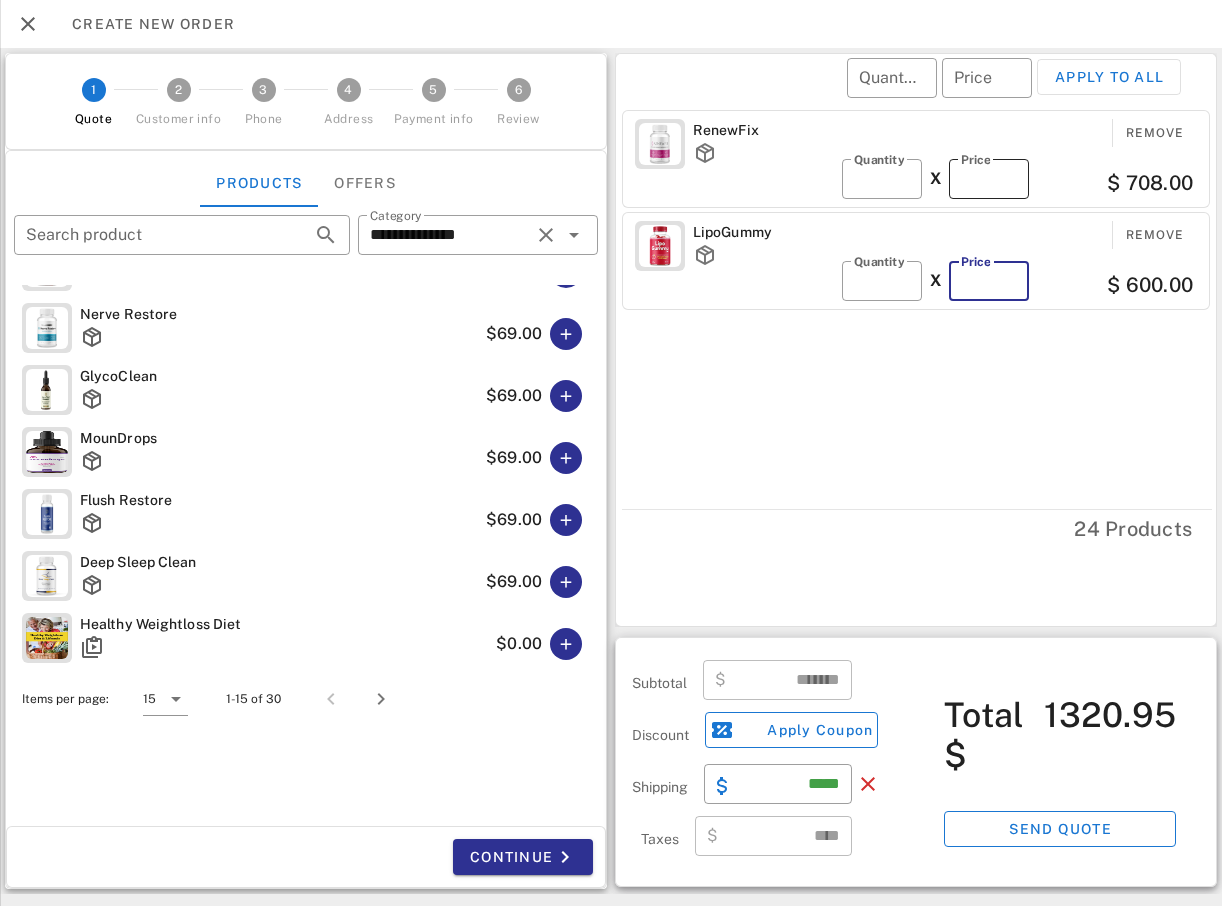 click on "**" at bounding box center [989, 179] 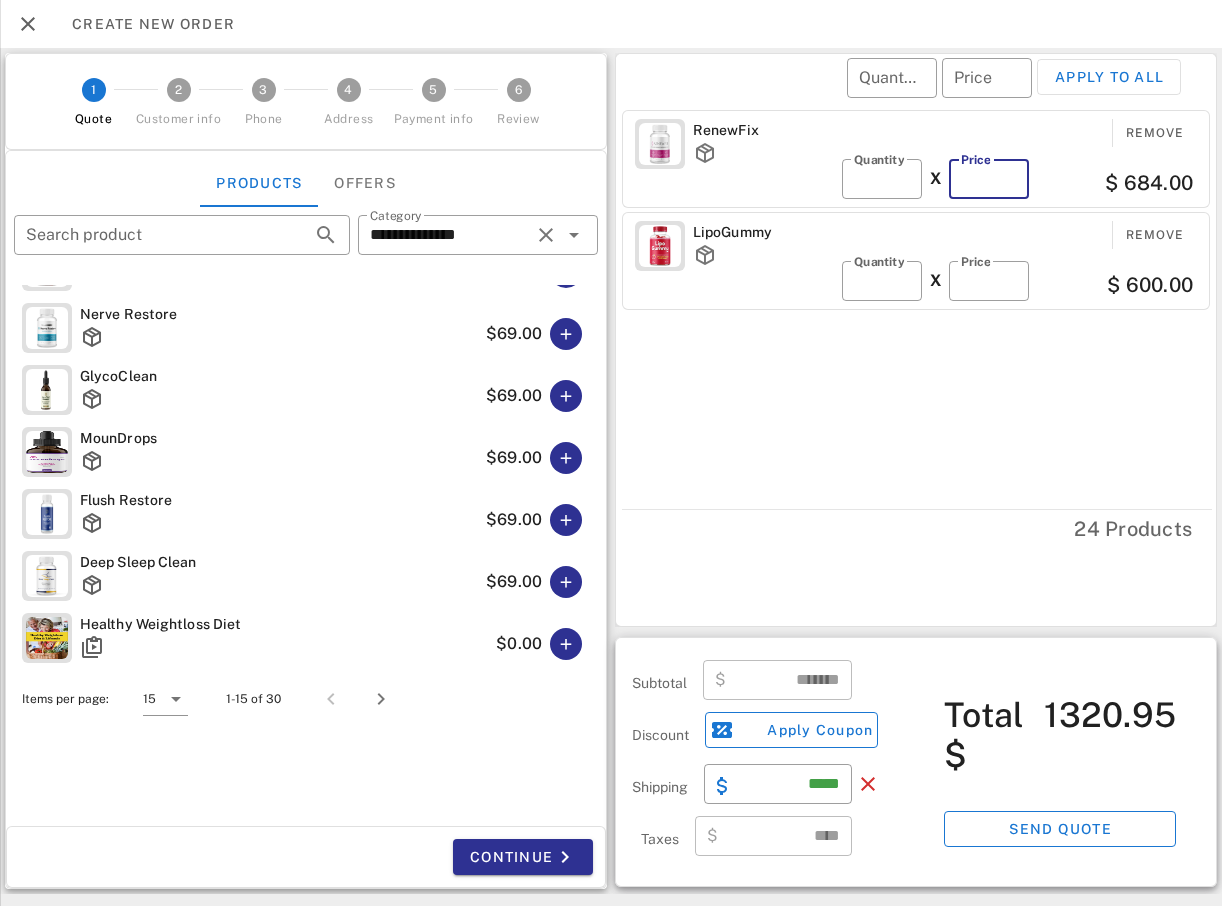 click on "**" at bounding box center [989, 179] 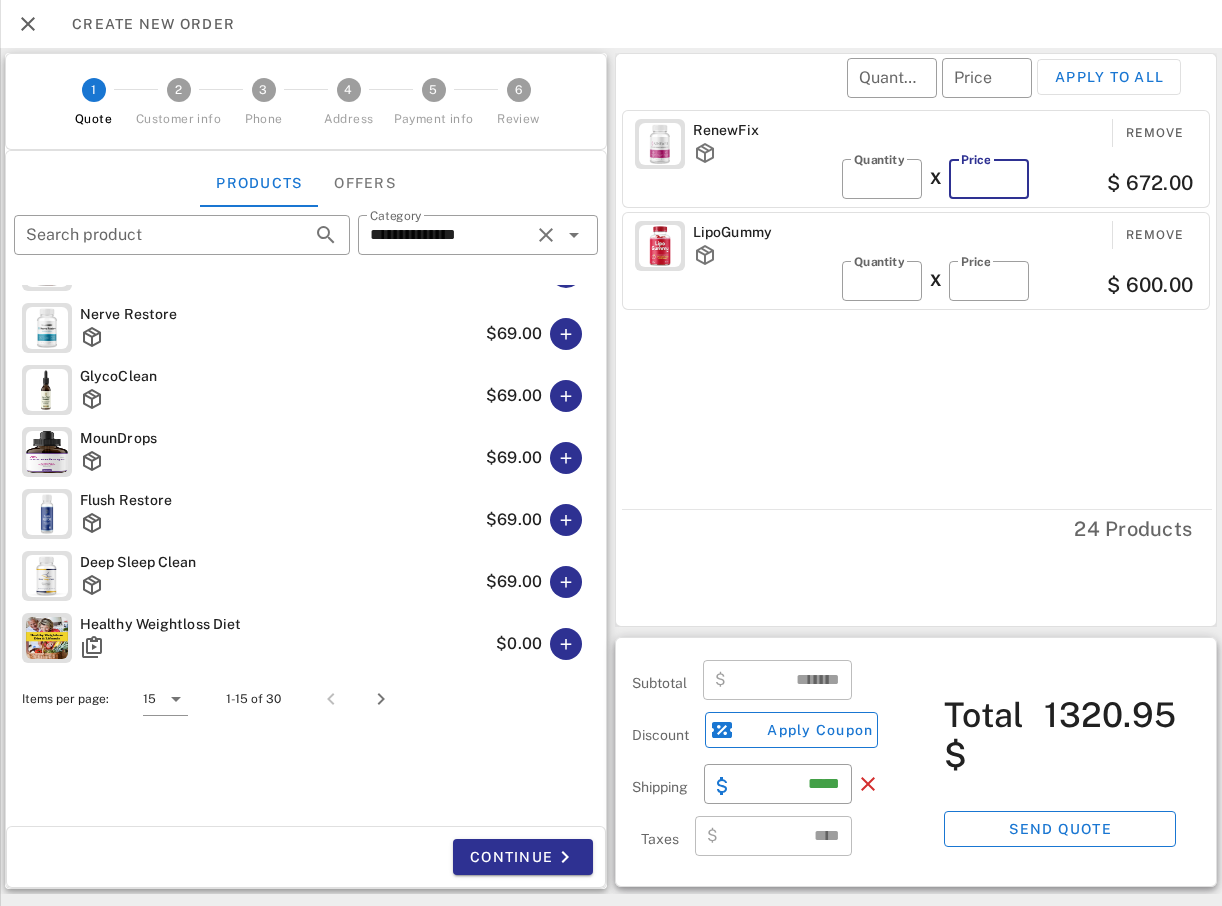 click on "**" at bounding box center [989, 179] 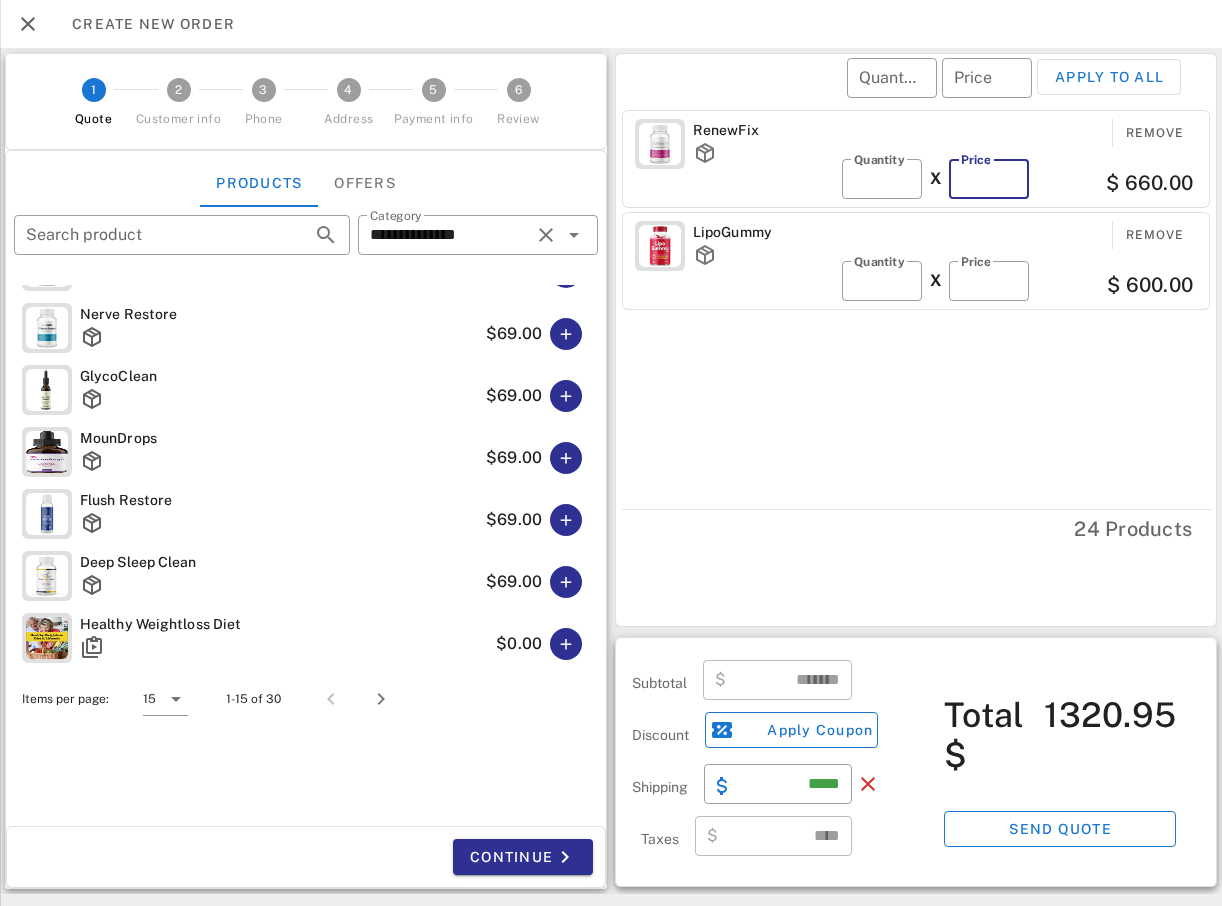 click on "**" at bounding box center (989, 179) 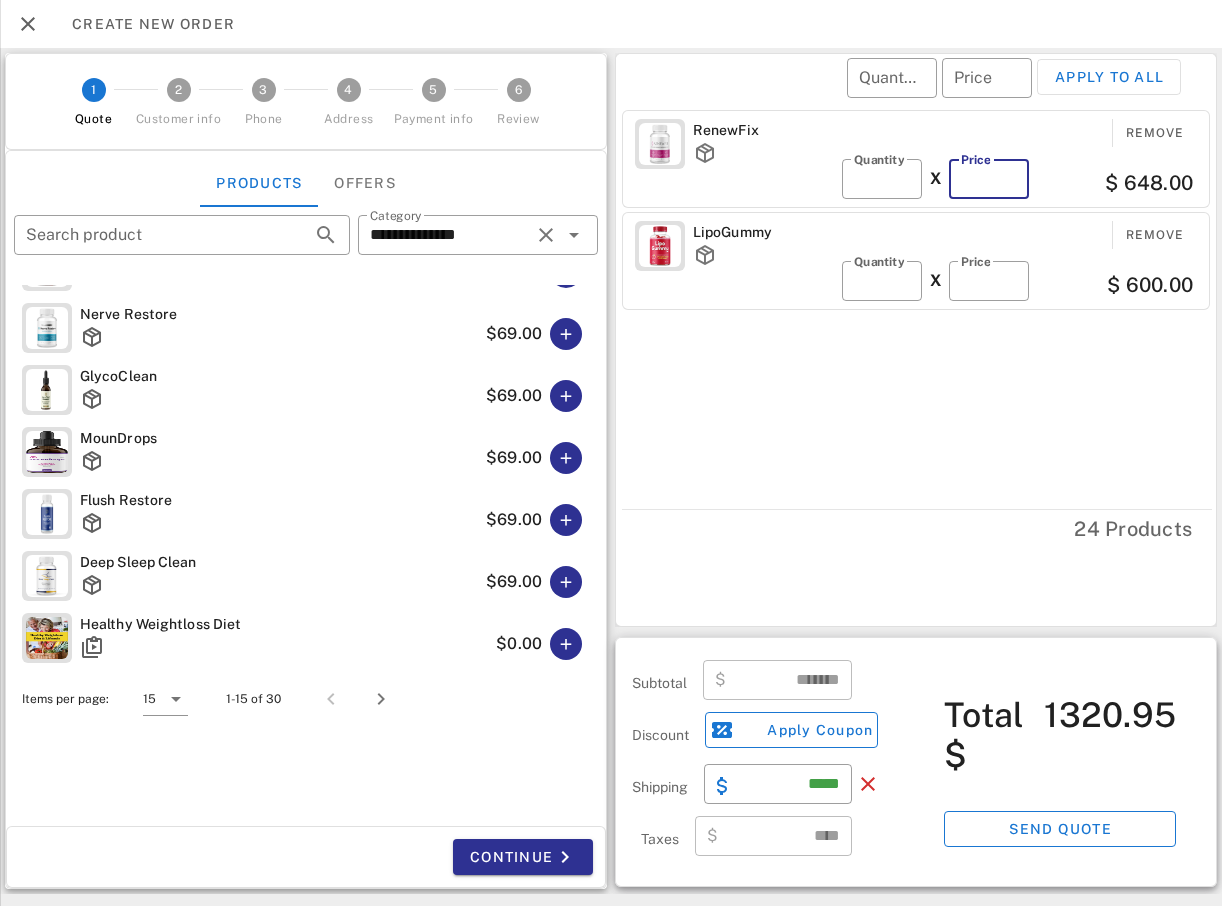 click on "**" at bounding box center (989, 179) 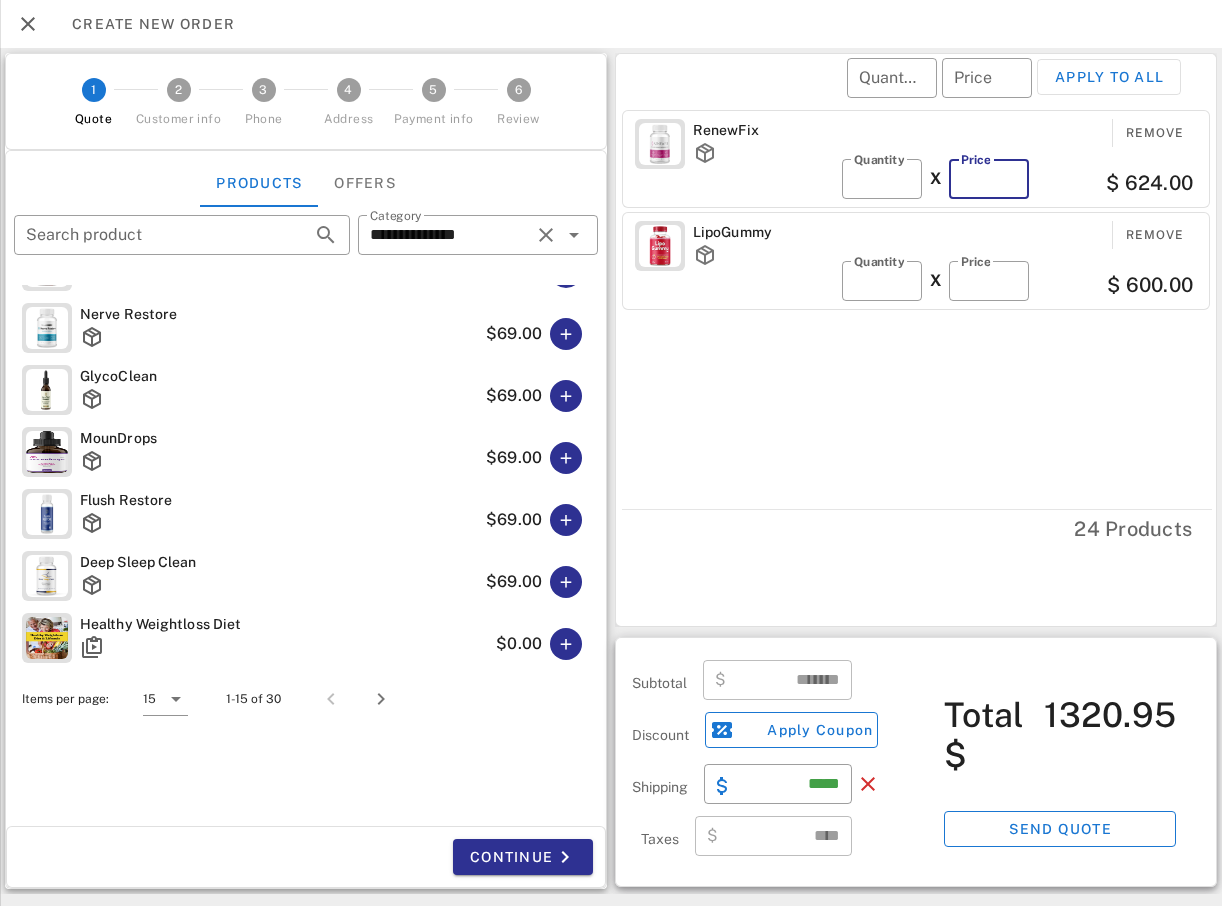 click on "**" at bounding box center [989, 179] 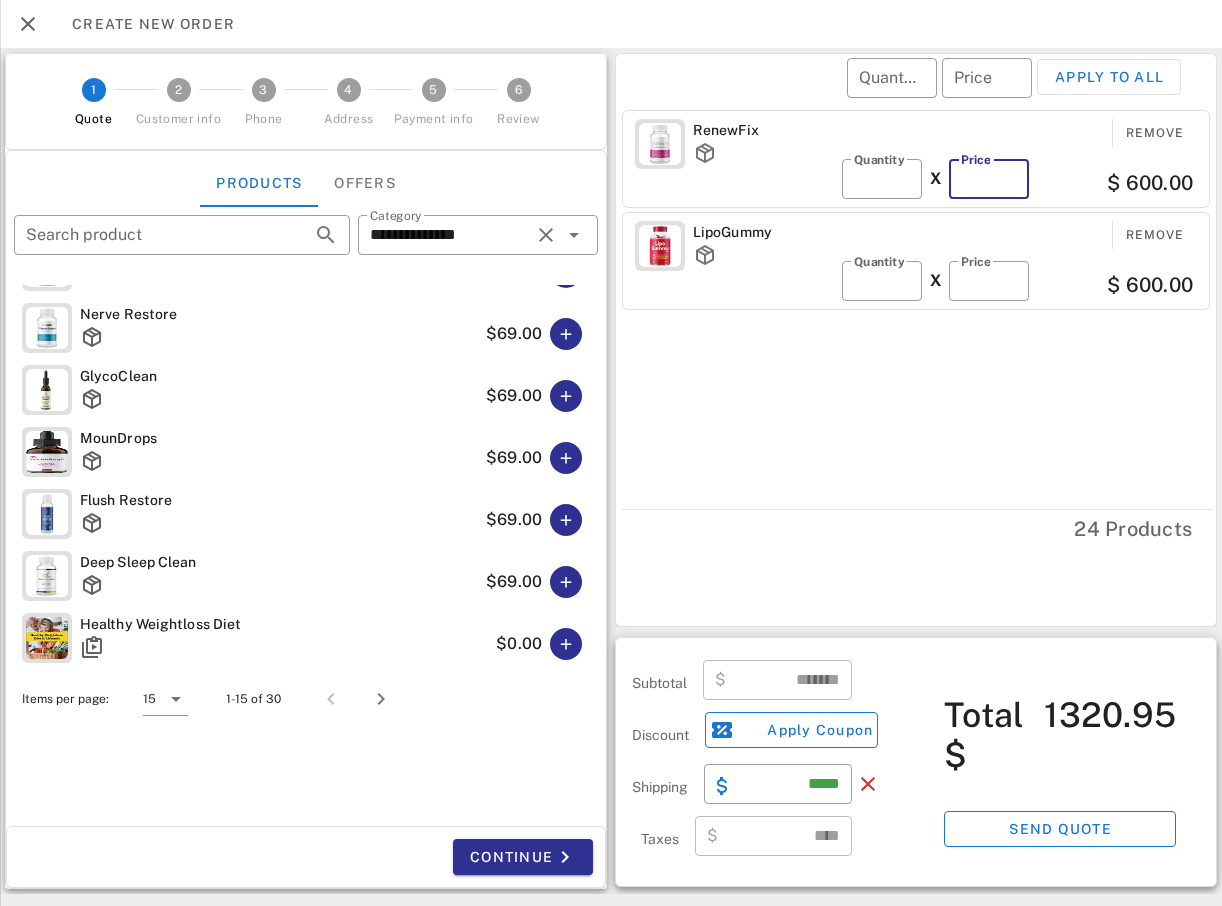 type on "**" 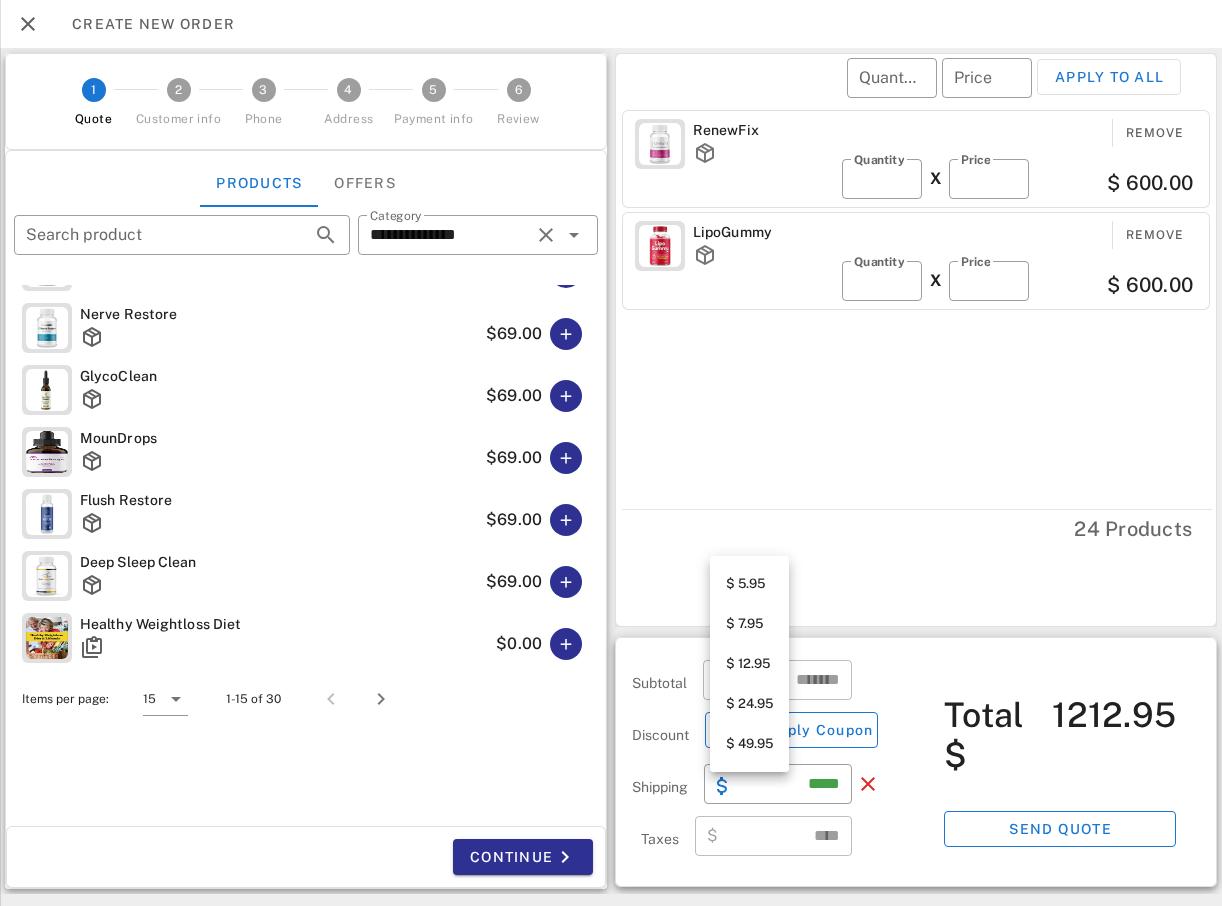 click on "$ 7.95" at bounding box center [749, 624] 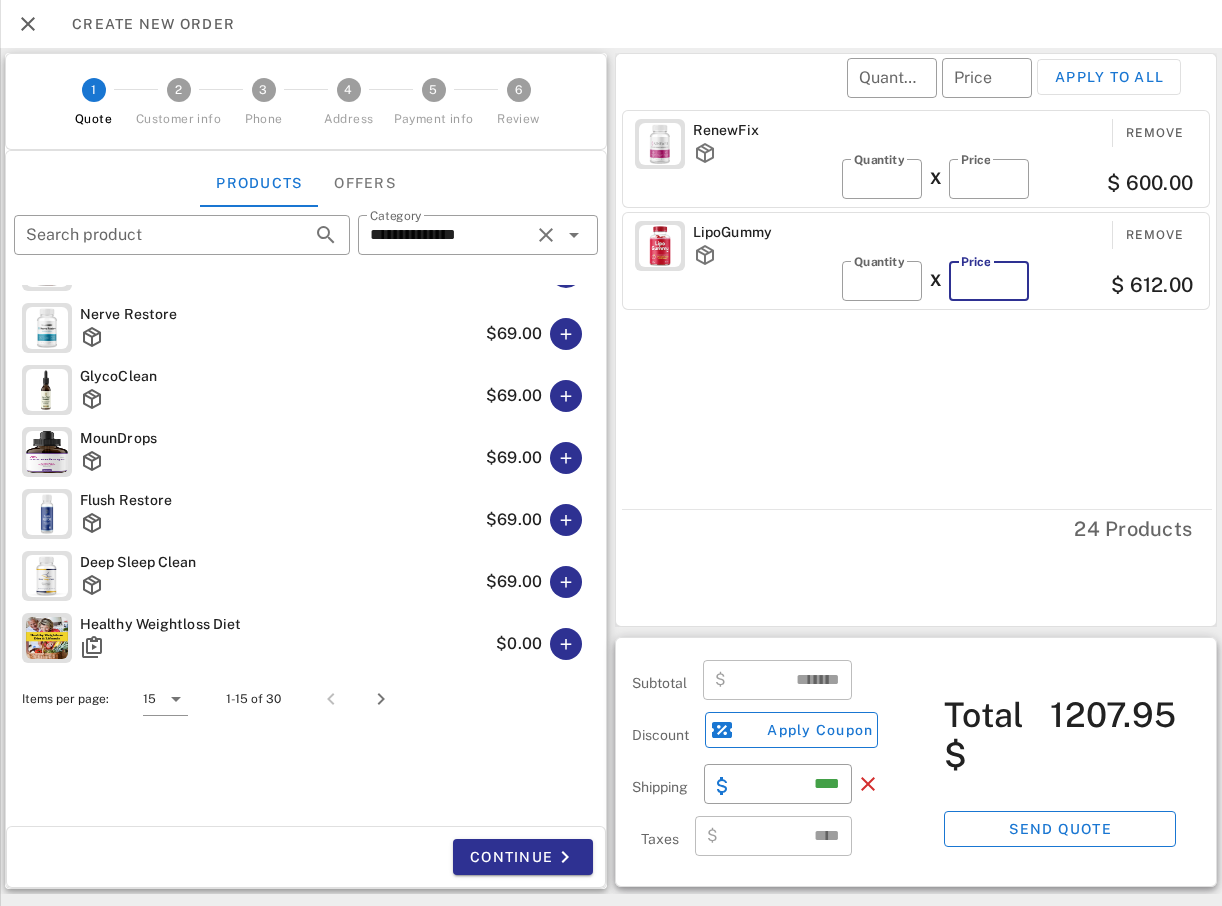 click on "**" at bounding box center [989, 281] 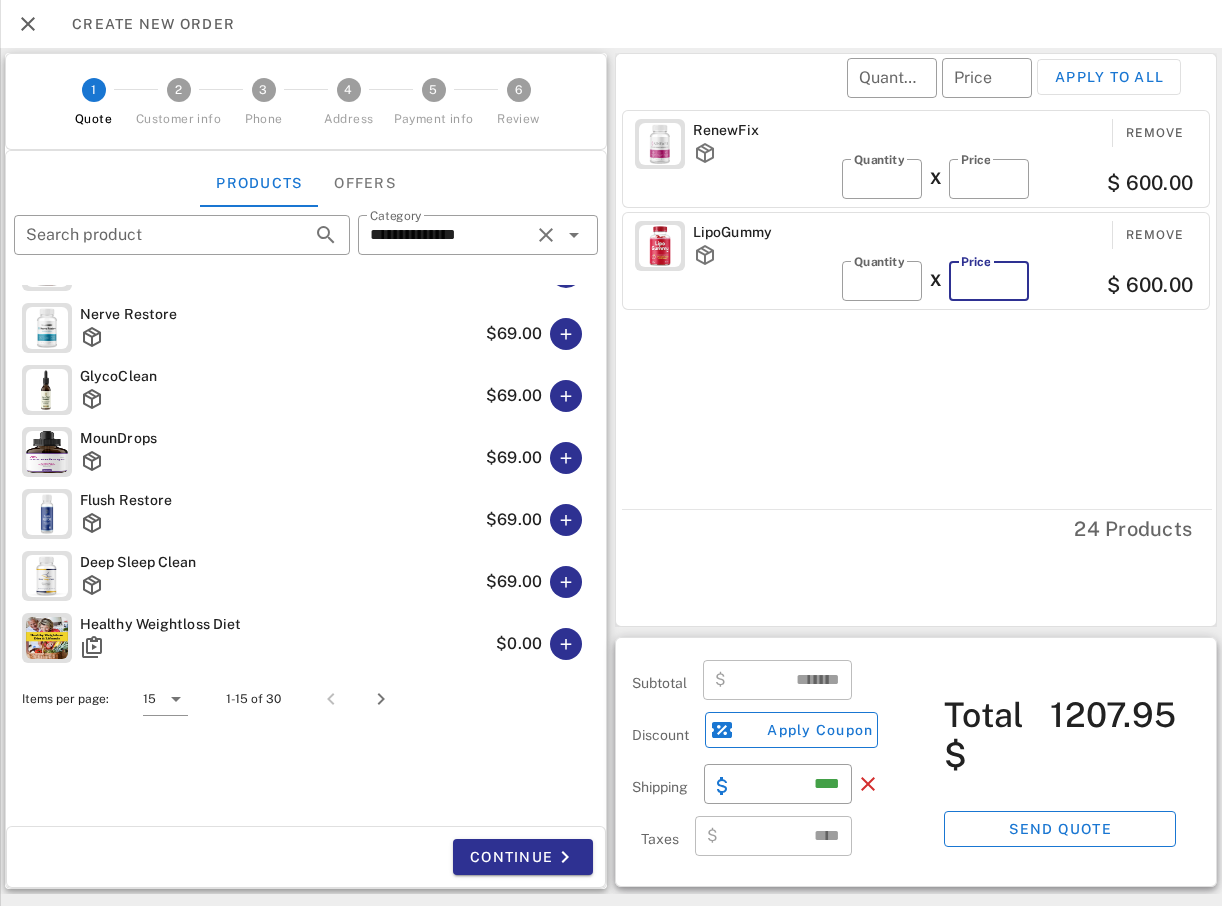 click on "**" at bounding box center [989, 281] 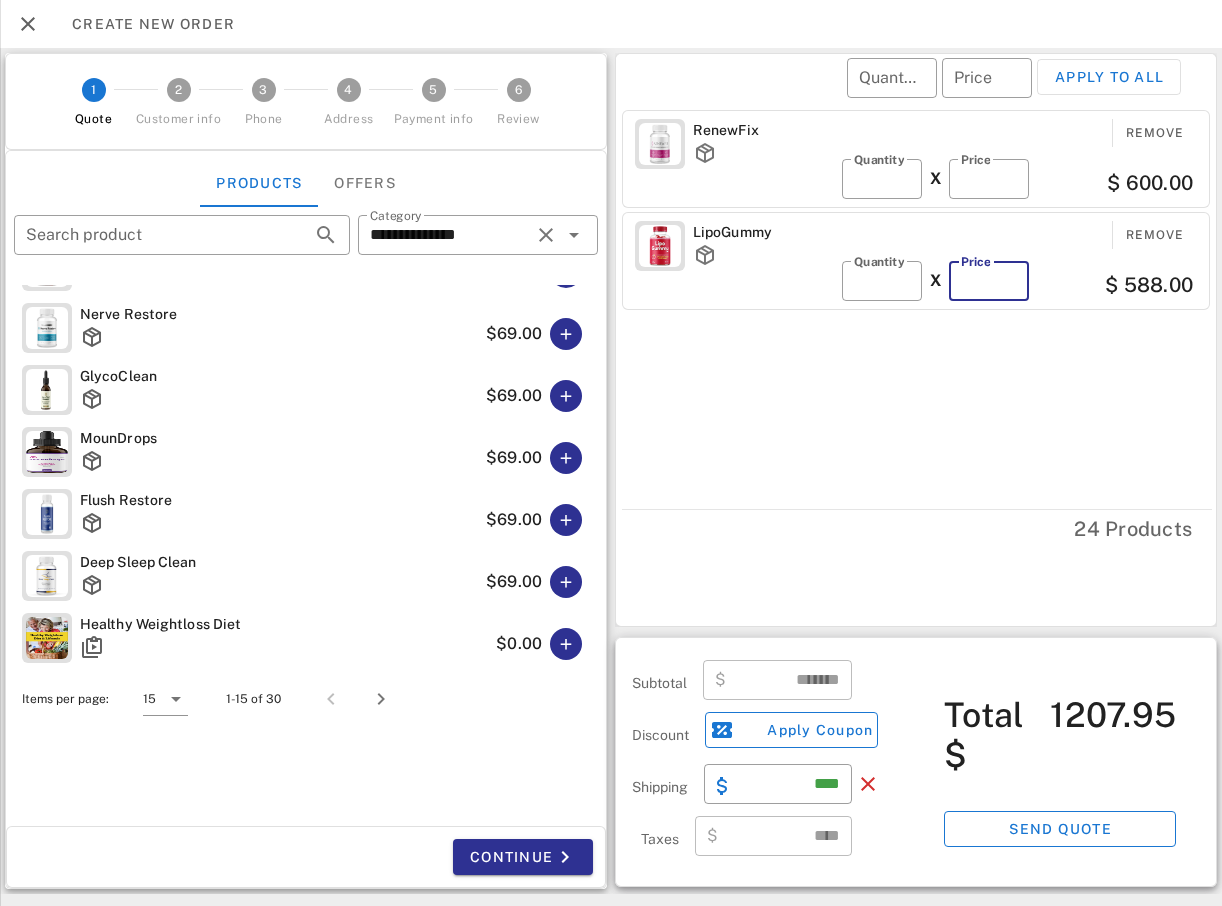 click on "**" at bounding box center [989, 281] 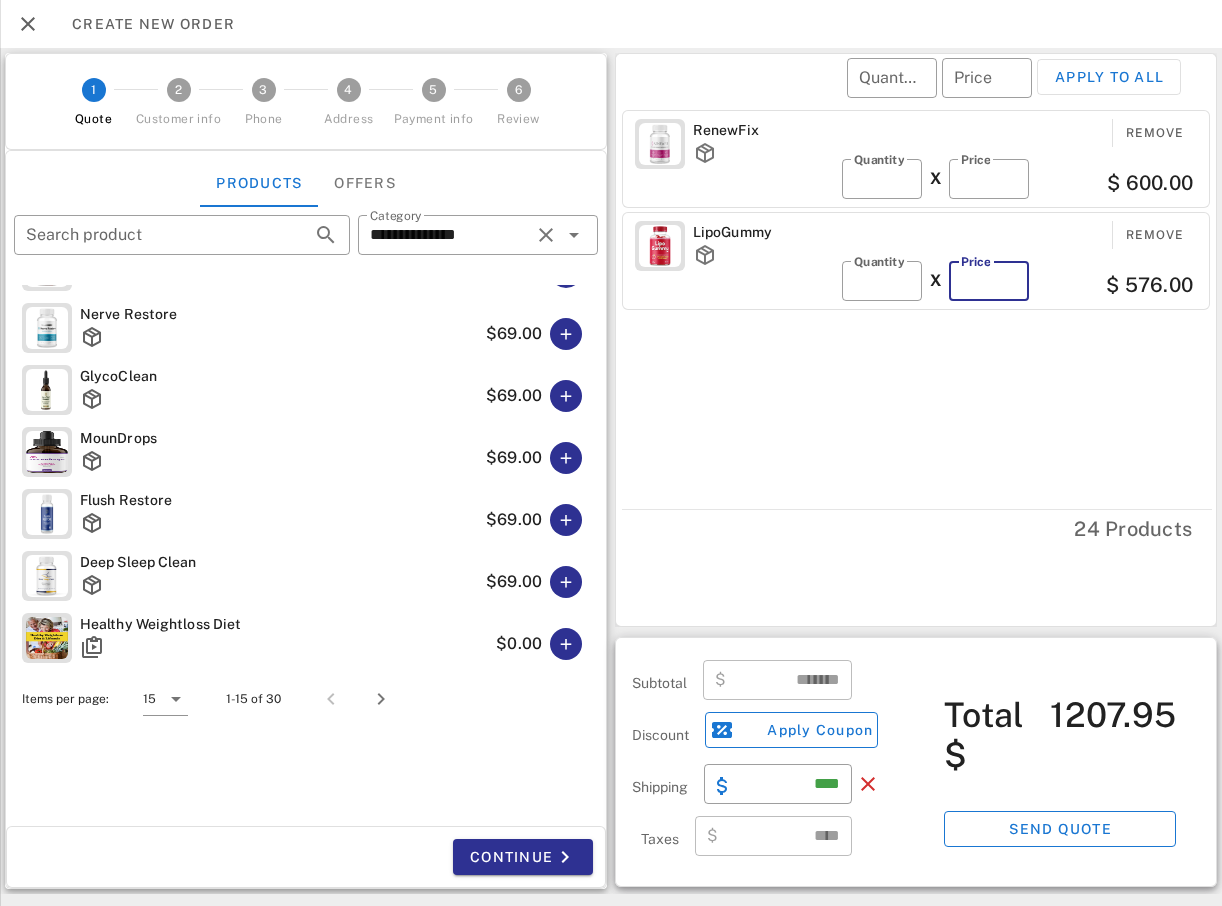 click on "**" at bounding box center [989, 281] 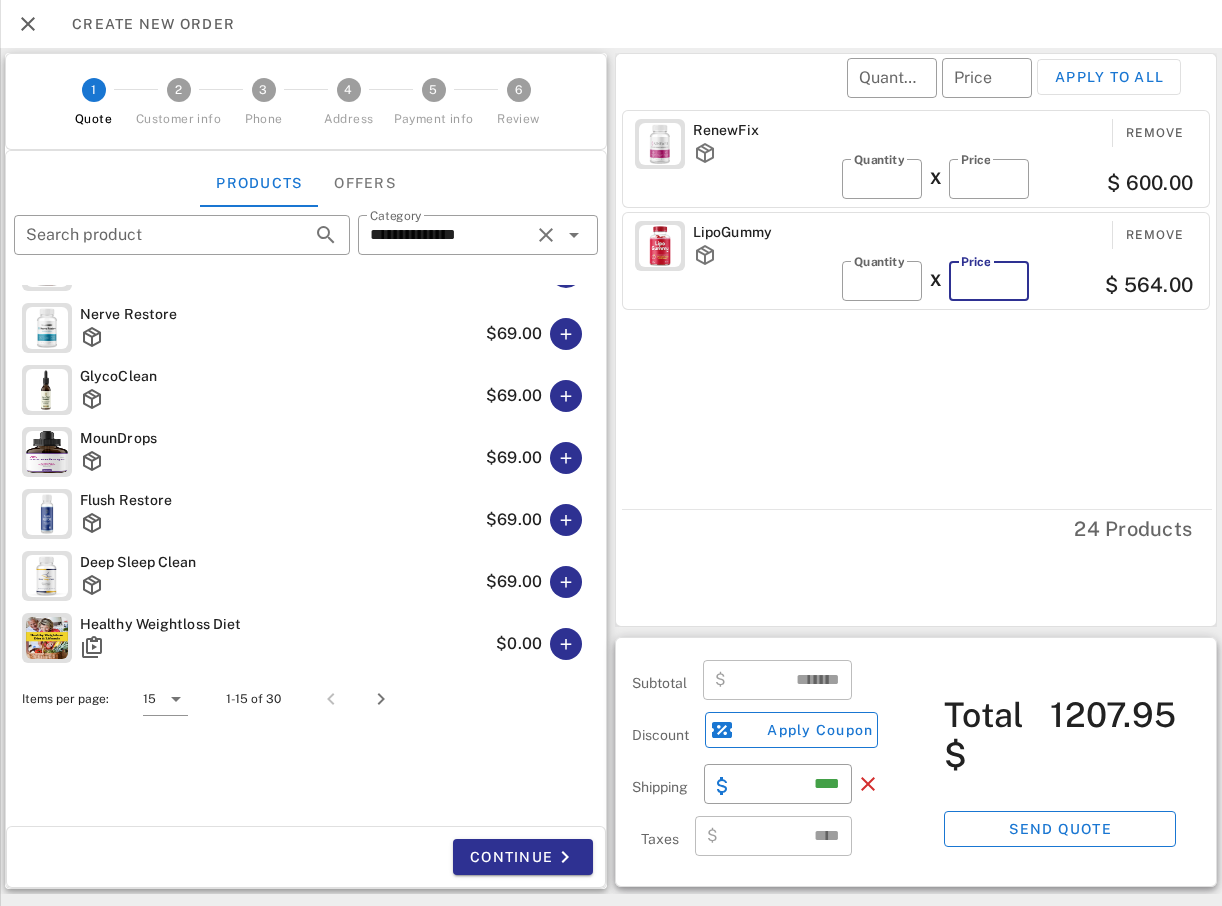 click on "**" at bounding box center (989, 281) 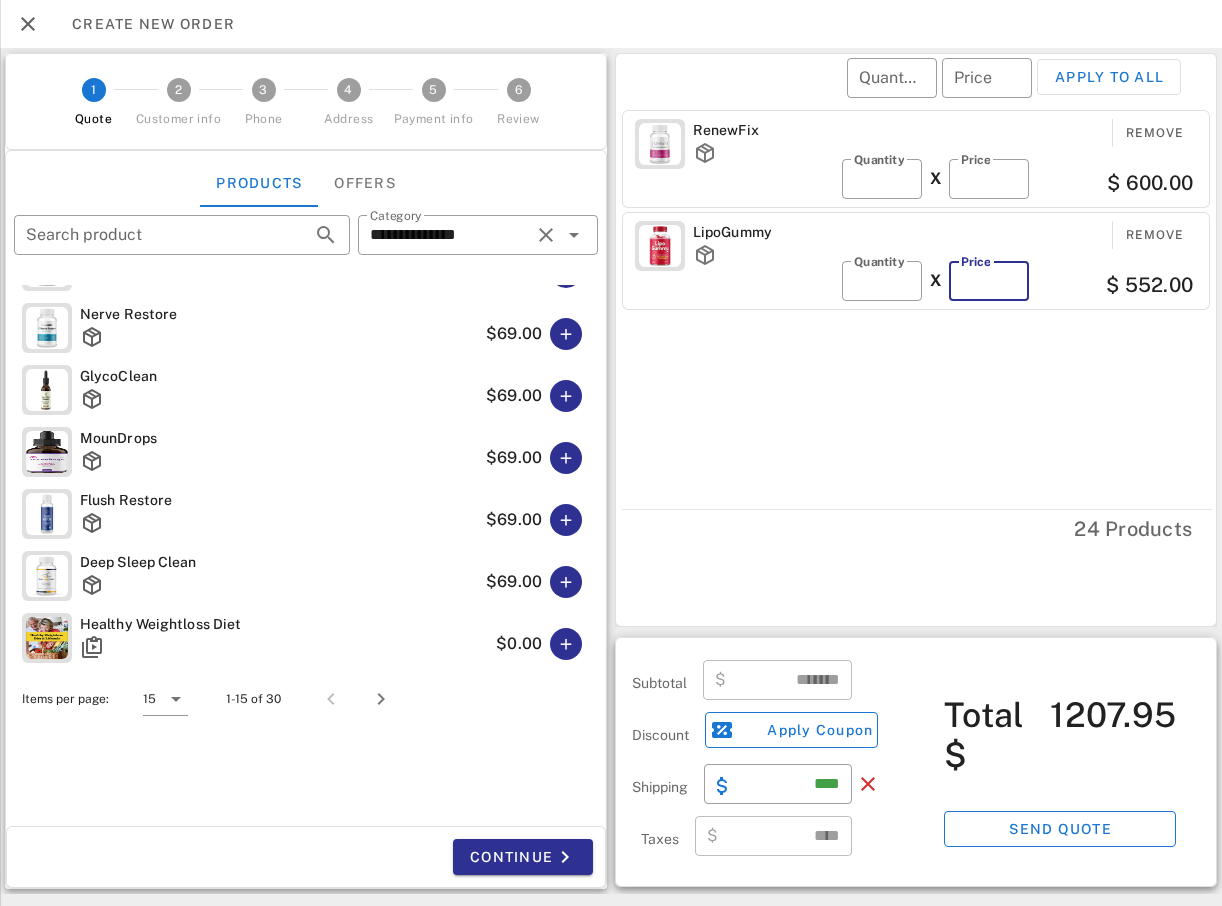 click on "**" at bounding box center (989, 281) 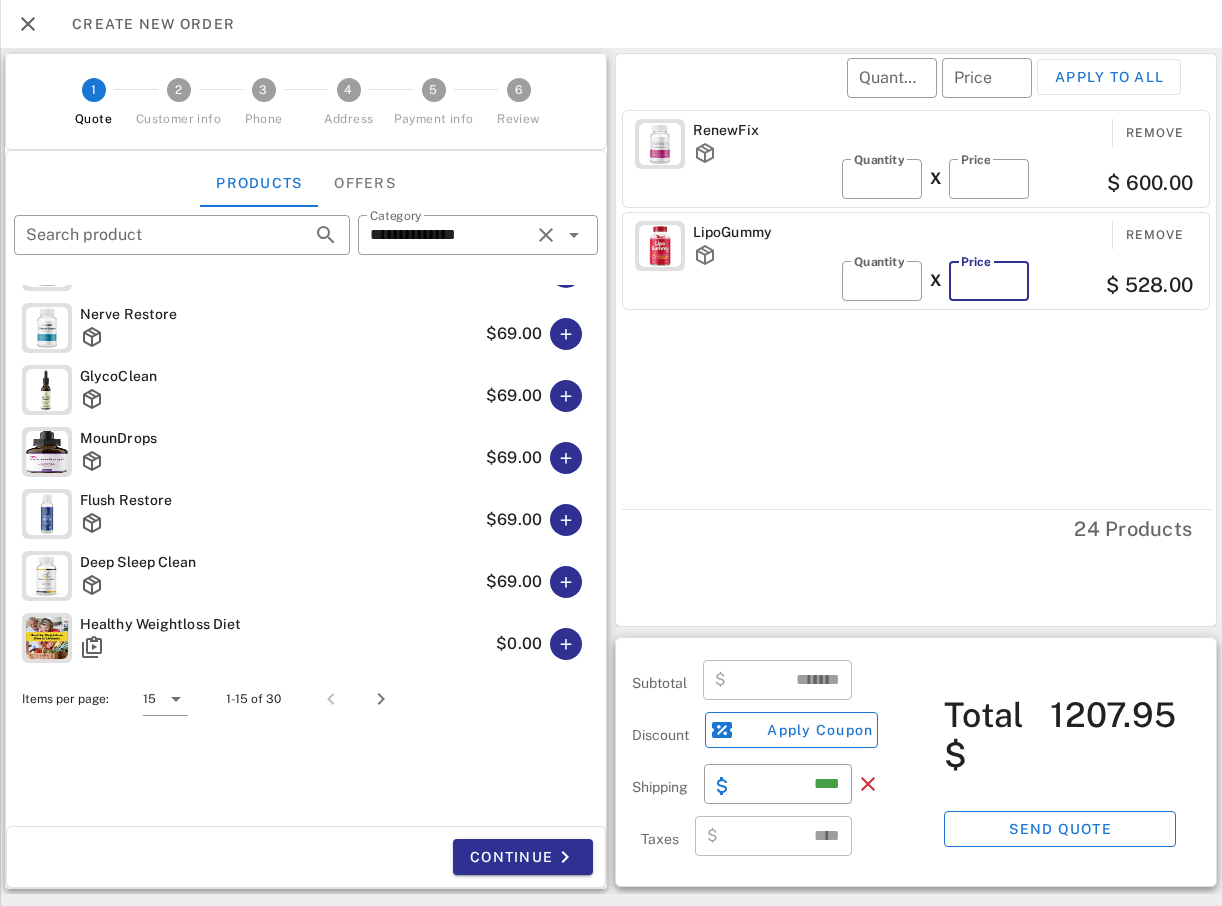 type on "**" 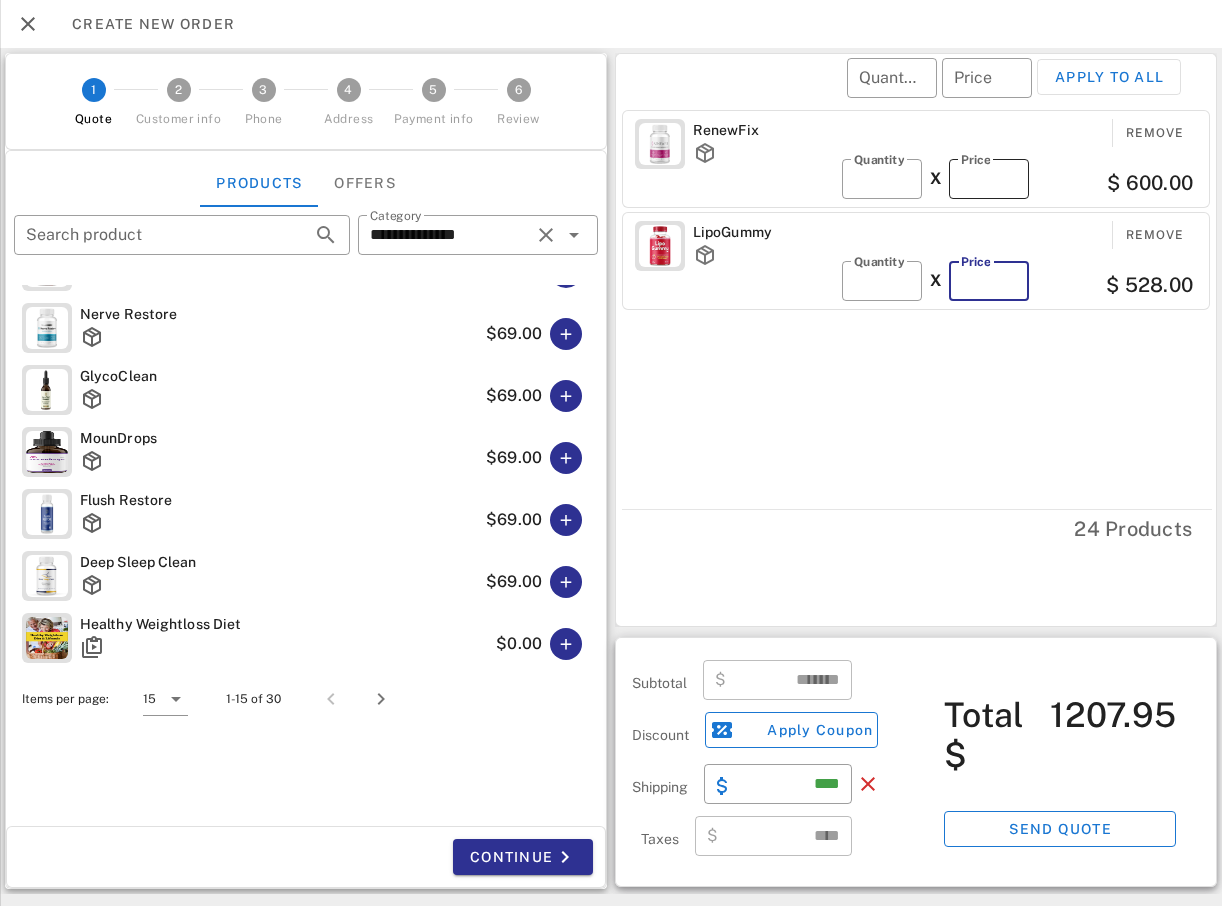 type on "*******" 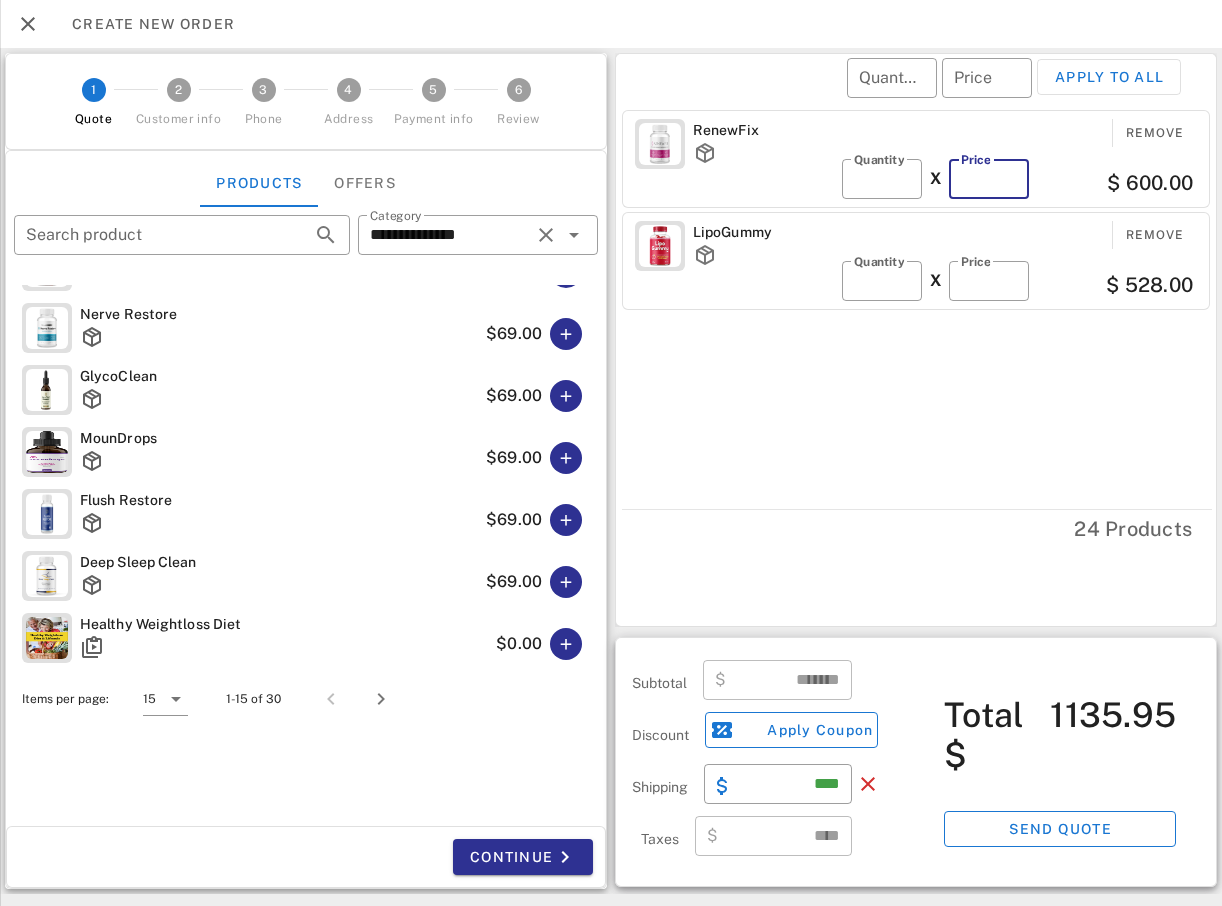click on "**" at bounding box center (989, 179) 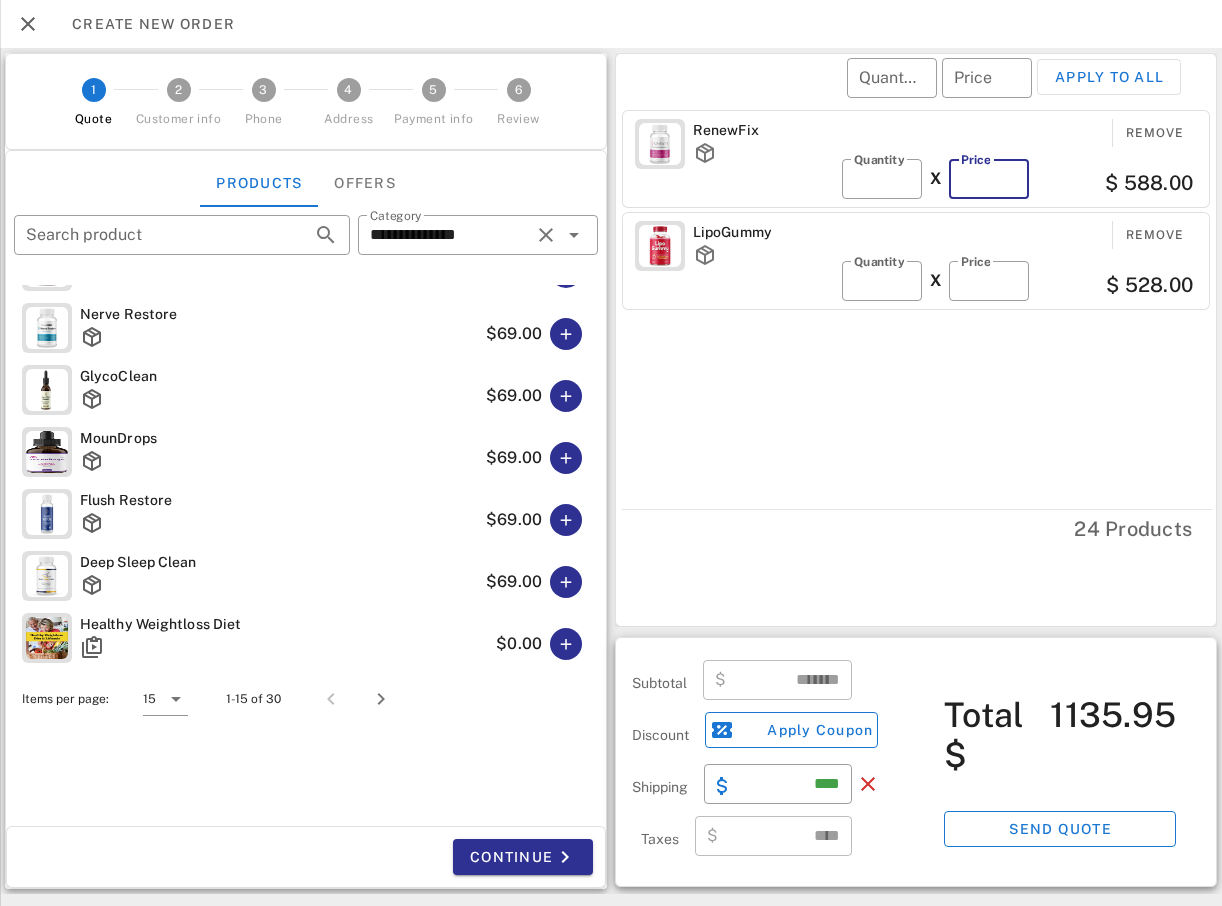 click on "**" at bounding box center (989, 179) 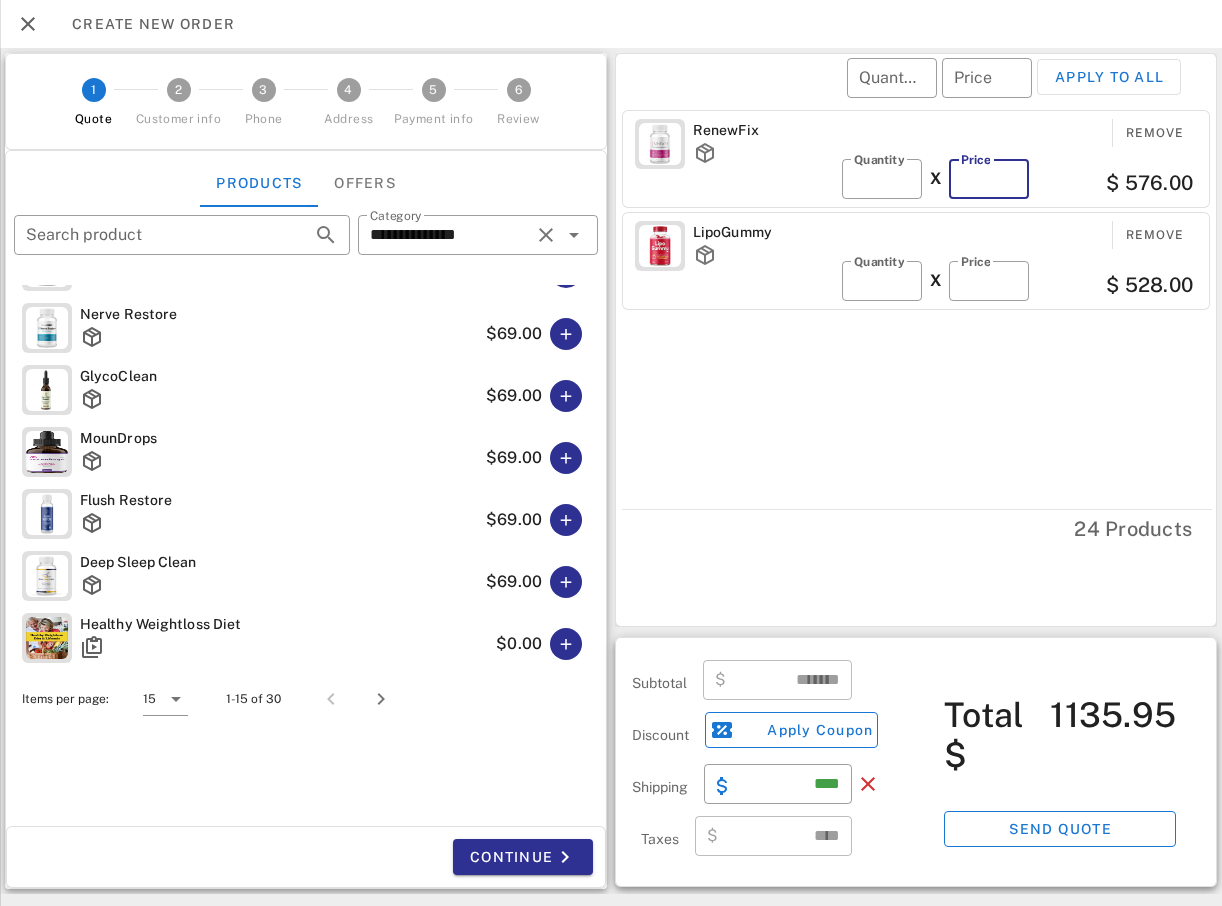 click on "**" at bounding box center [989, 179] 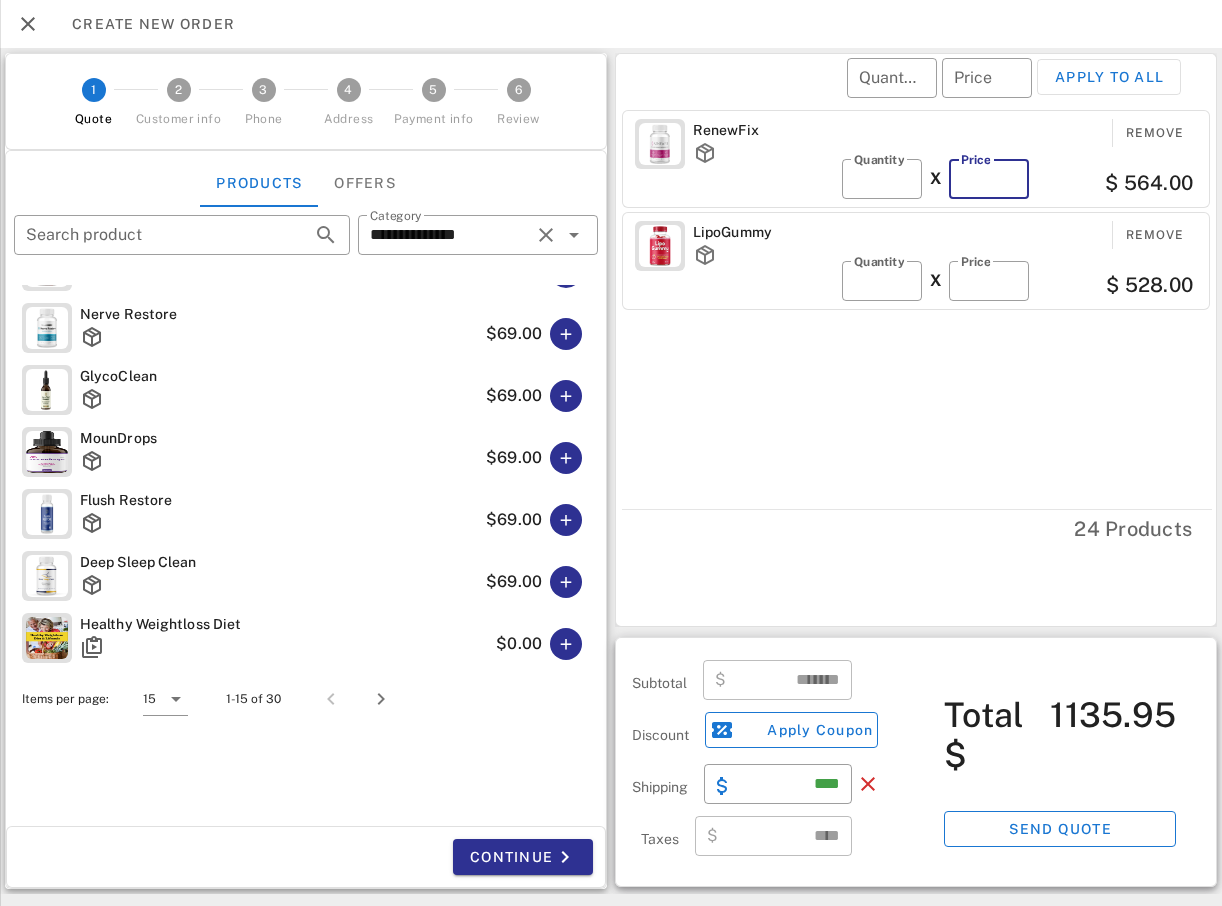 click on "**" at bounding box center (989, 179) 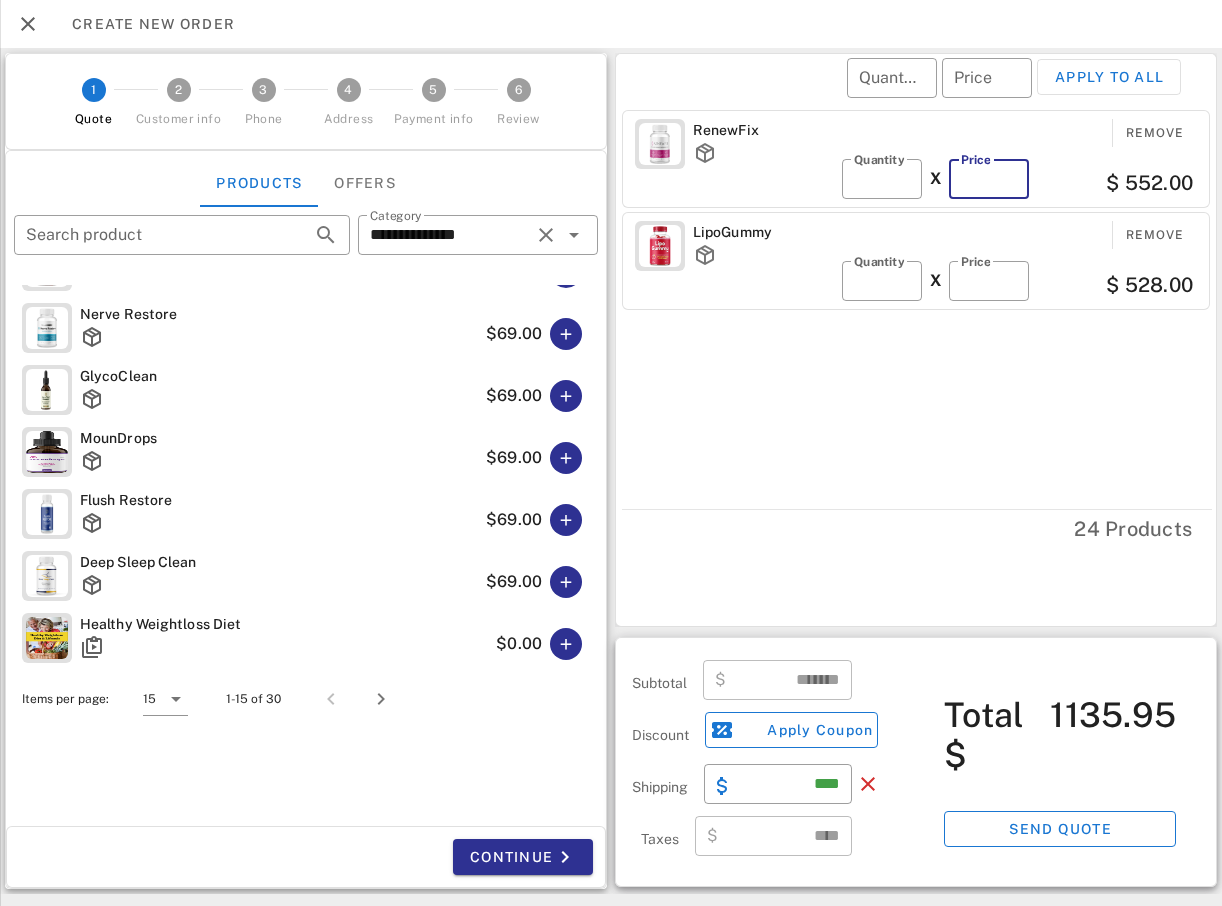 click on "**" at bounding box center (989, 179) 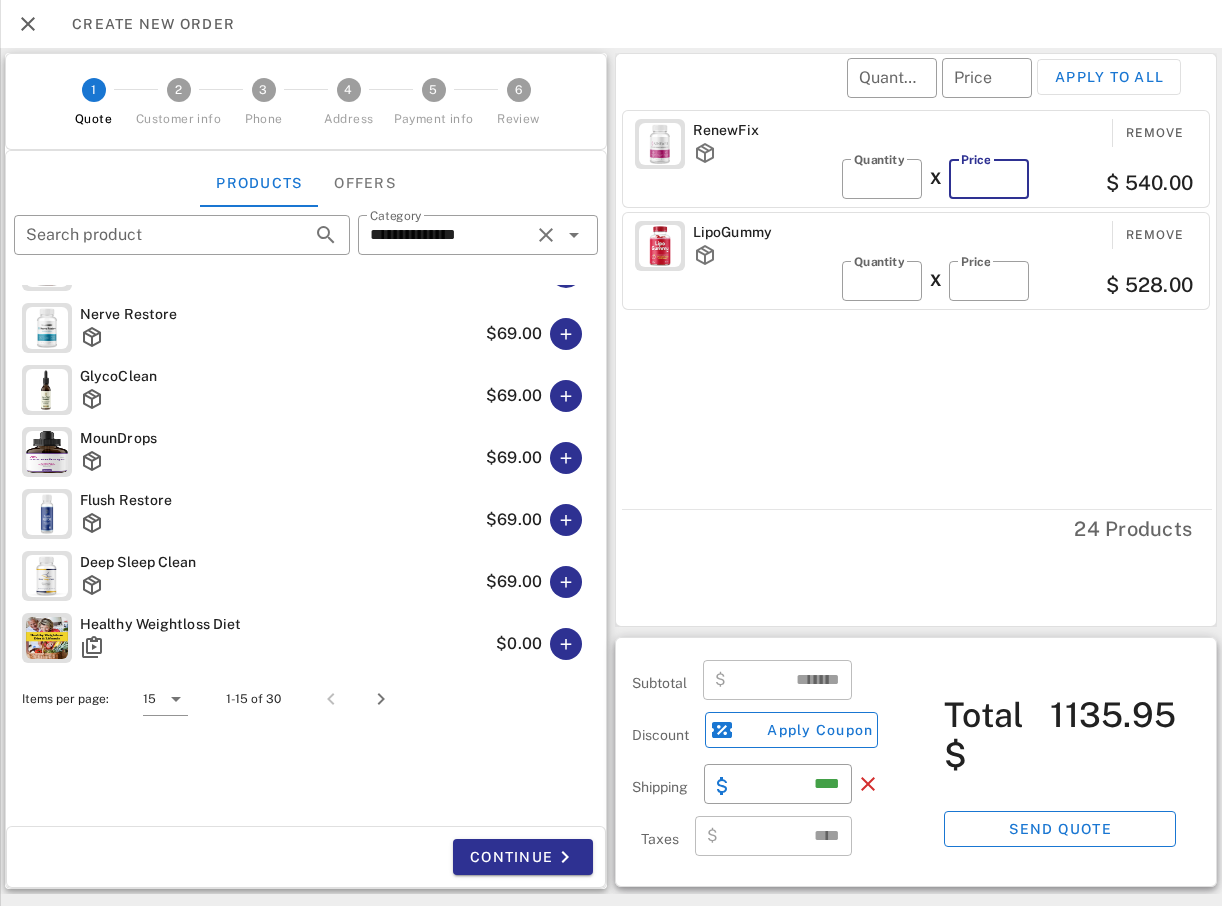 type on "**" 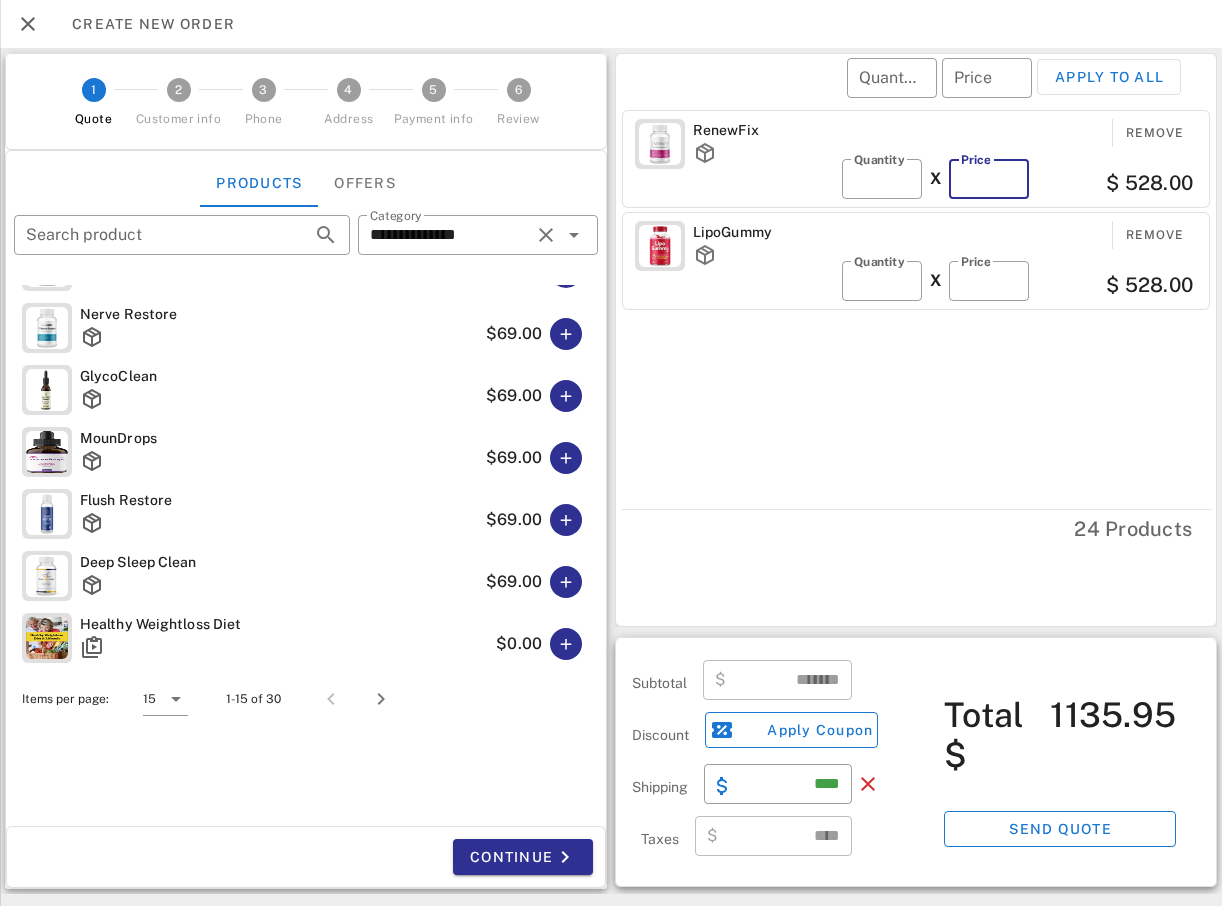 type on "*******" 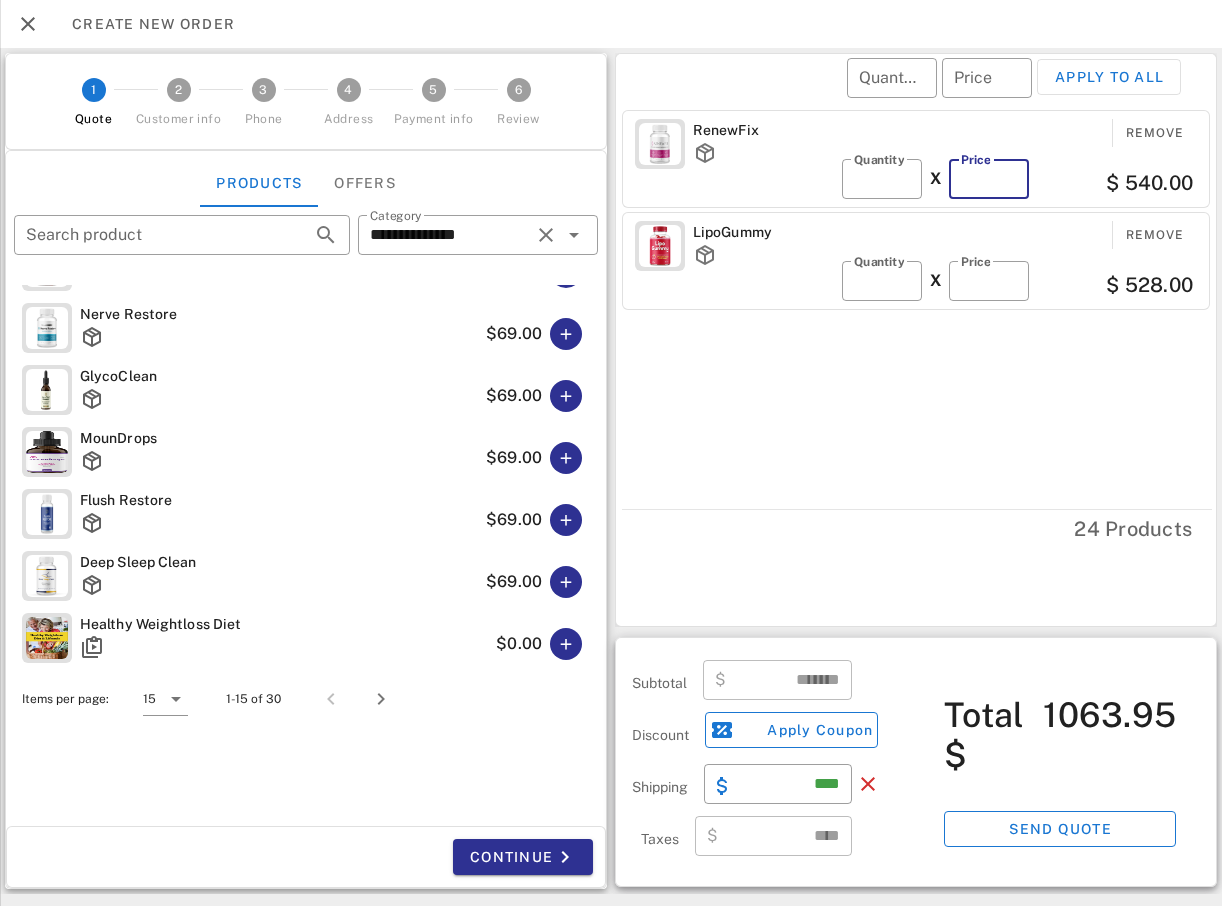 click on "**" at bounding box center (989, 179) 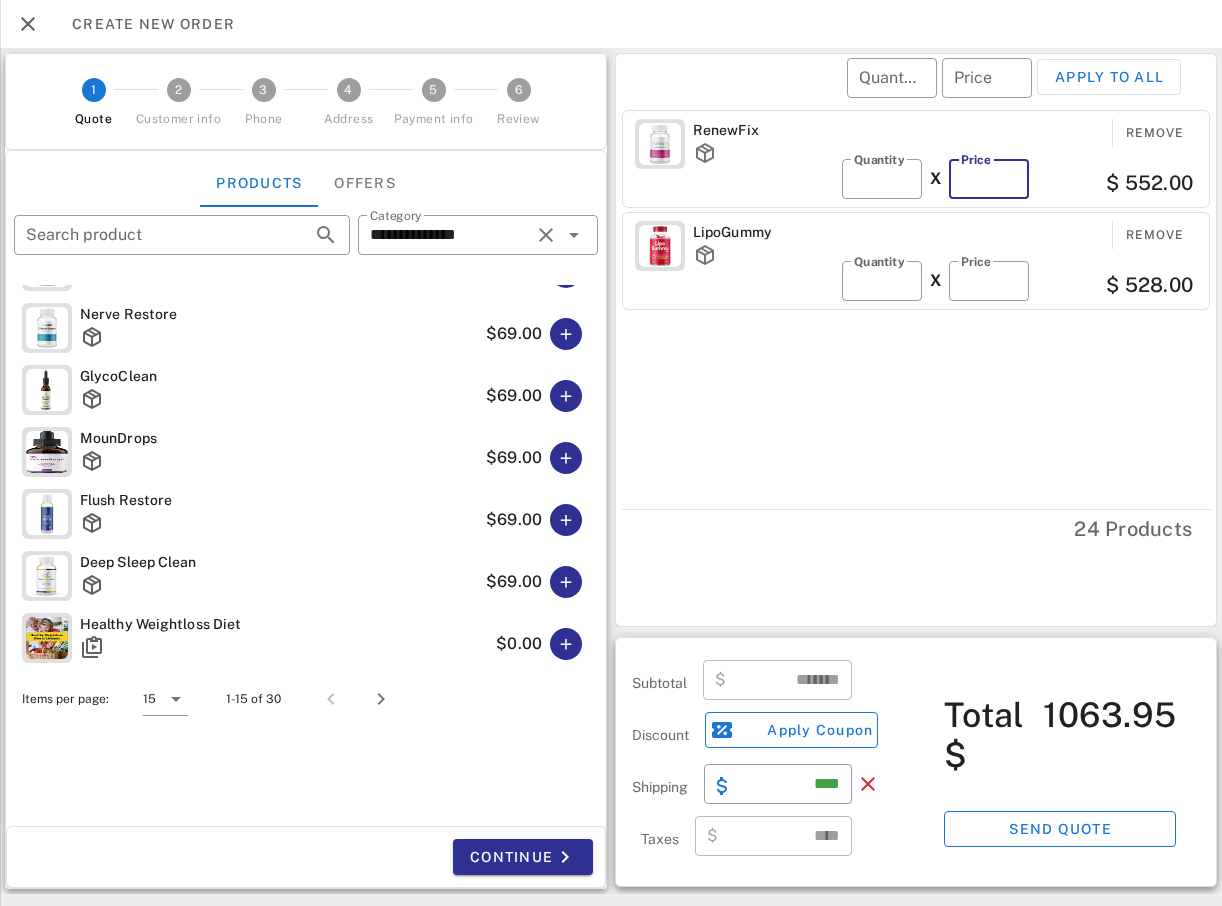 click on "**" at bounding box center [989, 179] 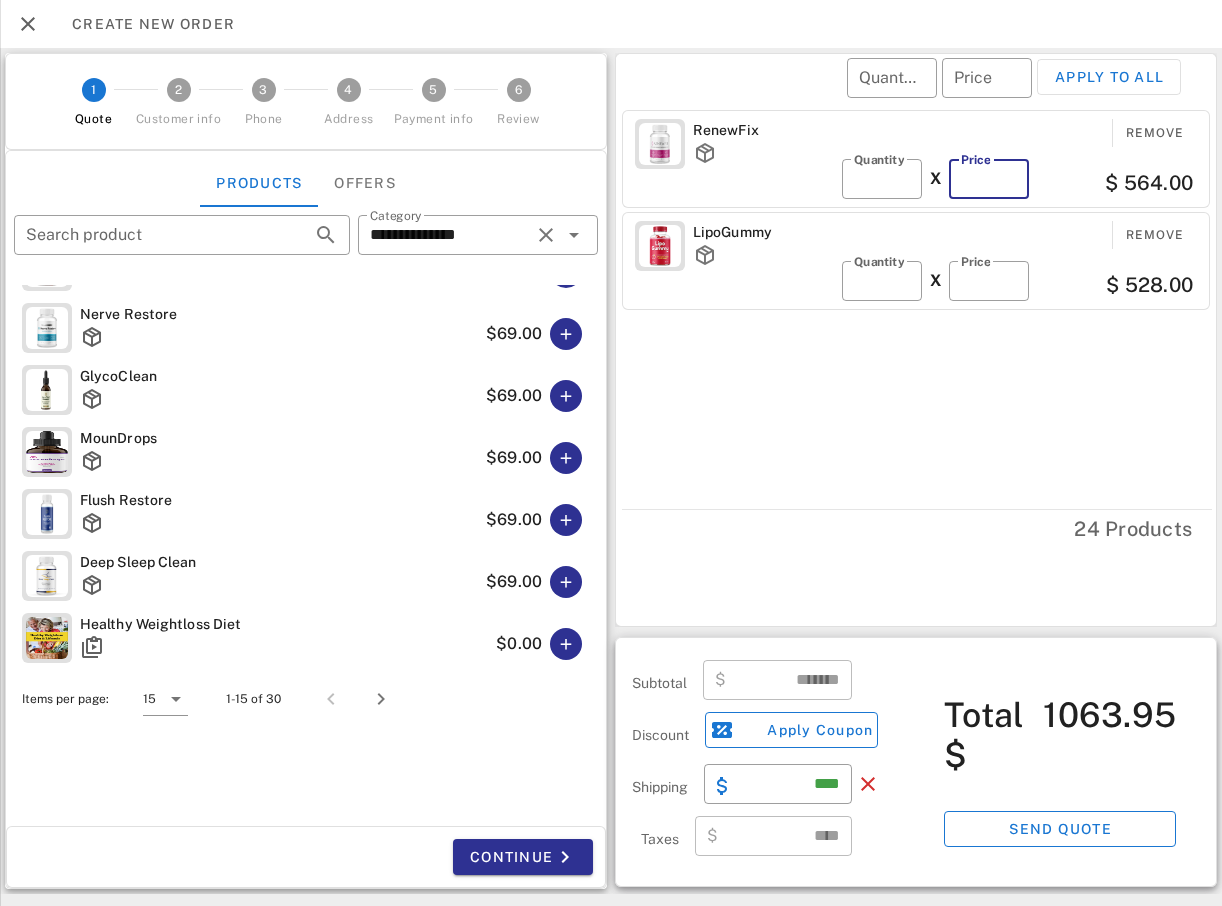 click on "**" at bounding box center [989, 179] 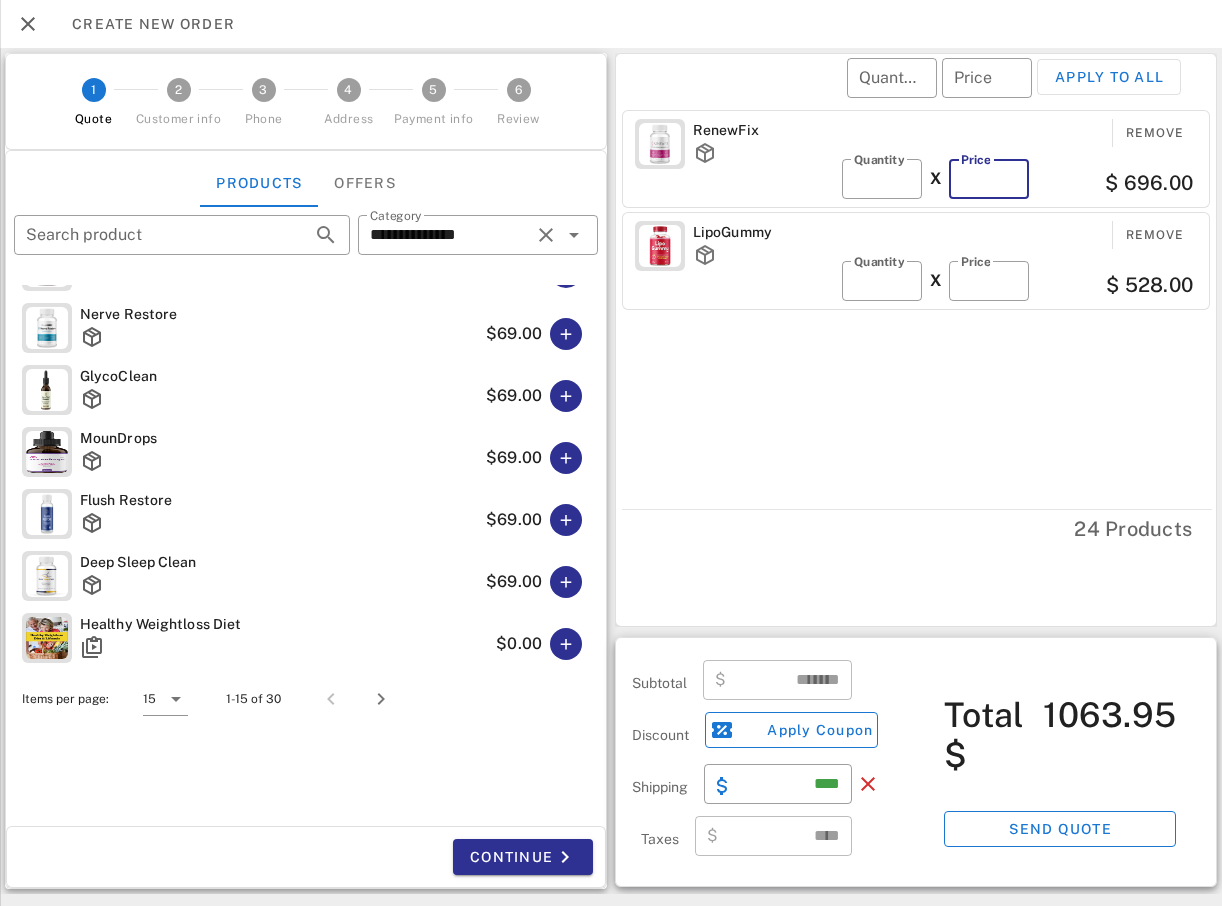 click on "**" at bounding box center [989, 179] 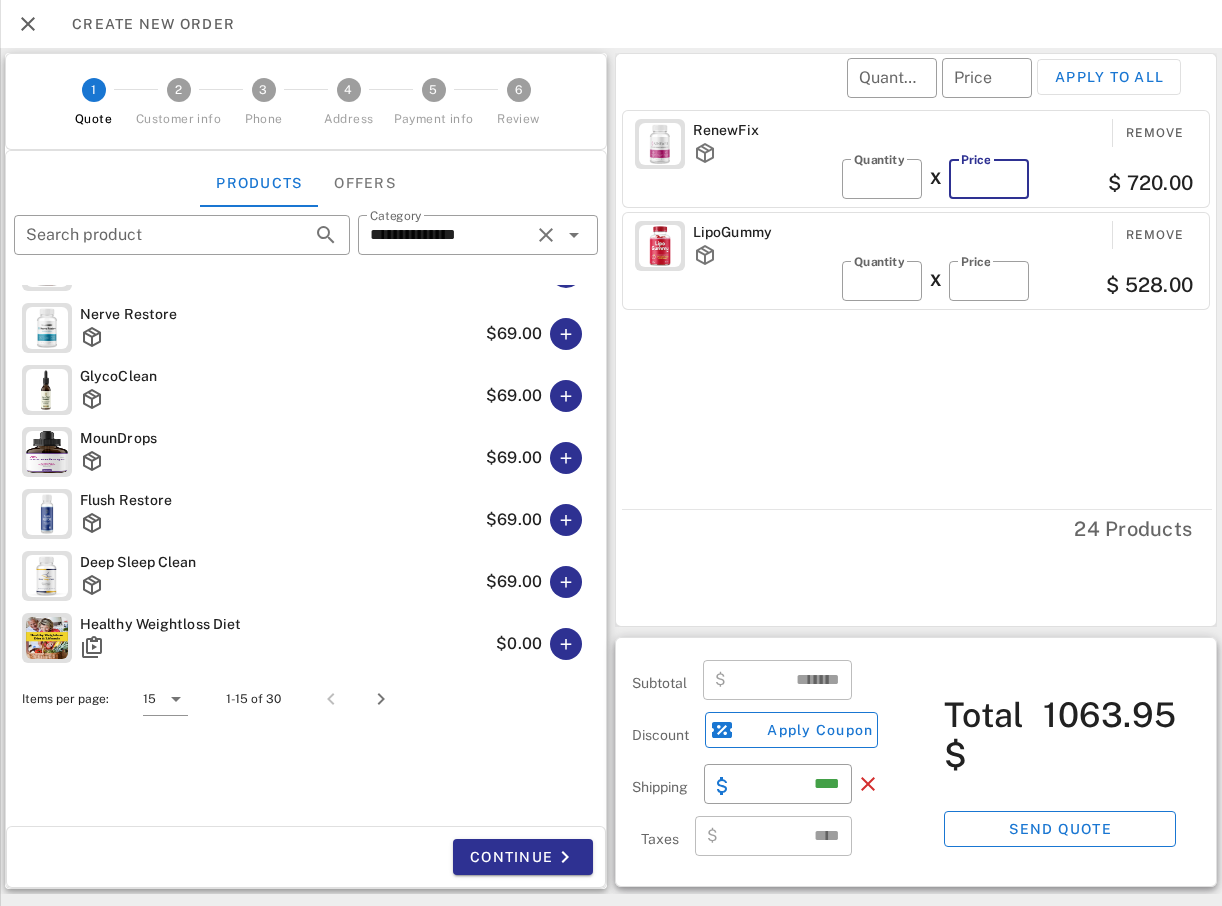 click on "**" at bounding box center [989, 179] 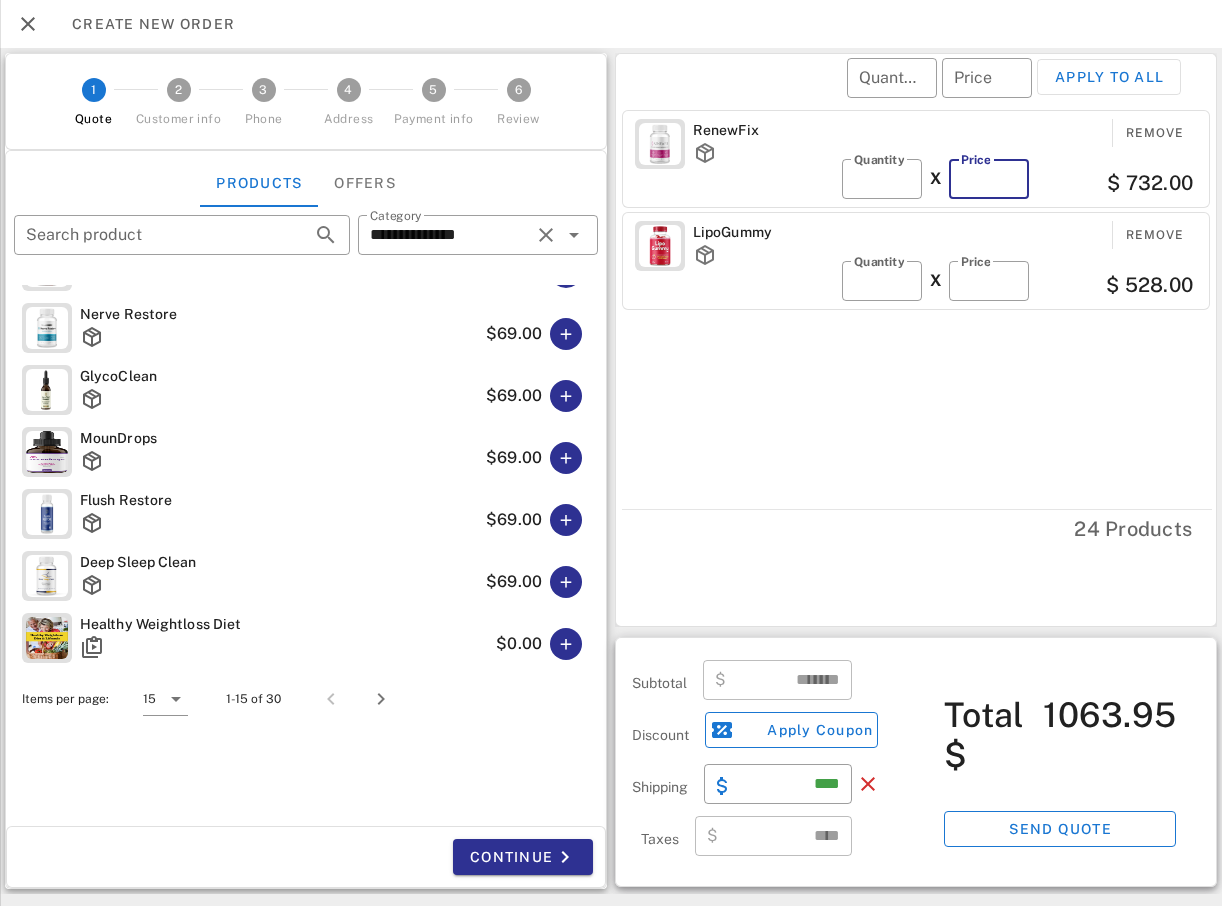 click on "**" at bounding box center (989, 179) 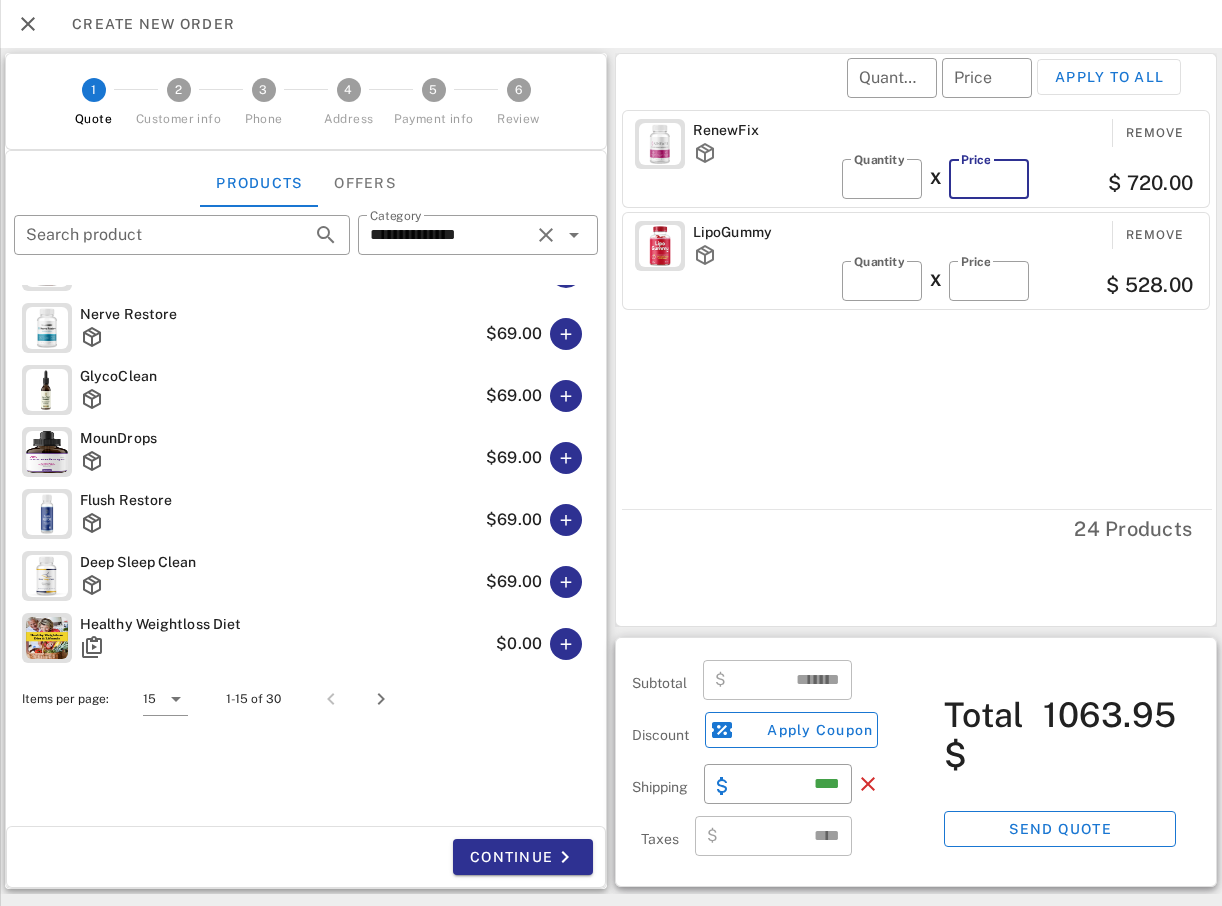 type on "**" 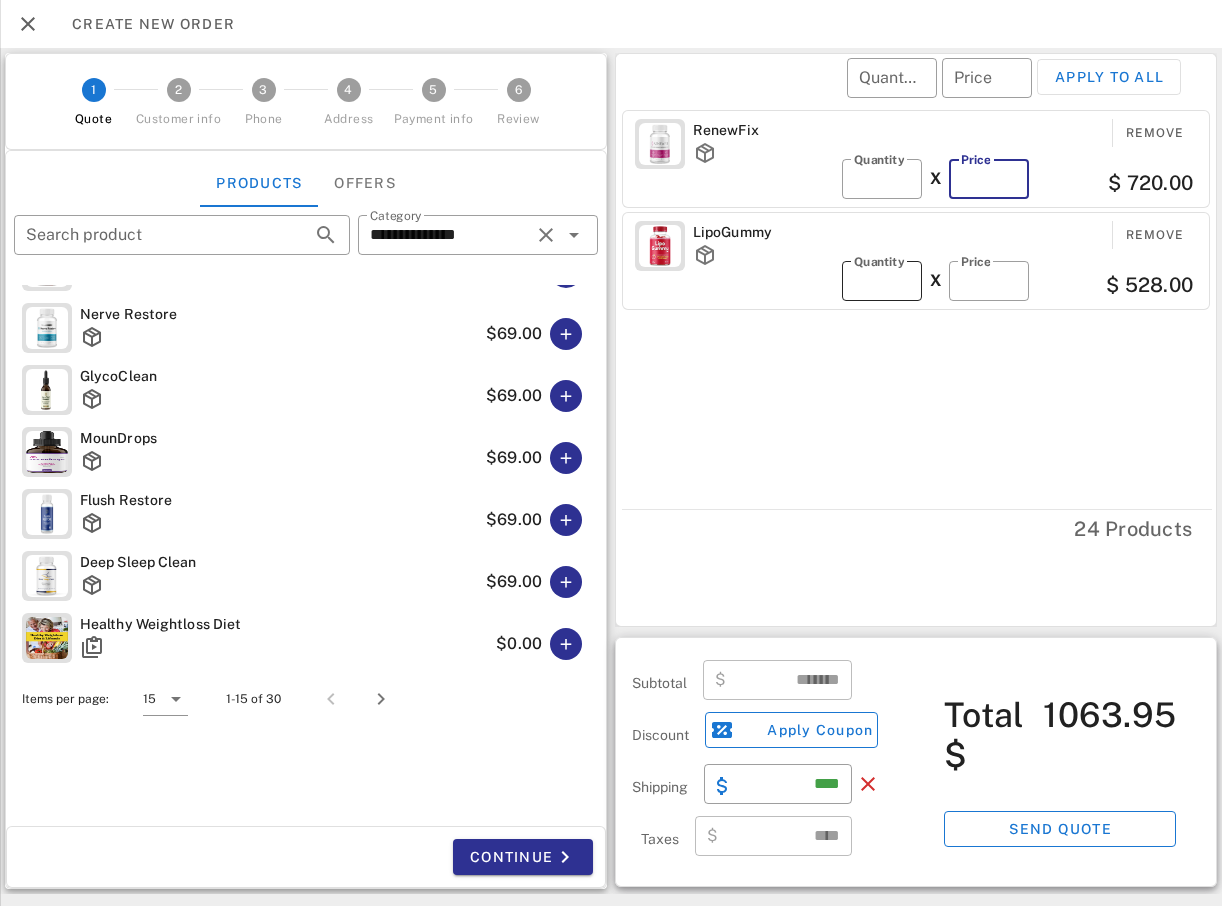 type on "*******" 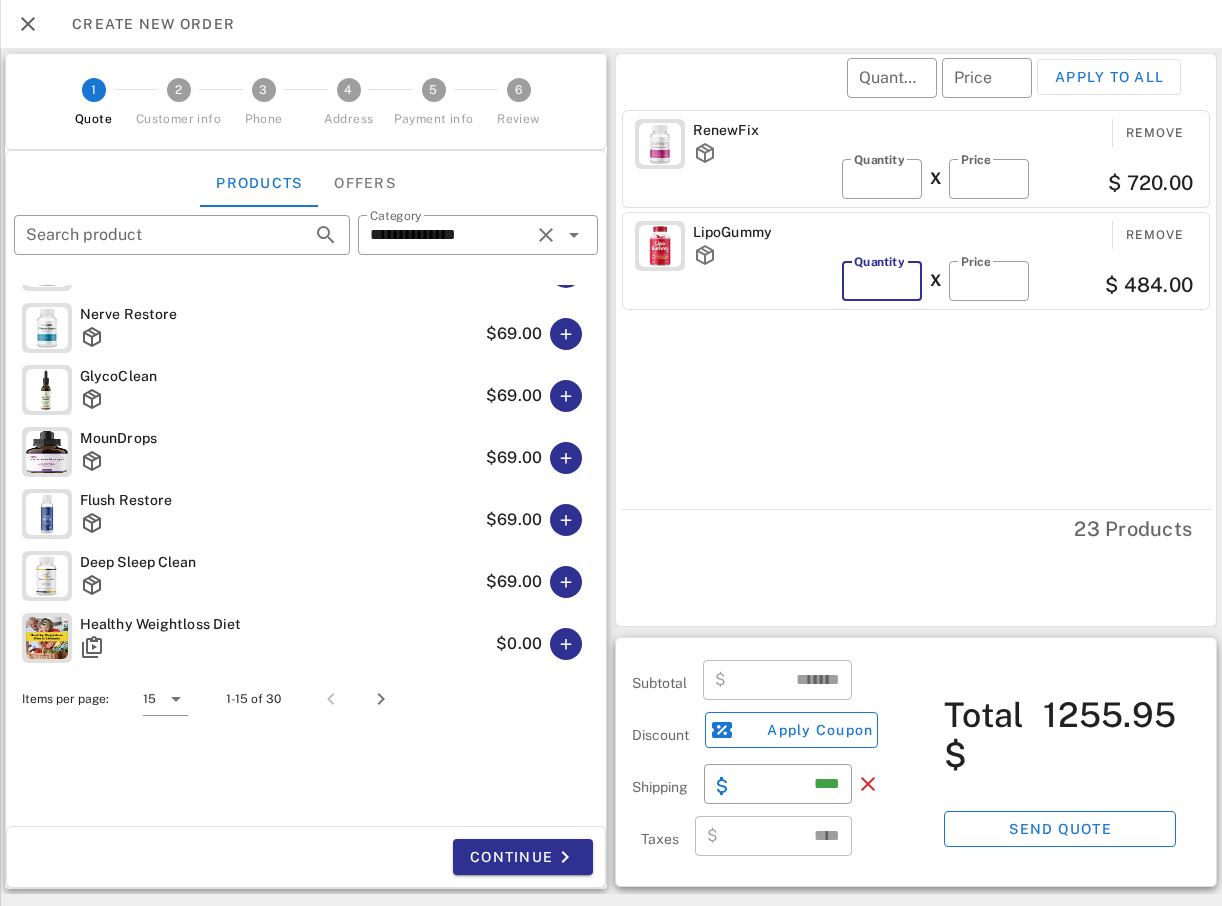 click on "**" at bounding box center (882, 281) 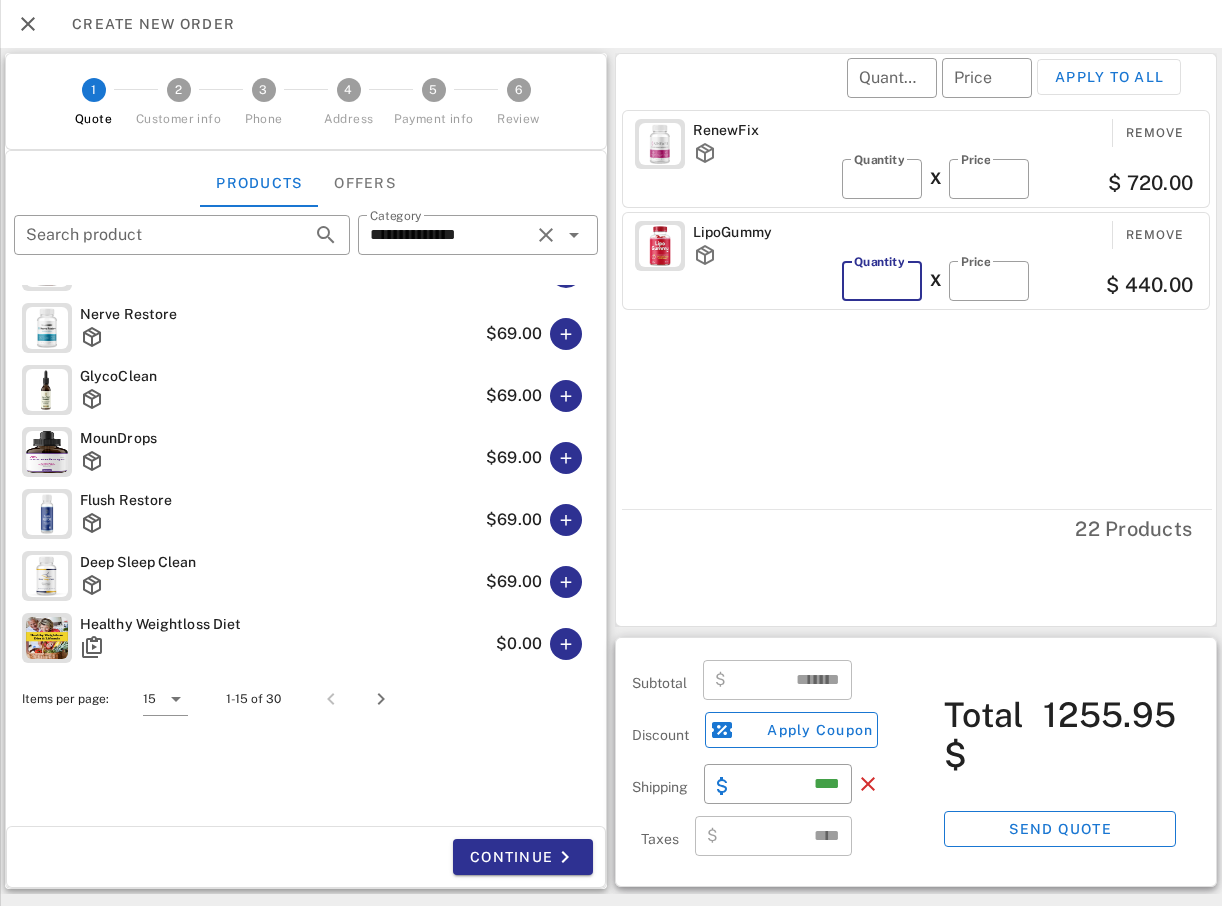 click on "**" at bounding box center [882, 281] 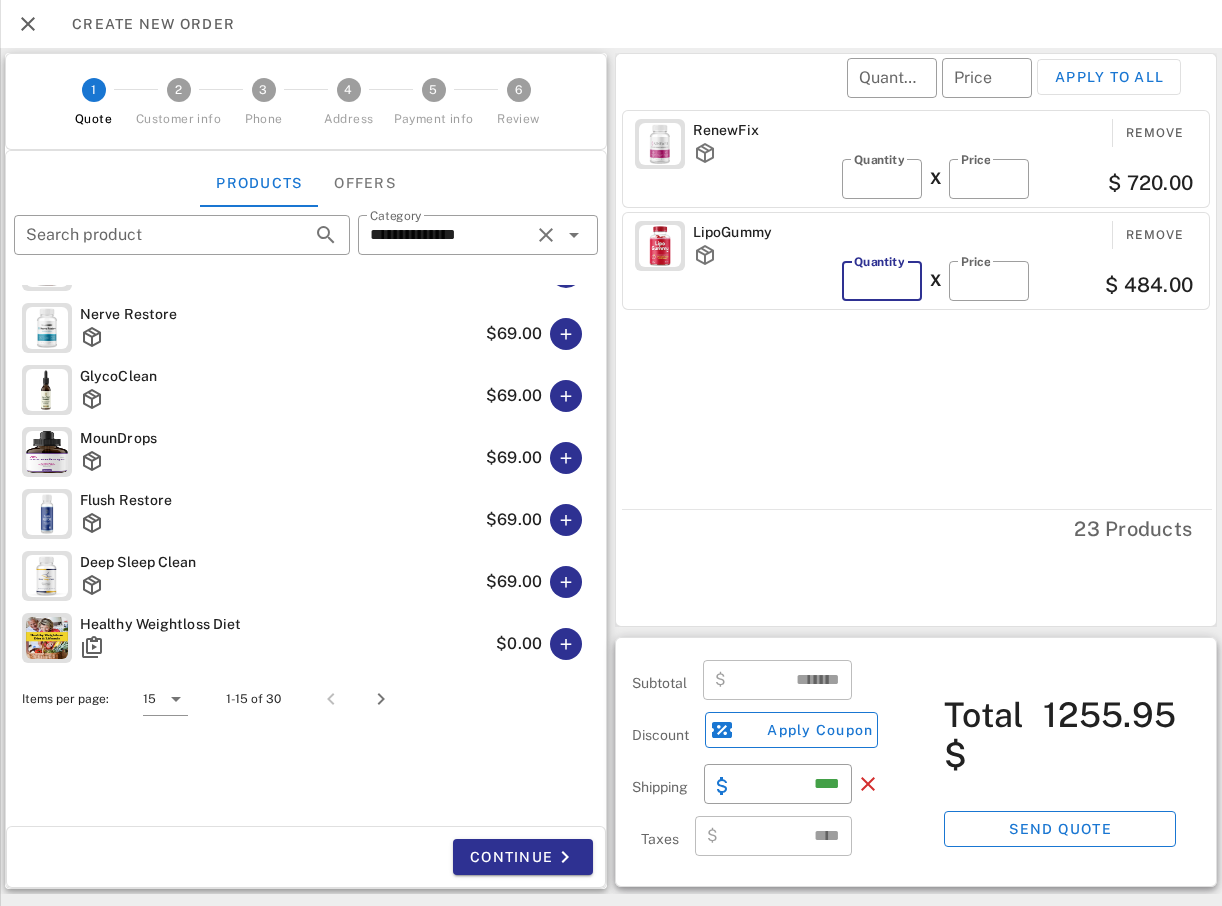 click on "**" at bounding box center (882, 281) 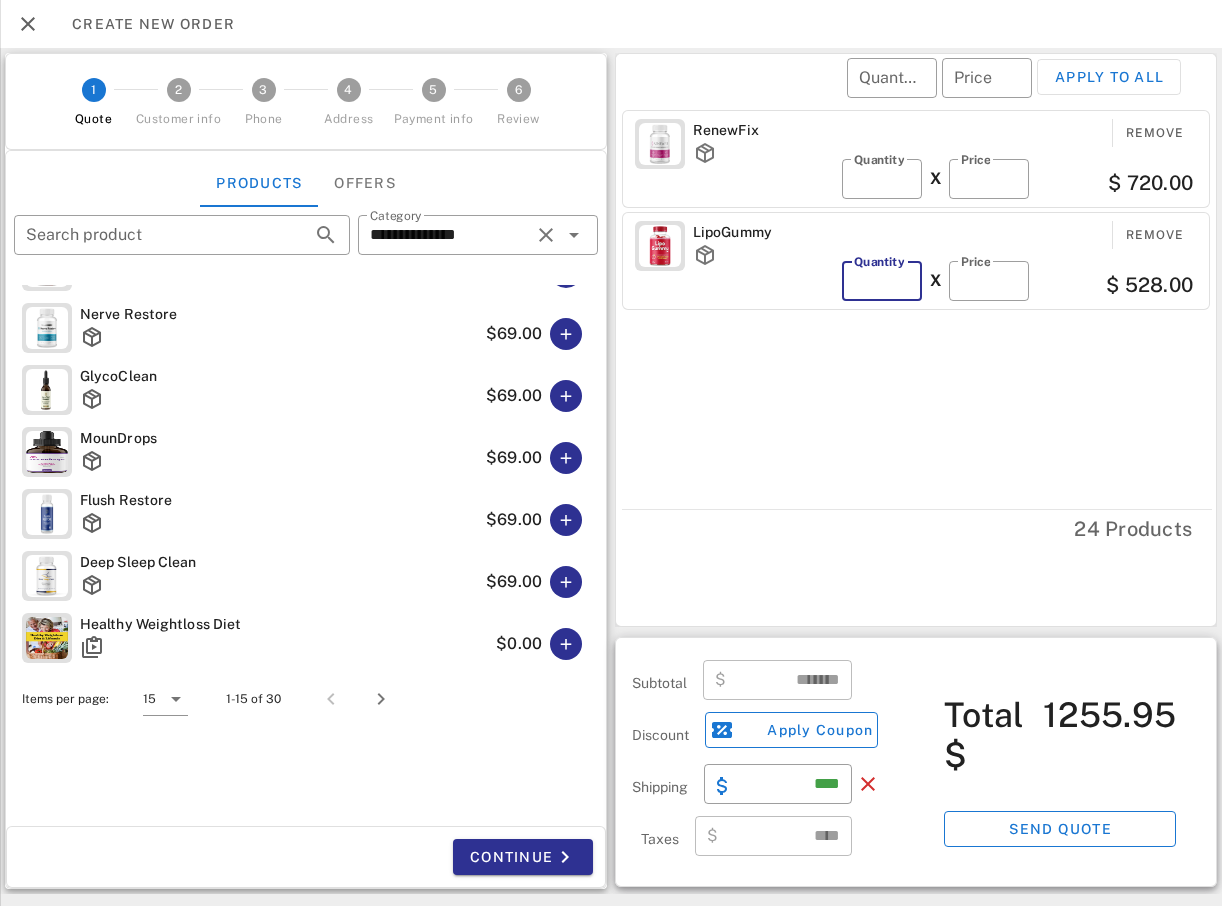 click on "**" at bounding box center [882, 281] 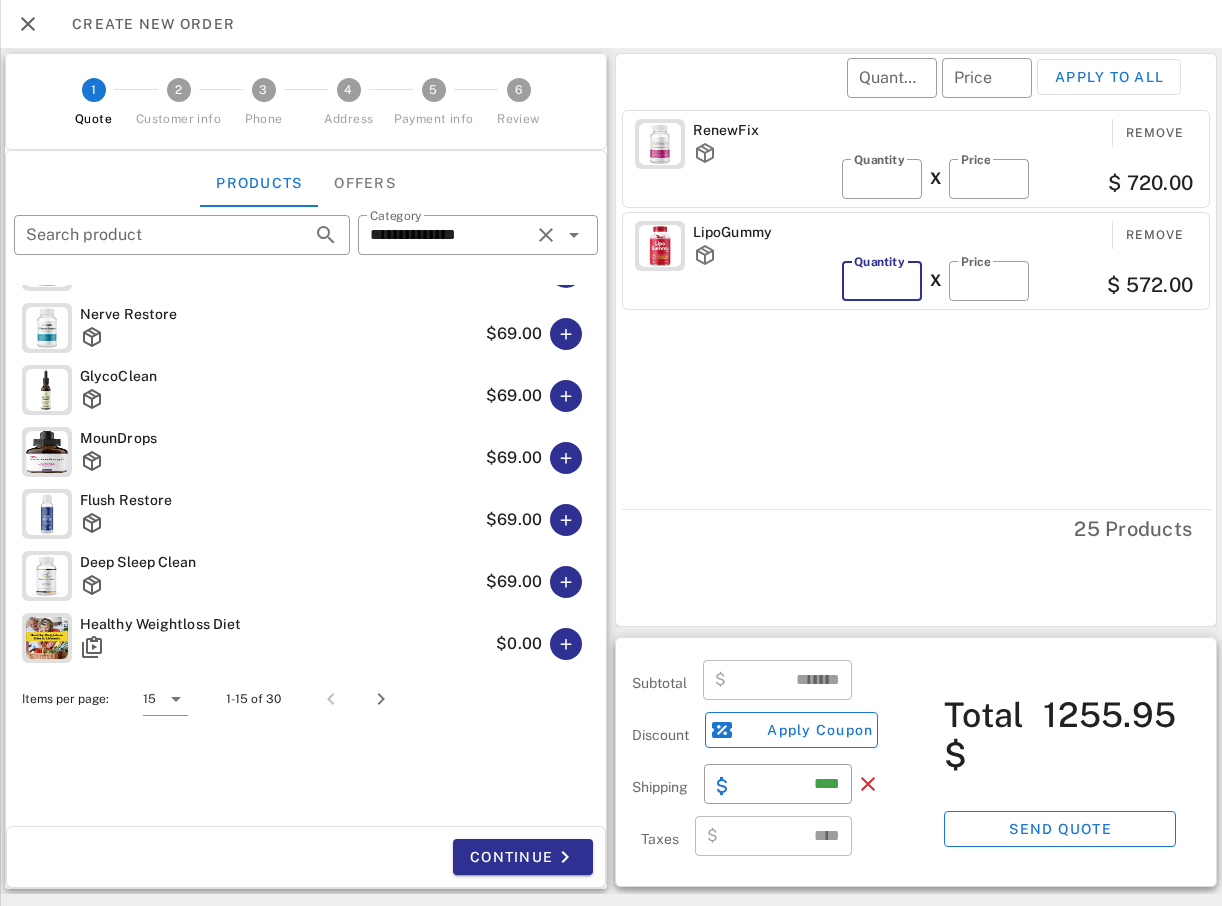 click on "**" at bounding box center [882, 281] 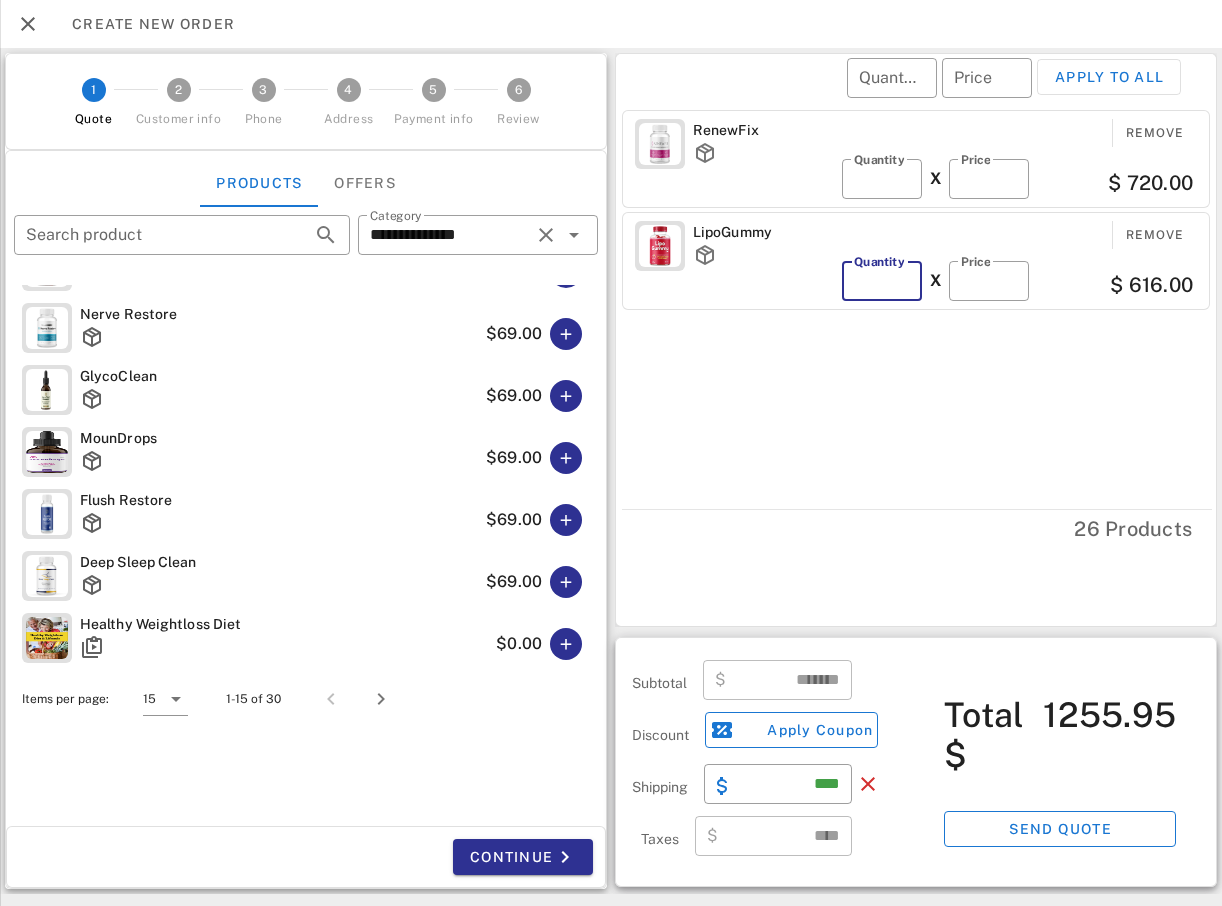 click on "**" at bounding box center (882, 281) 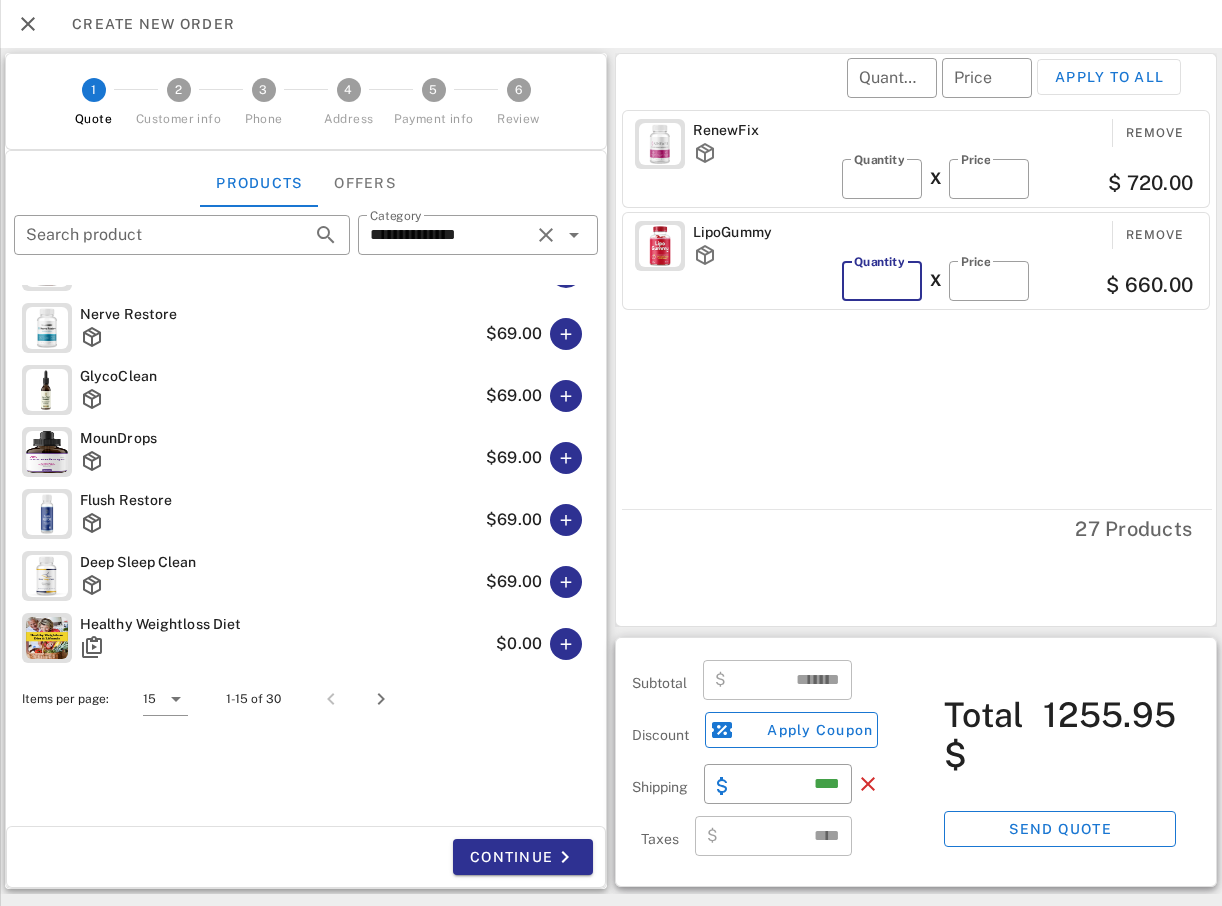 click on "**" at bounding box center [882, 281] 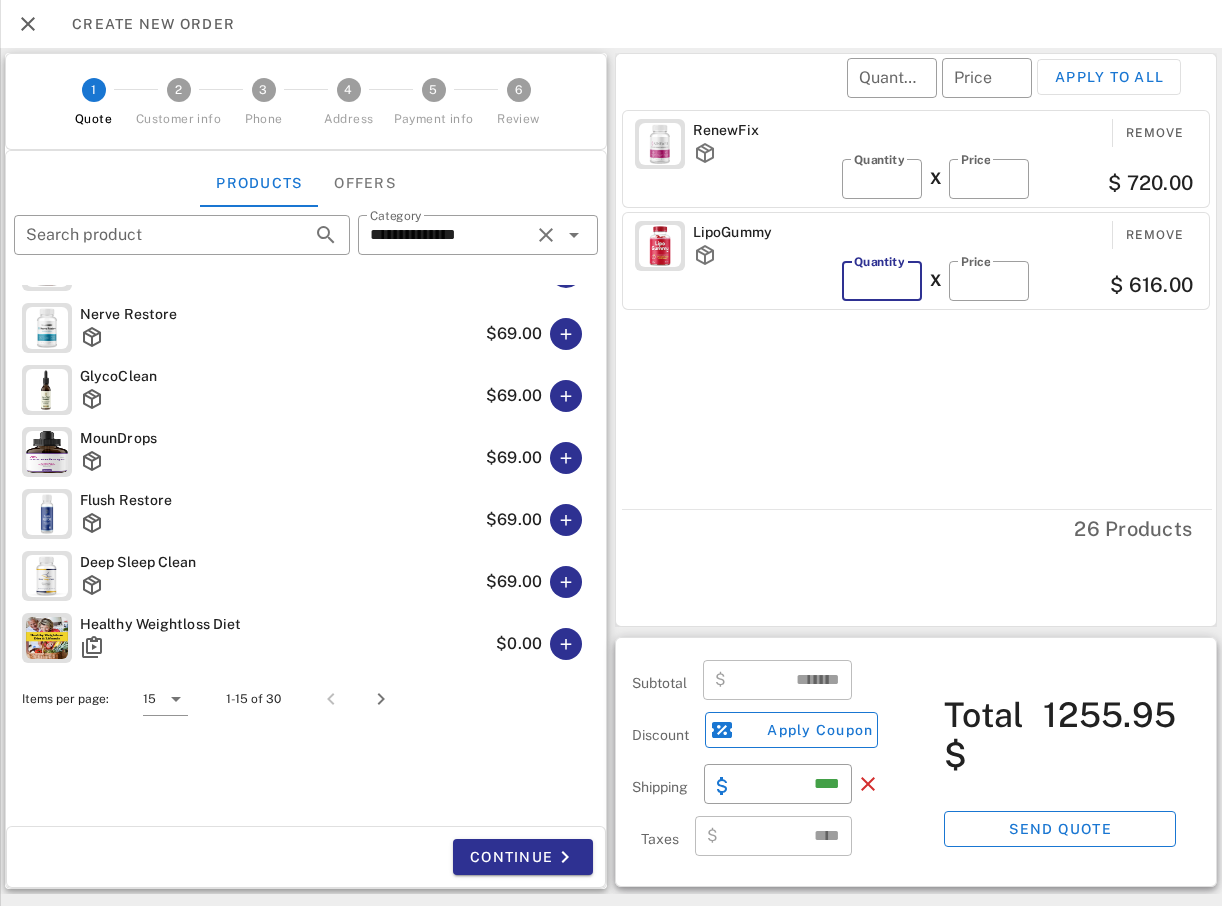 click on "**" at bounding box center (882, 281) 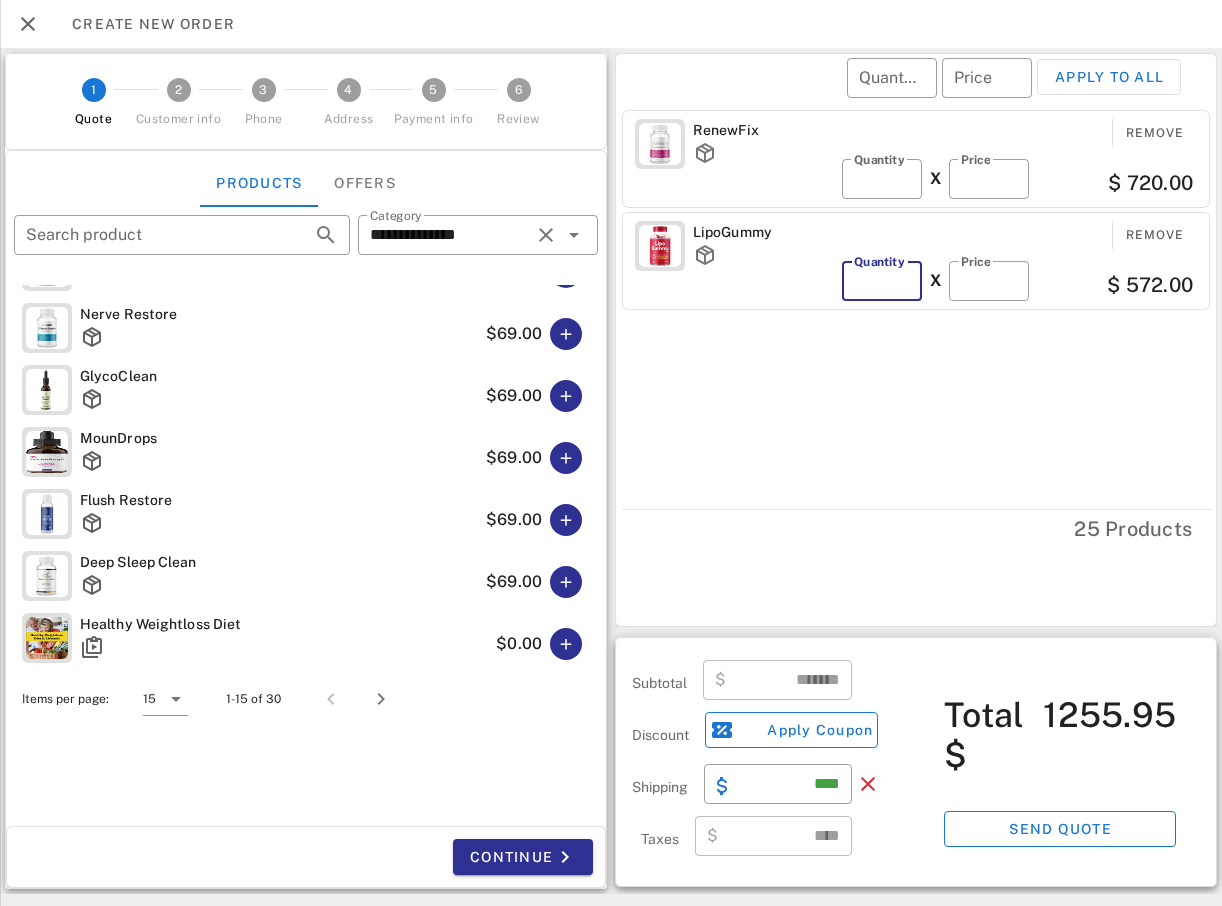 click on "**" at bounding box center [882, 281] 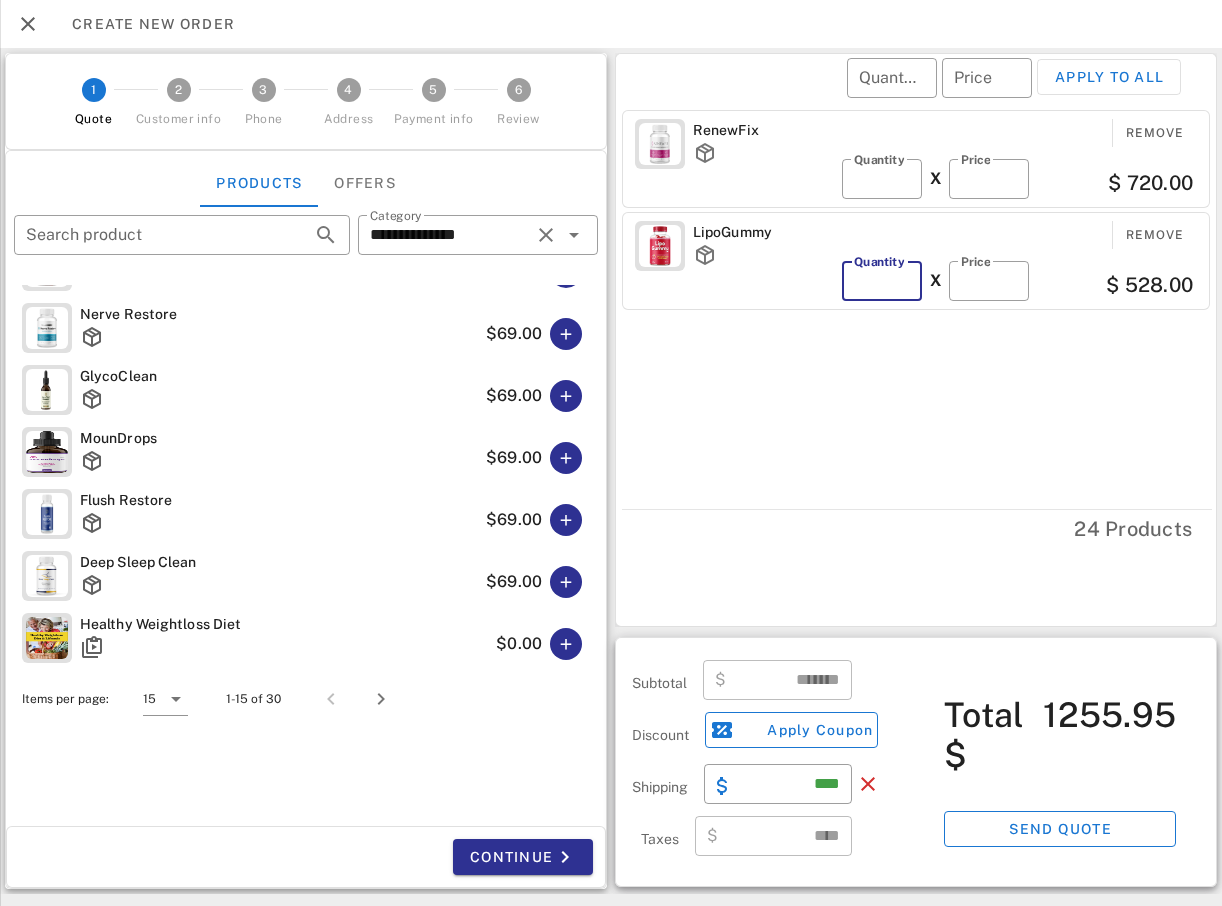 click on "**" at bounding box center (882, 281) 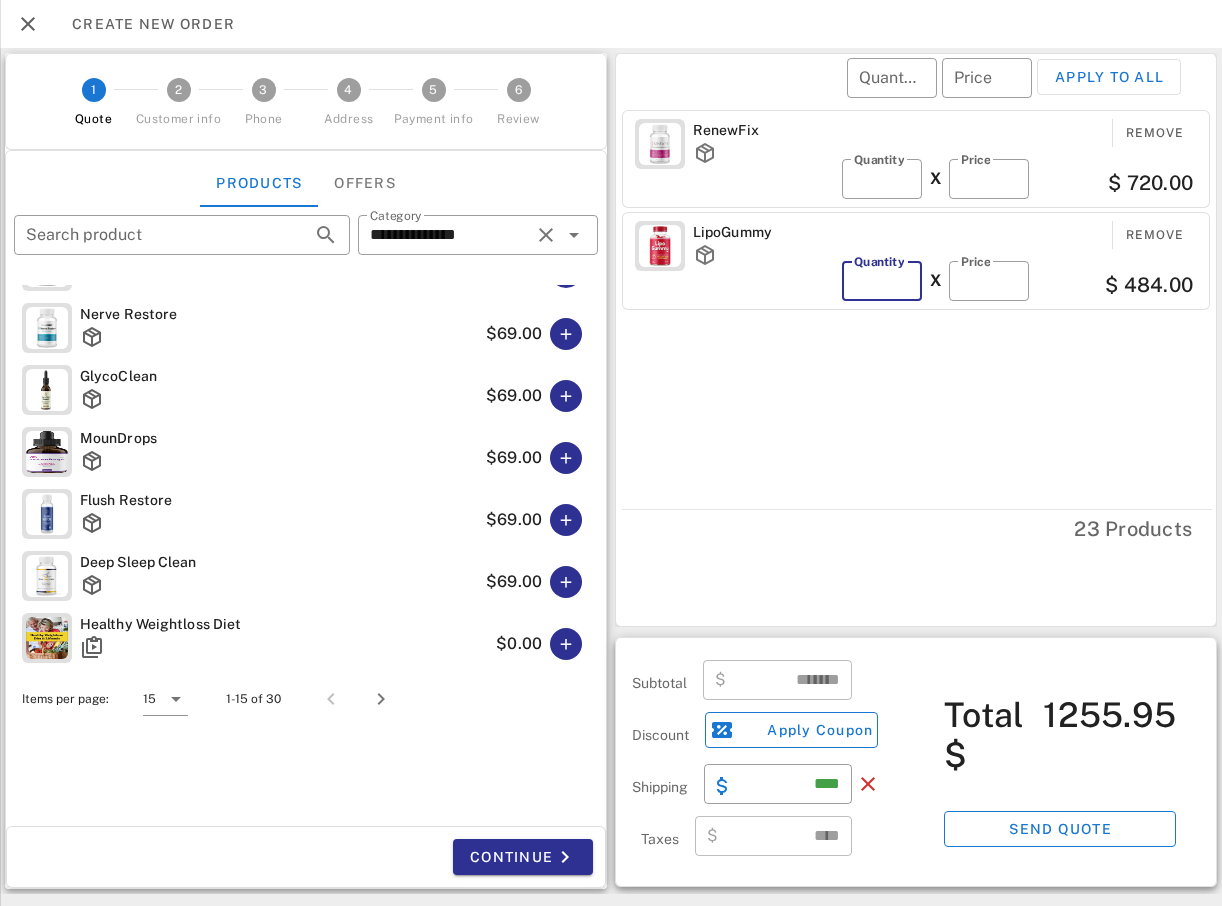 click on "**" at bounding box center (882, 281) 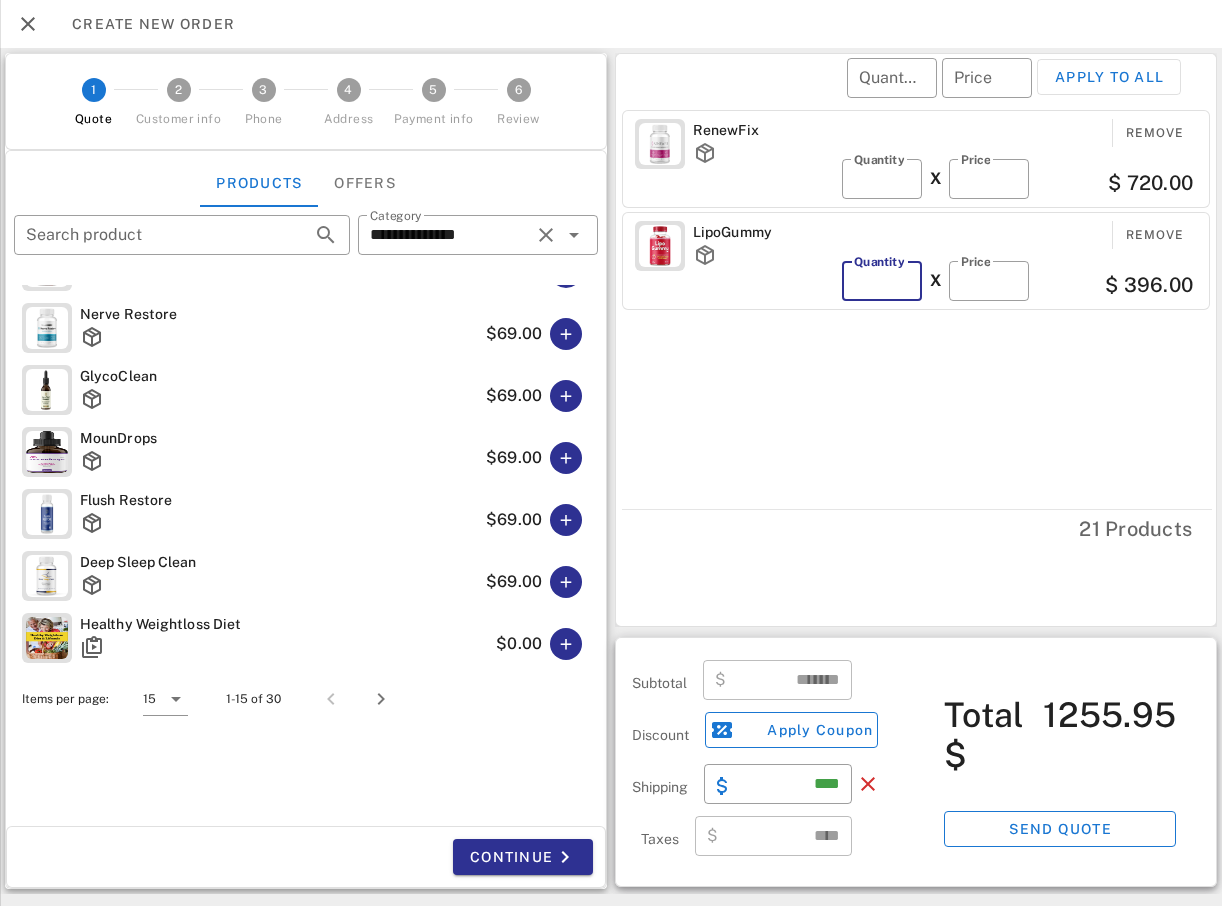 click on "*" at bounding box center (882, 281) 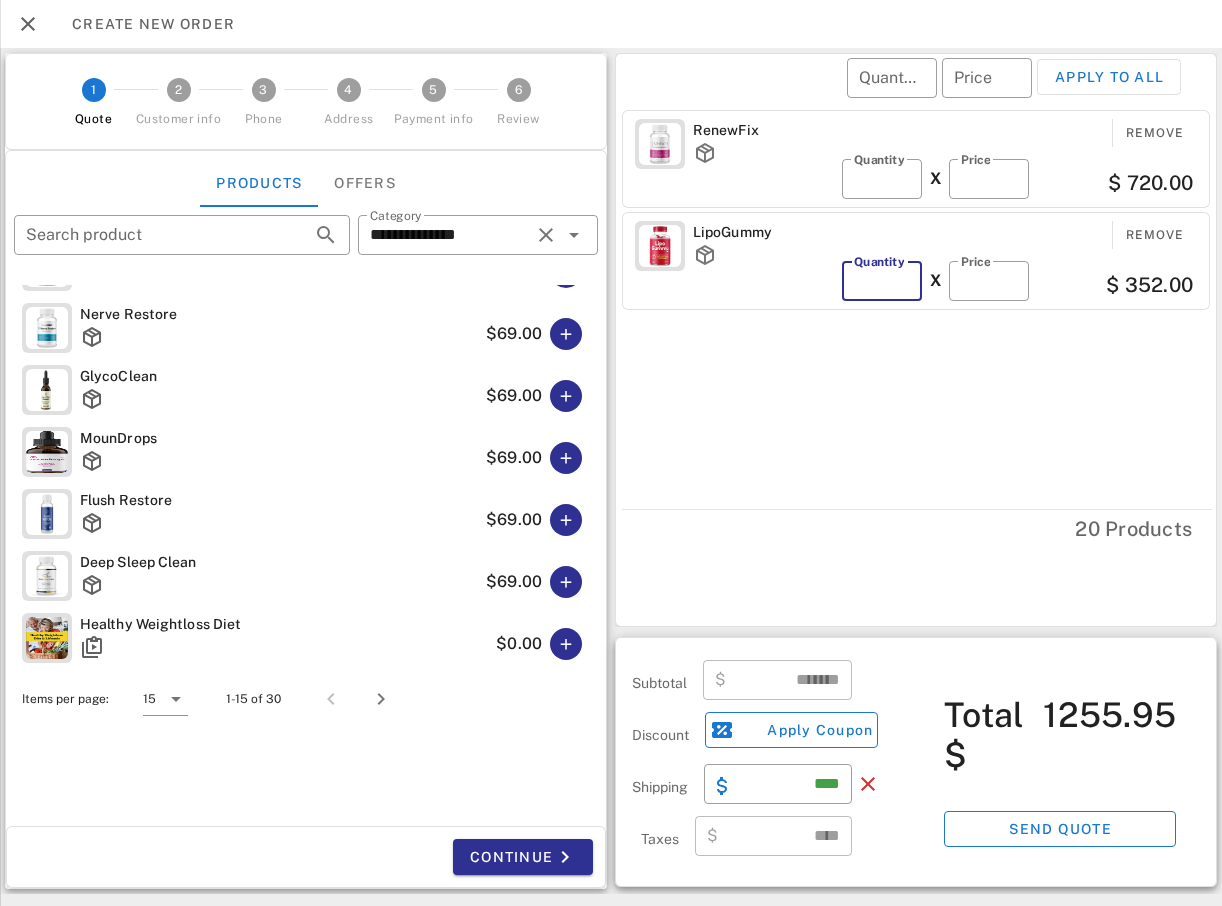 click on "*" at bounding box center (882, 281) 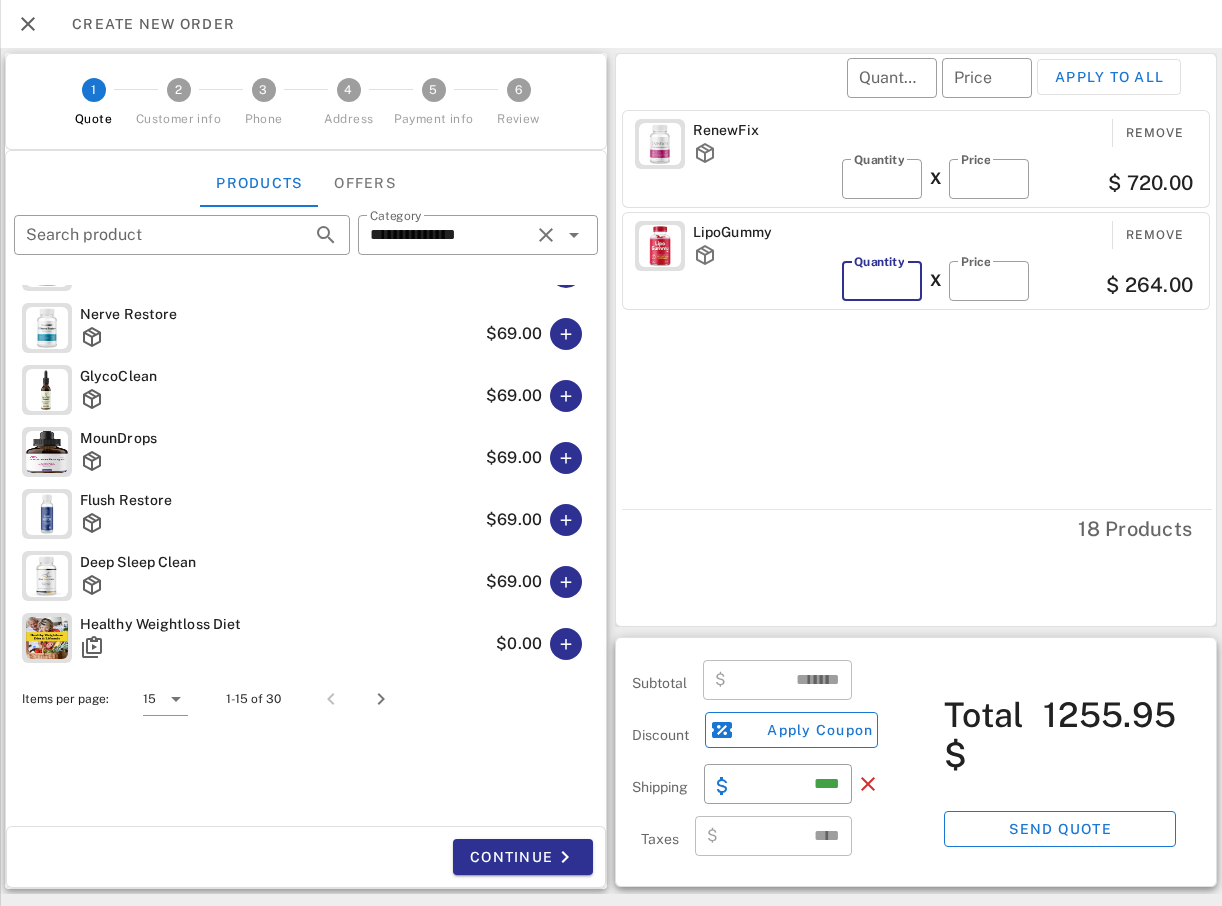 type on "*" 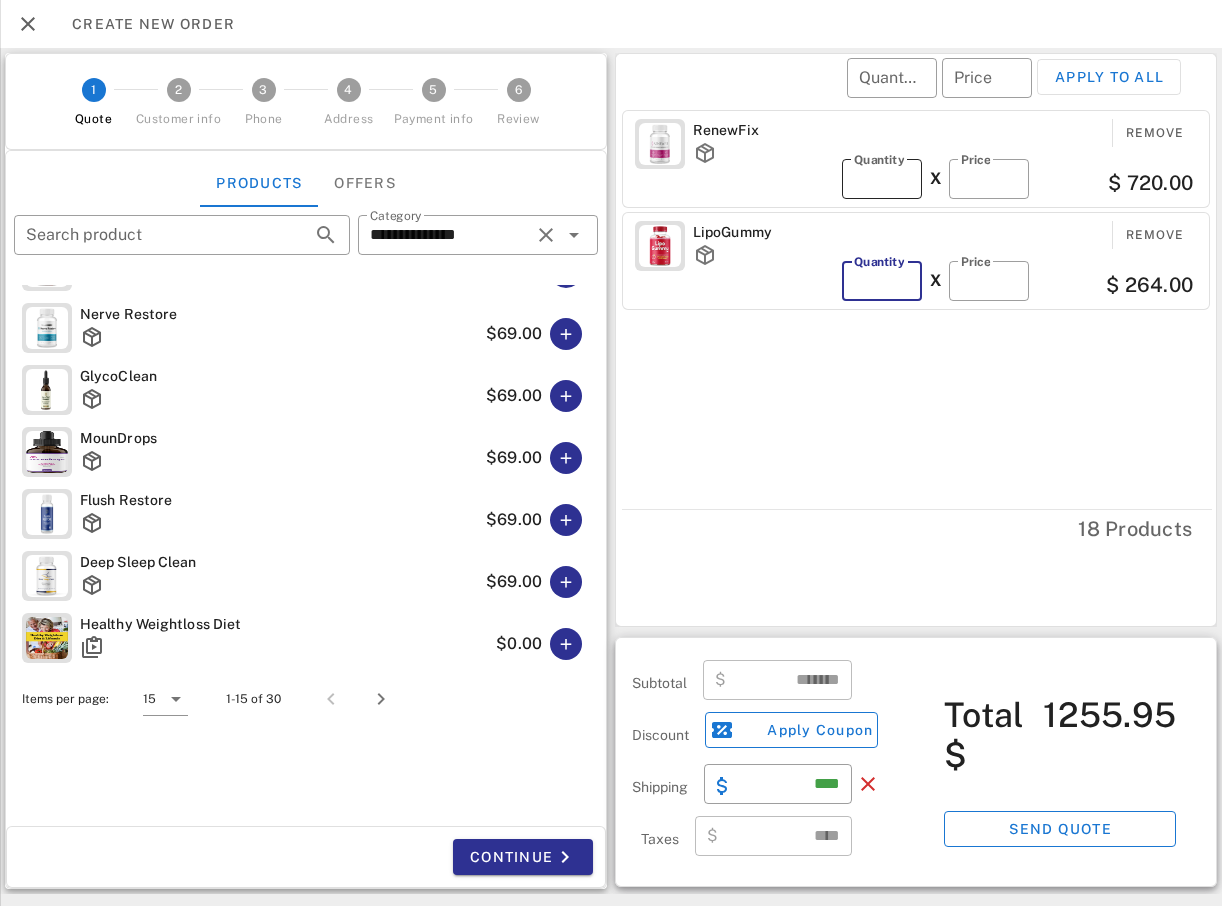 type on "******" 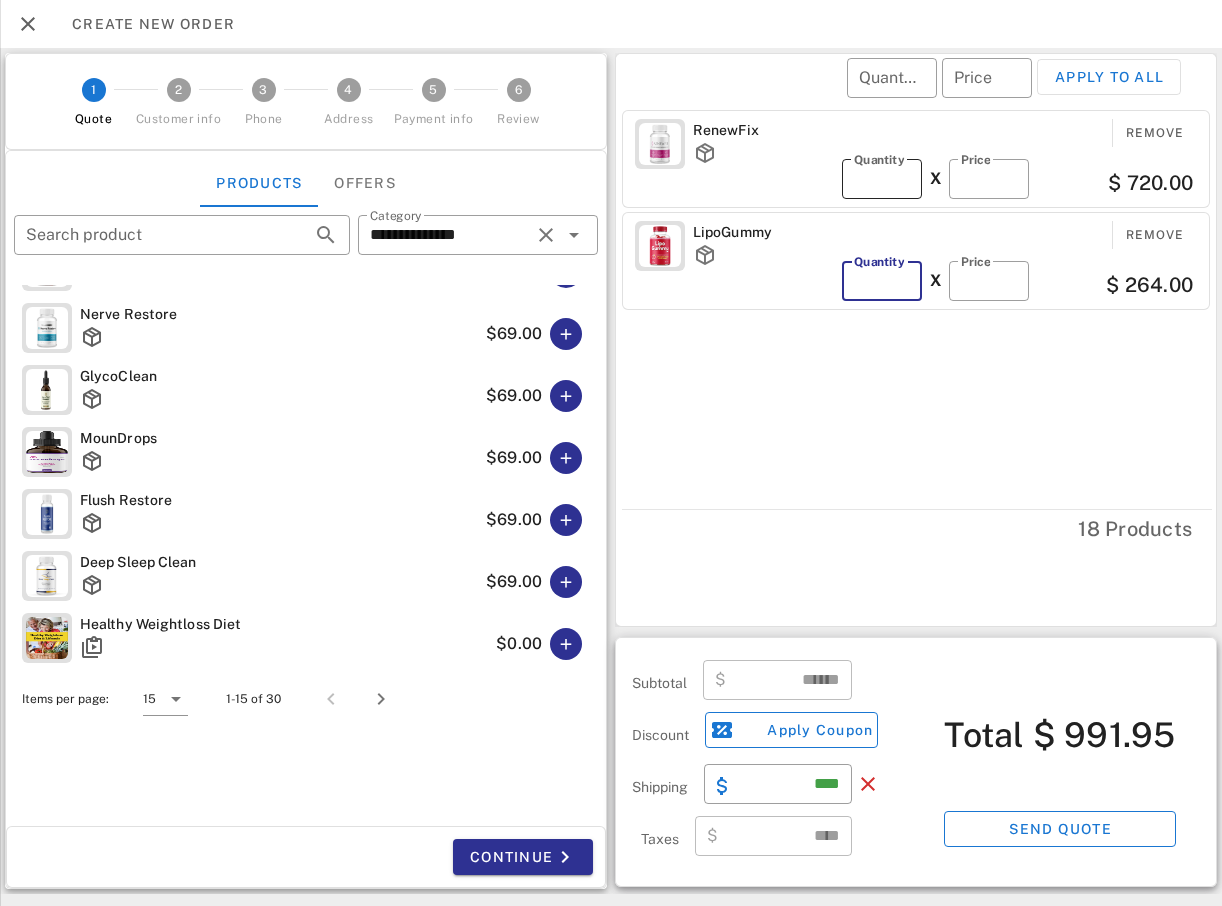 click on "**" at bounding box center [882, 179] 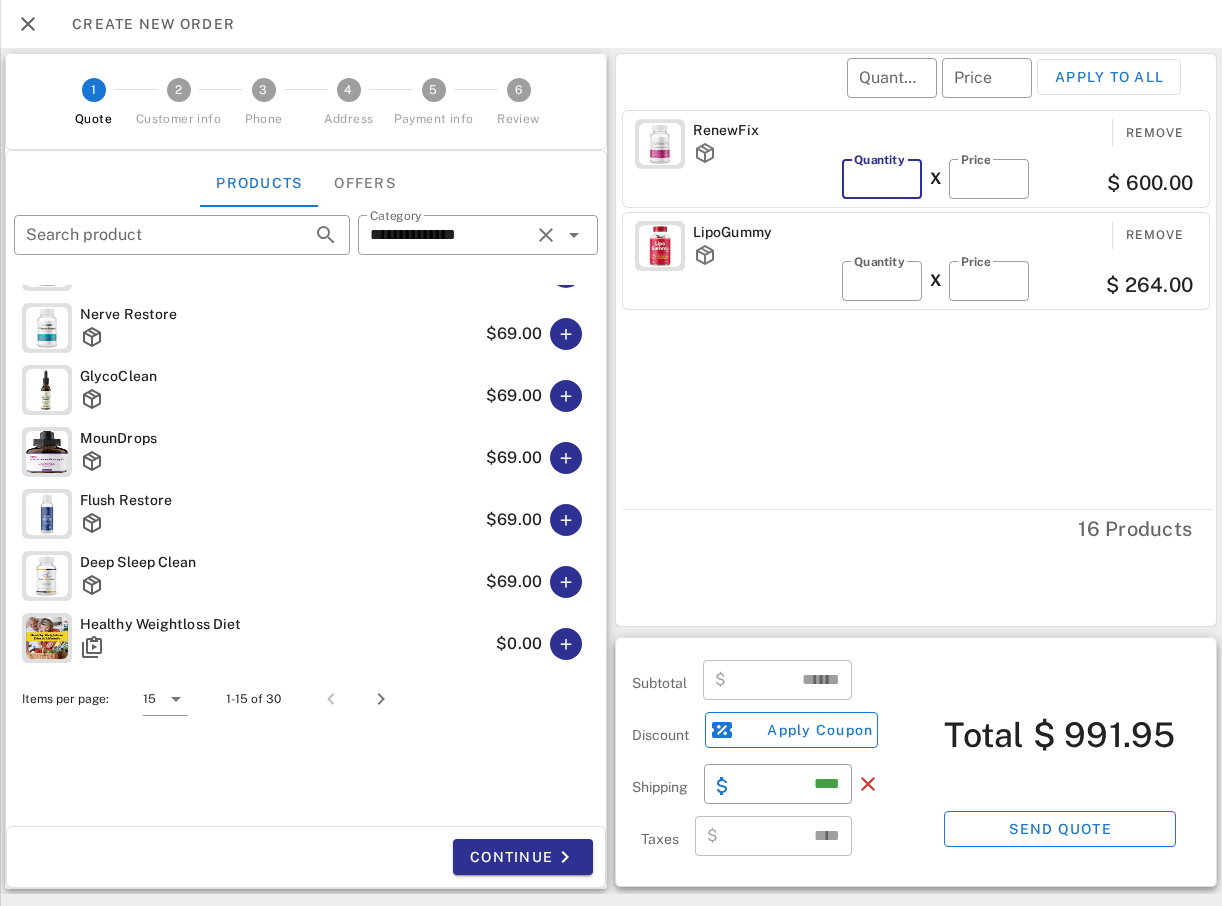 click on "**" at bounding box center (882, 179) 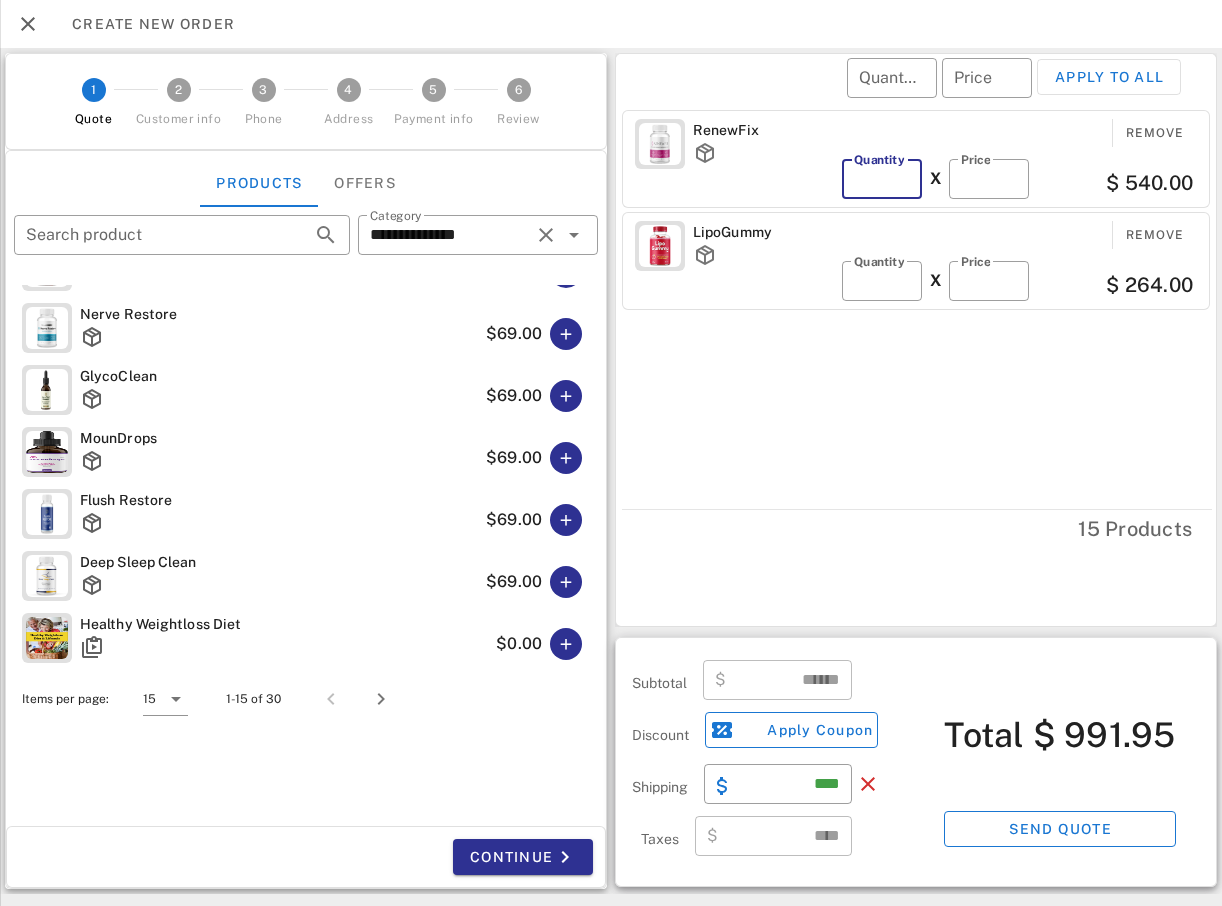 click on "*" at bounding box center [882, 179] 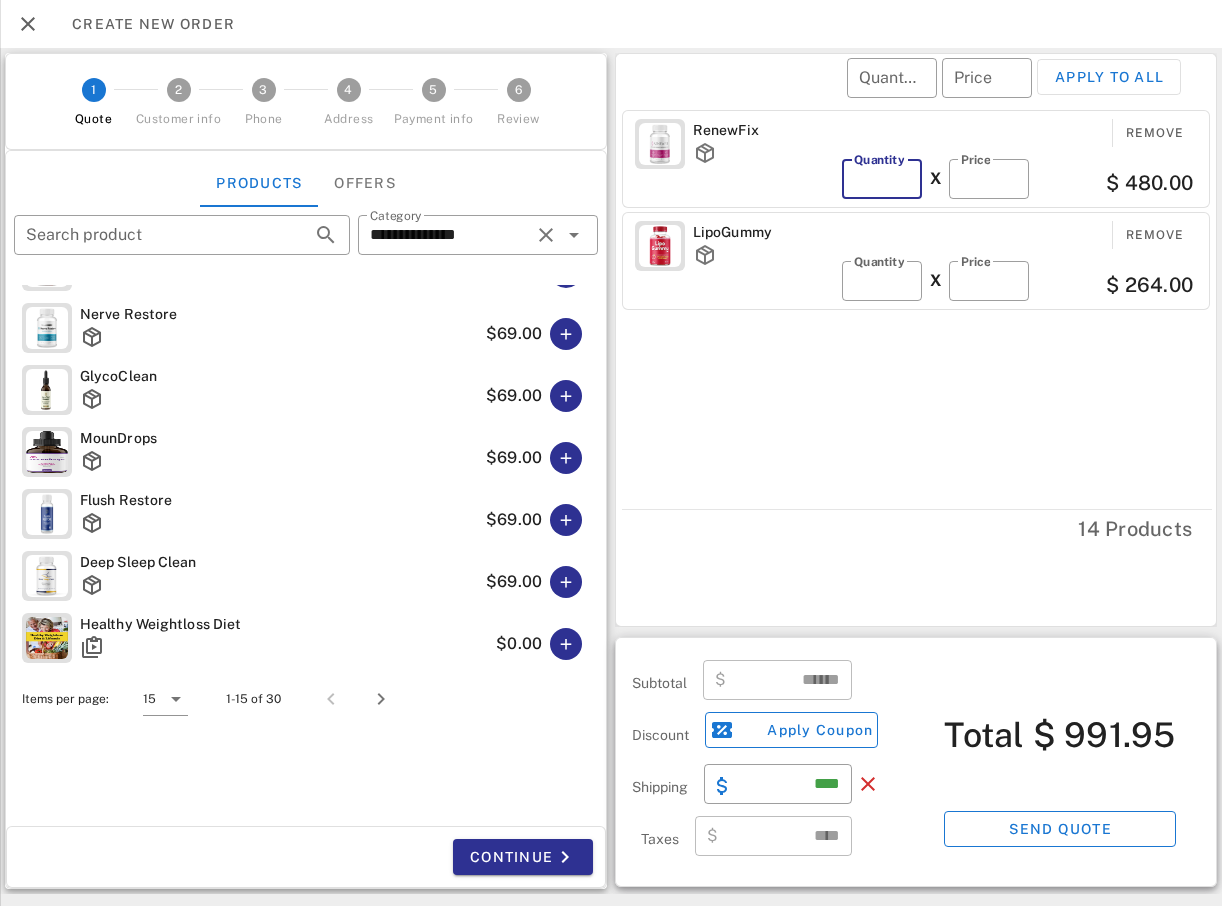 click on "*" at bounding box center [882, 179] 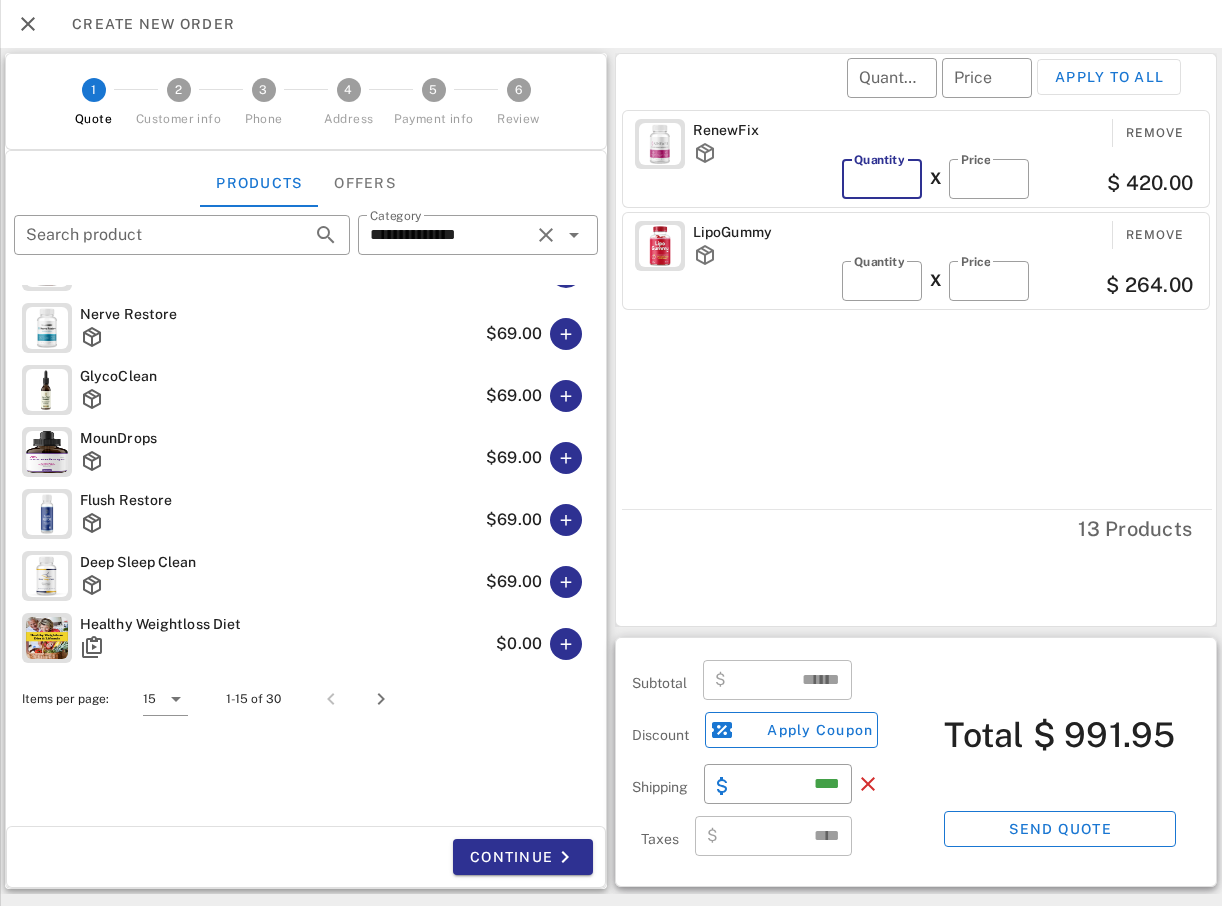click on "*" at bounding box center [882, 179] 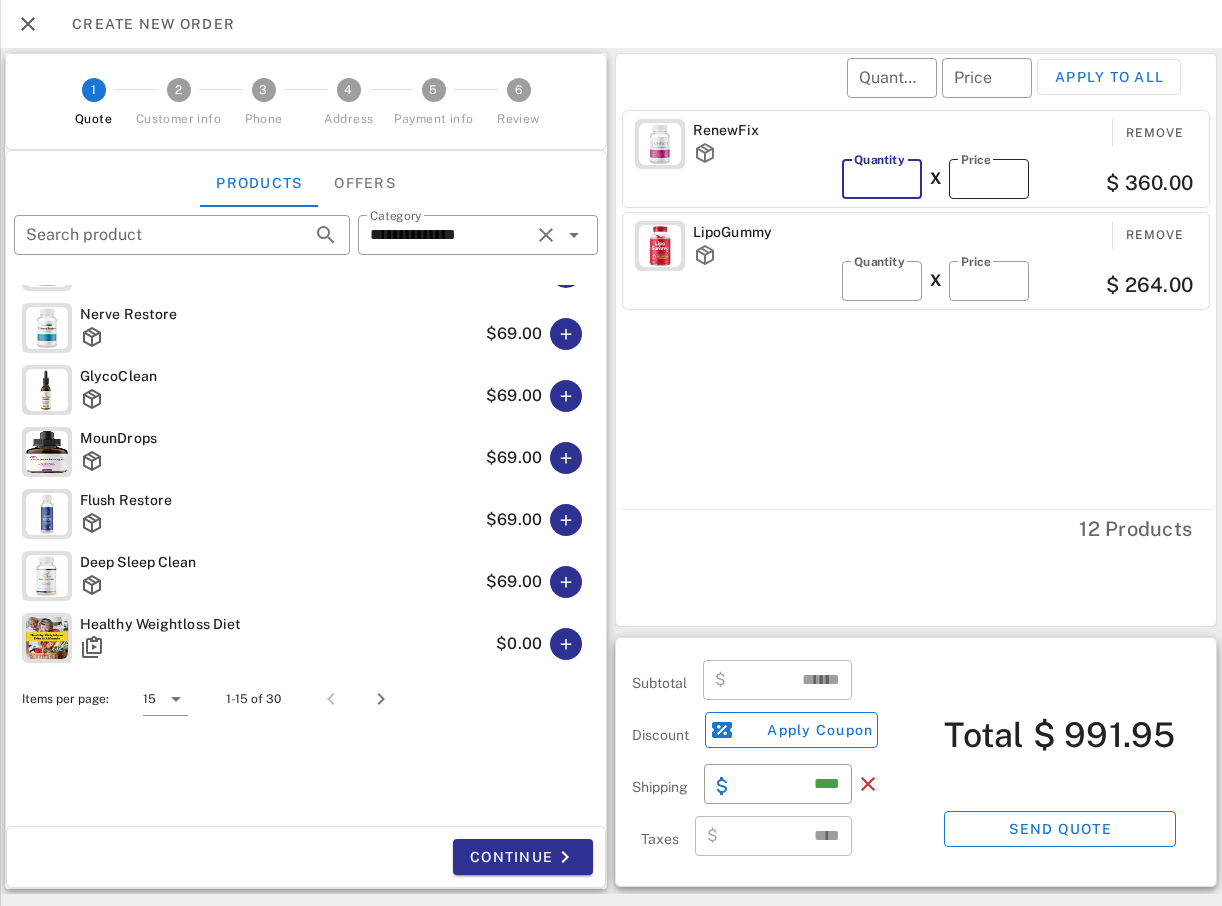 type on "******" 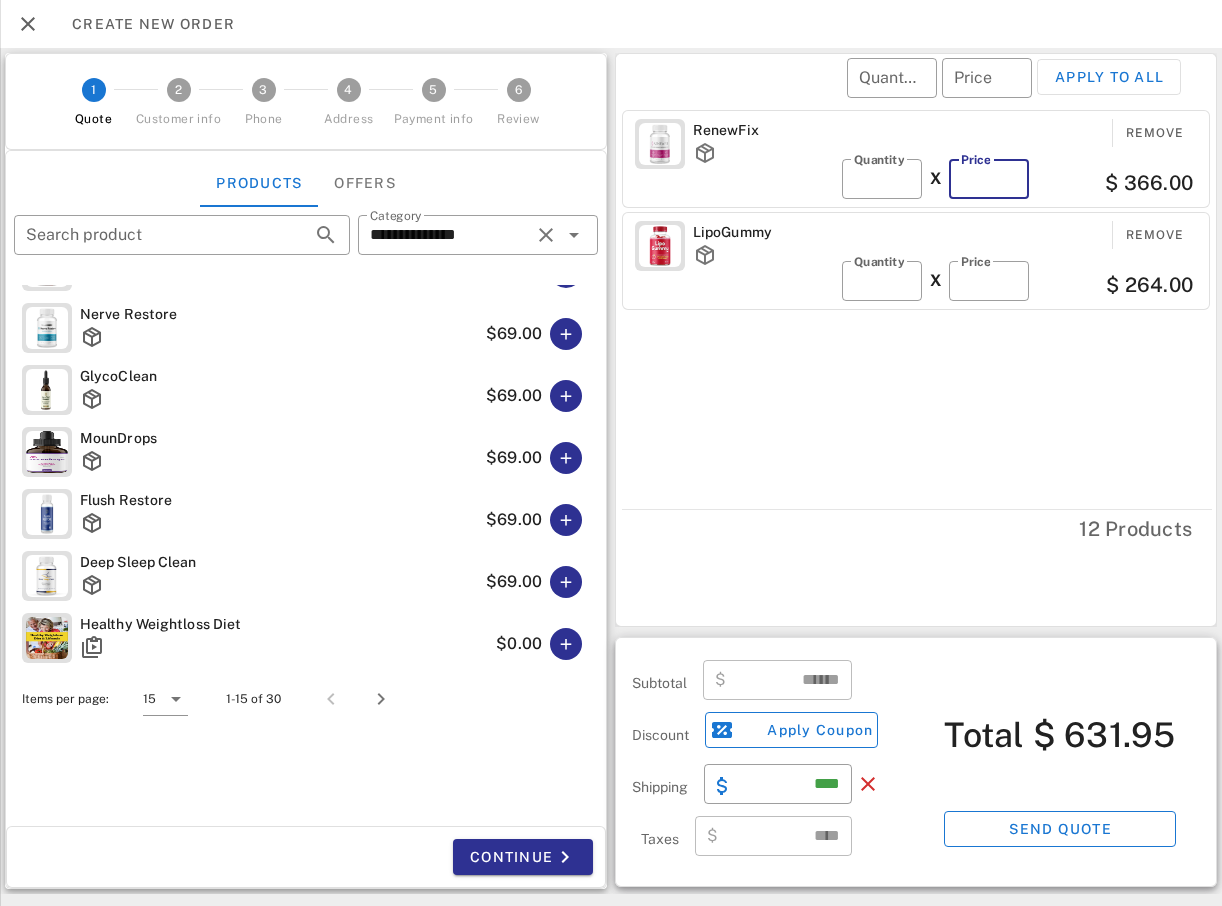 click on "**" at bounding box center (989, 179) 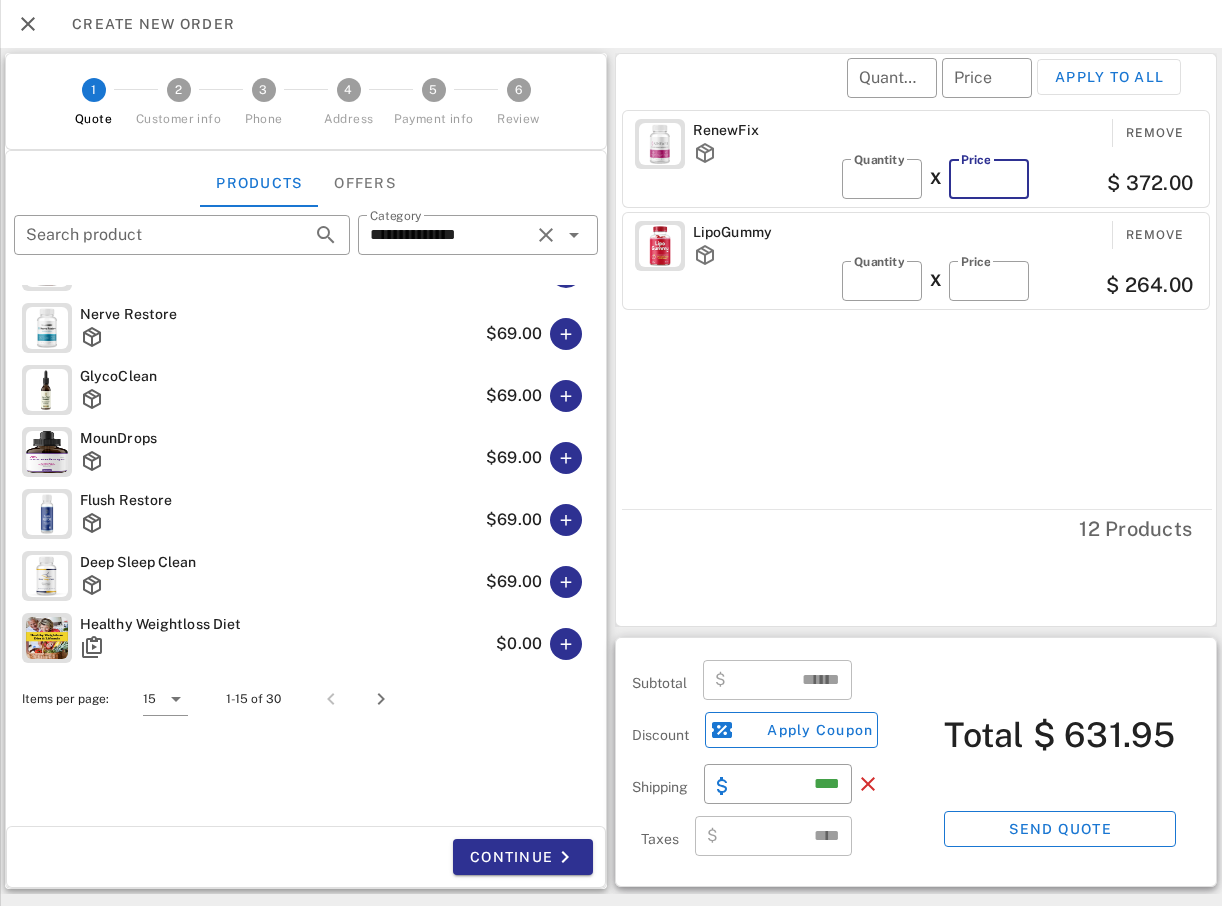 click on "**" at bounding box center [989, 179] 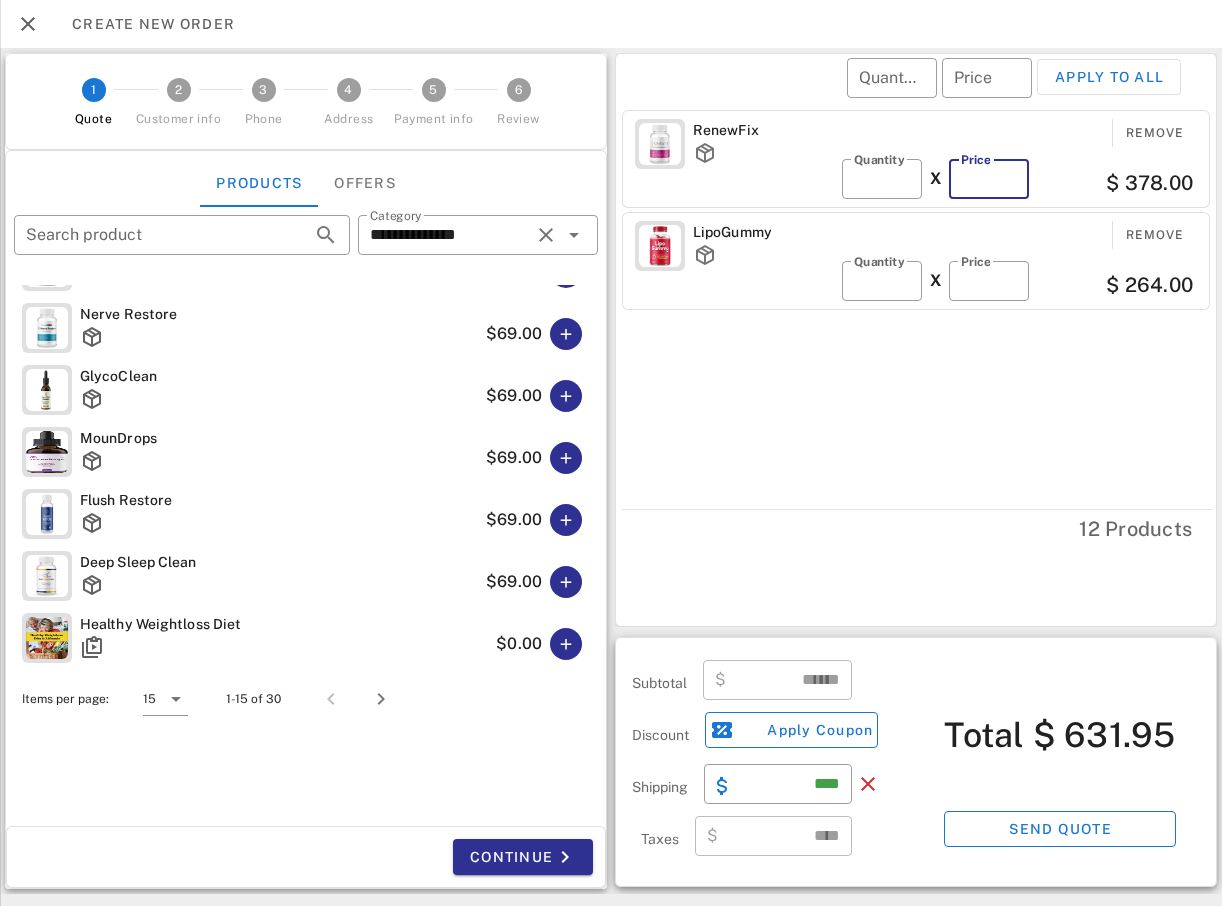 click on "**" at bounding box center (989, 179) 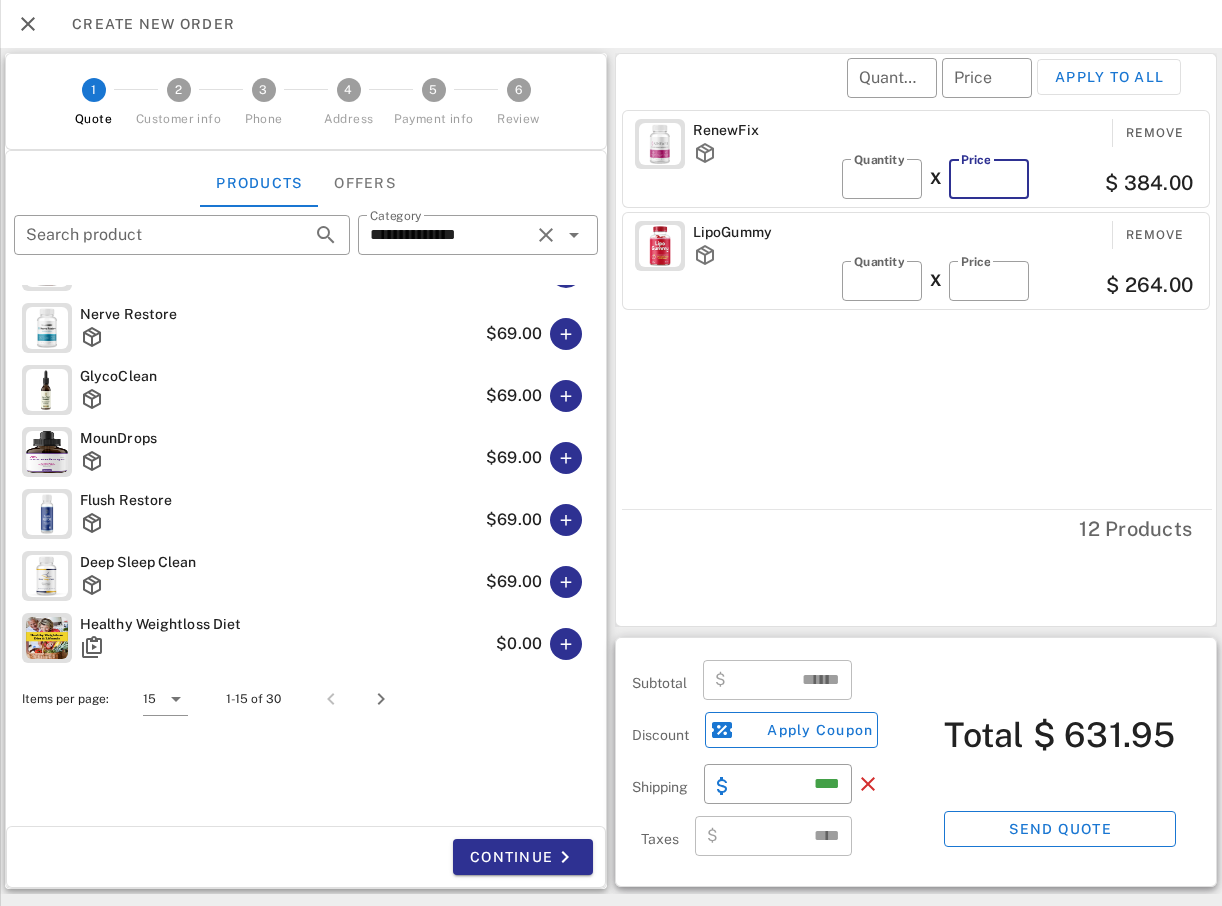 click on "**" at bounding box center (989, 179) 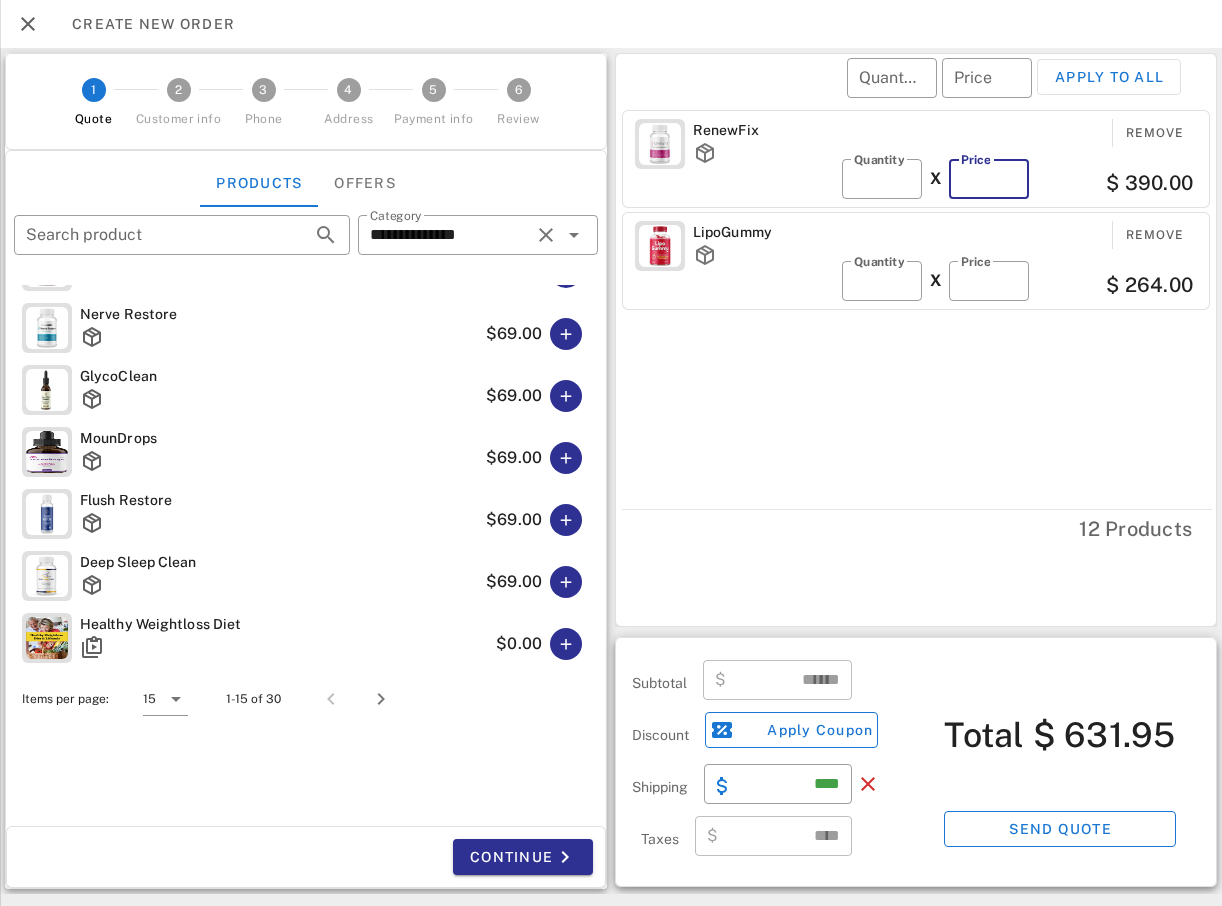 click on "**" at bounding box center [989, 179] 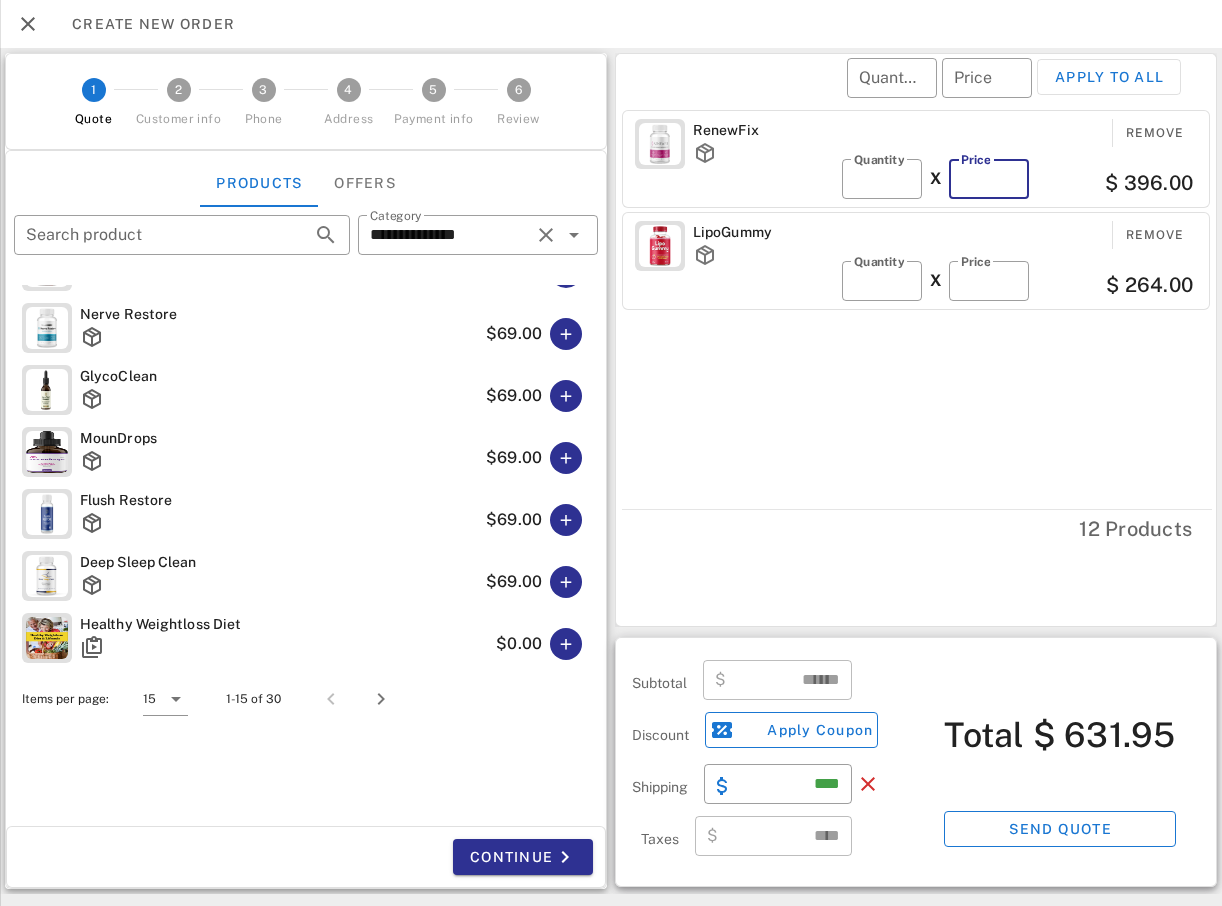 click on "**" at bounding box center (989, 179) 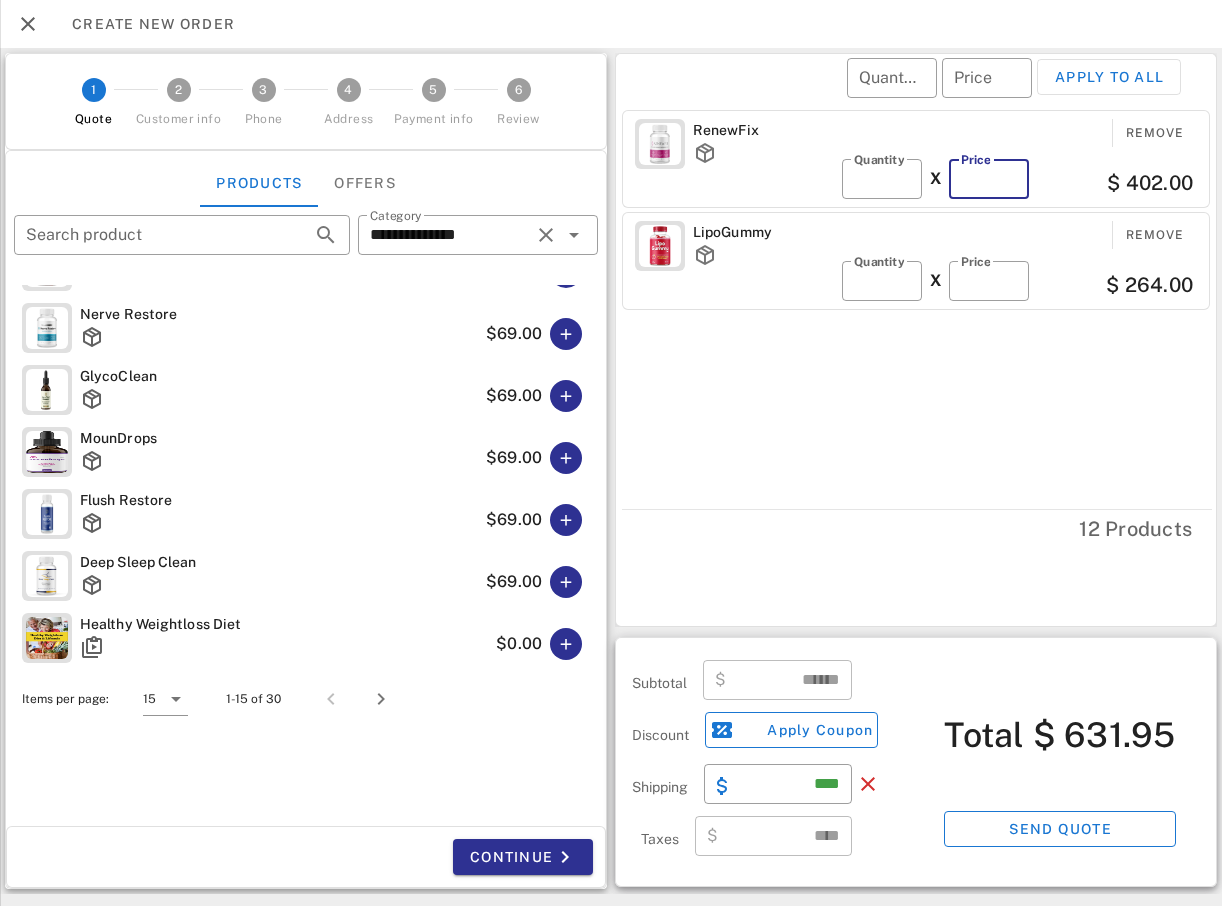 click on "**" at bounding box center [989, 179] 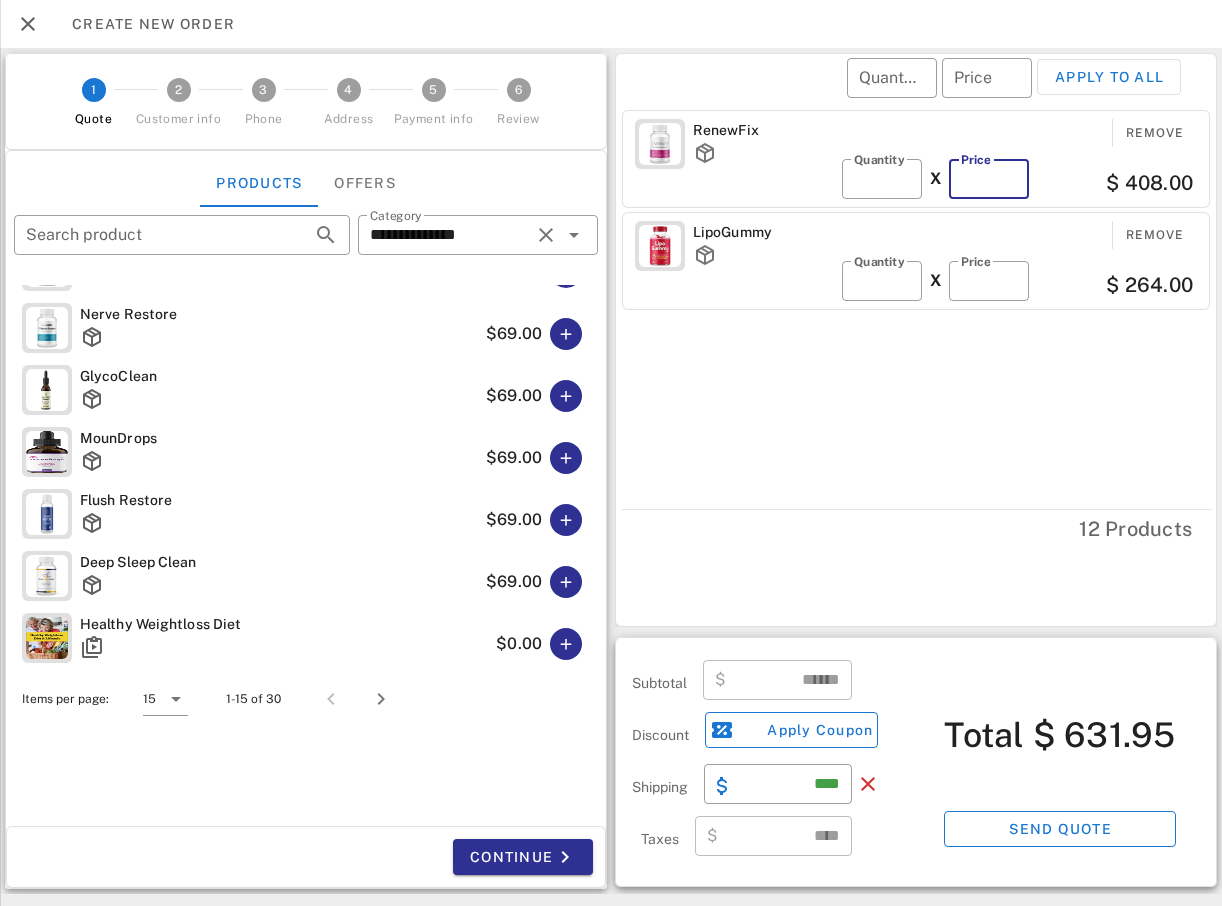 type on "**" 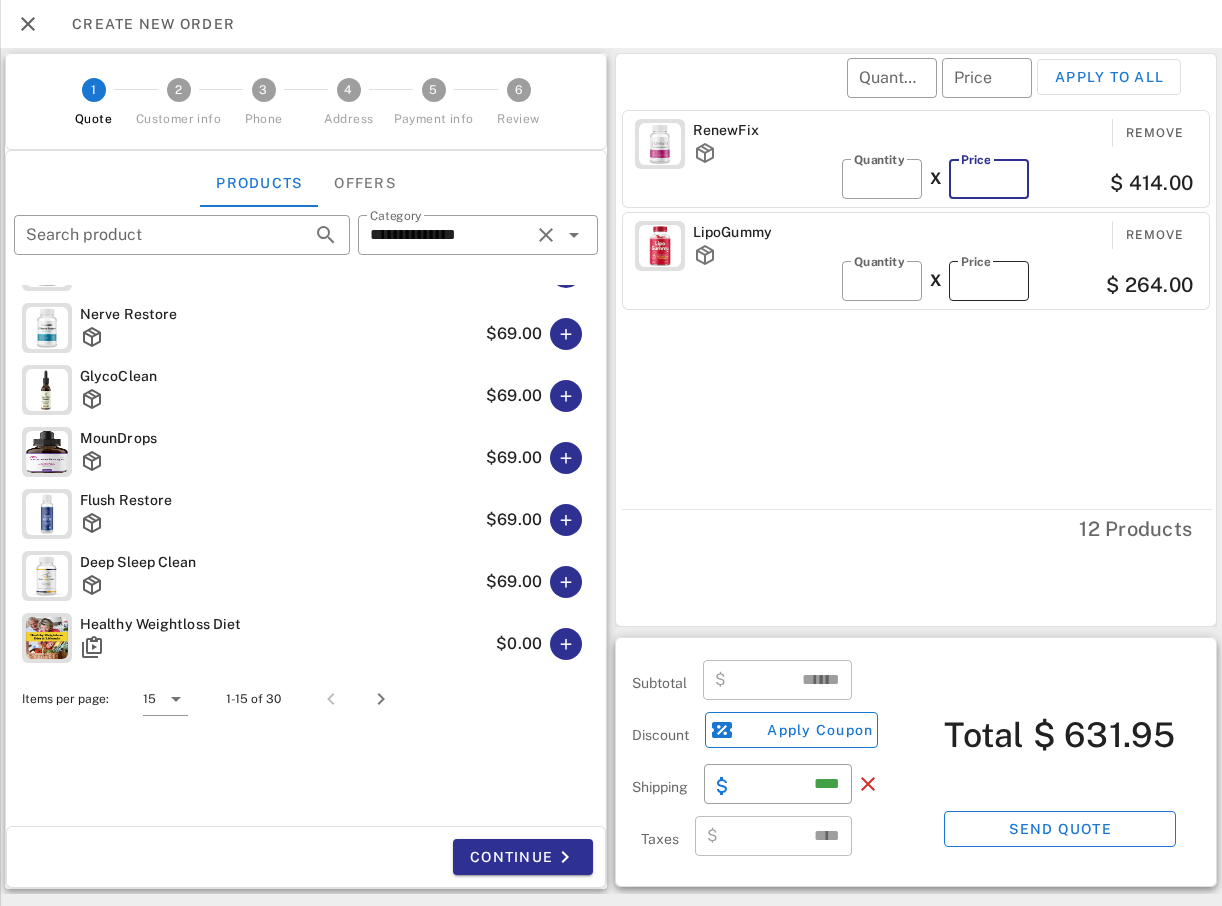 type on "******" 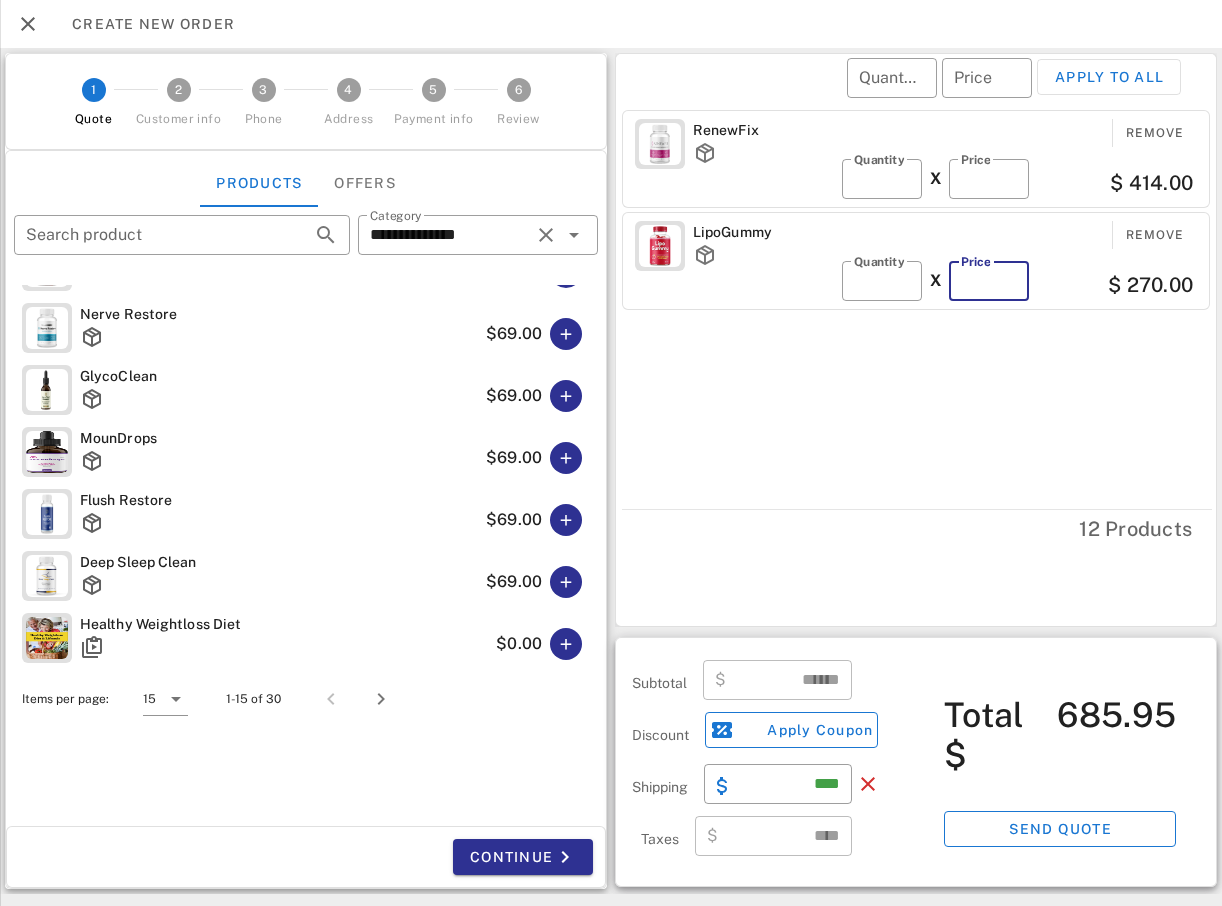 click on "**" at bounding box center [989, 281] 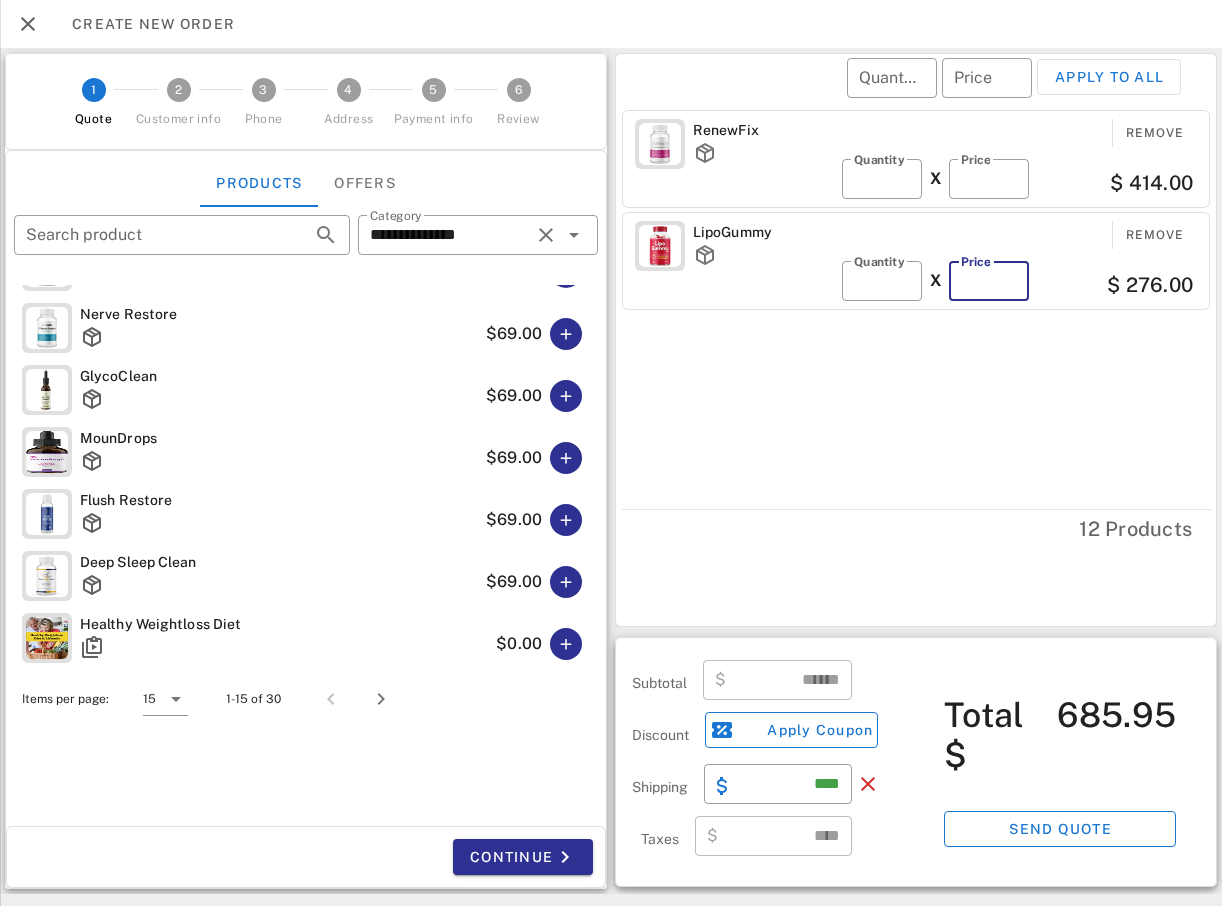click on "**" at bounding box center [989, 281] 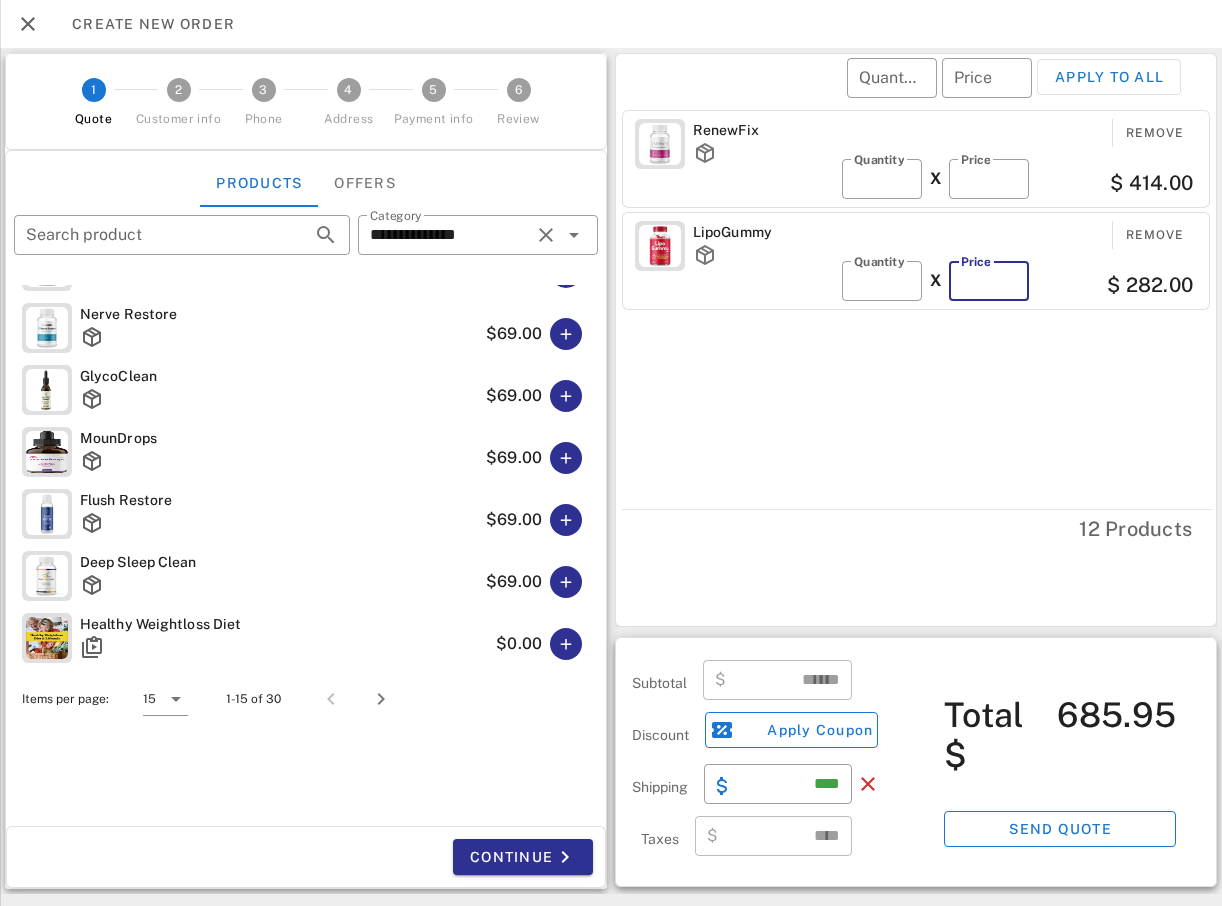 click on "**" at bounding box center (989, 281) 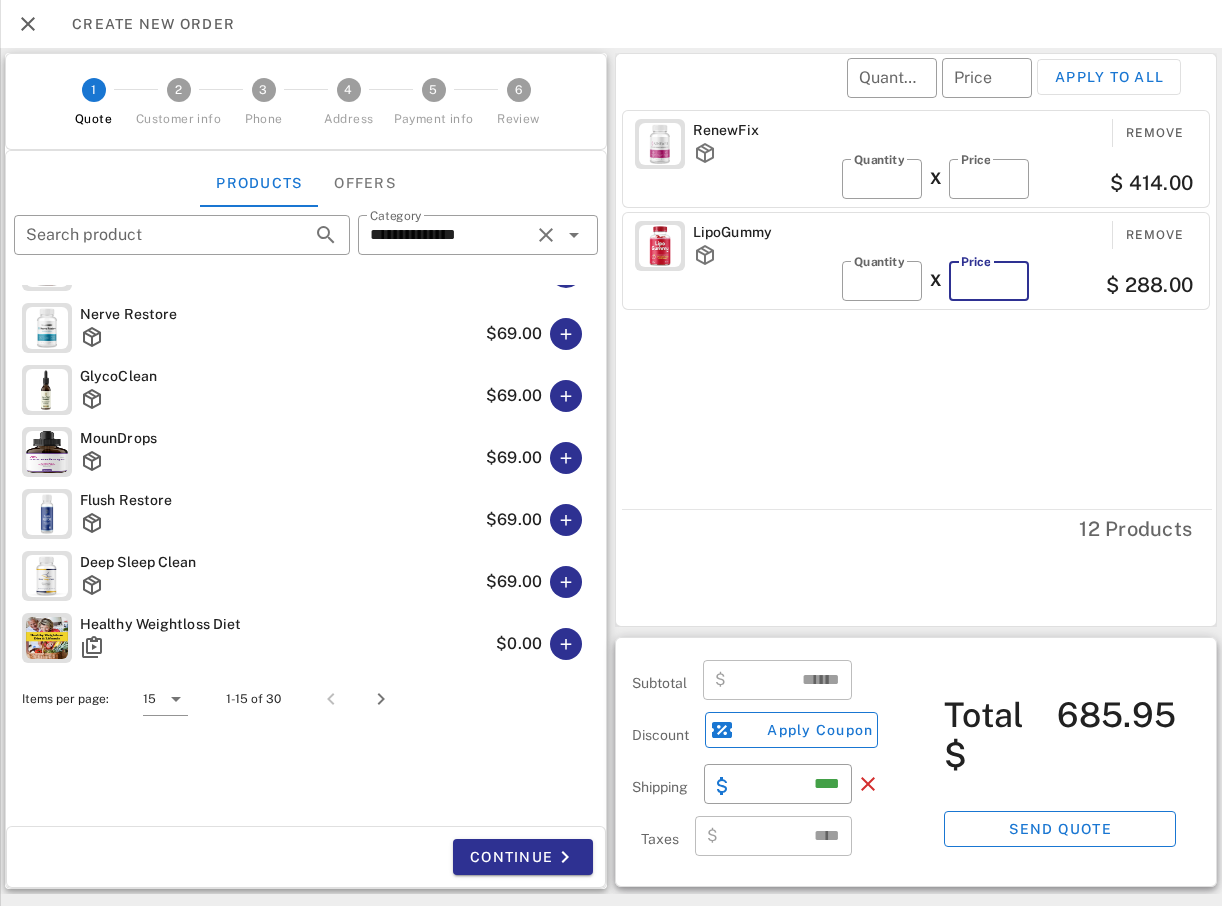 click on "**" at bounding box center (989, 281) 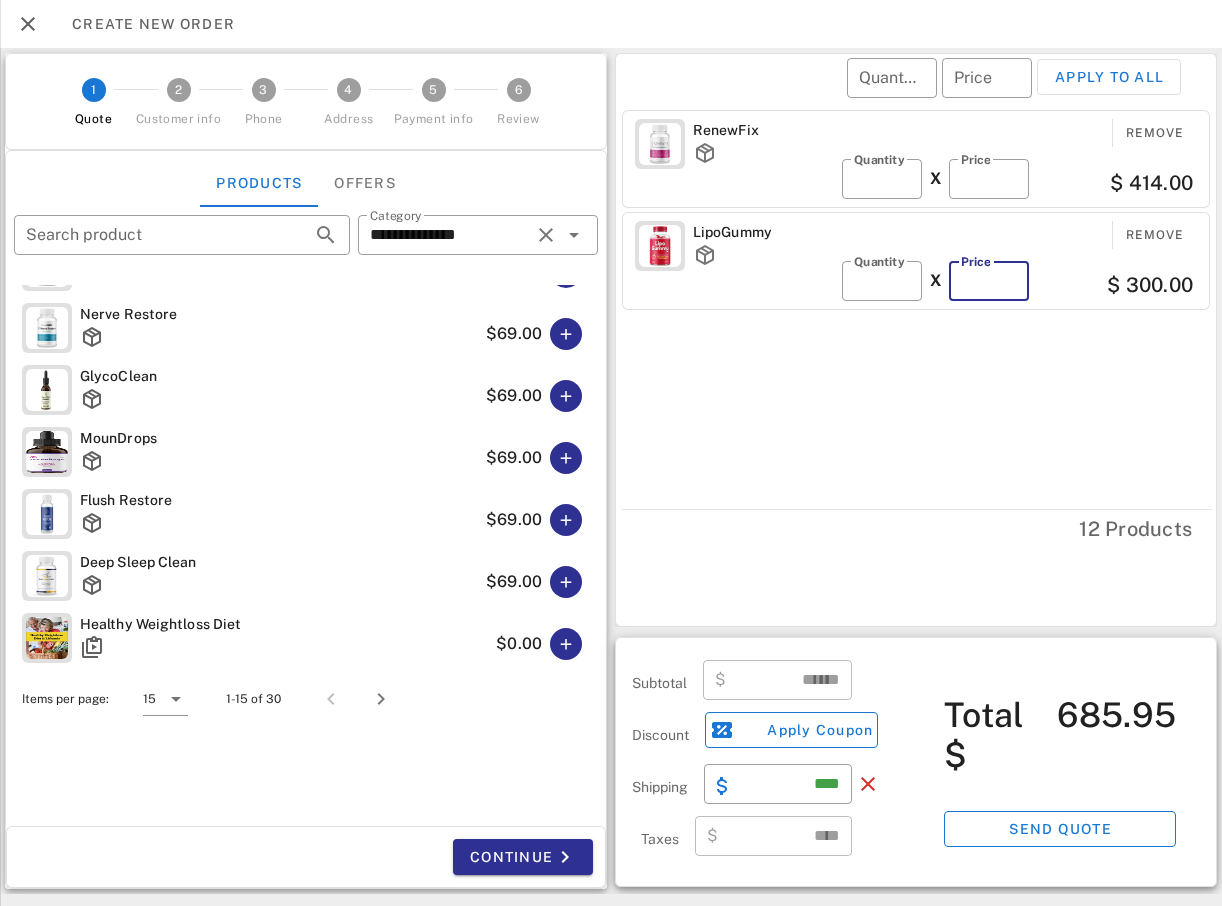 click on "**" at bounding box center [989, 281] 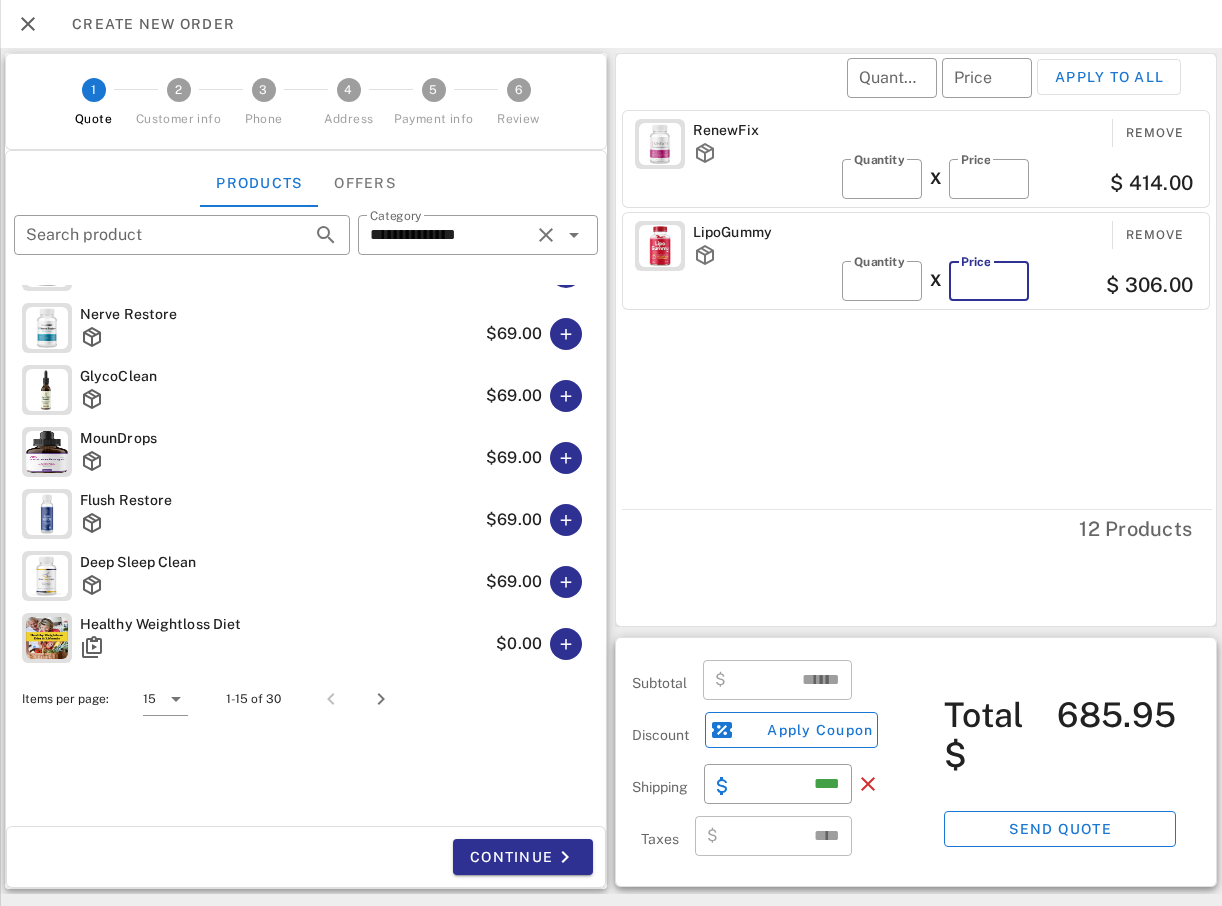click on "**" at bounding box center (989, 281) 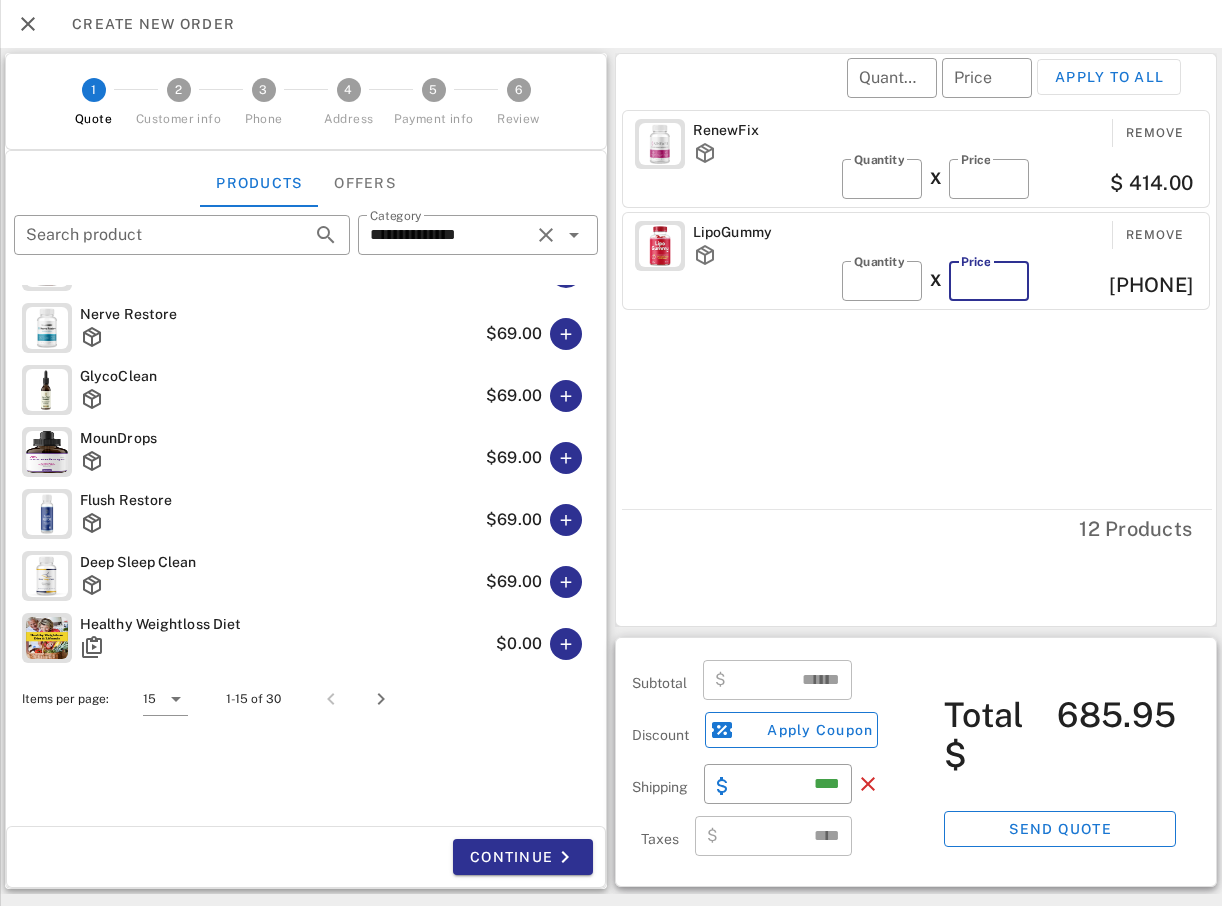 click on "**" at bounding box center (989, 281) 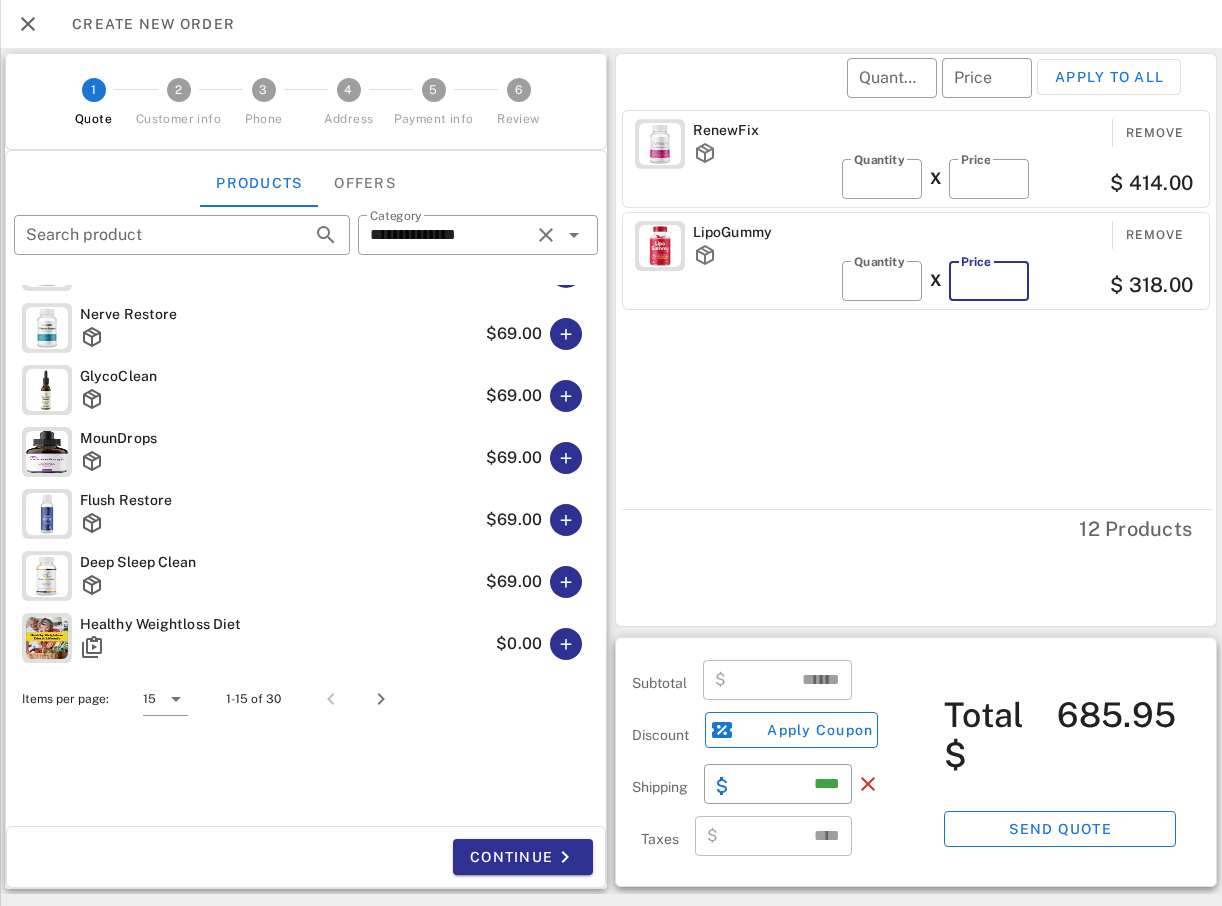 click on "**" at bounding box center [989, 281] 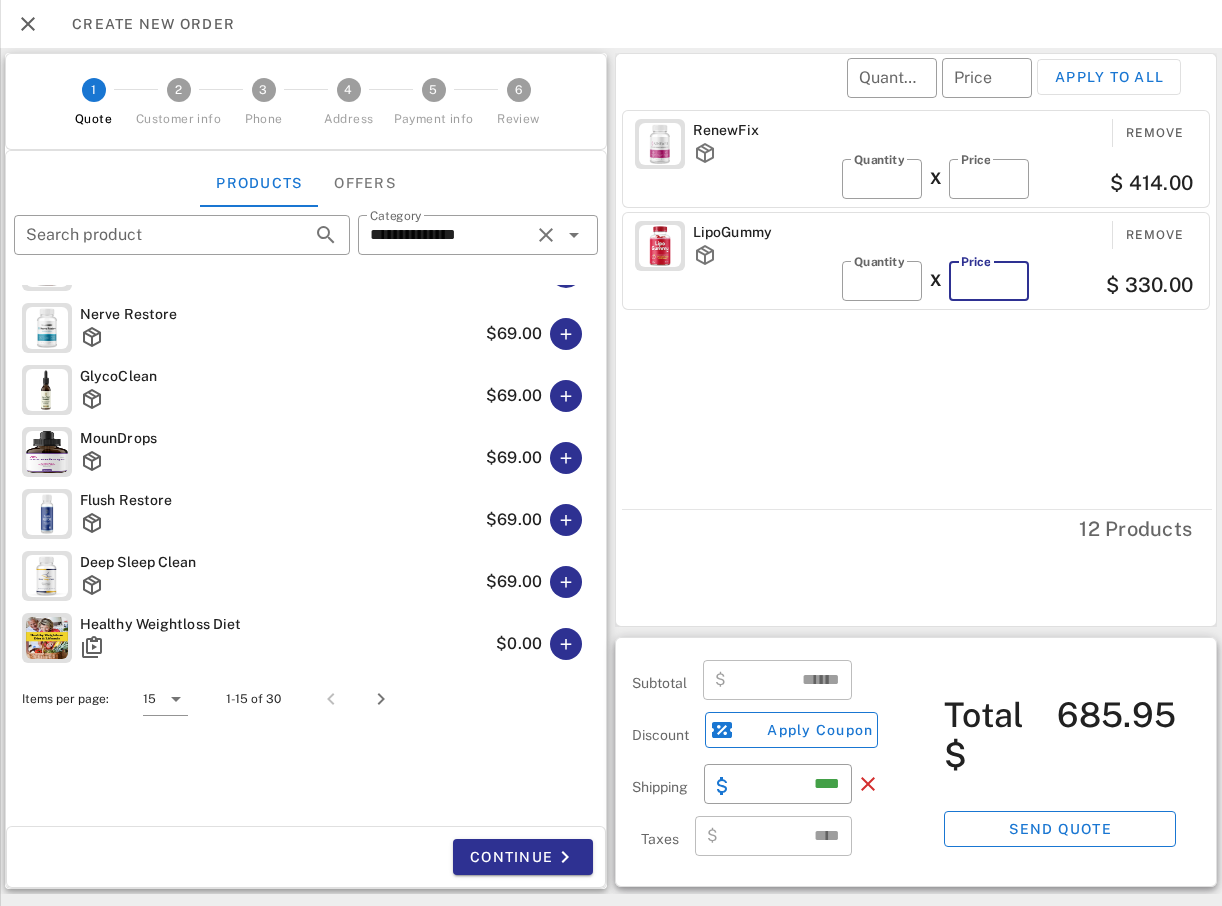 click on "**" at bounding box center [989, 281] 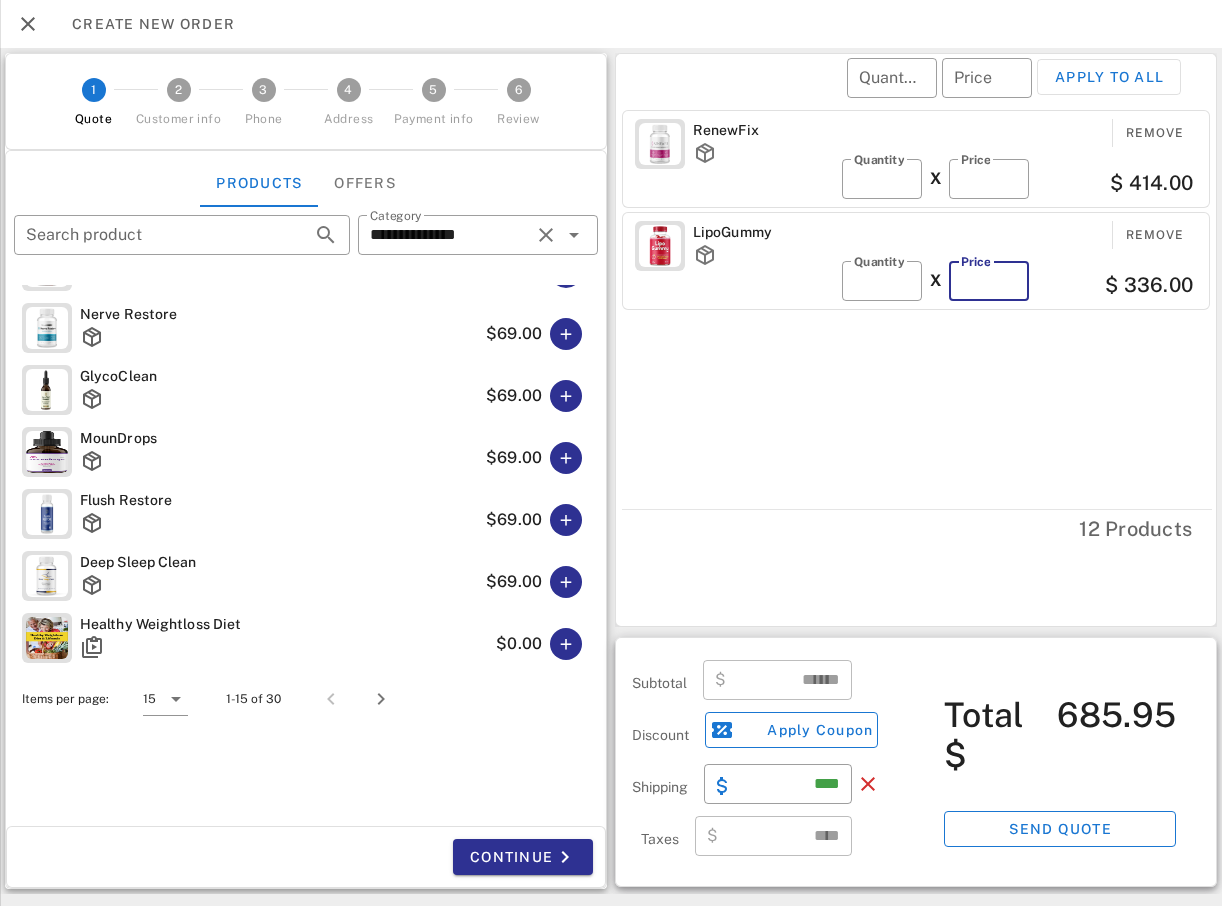 click on "**" at bounding box center [989, 281] 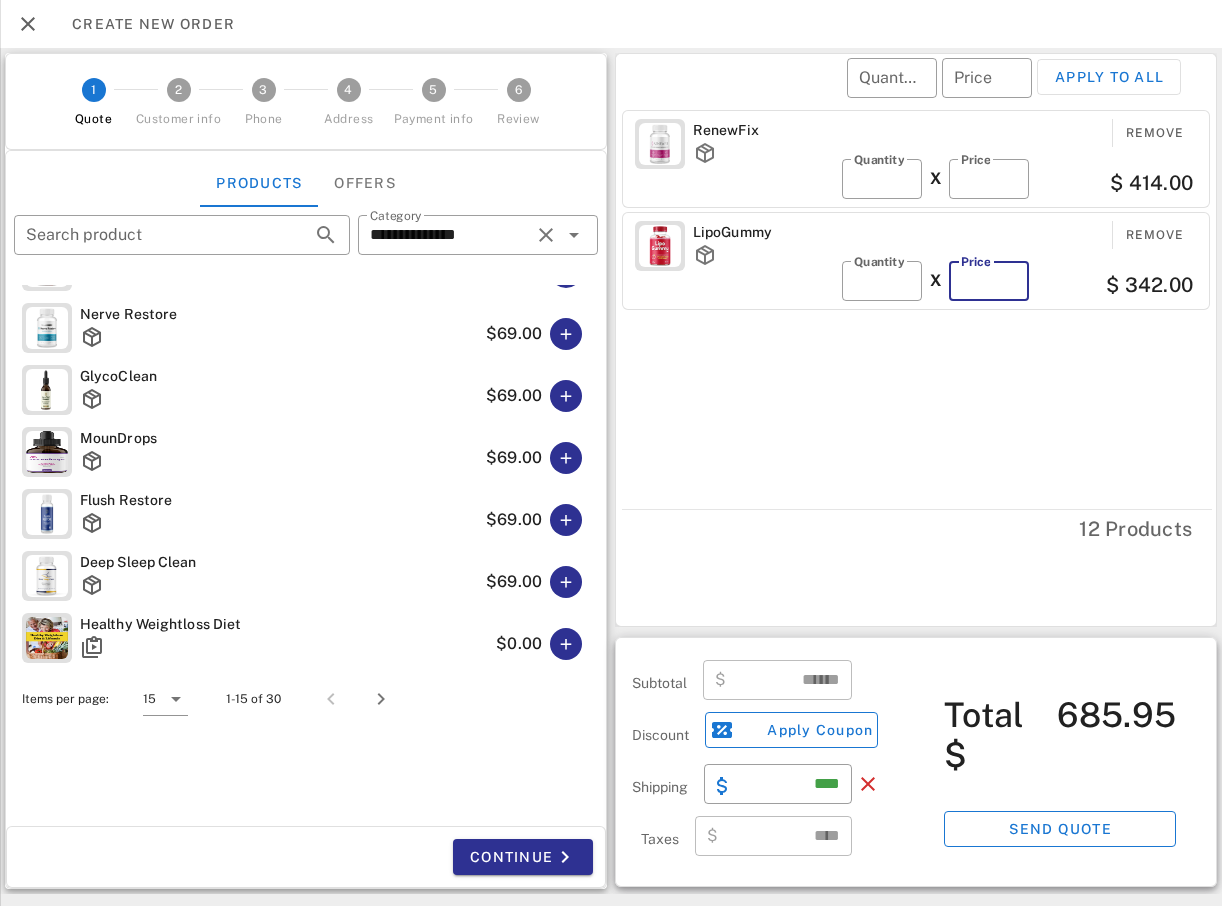 click on "**" at bounding box center [989, 281] 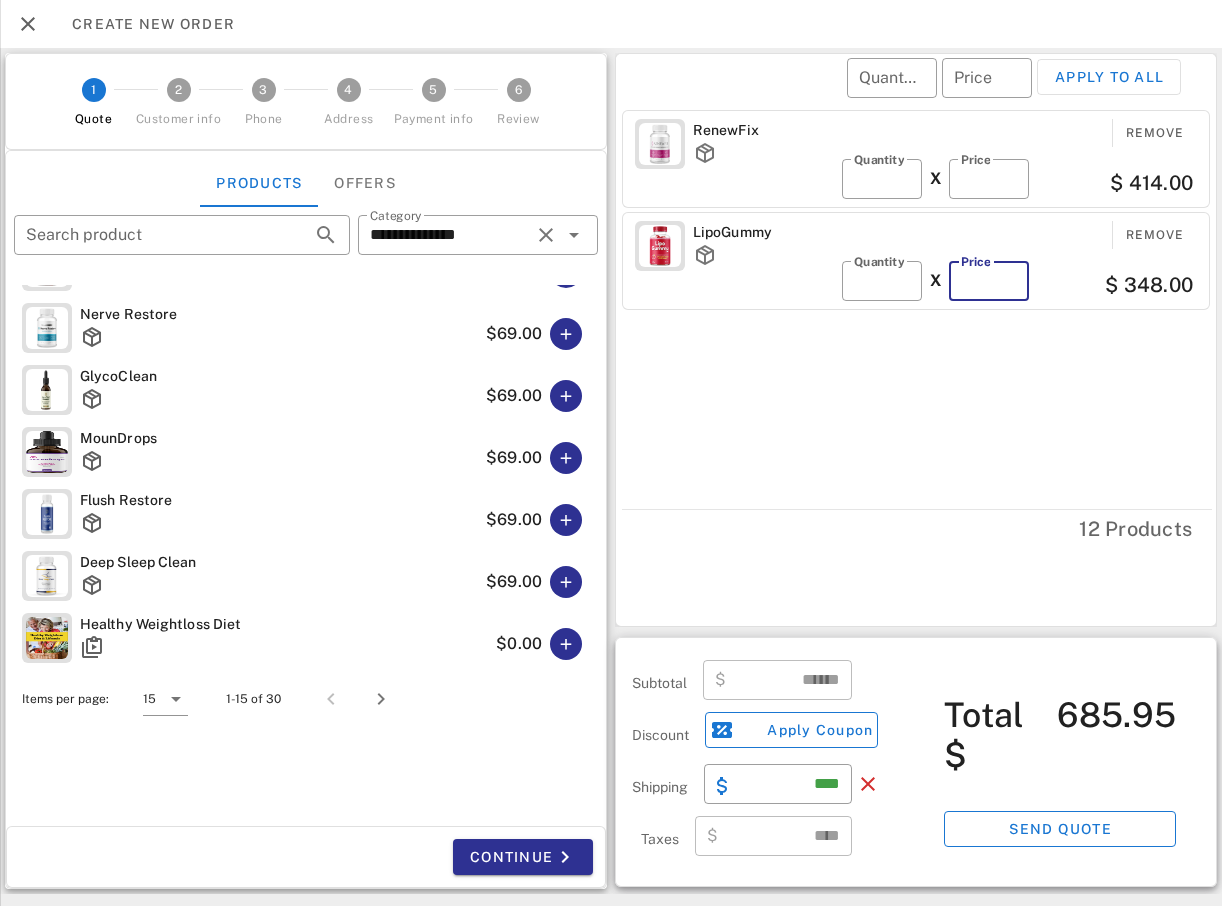 click on "**" at bounding box center (989, 281) 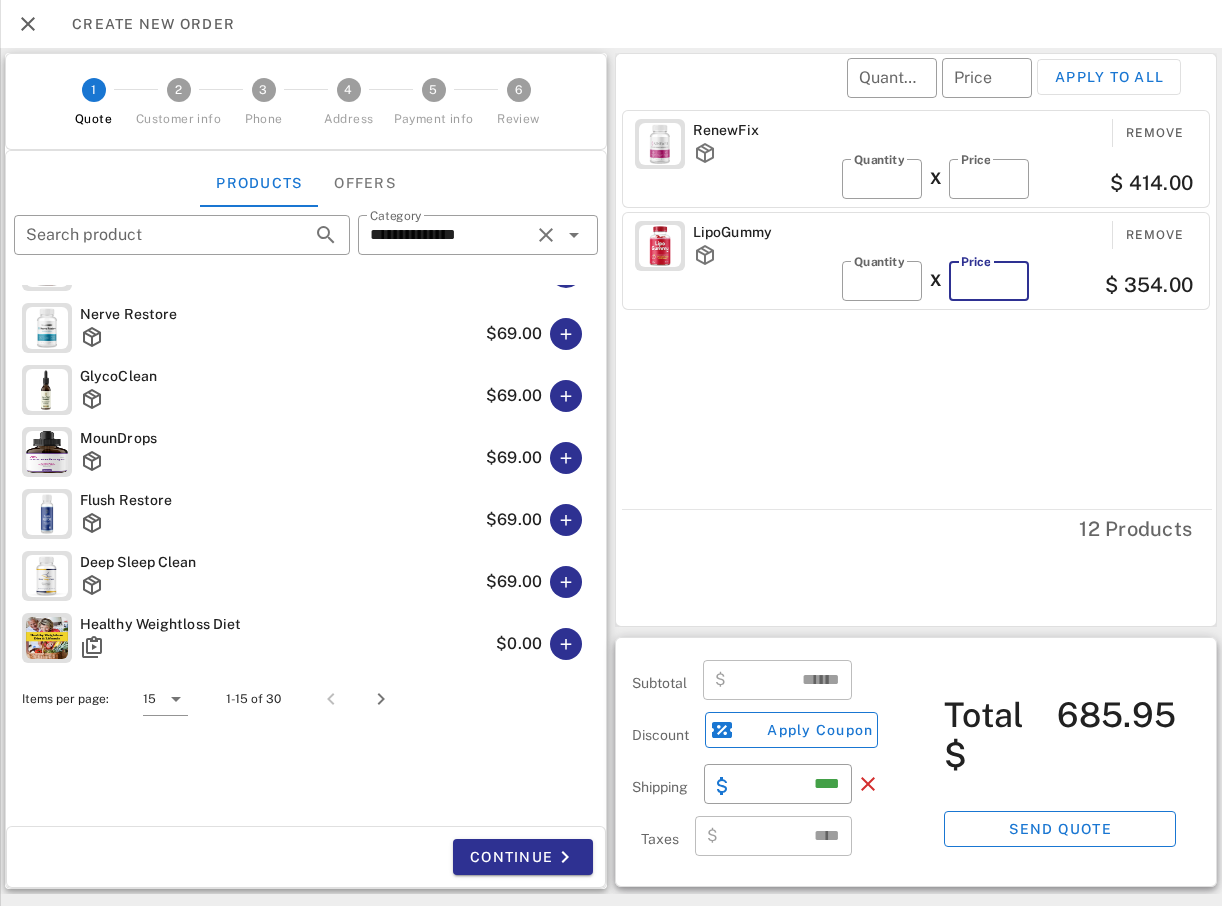click on "**" at bounding box center (989, 281) 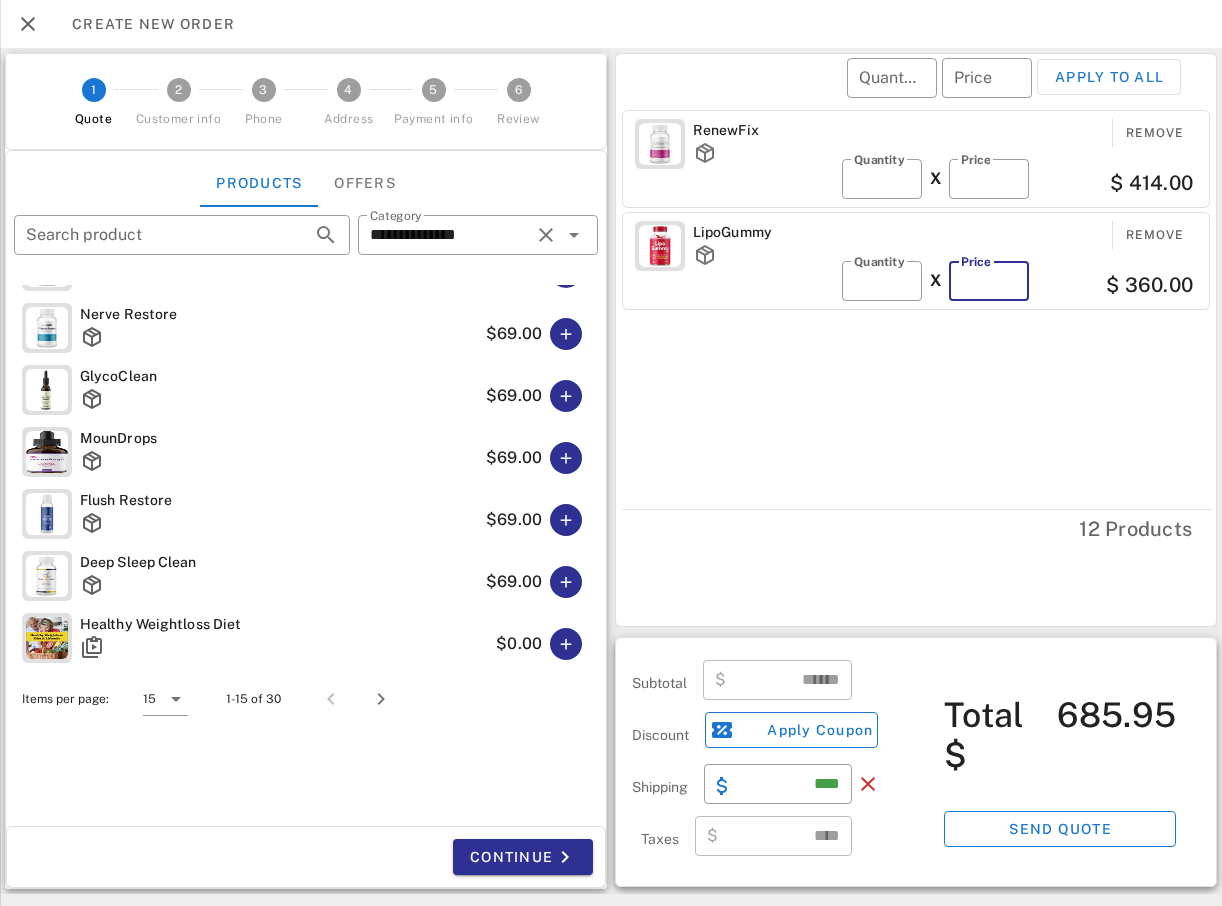 click on "**" at bounding box center [989, 281] 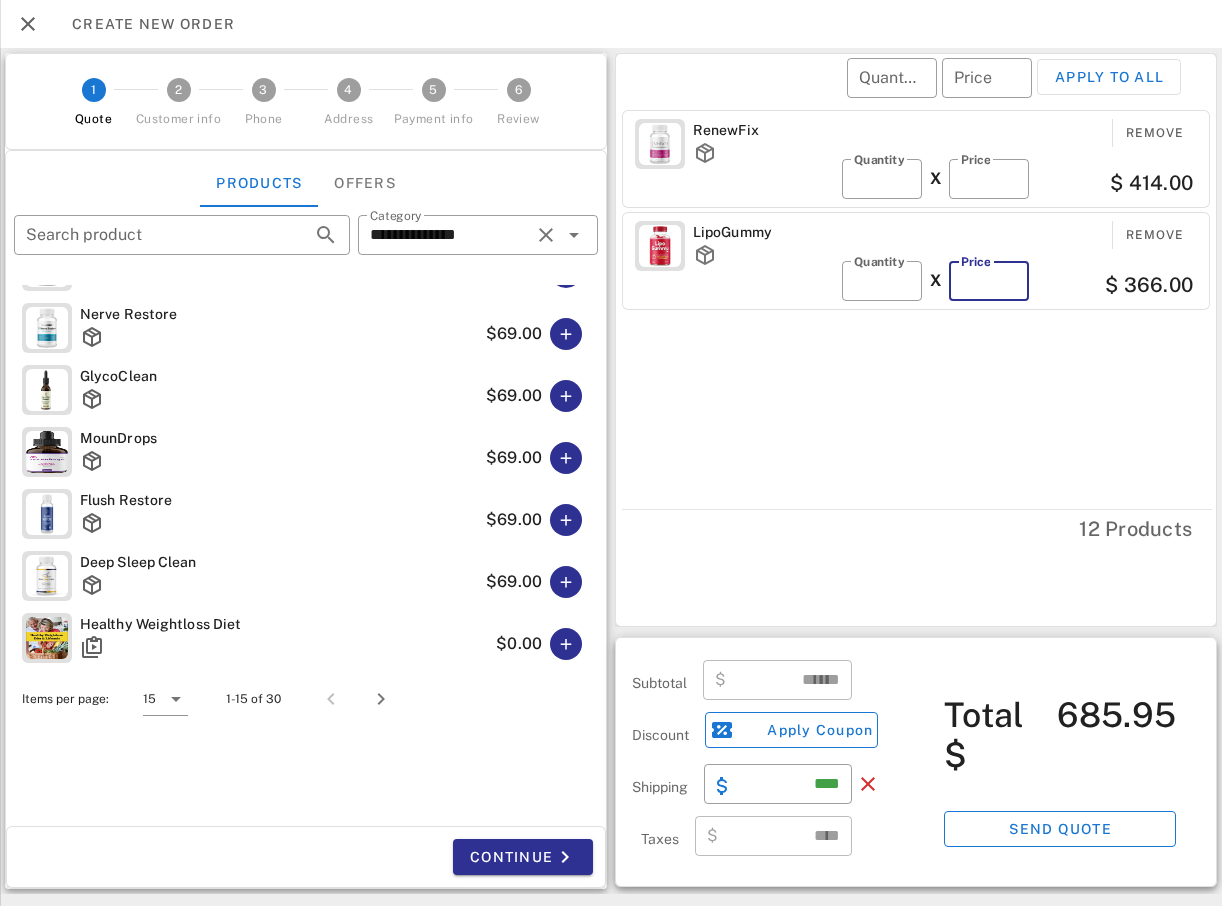 click on "**" at bounding box center (989, 281) 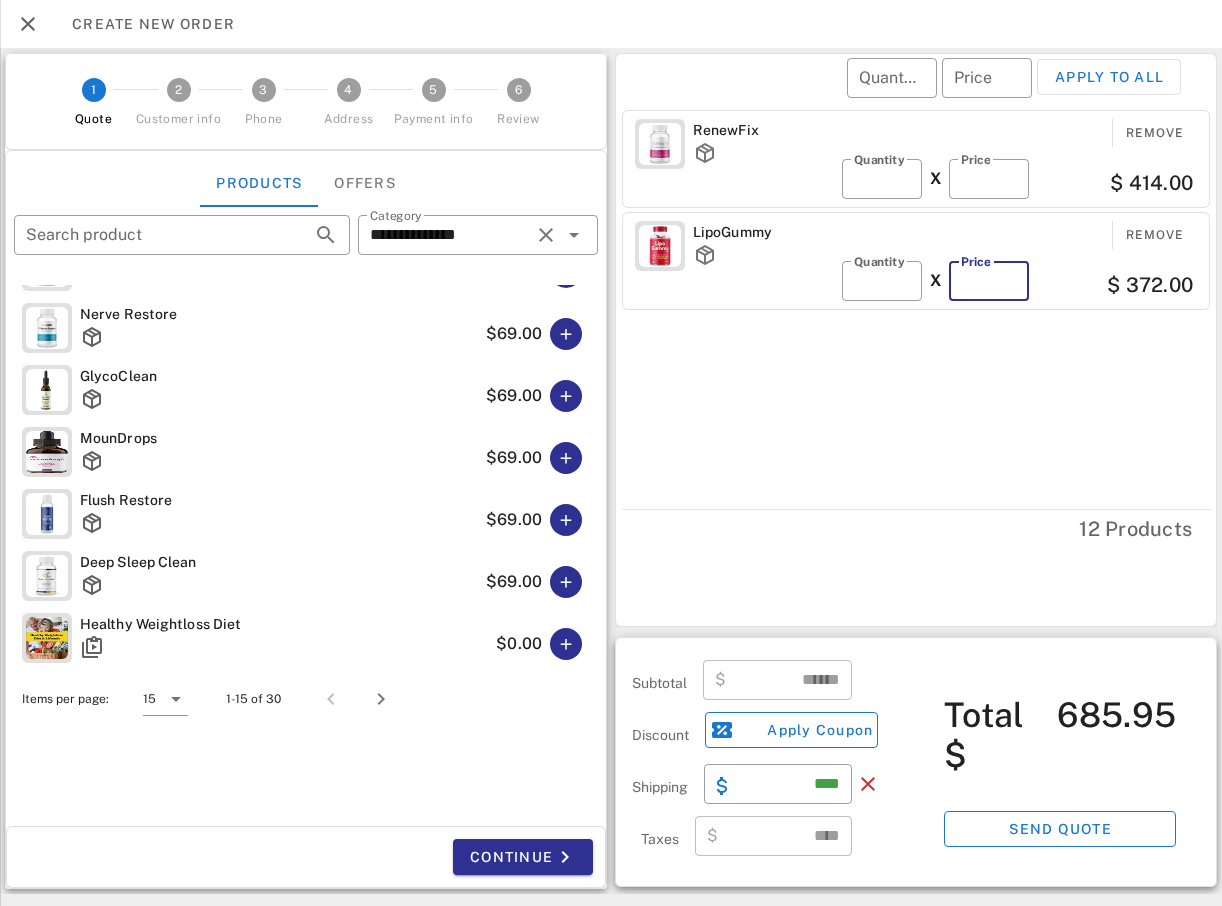 click on "**" at bounding box center [989, 281] 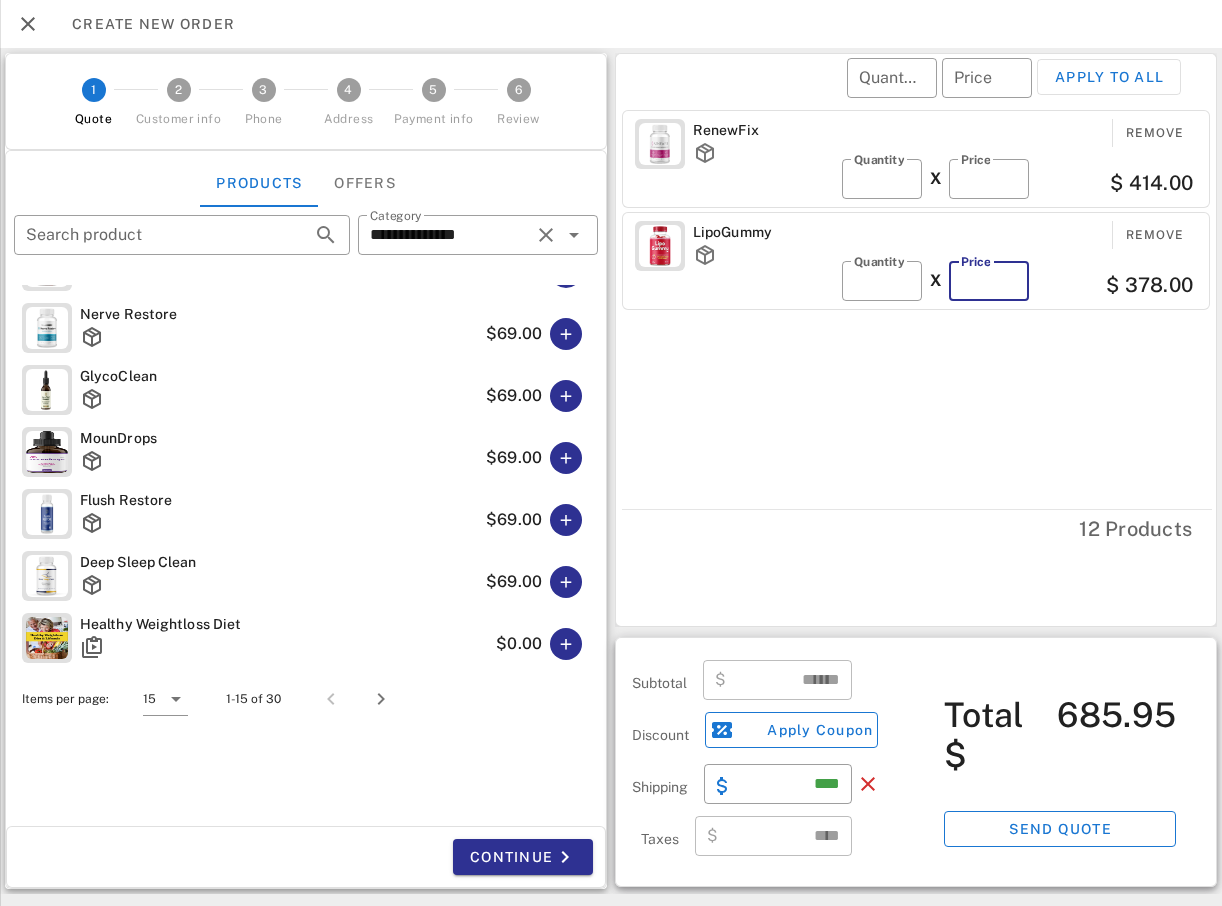 click on "**" at bounding box center [989, 281] 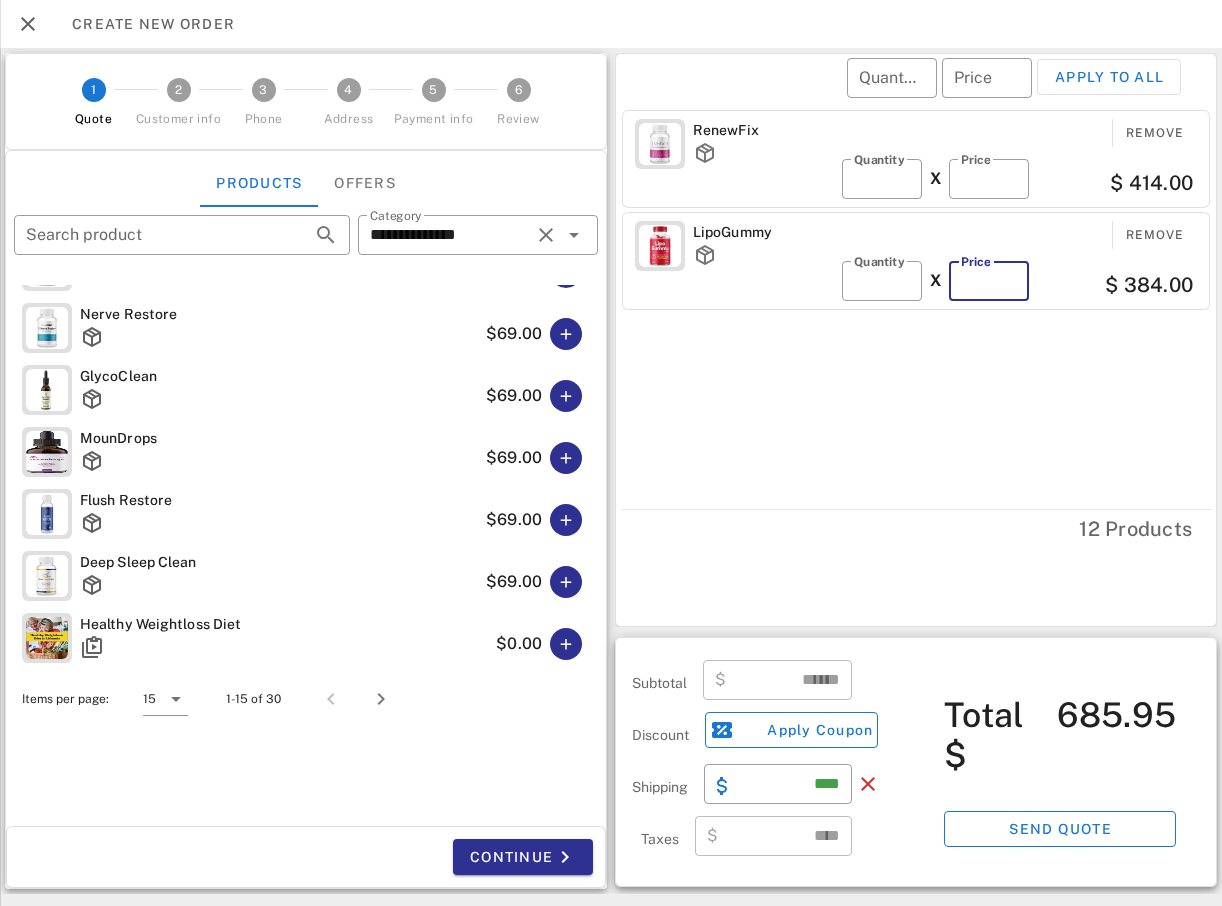 click on "**" at bounding box center (989, 281) 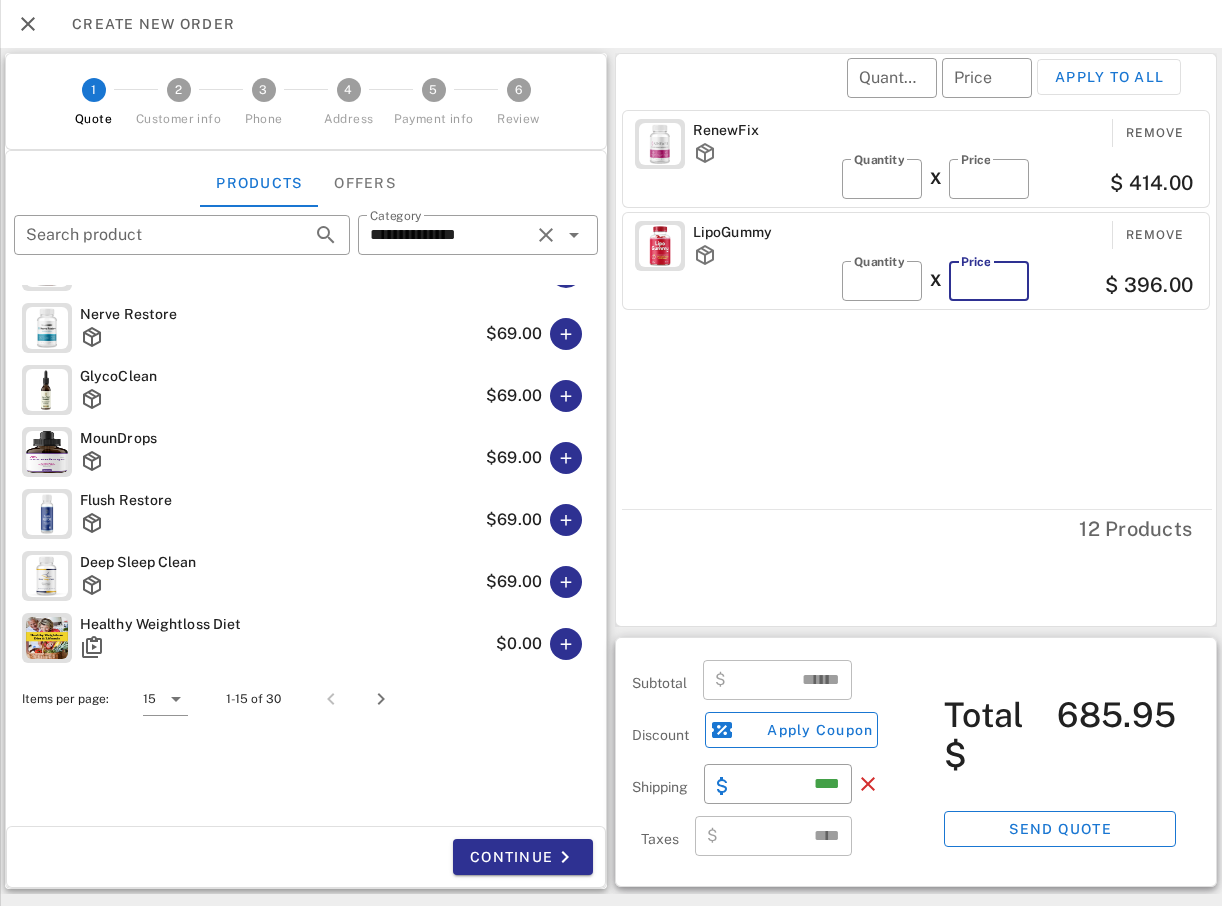 click on "**" at bounding box center [989, 281] 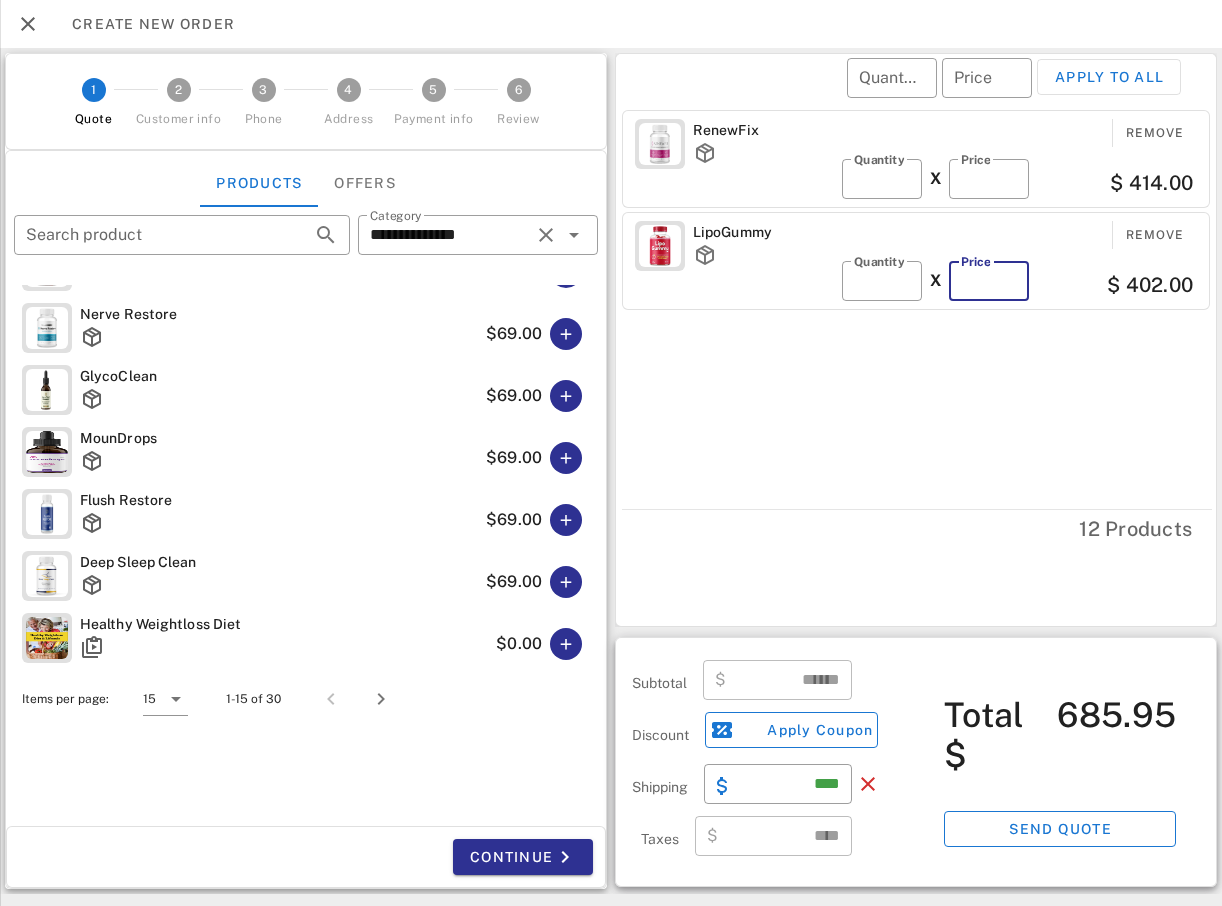click on "**" at bounding box center [989, 281] 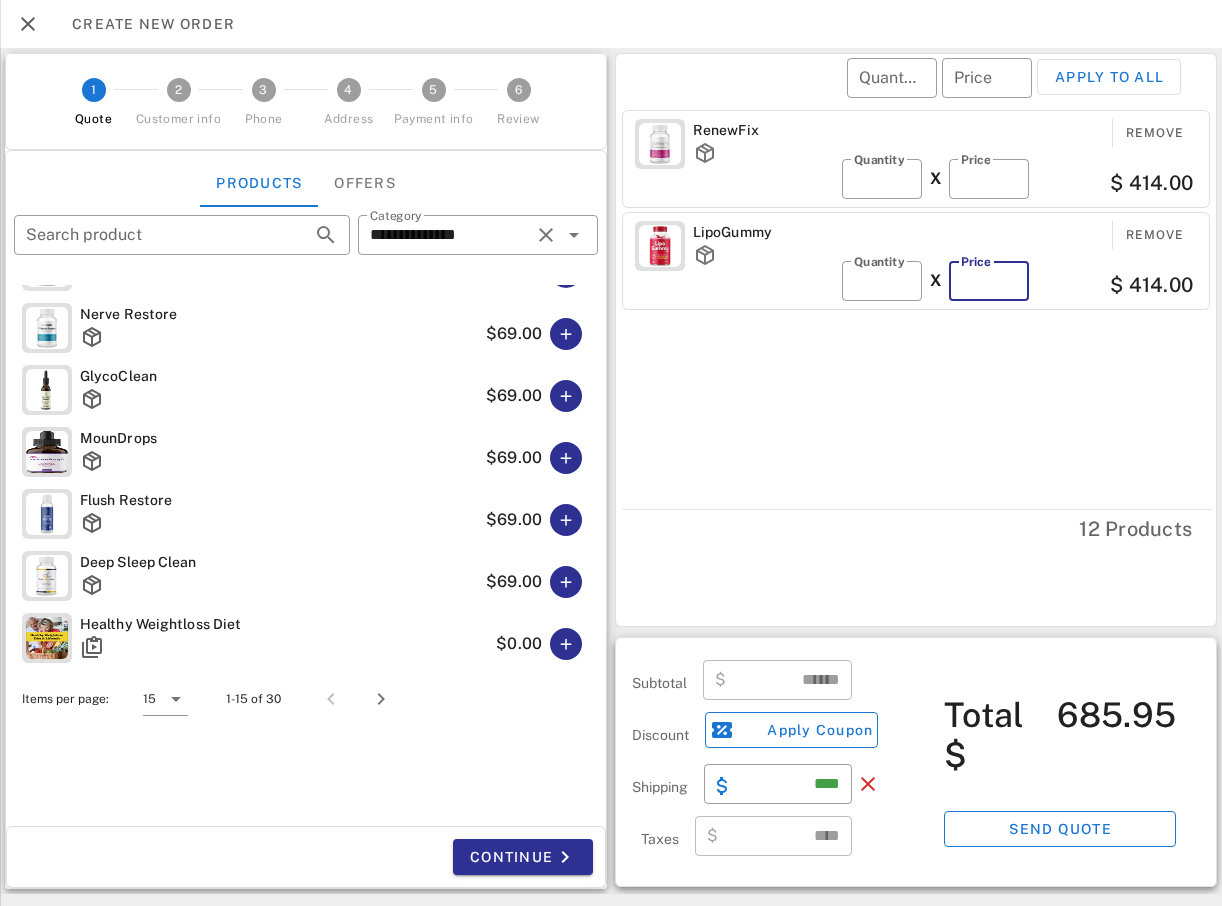type on "**" 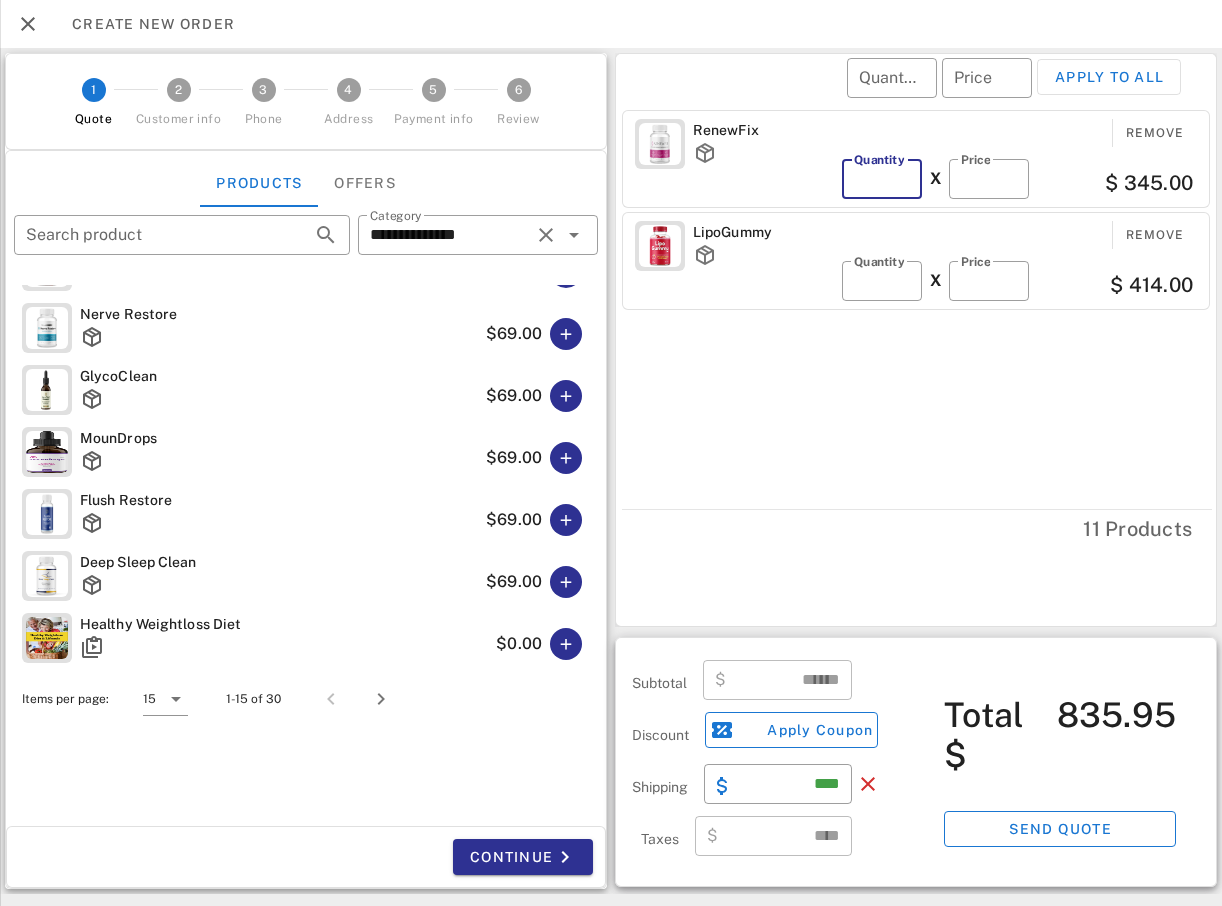 type on "*" 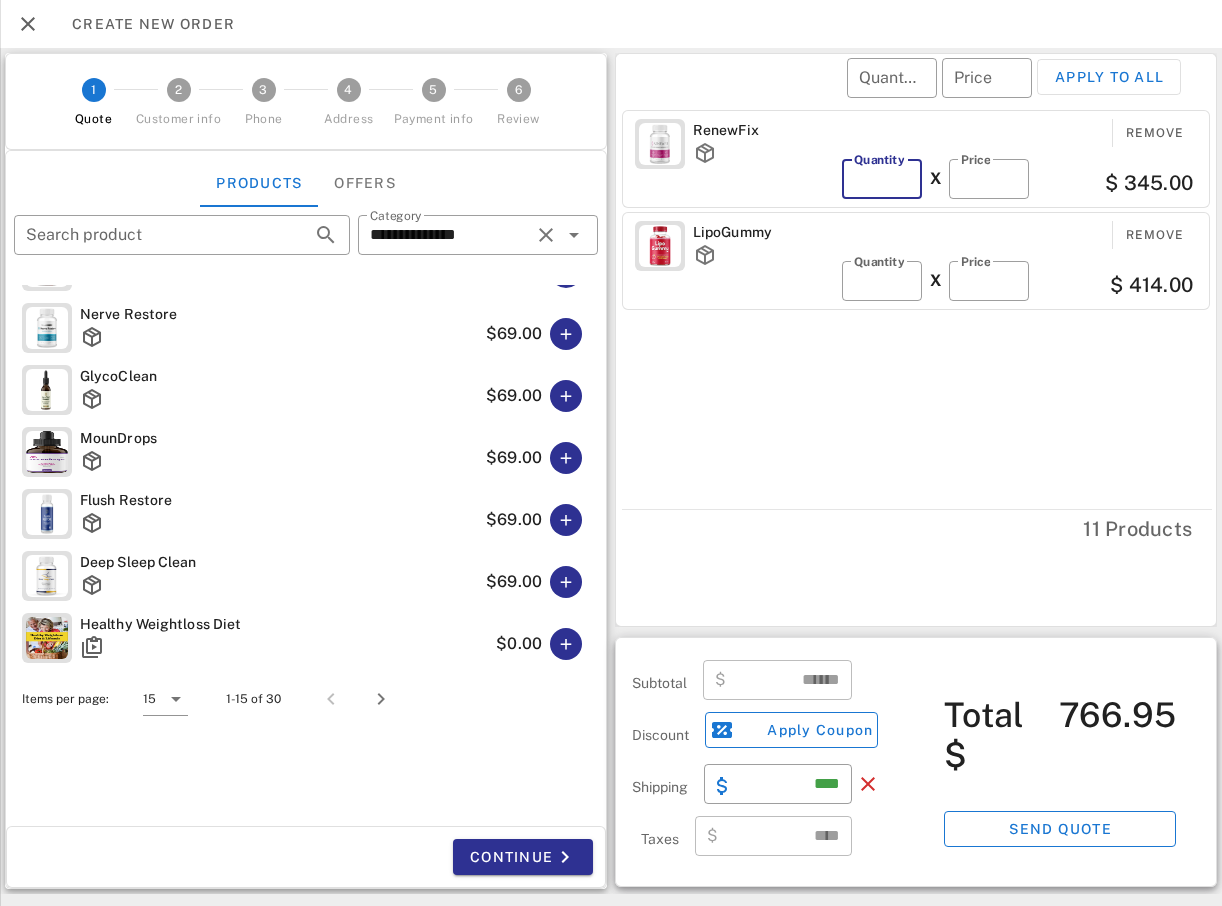 click on "*" at bounding box center [882, 179] 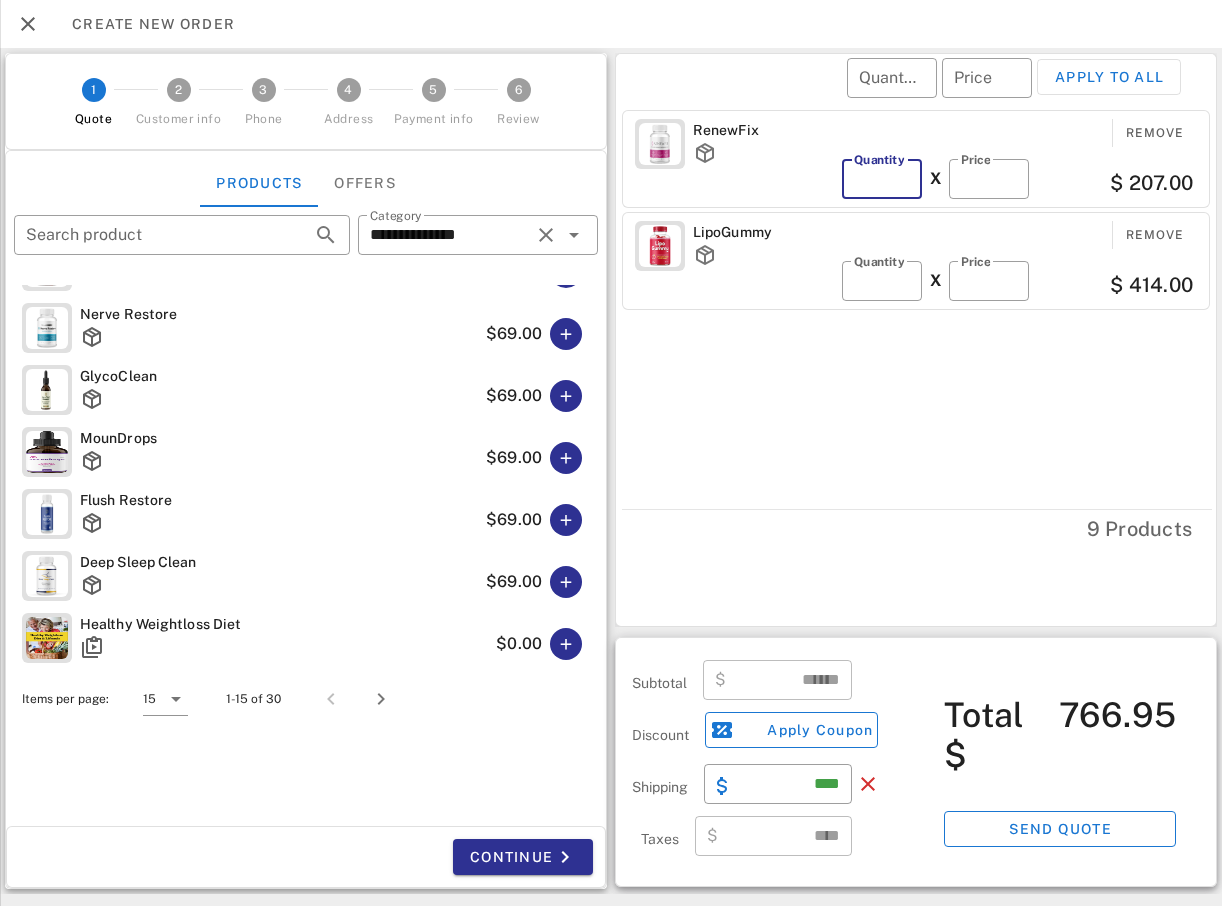 type on "*" 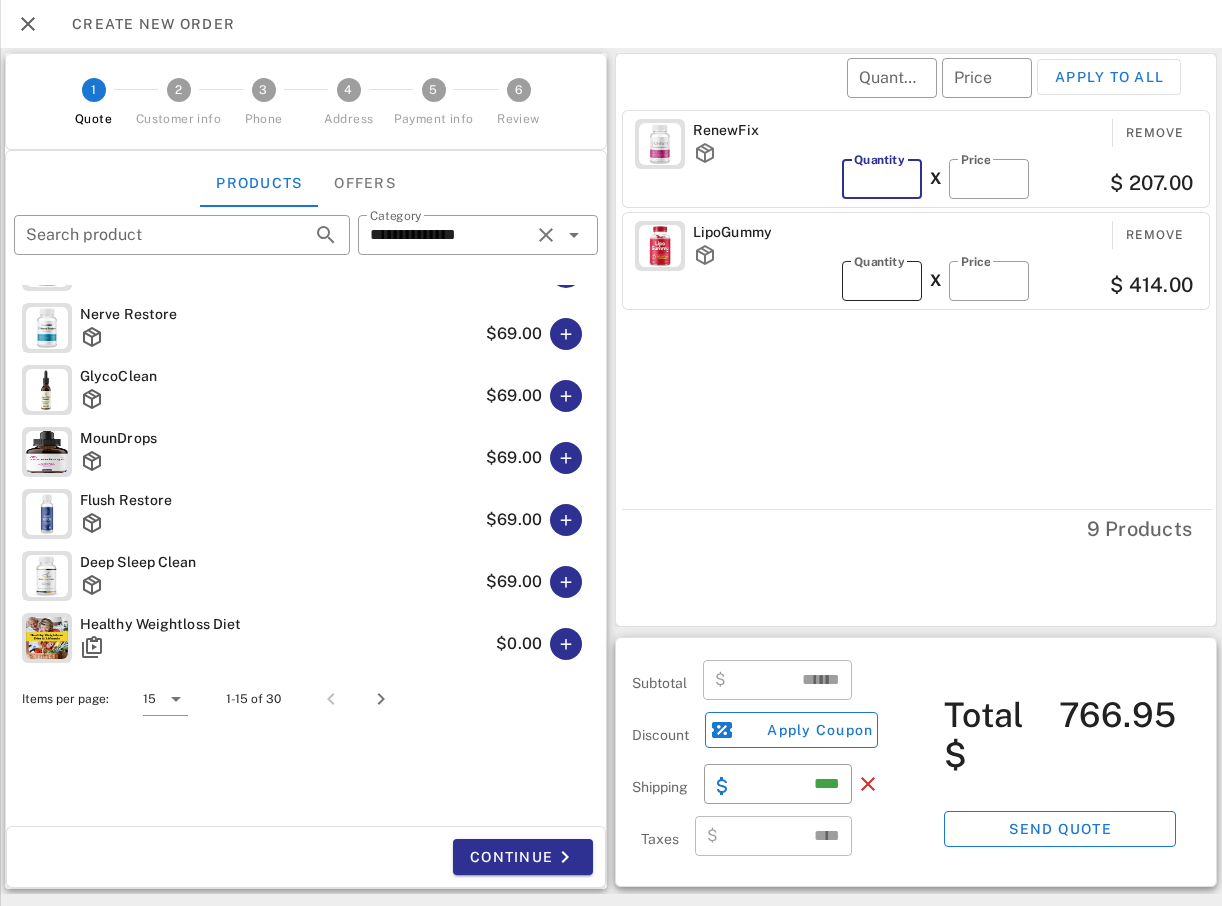 type on "******" 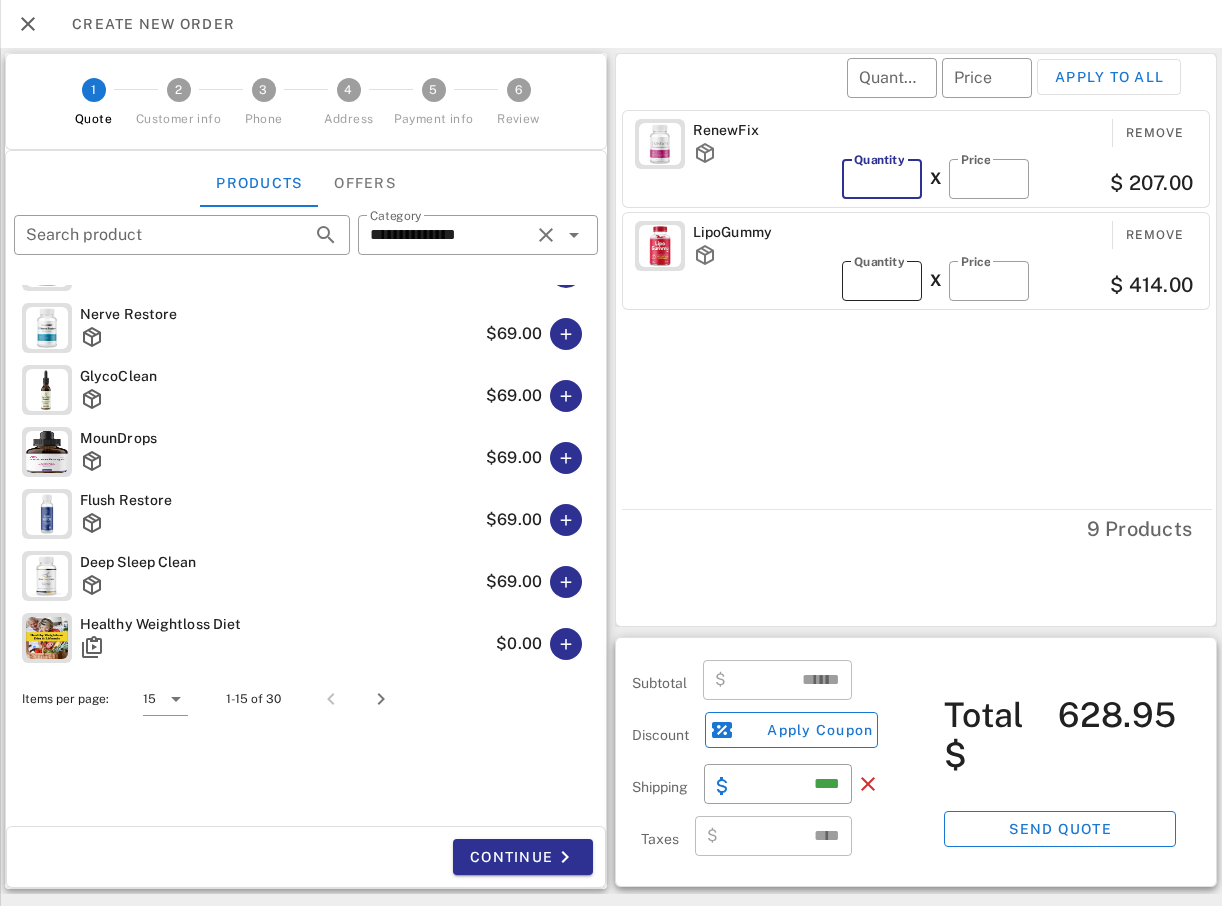 click on "*" at bounding box center [882, 281] 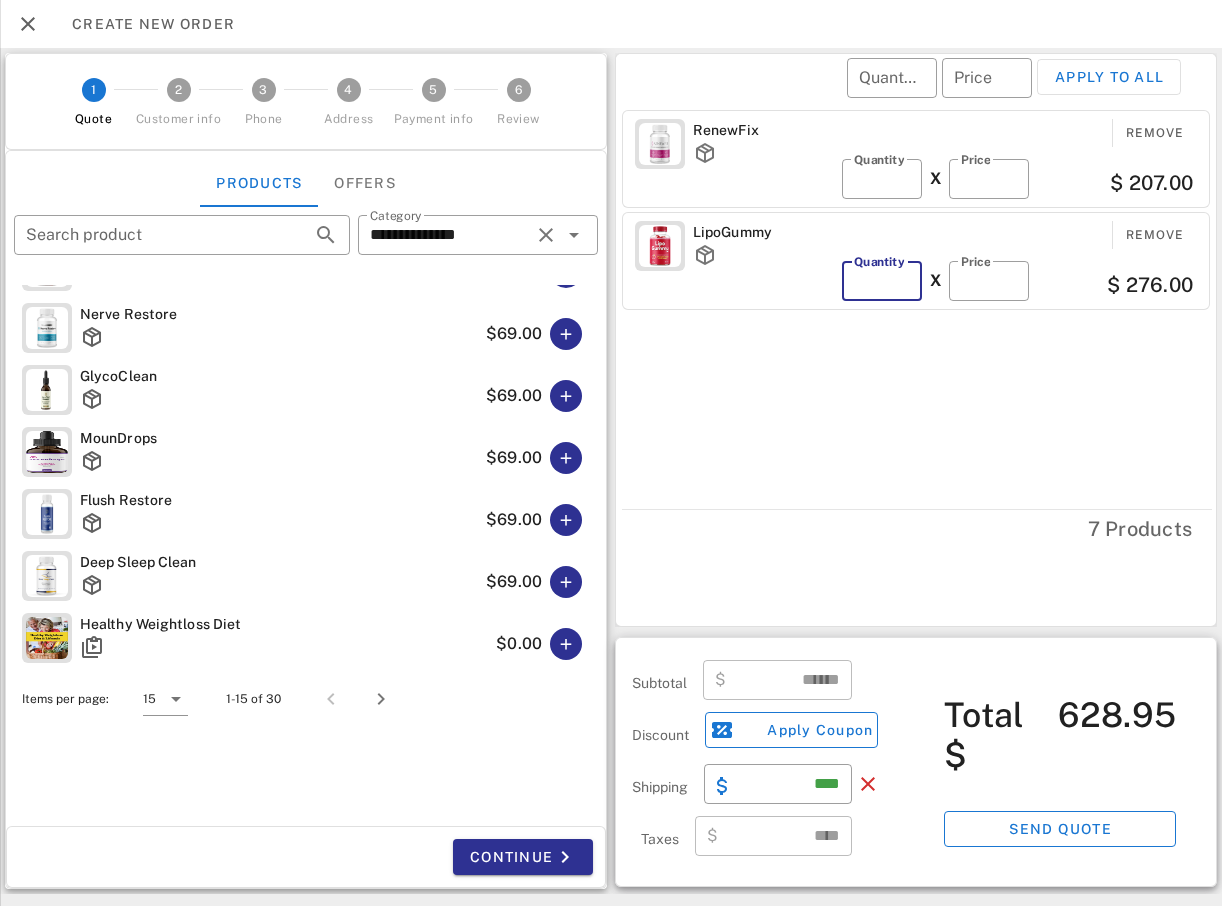 click on "*" at bounding box center [882, 281] 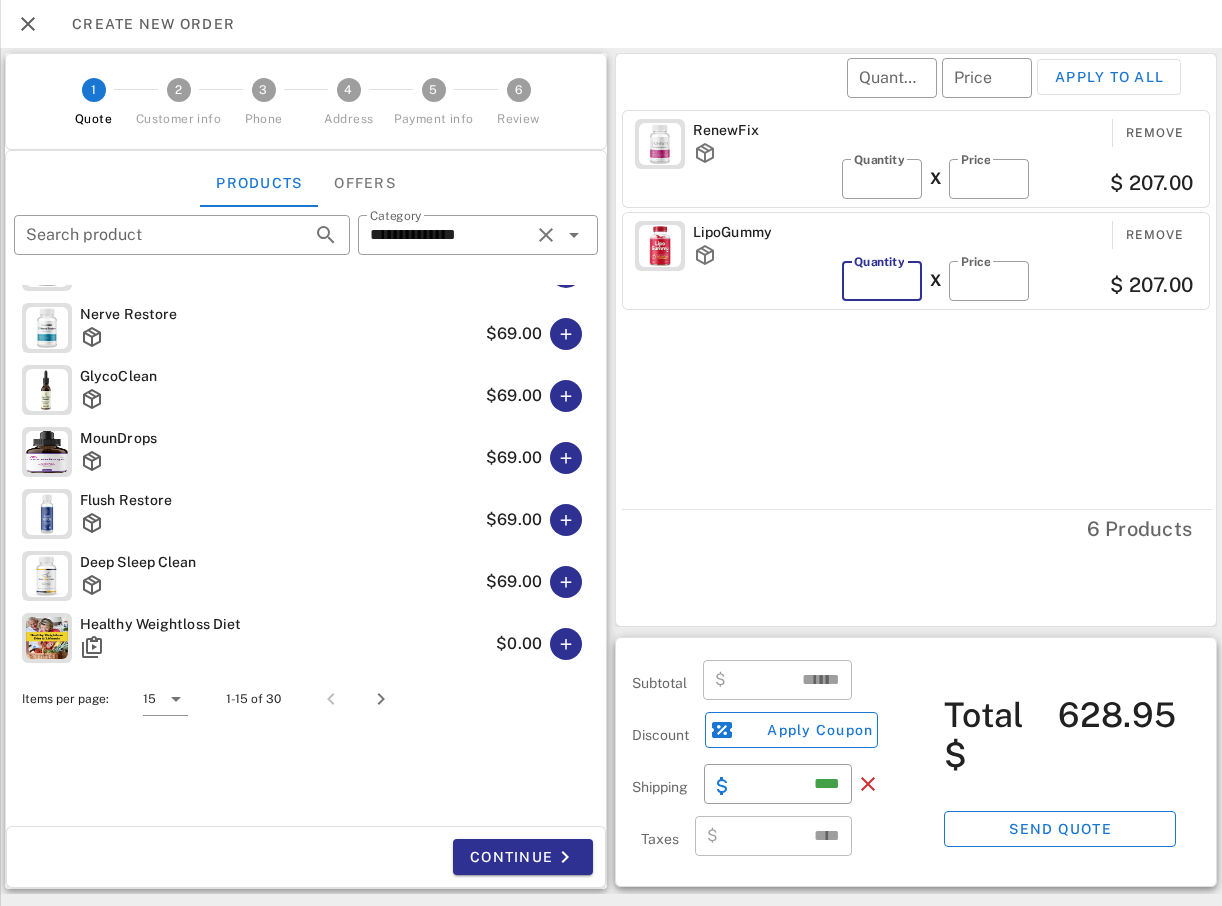 type on "*" 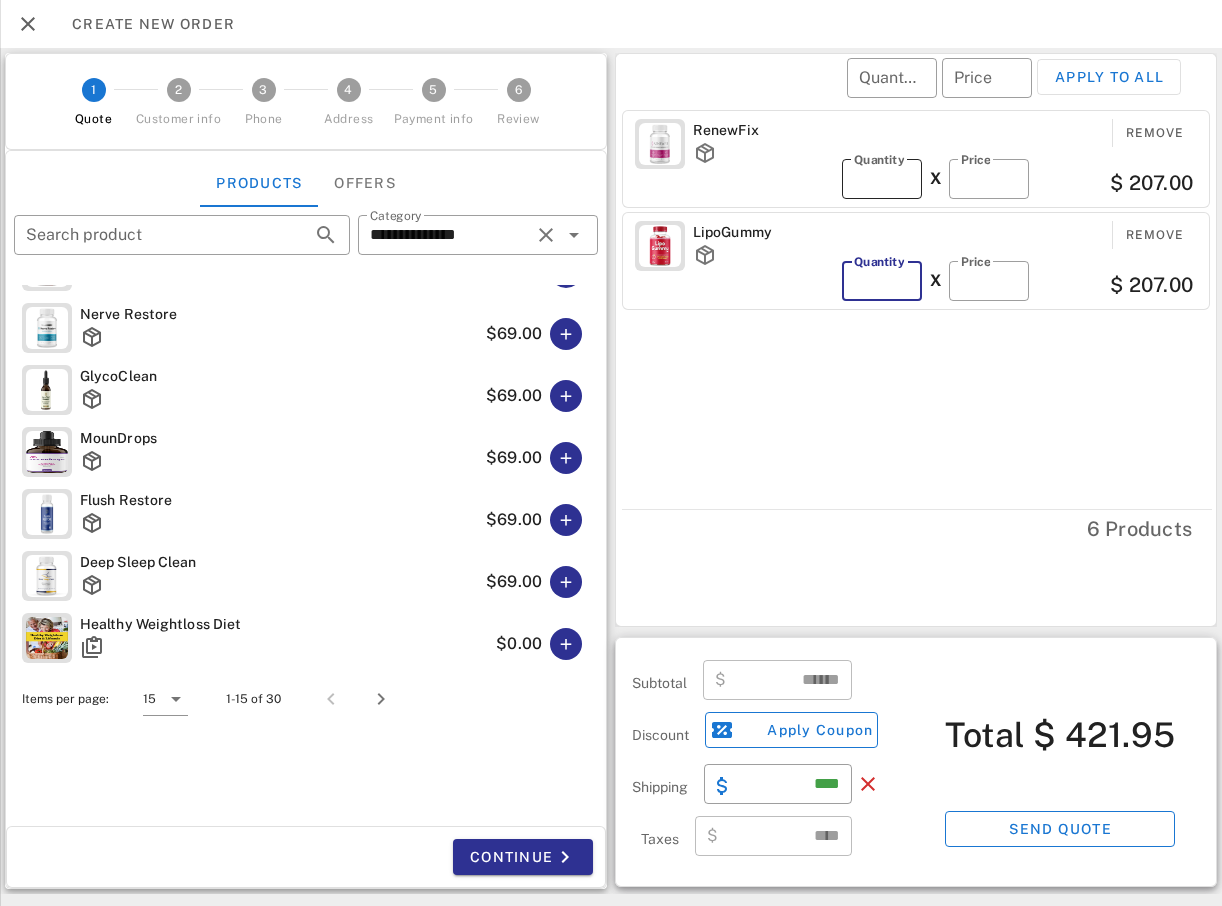 type on "*" 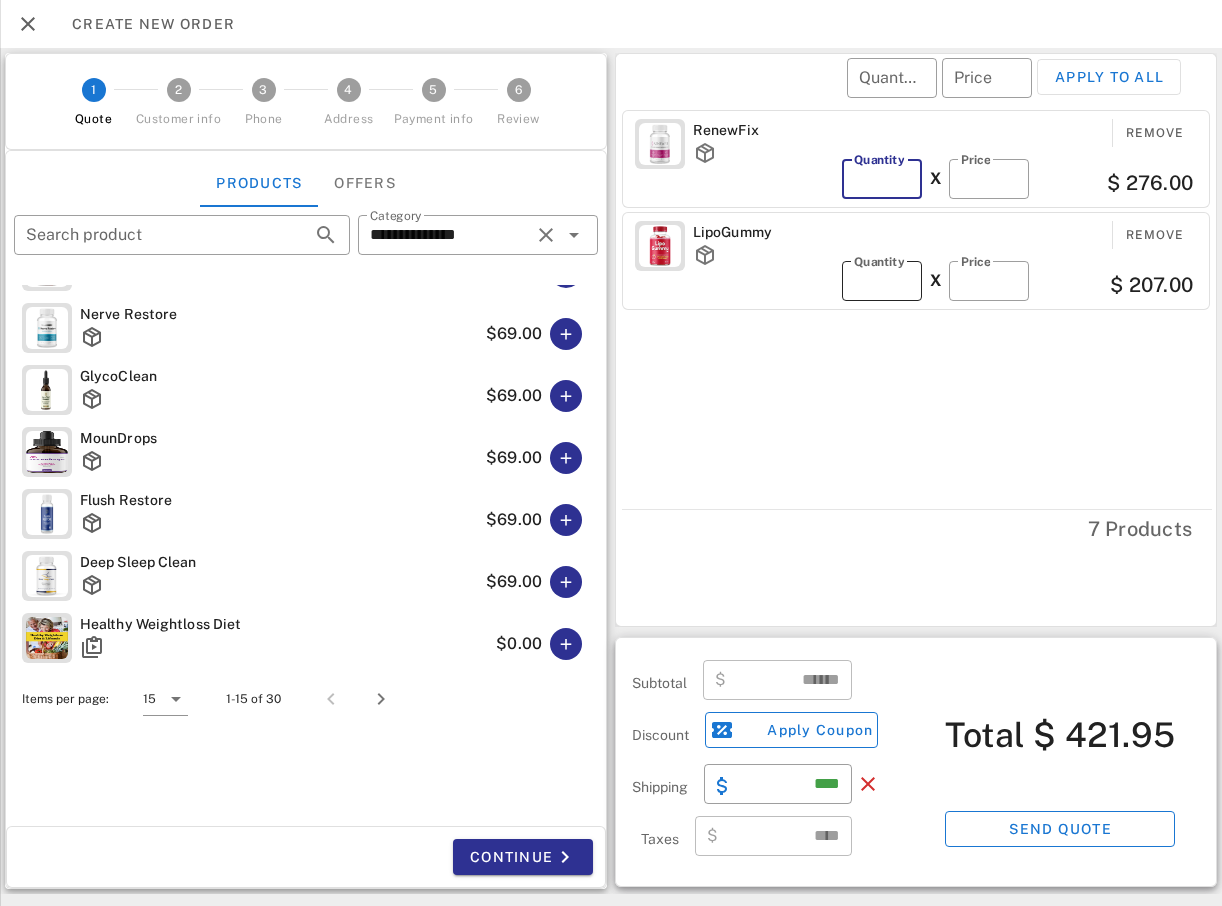 type on "******" 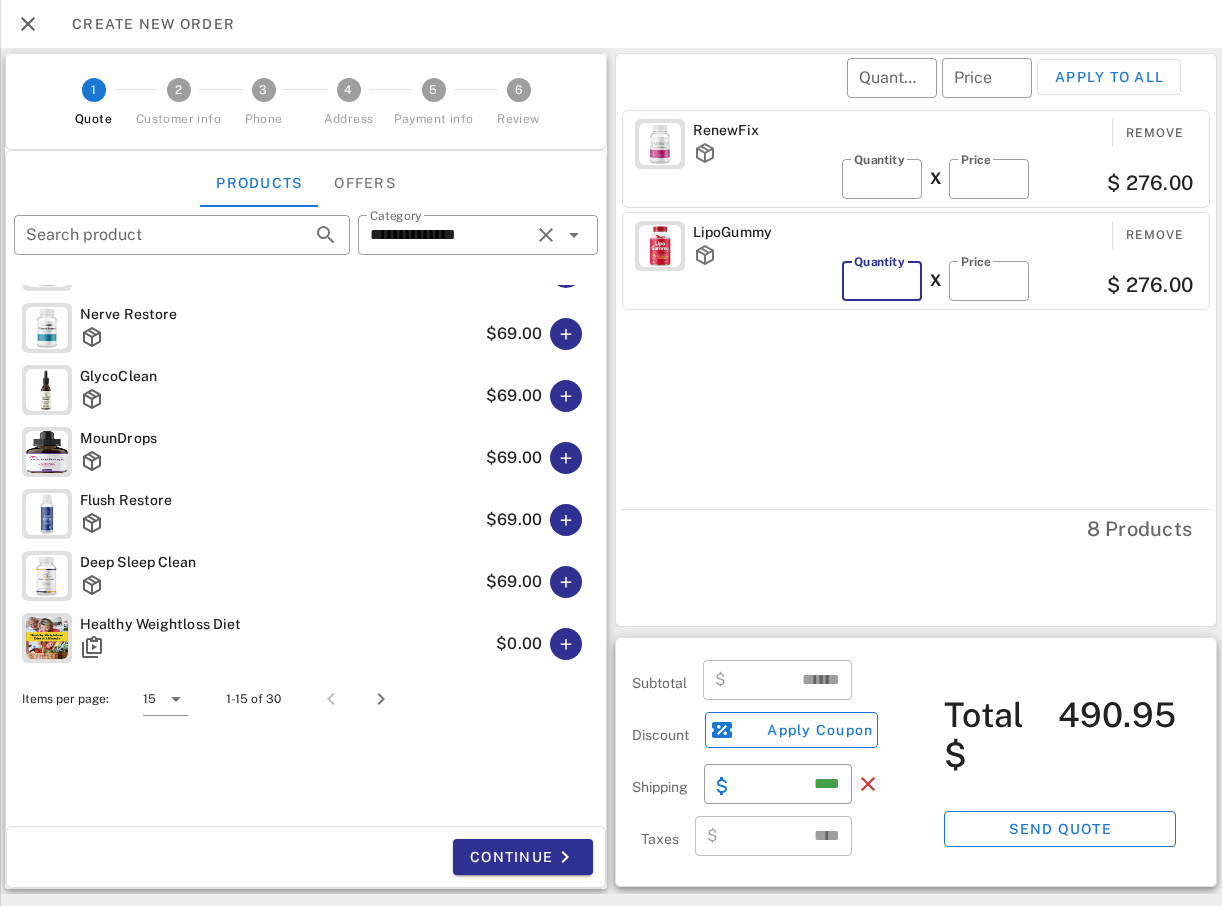 type on "*" 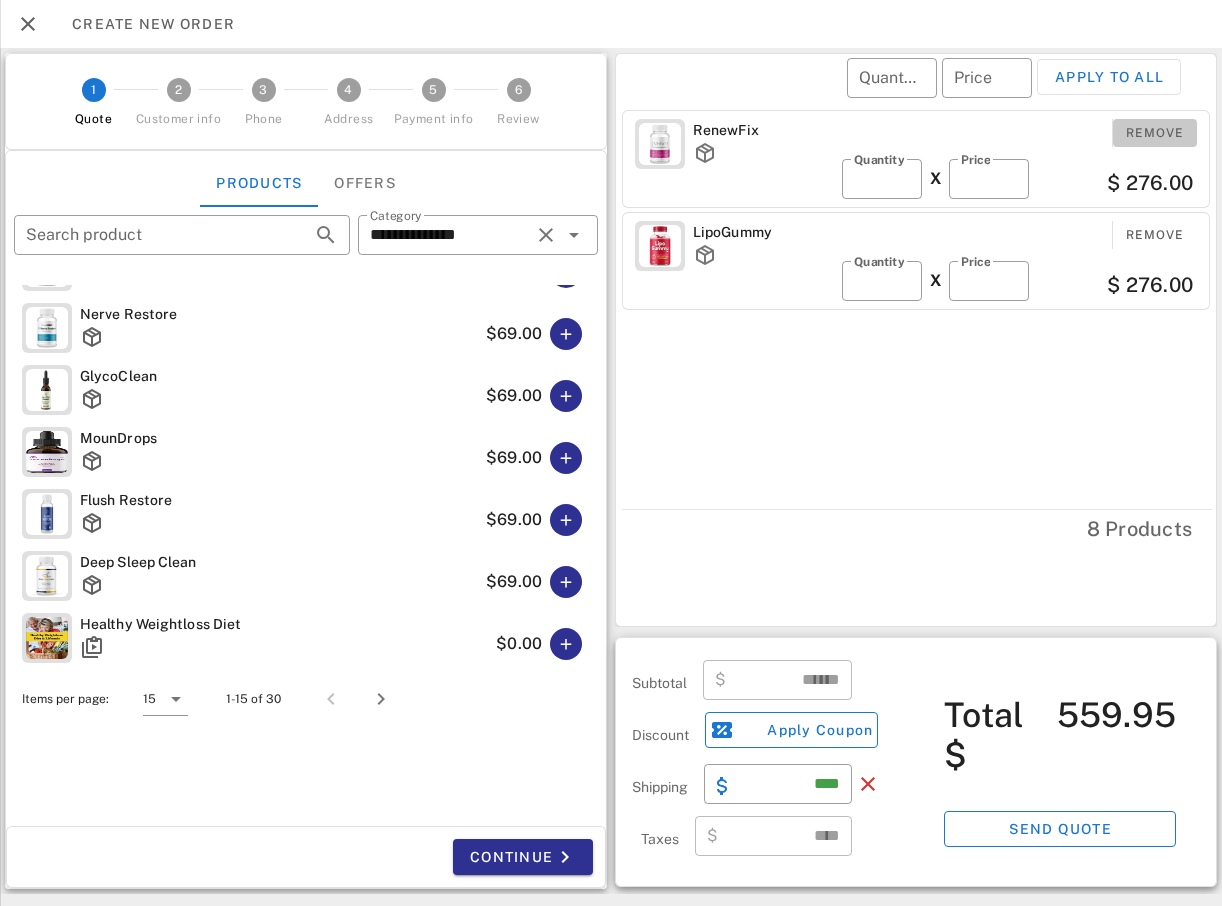 click on "Remove" at bounding box center [1155, 133] 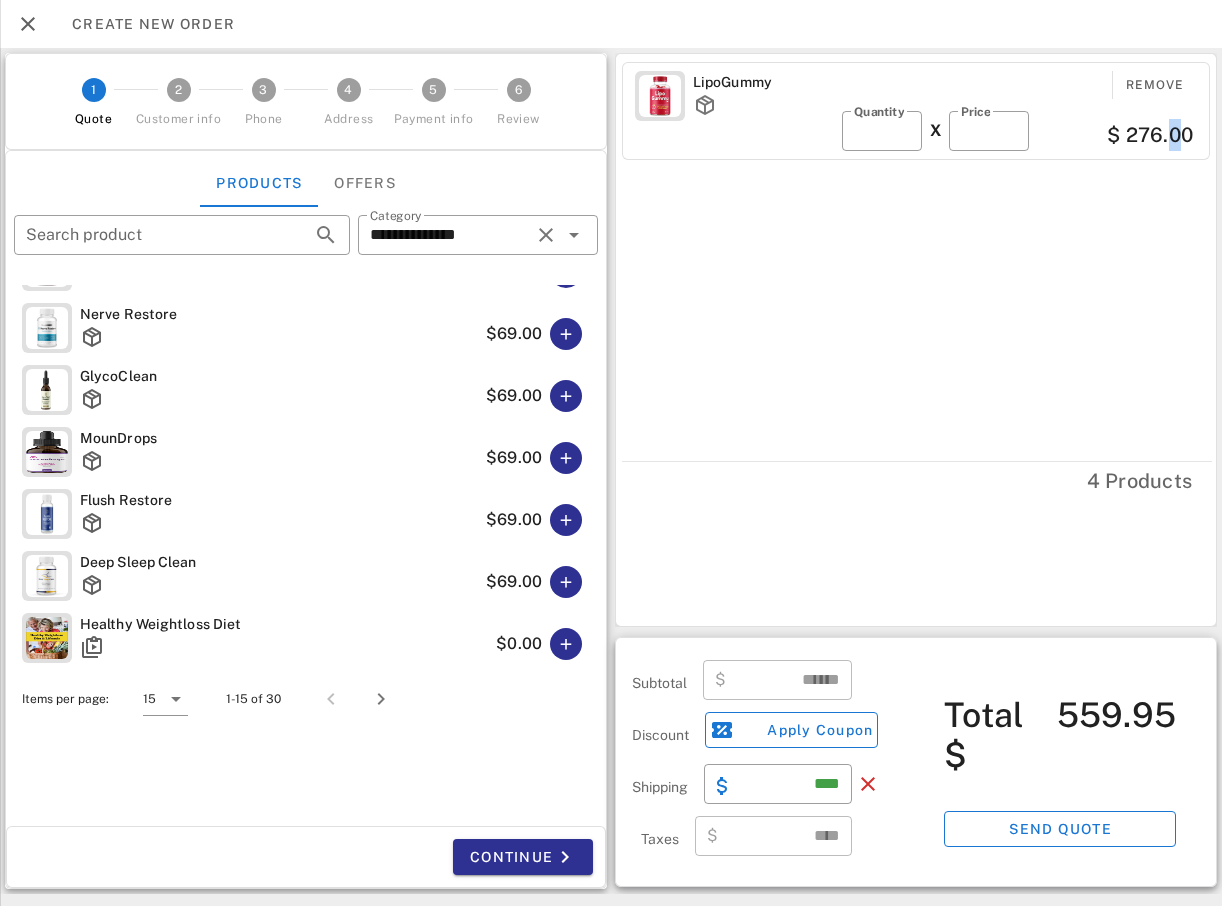 click on "​ Quantity * X ​ Price **  $ 276.00" at bounding box center (1019, 131) 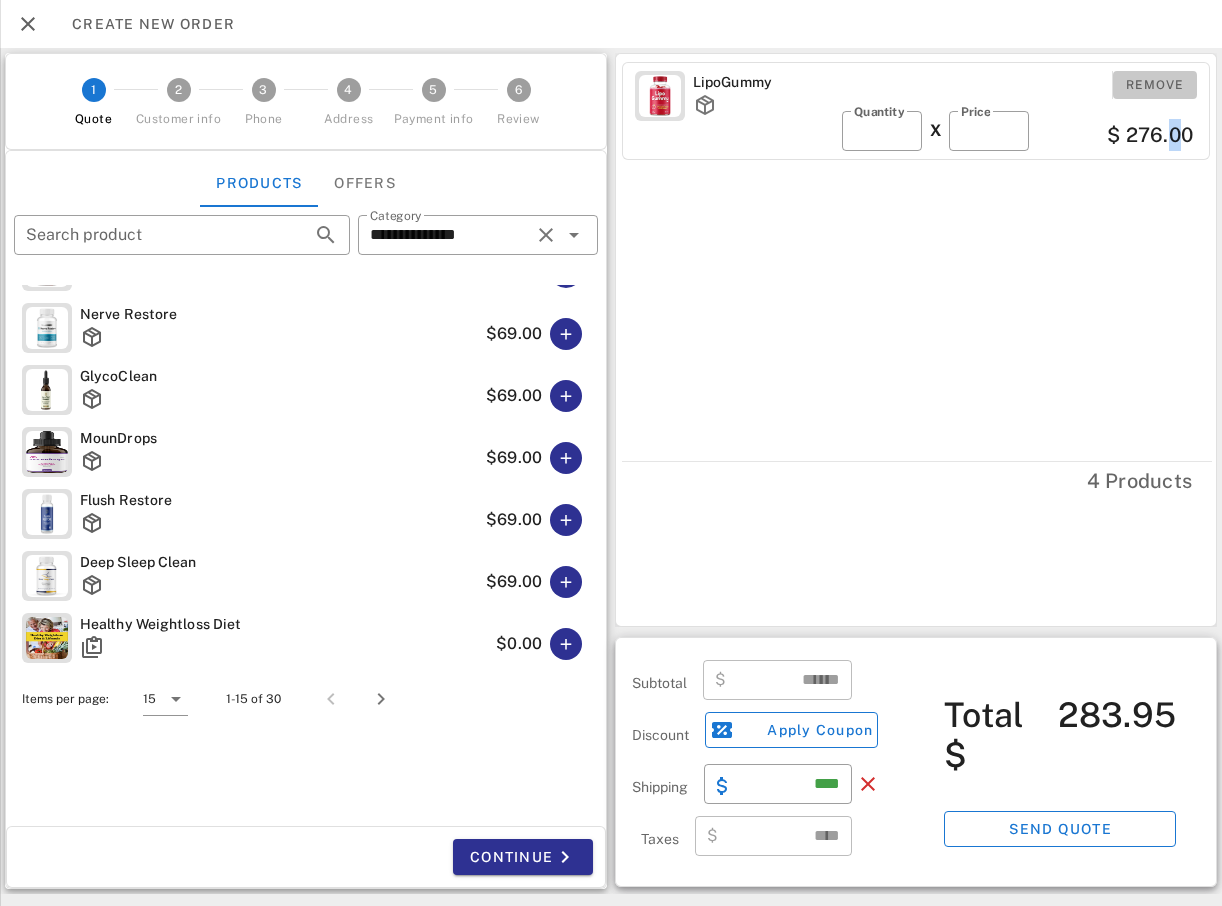 drag, startPoint x: 1171, startPoint y: 118, endPoint x: 1156, endPoint y: 82, distance: 39 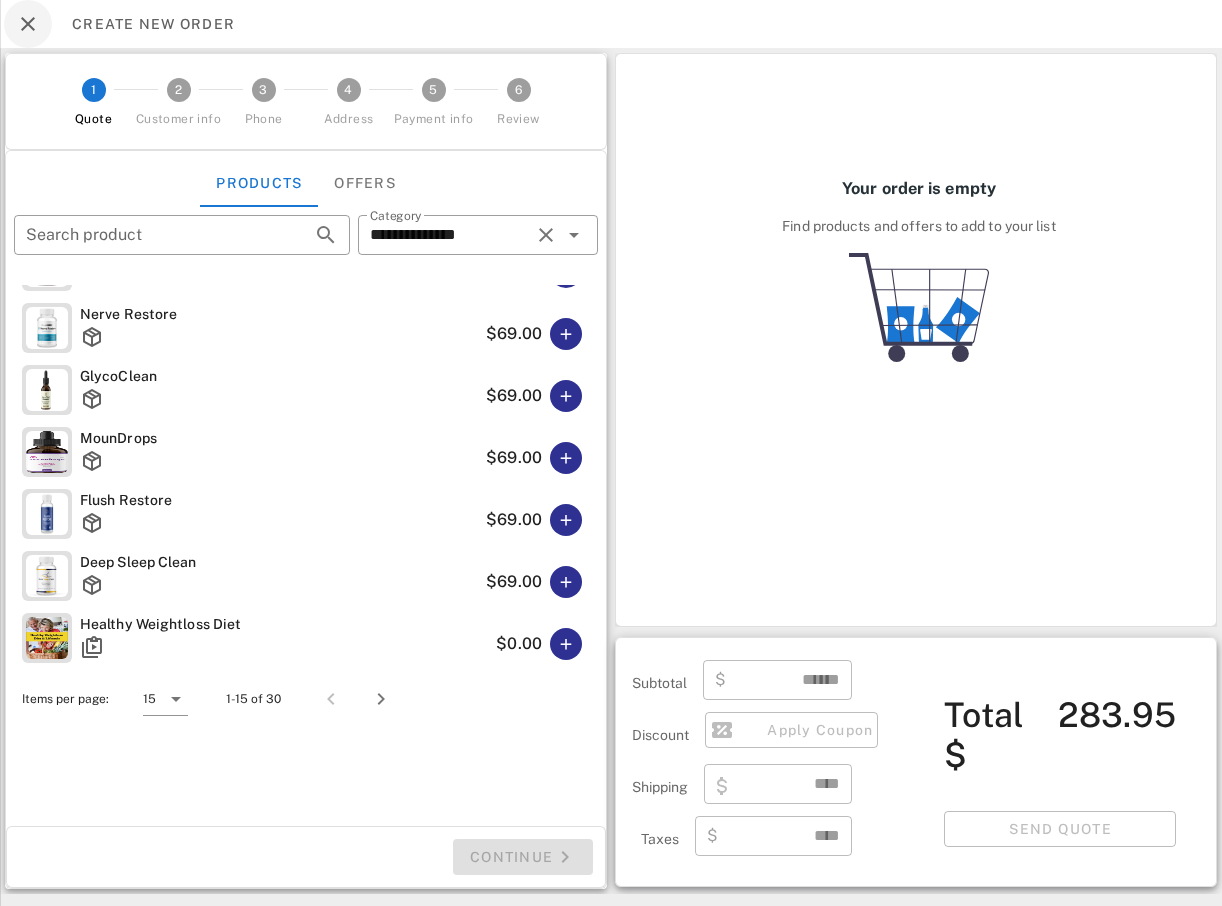 type on "****" 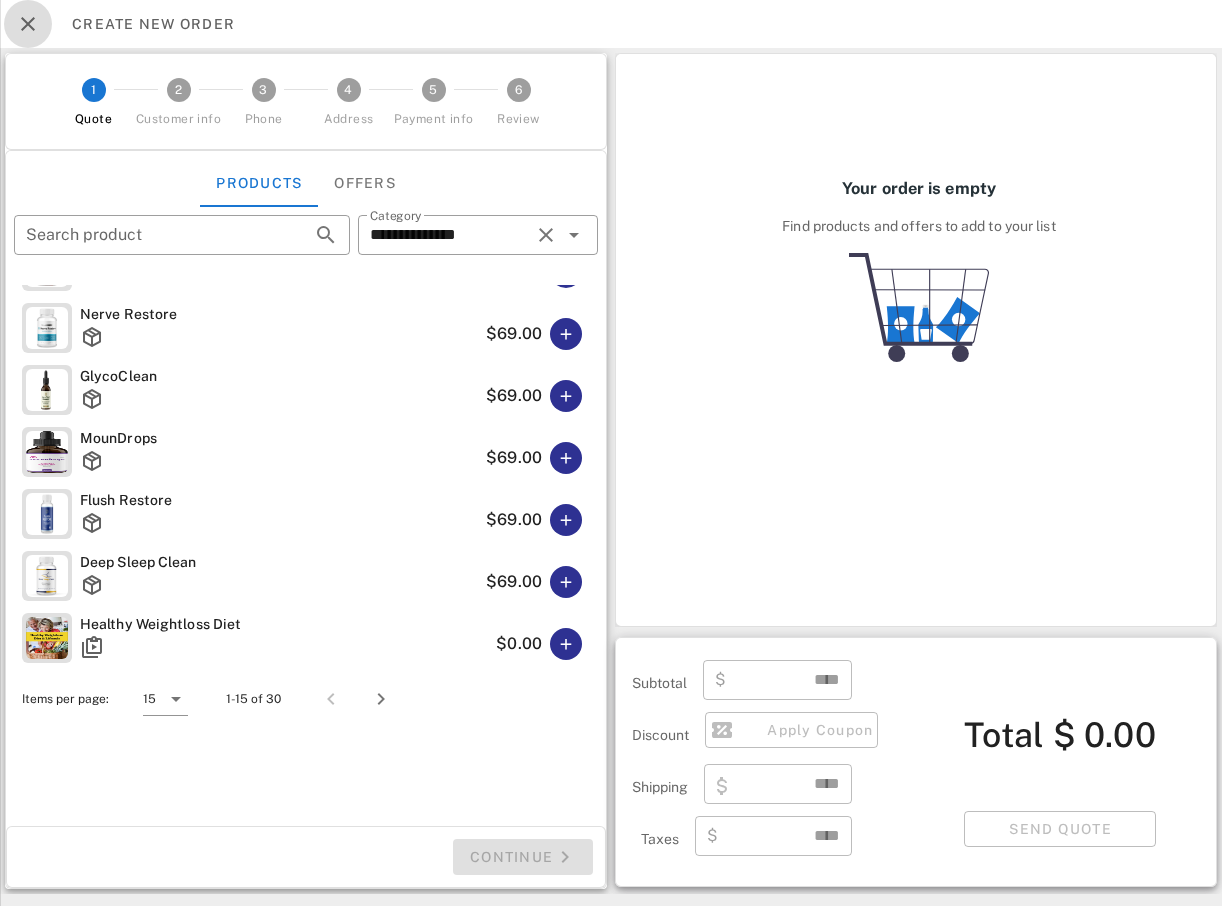click at bounding box center [28, 24] 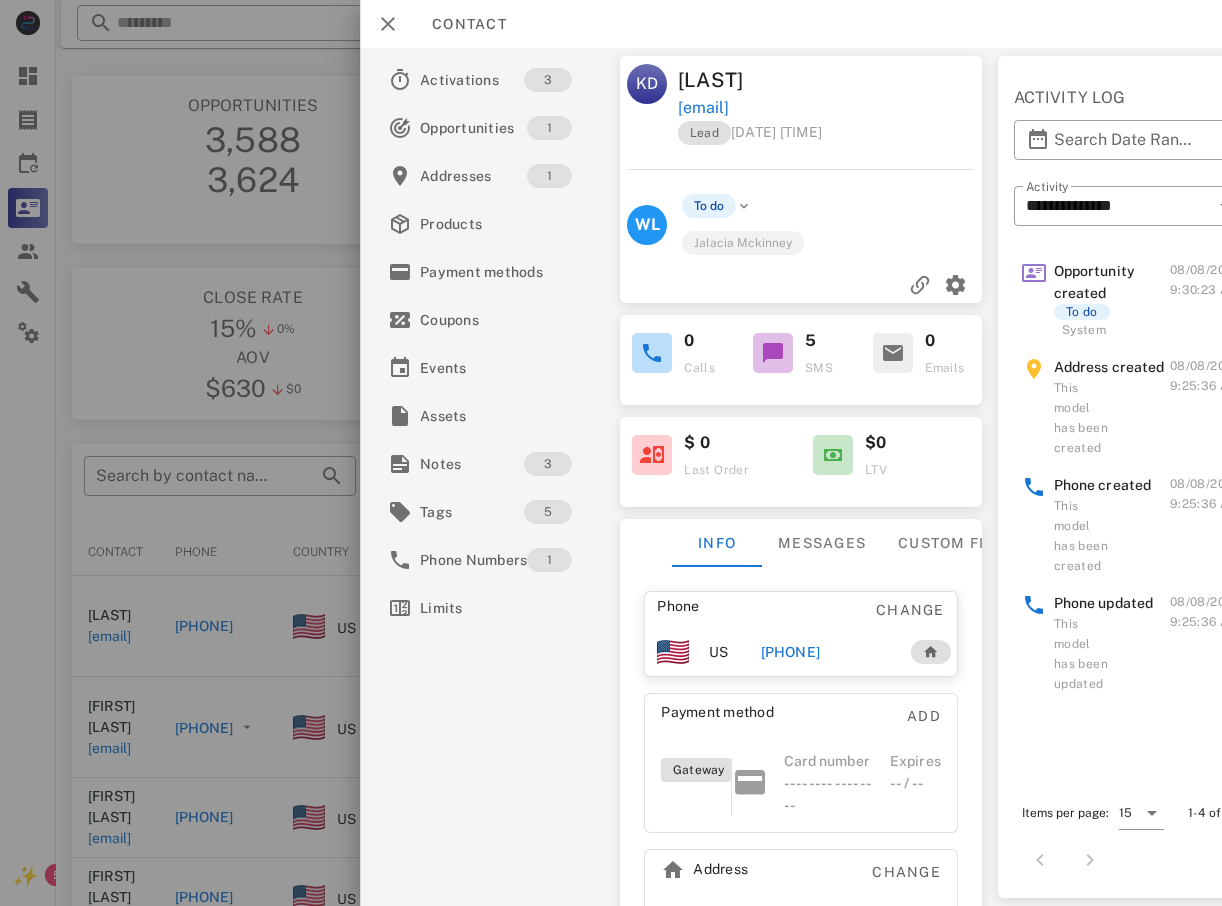 click on "[PHONE]" at bounding box center [790, 652] 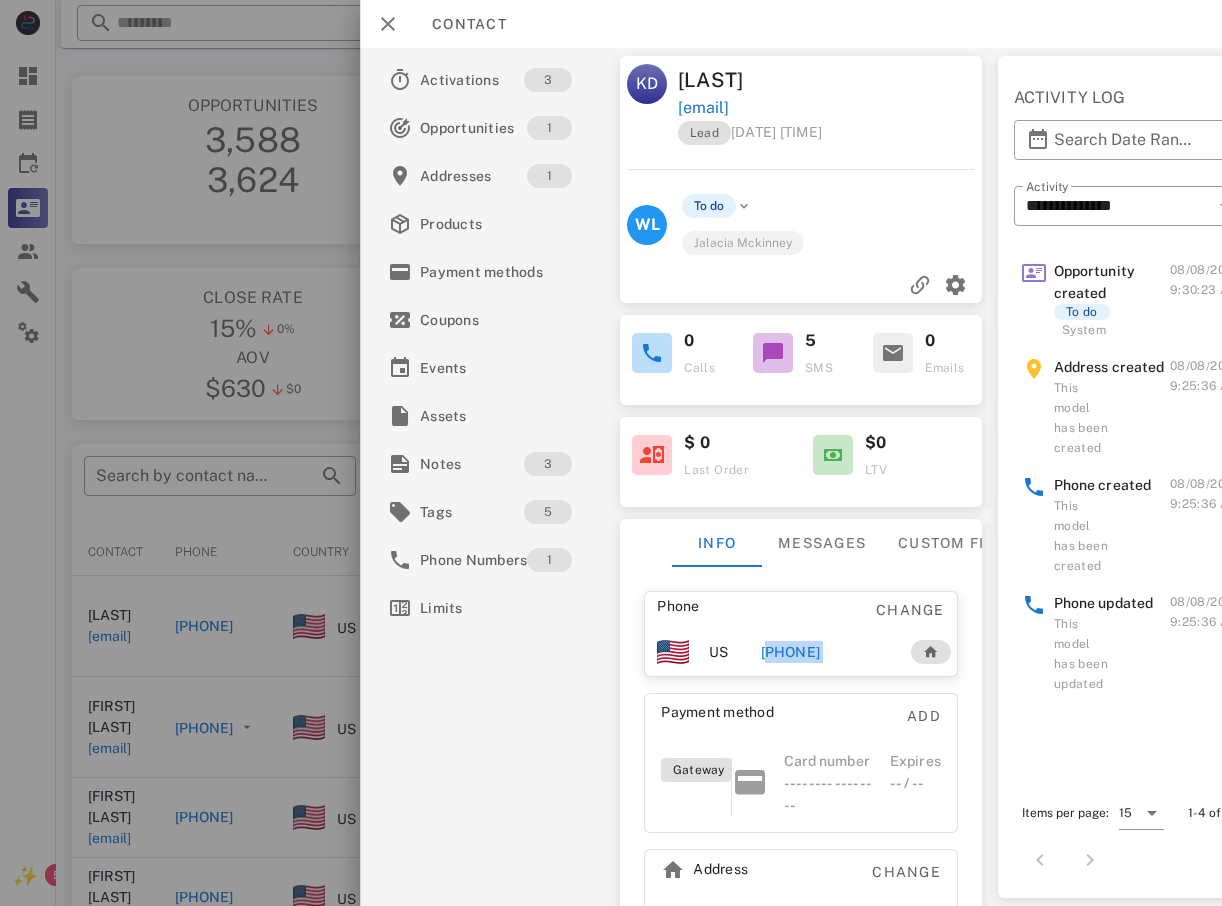 click on "[PHONE]" at bounding box center [790, 652] 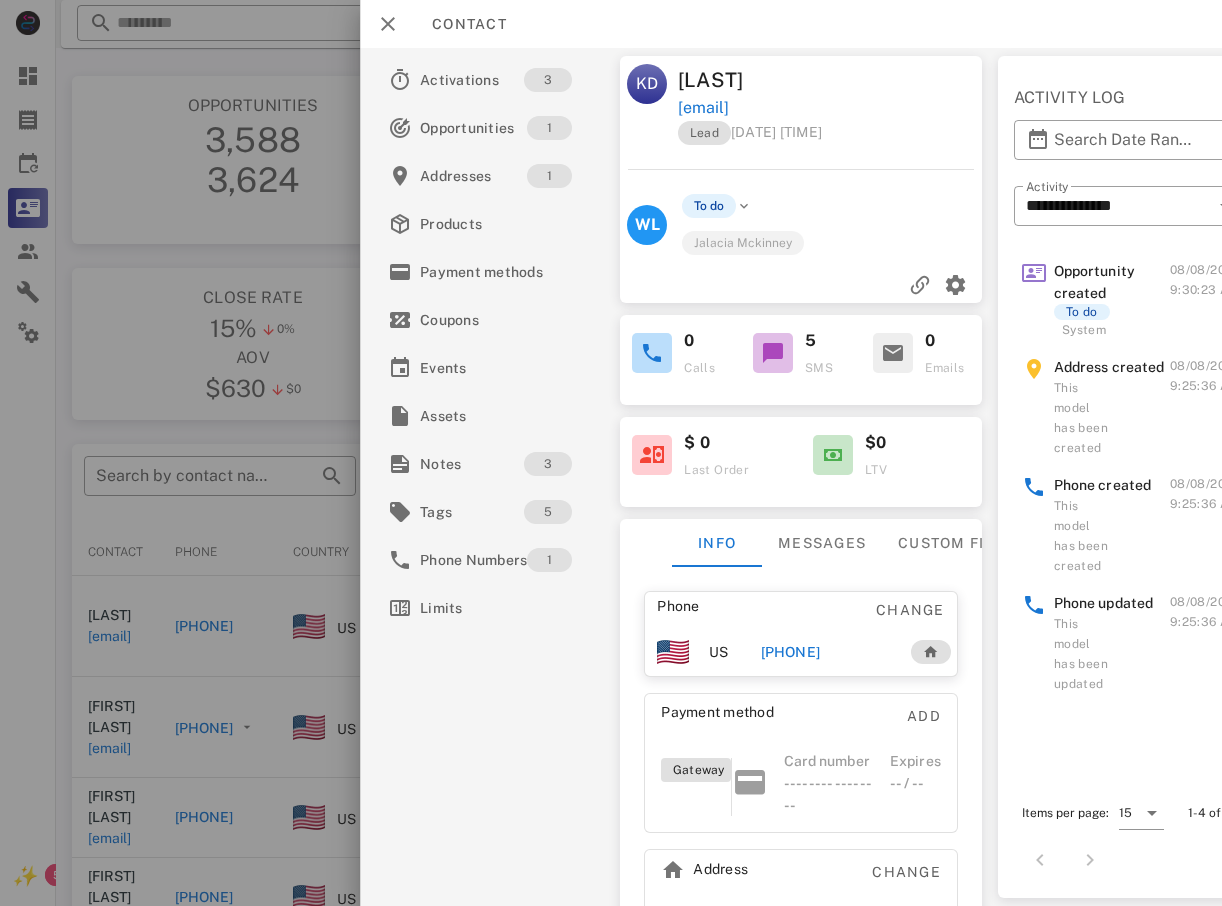 click at bounding box center (611, 453) 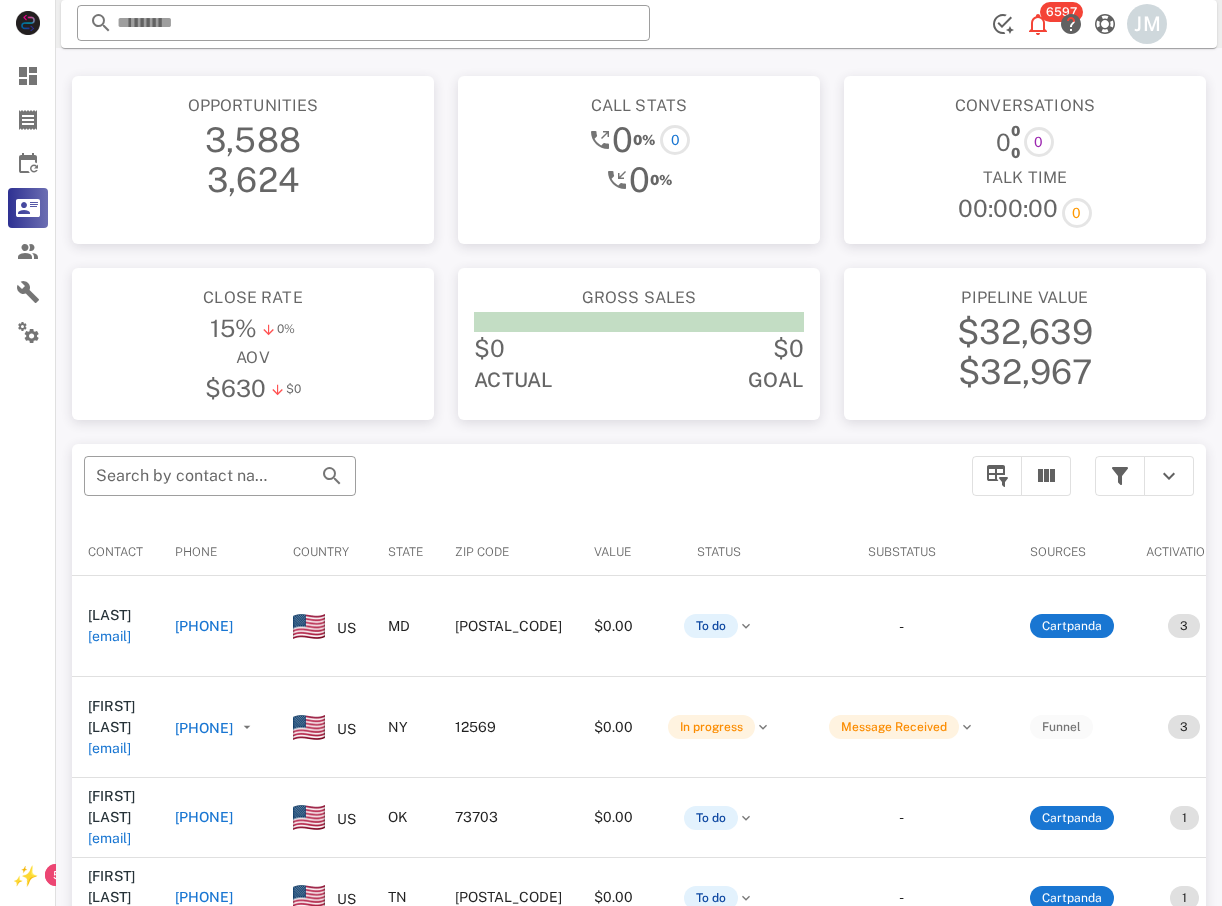 drag, startPoint x: 301, startPoint y: 625, endPoint x: 325, endPoint y: 625, distance: 24 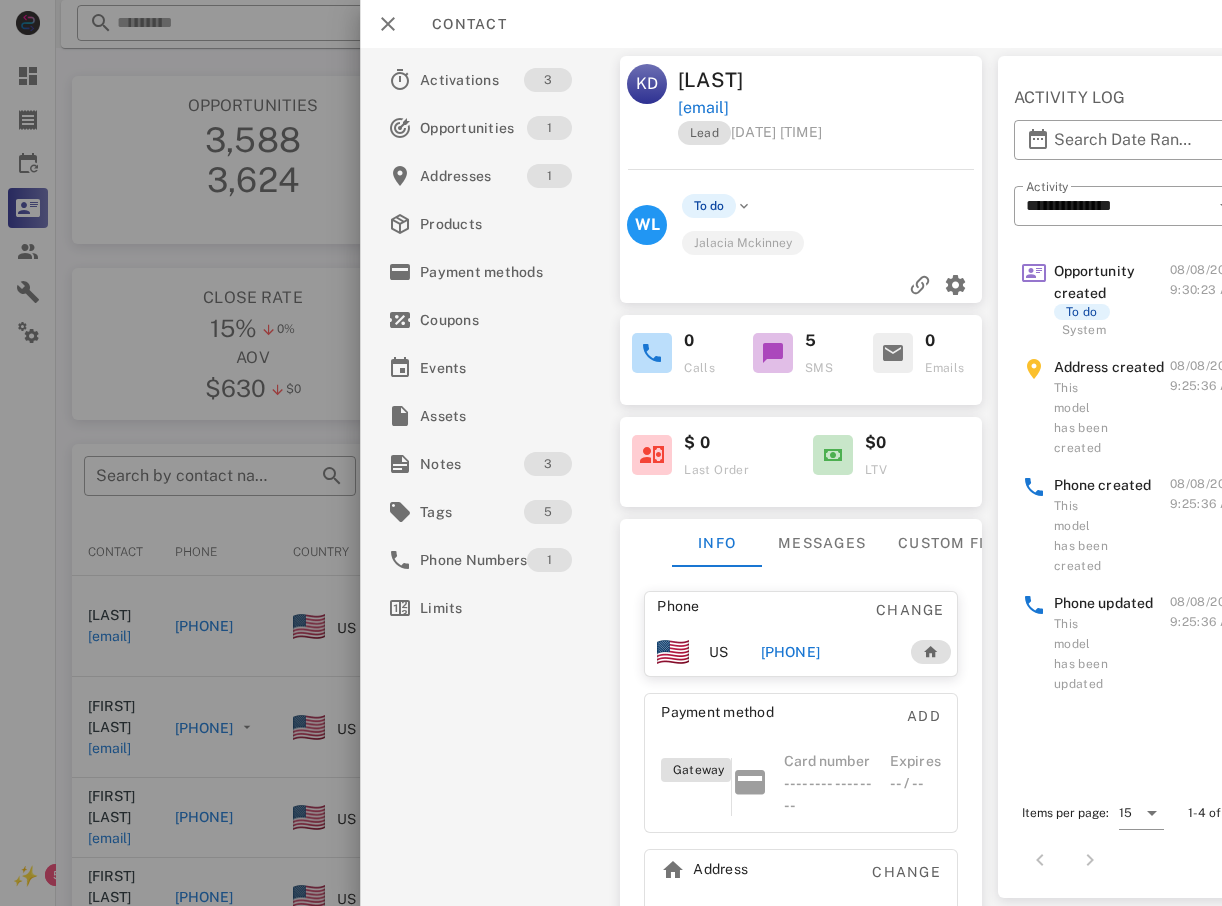 click on "[PHONE]" at bounding box center [790, 652] 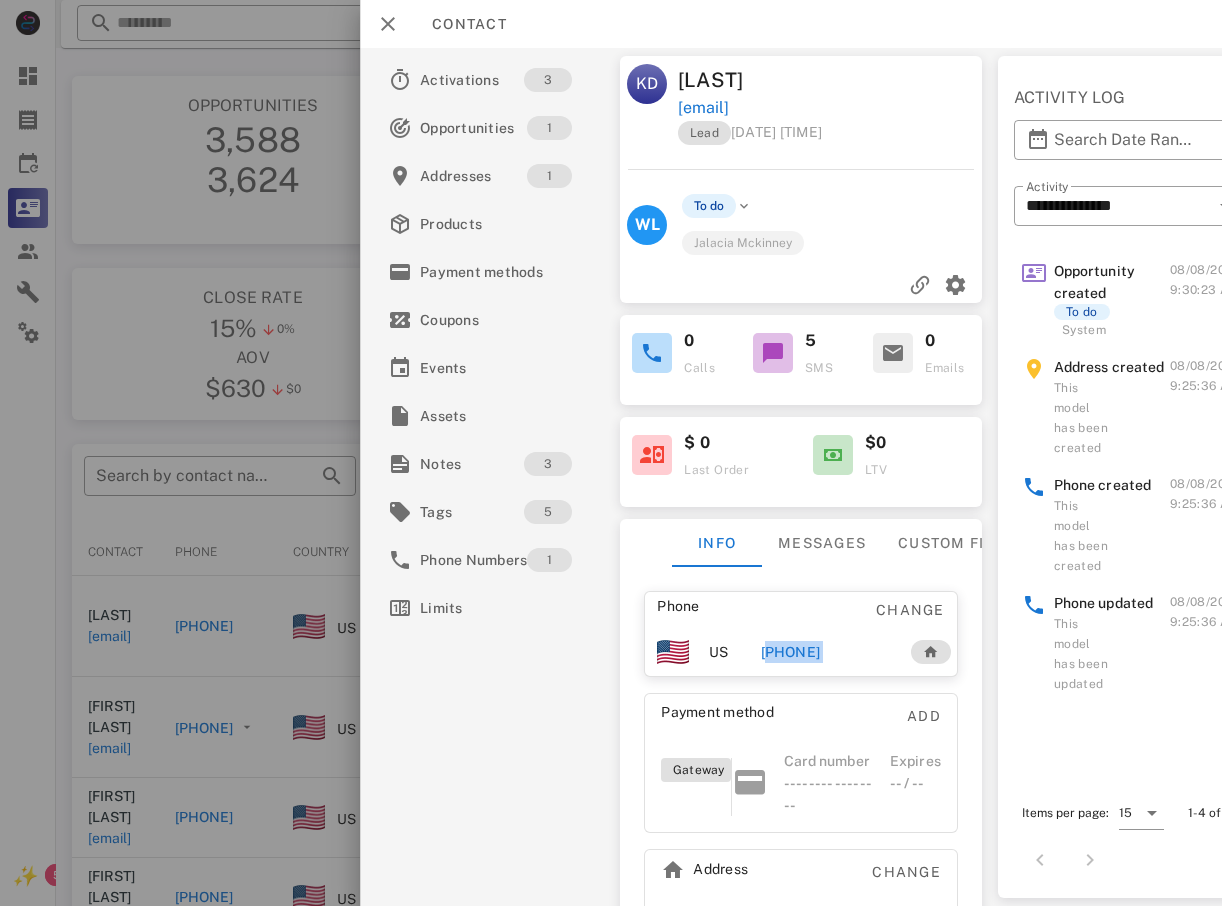 click on "[PHONE]" at bounding box center [790, 652] 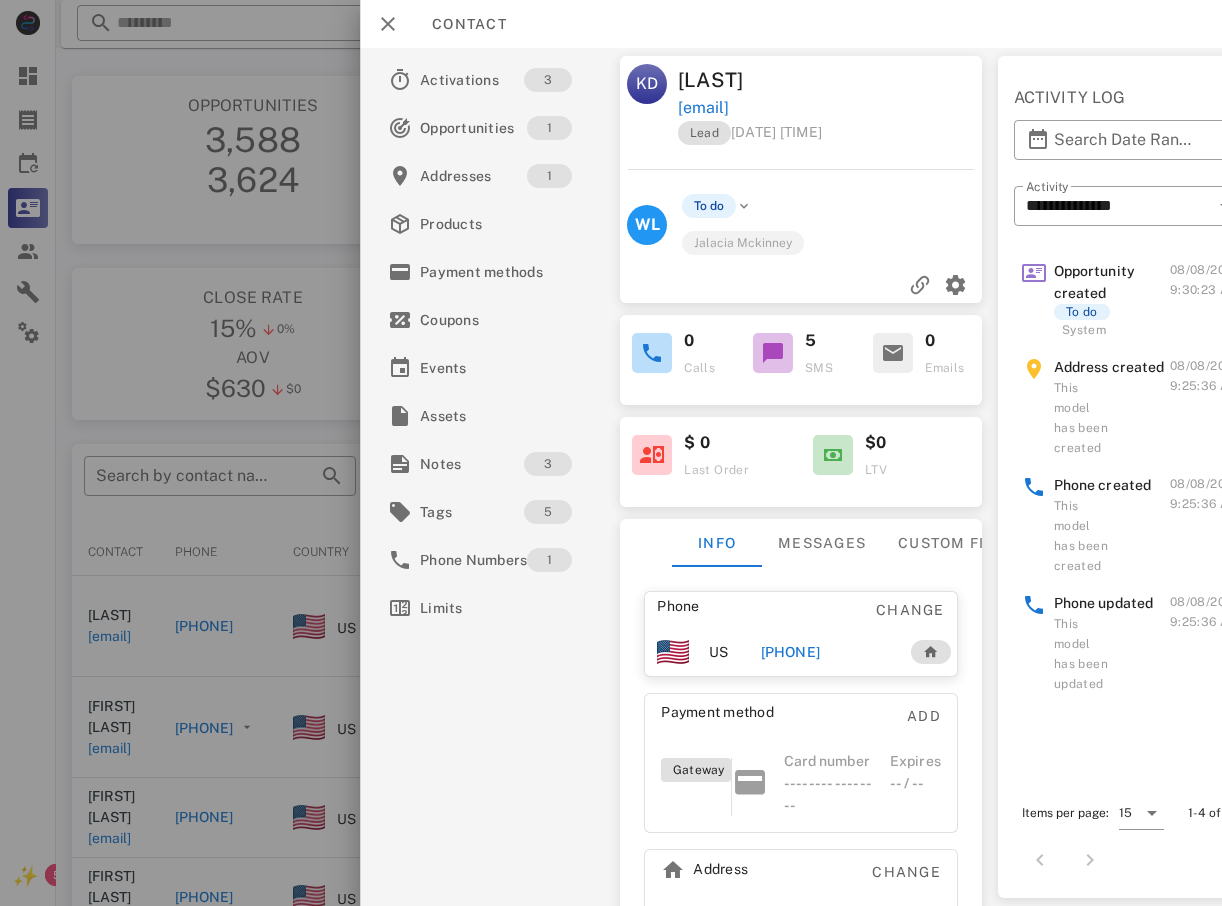 click at bounding box center (611, 453) 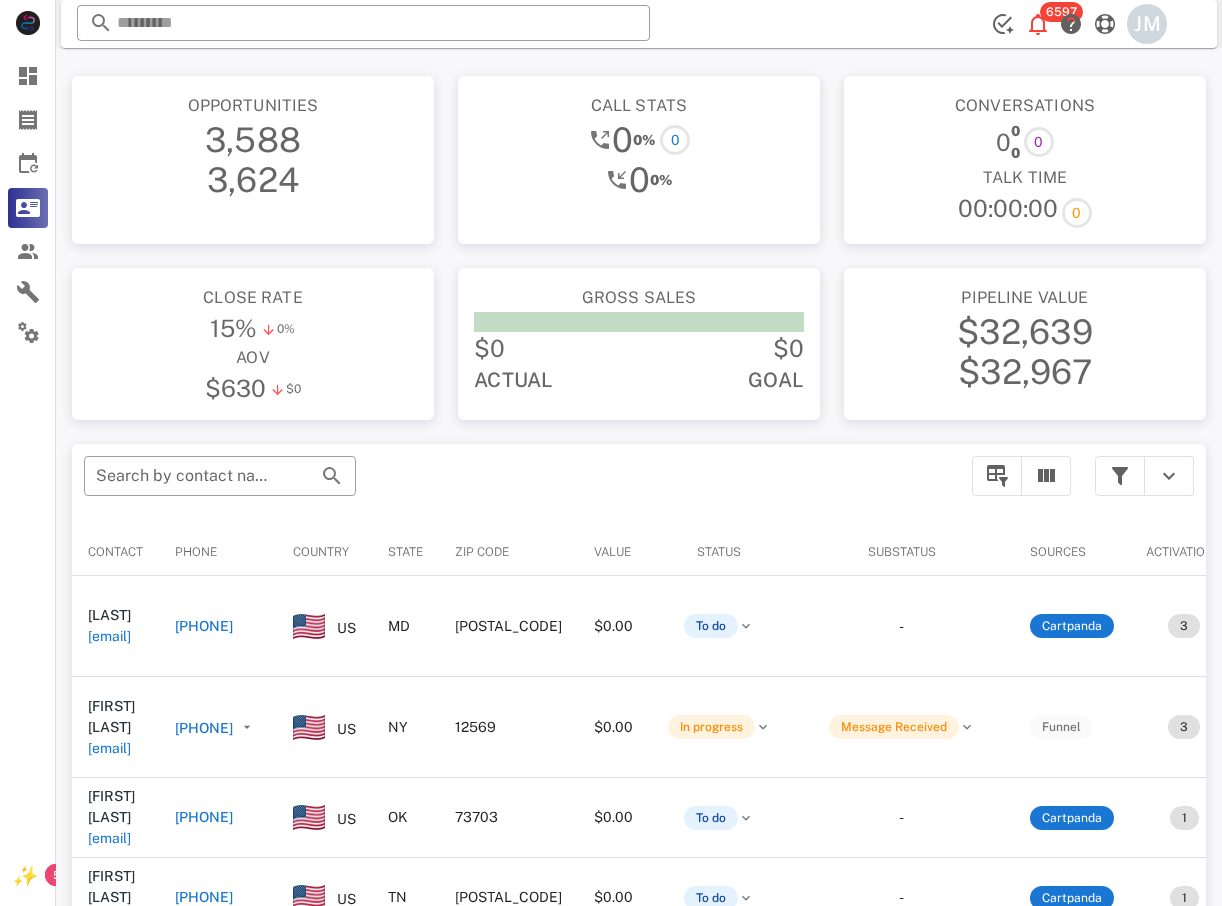 click on "Contact" at bounding box center (115, 552) 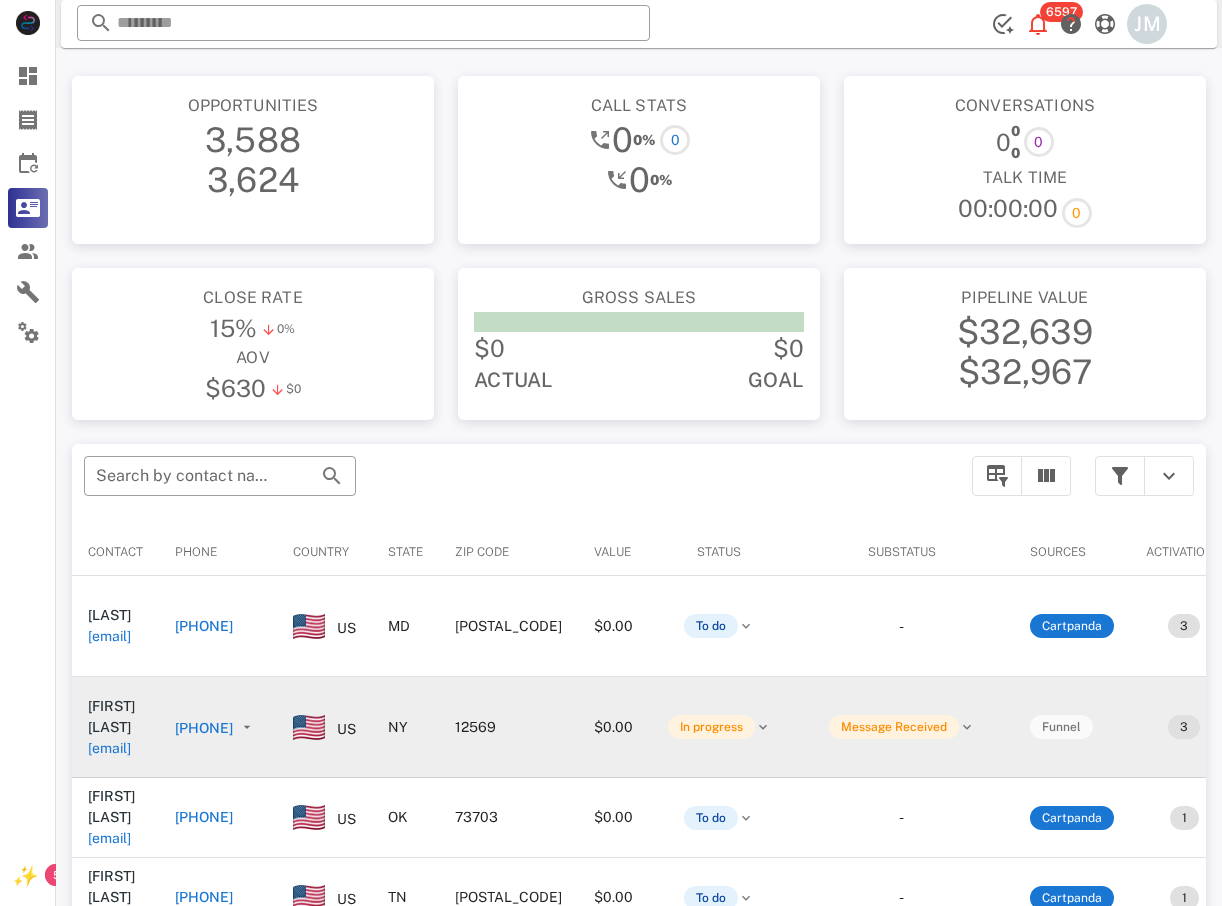 scroll, scrollTop: 100, scrollLeft: 0, axis: vertical 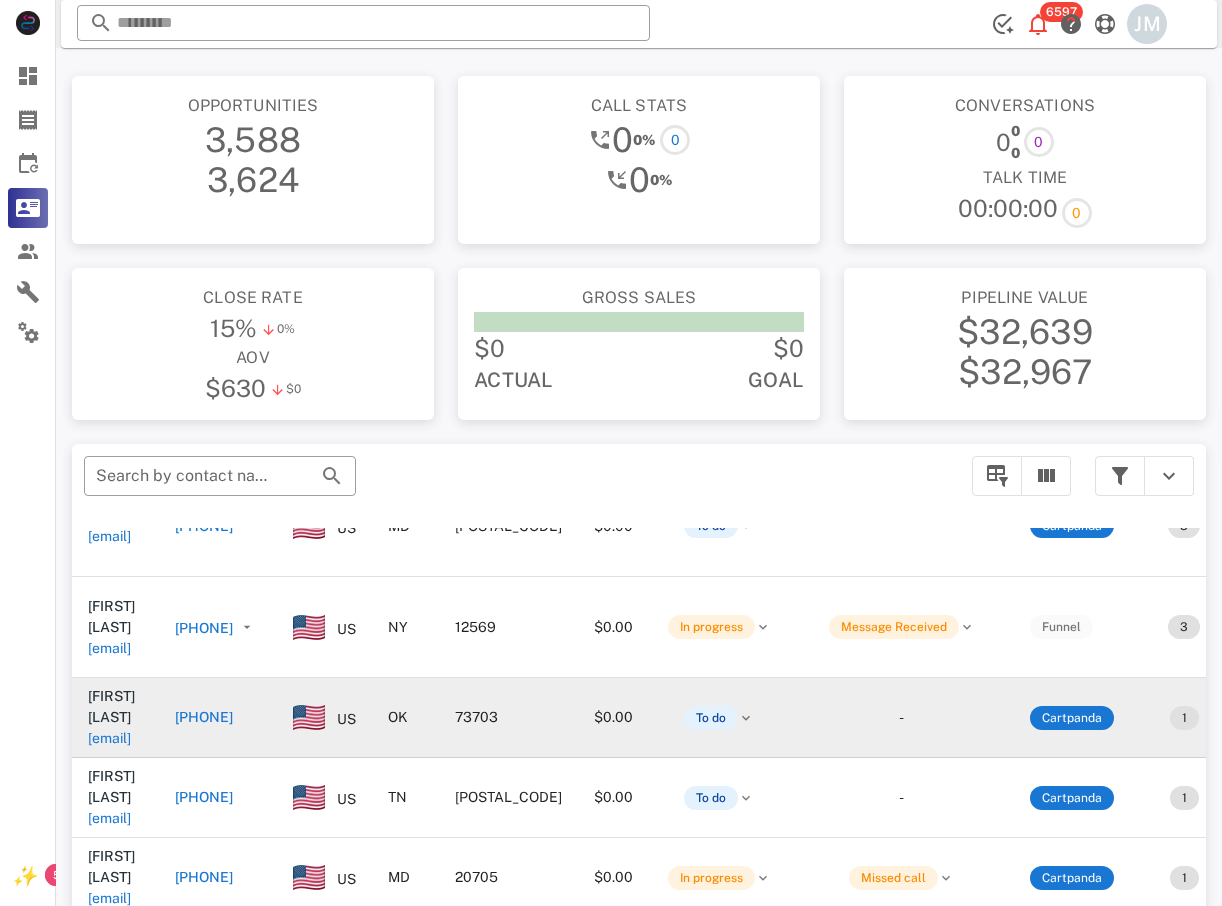 click on "[PHONE]" at bounding box center (204, 717) 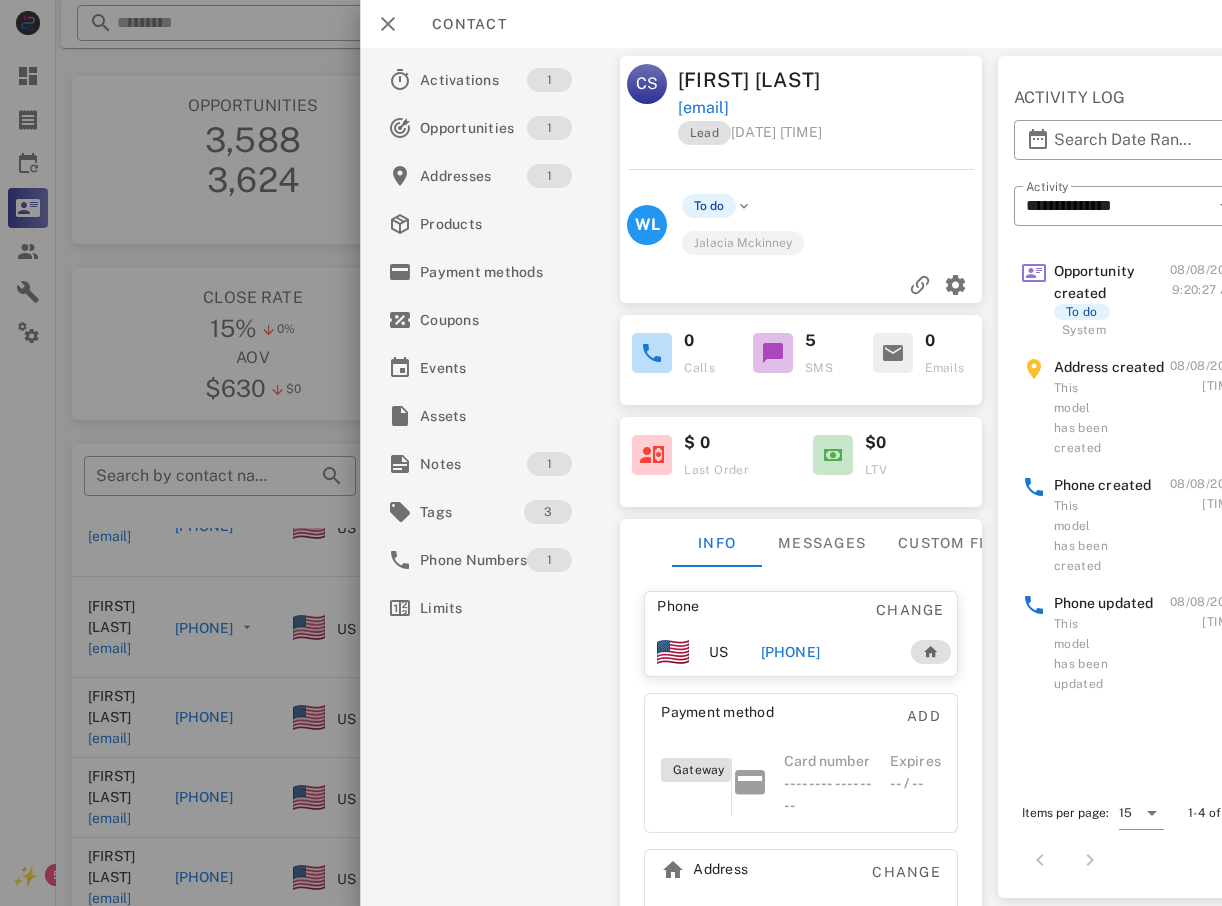 click on "[PHONE]" at bounding box center (790, 652) 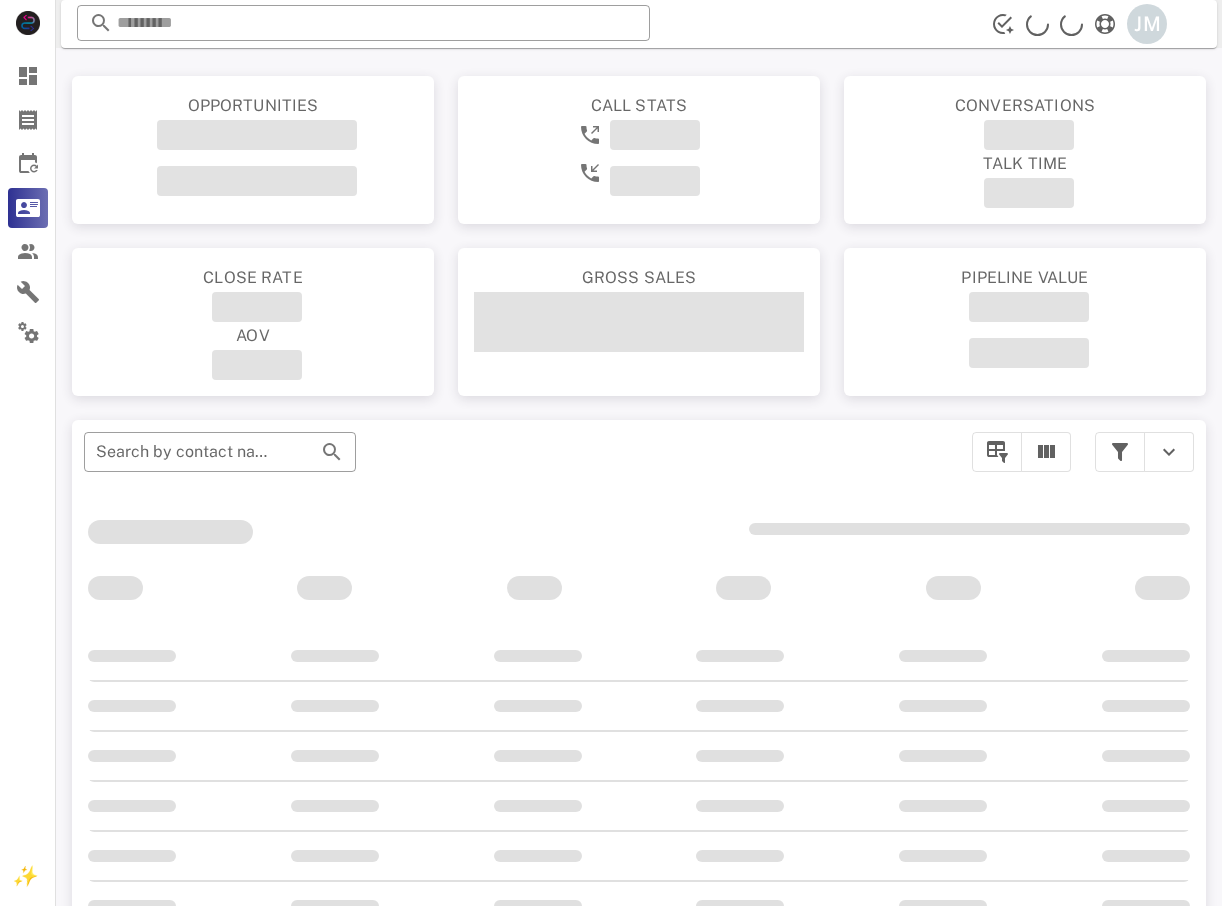 scroll, scrollTop: 0, scrollLeft: 0, axis: both 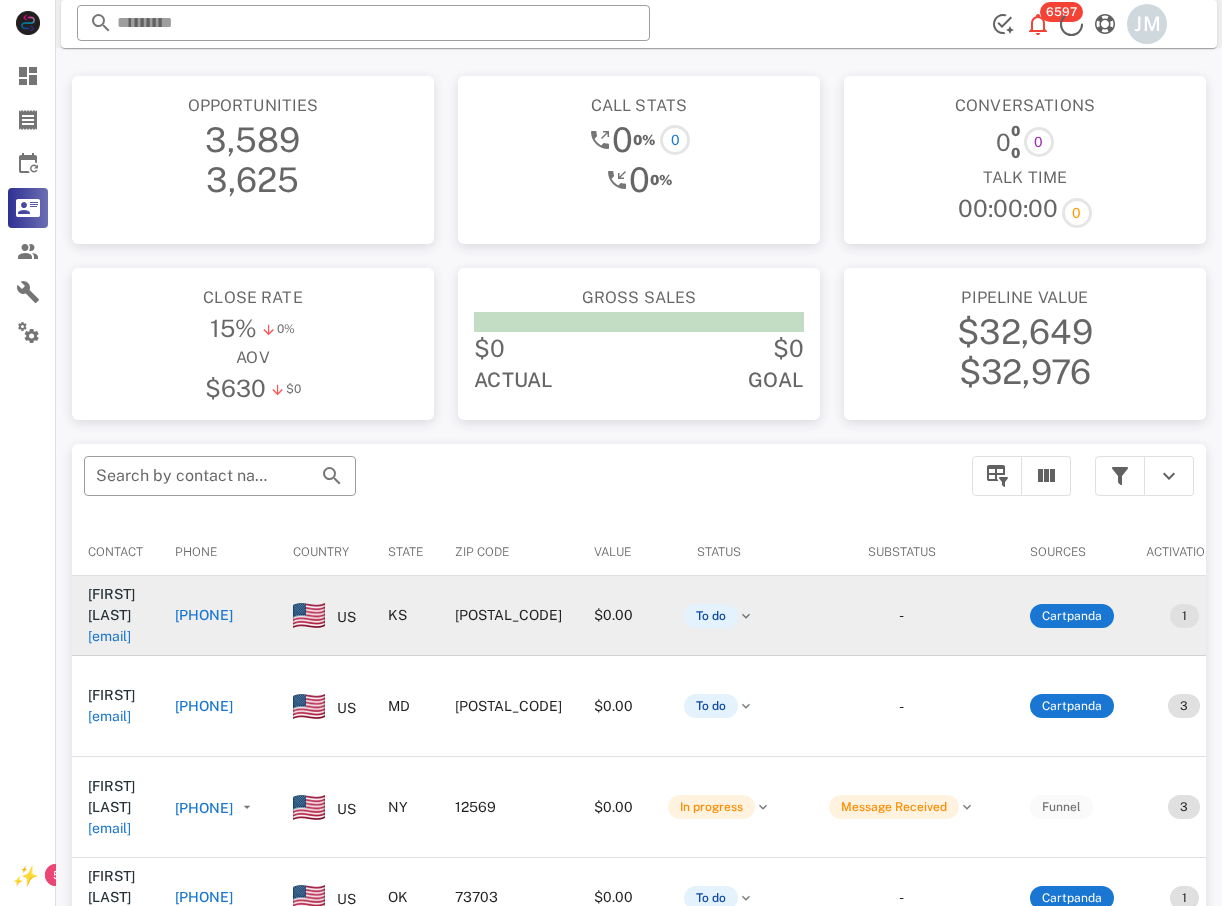 click on "[PHONE]" at bounding box center (204, 615) 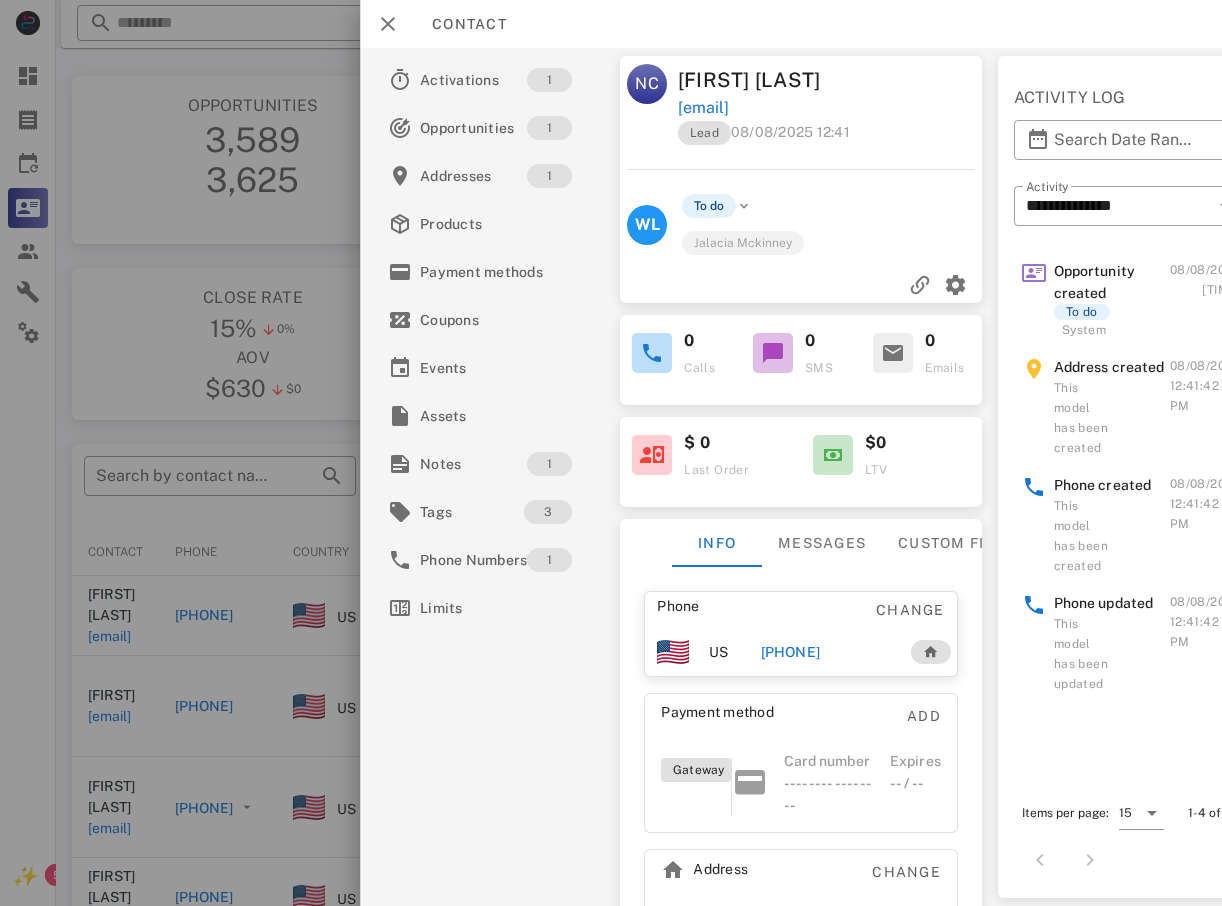 click on "[PHONE]" at bounding box center (790, 652) 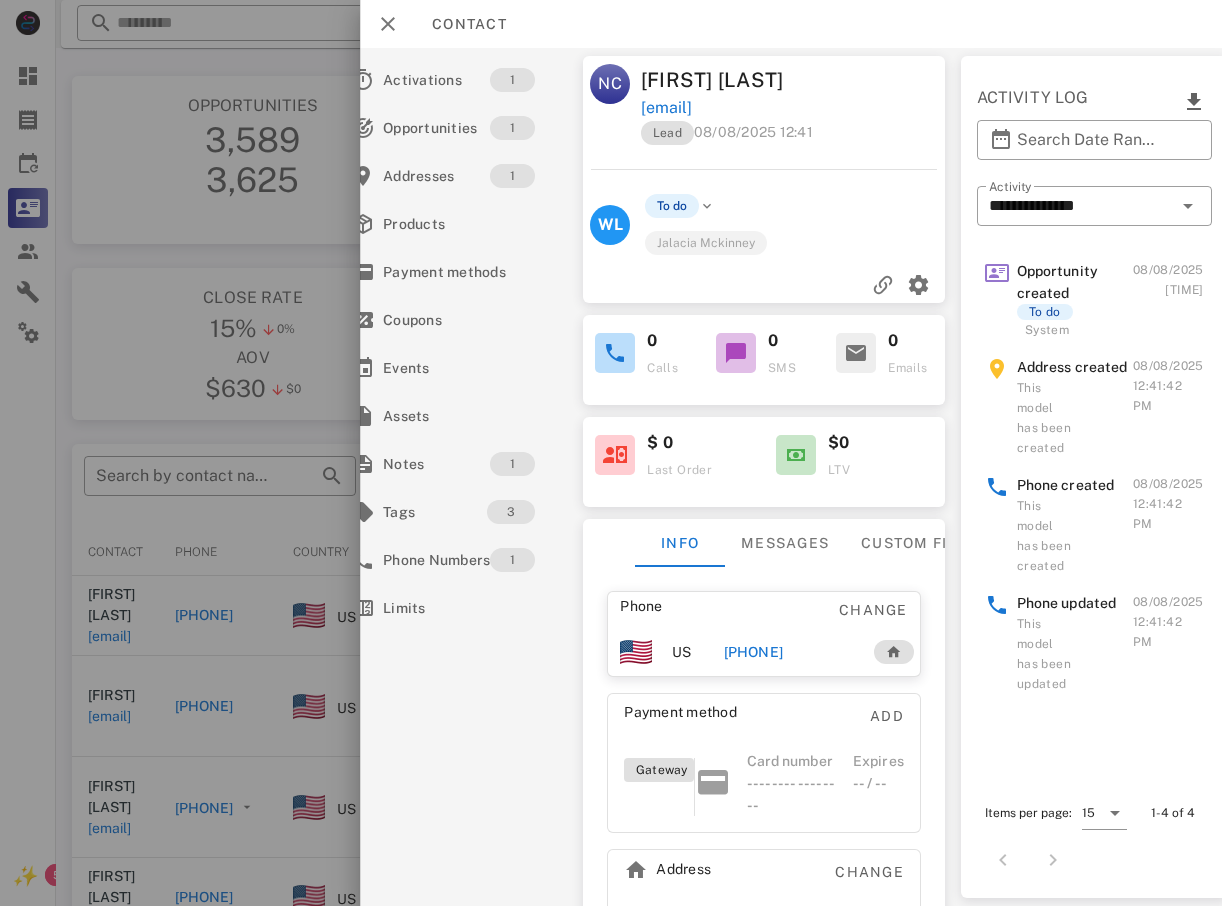 scroll, scrollTop: 0, scrollLeft: 54, axis: horizontal 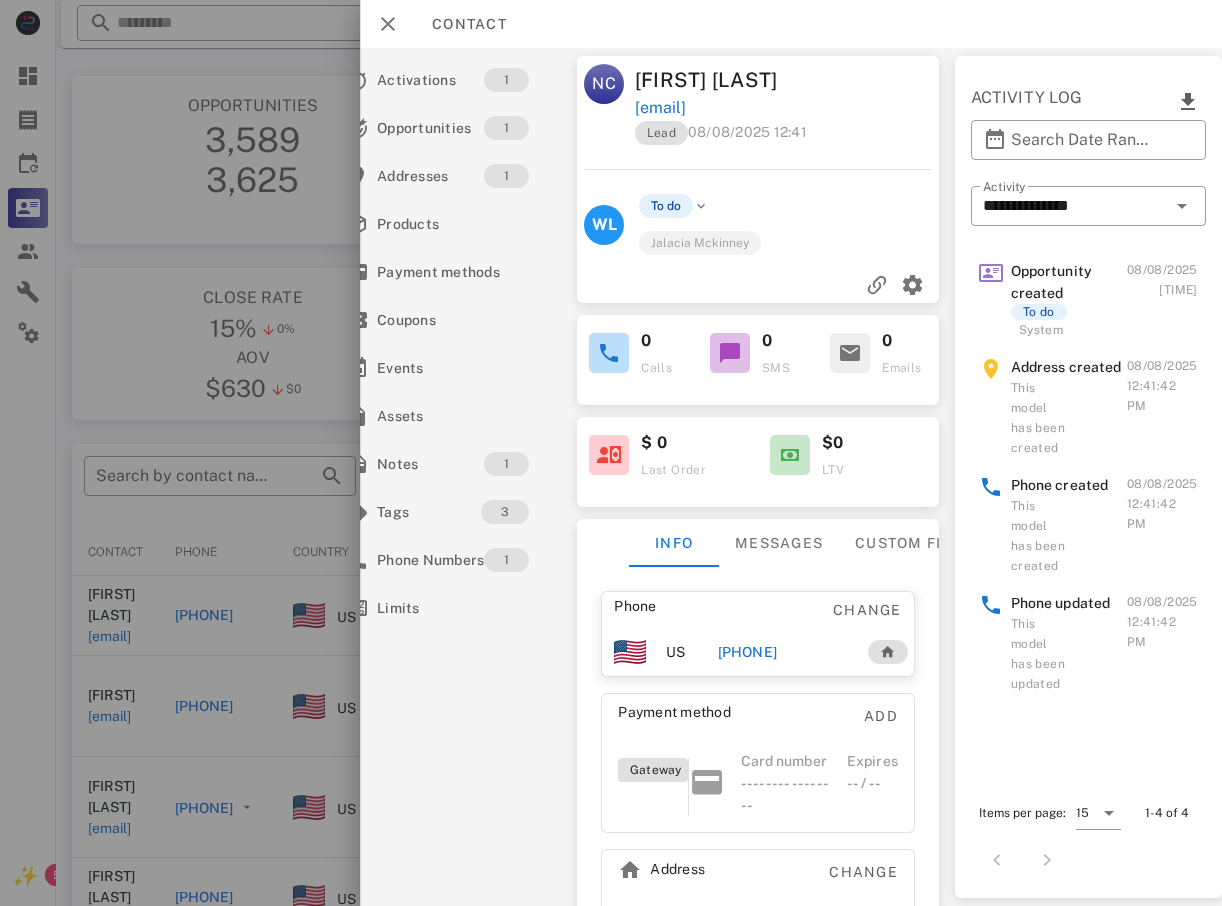 click on "[PHONE]" at bounding box center [784, 652] 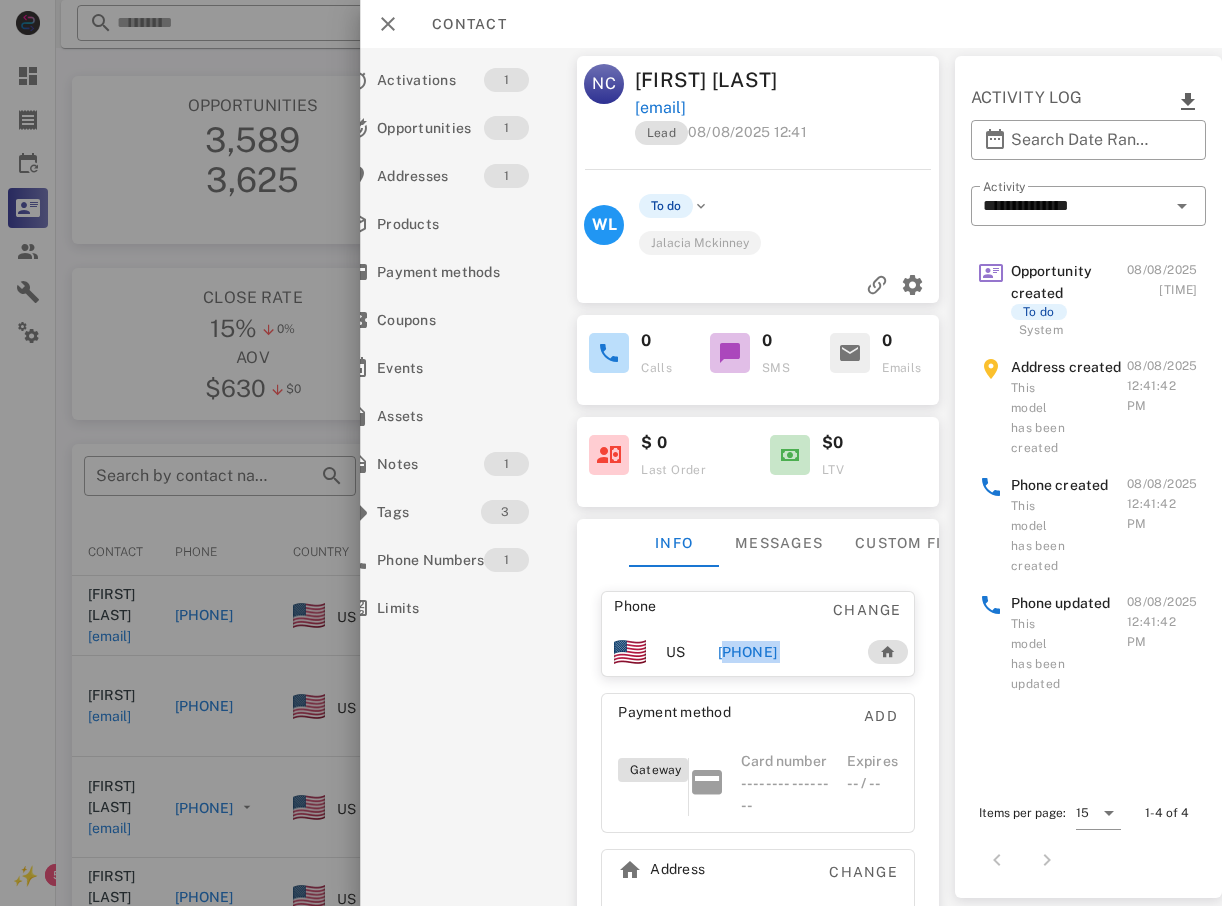 click on "[PHONE]" at bounding box center (747, 652) 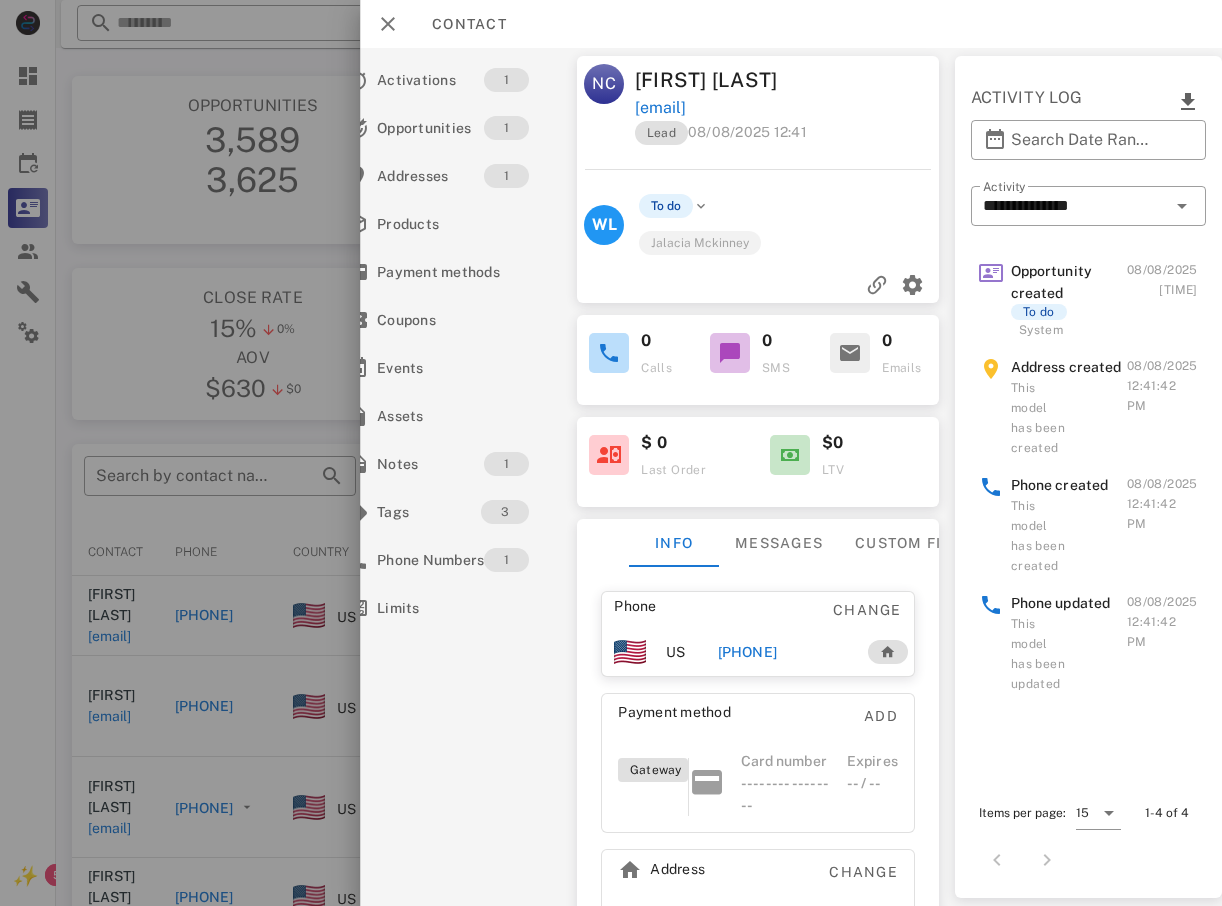 drag, startPoint x: 267, startPoint y: 342, endPoint x: 119, endPoint y: 174, distance: 223.89284 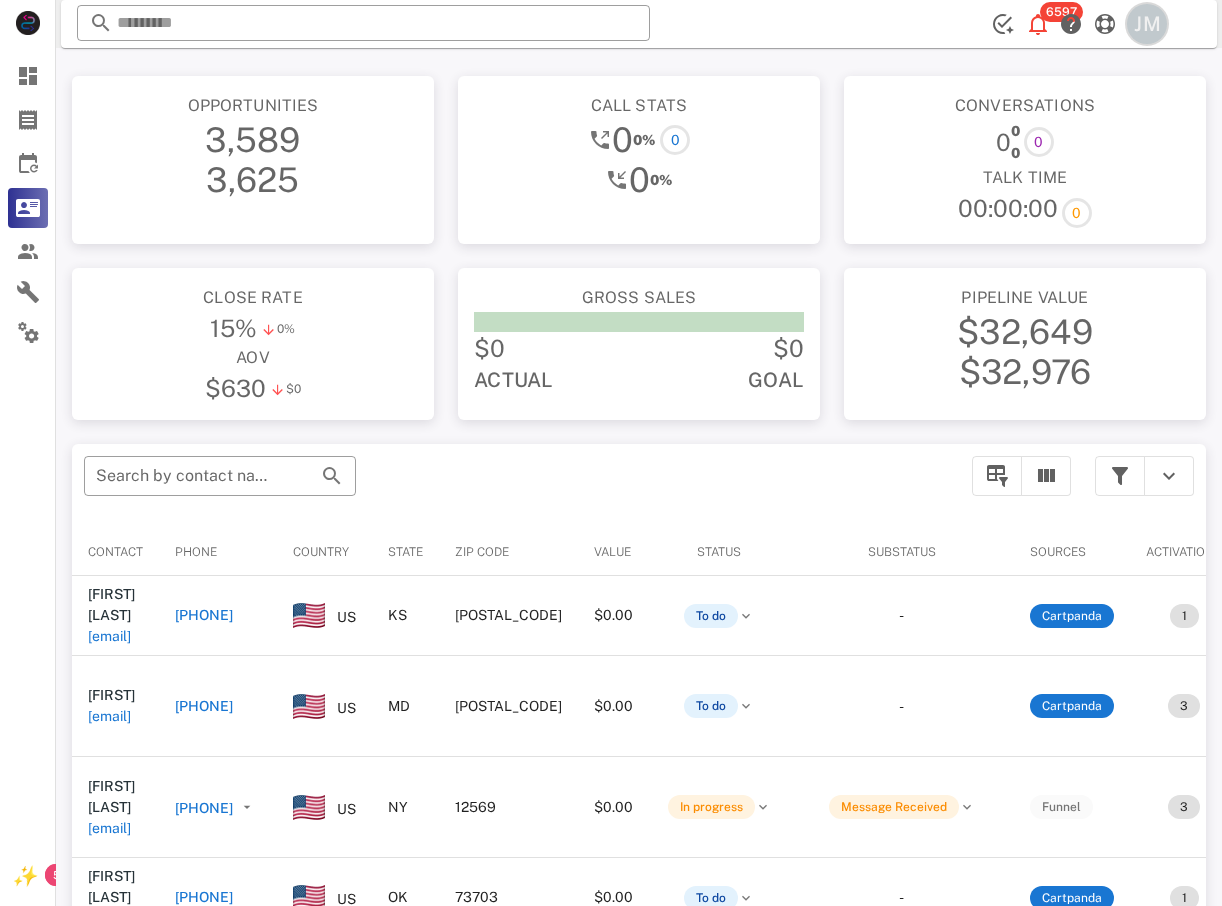 click on "JM" at bounding box center [1147, 24] 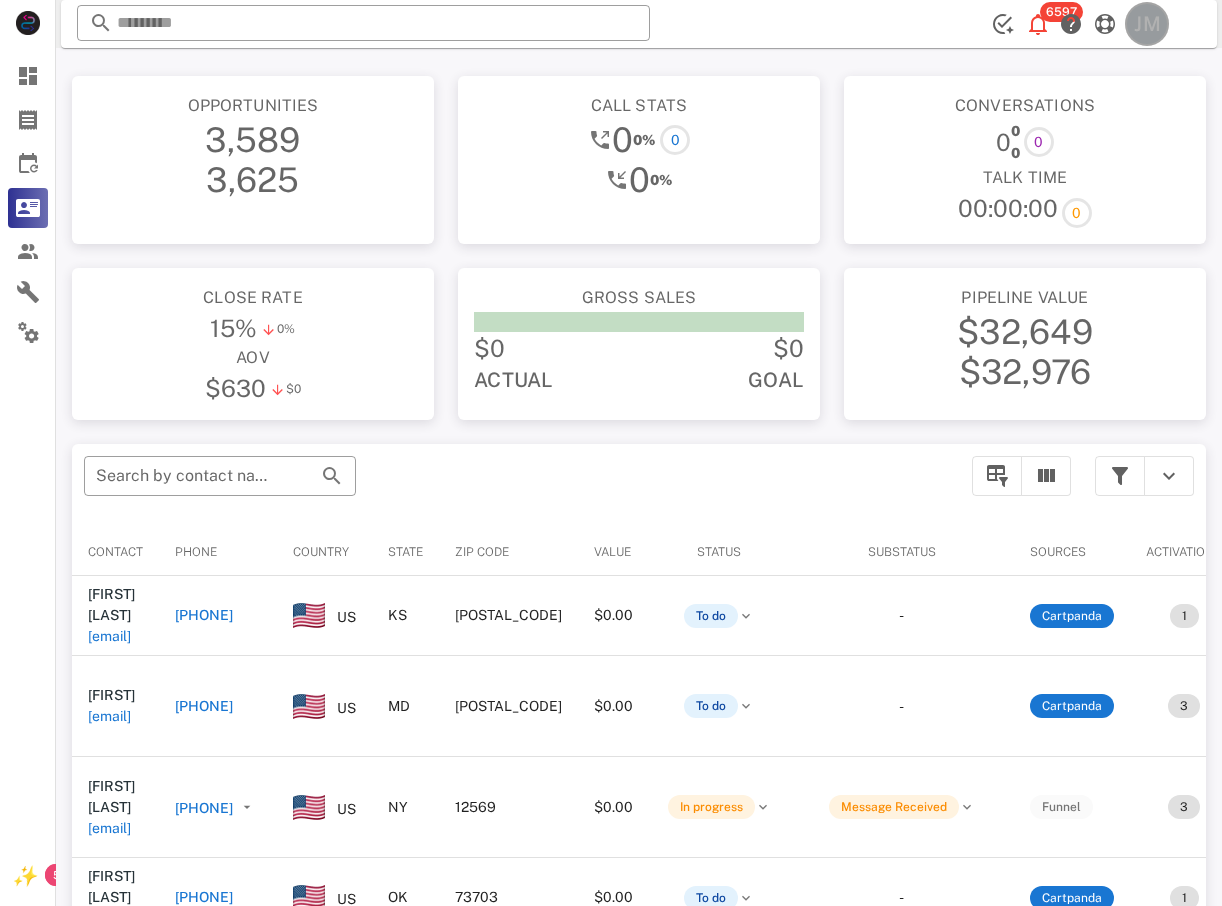 click on "JM" at bounding box center (1147, 24) 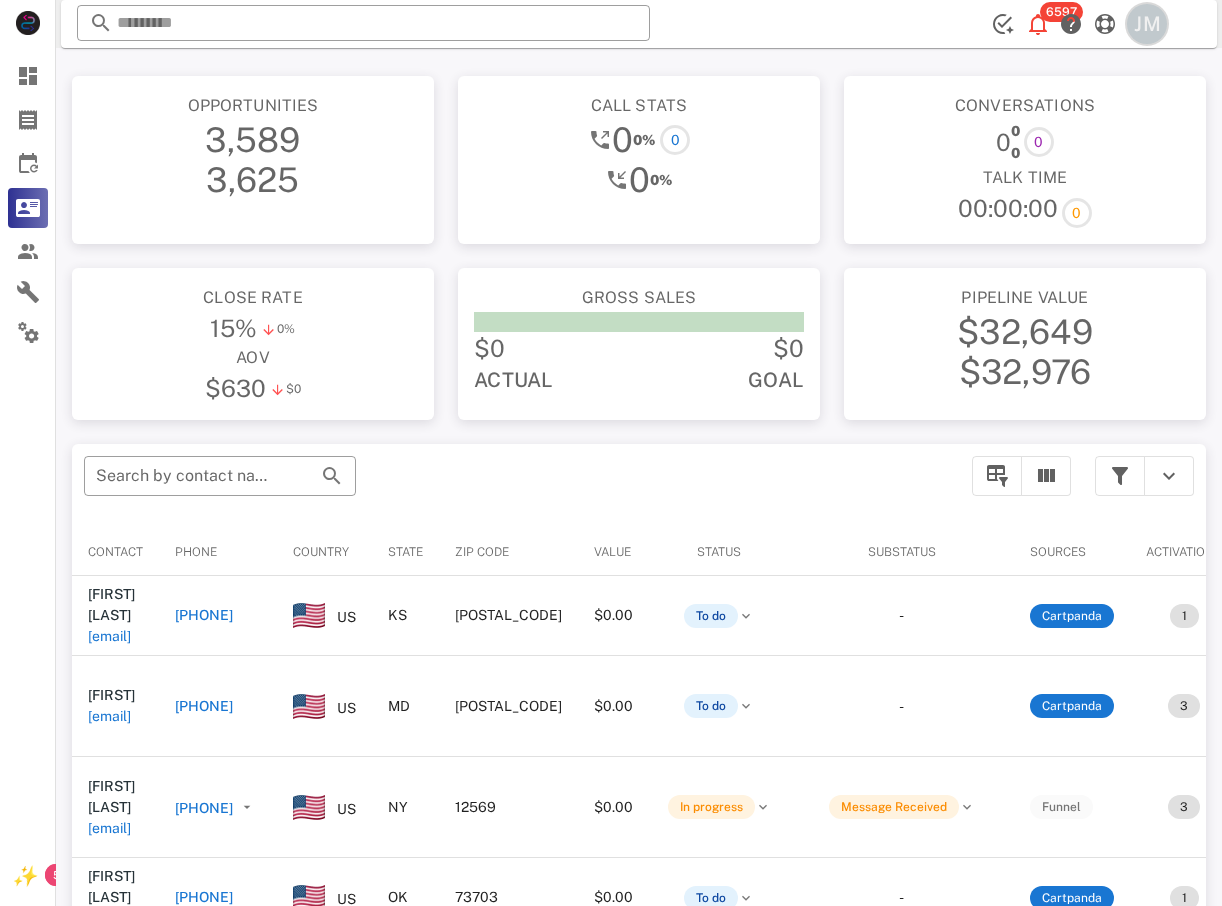 click on "JM" at bounding box center [1147, 24] 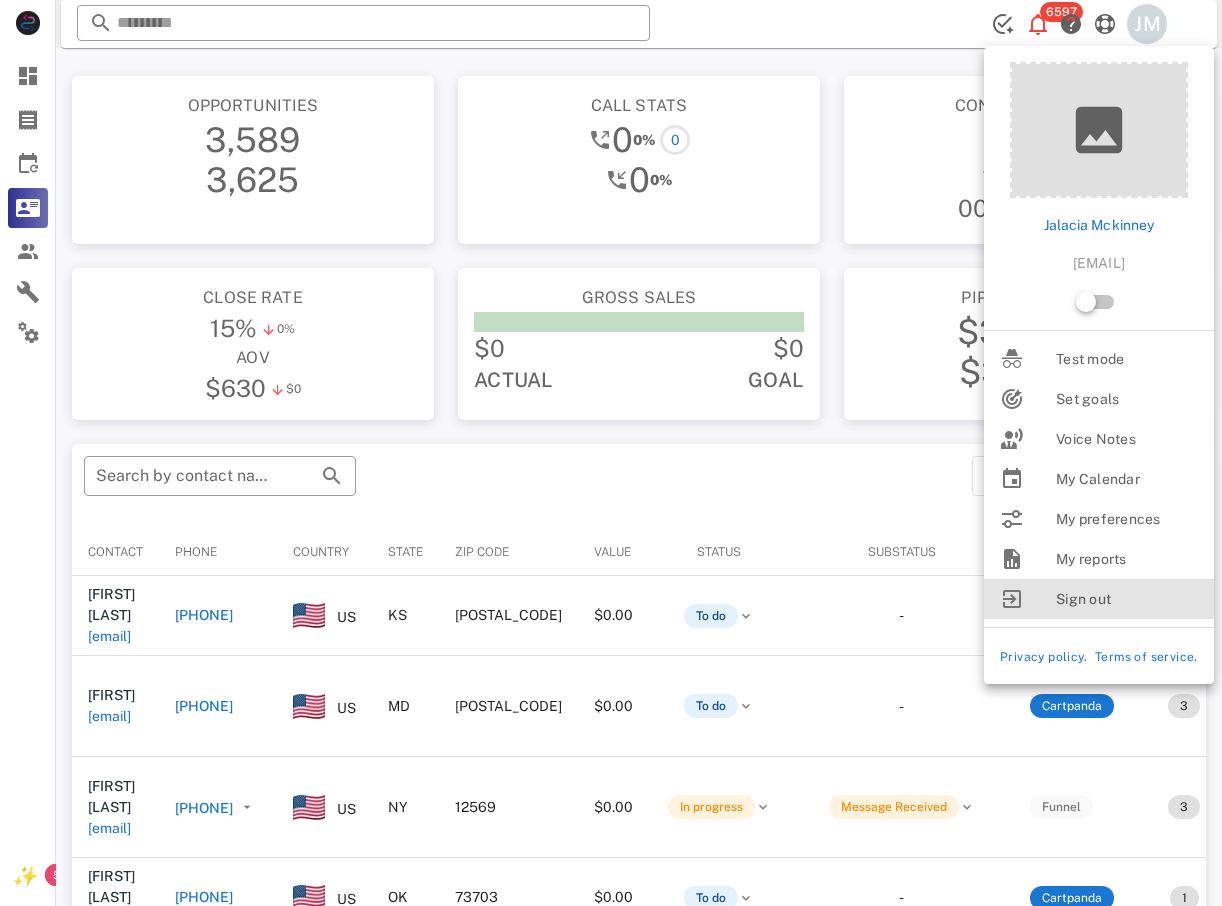 click on "Sign out" at bounding box center [1127, 599] 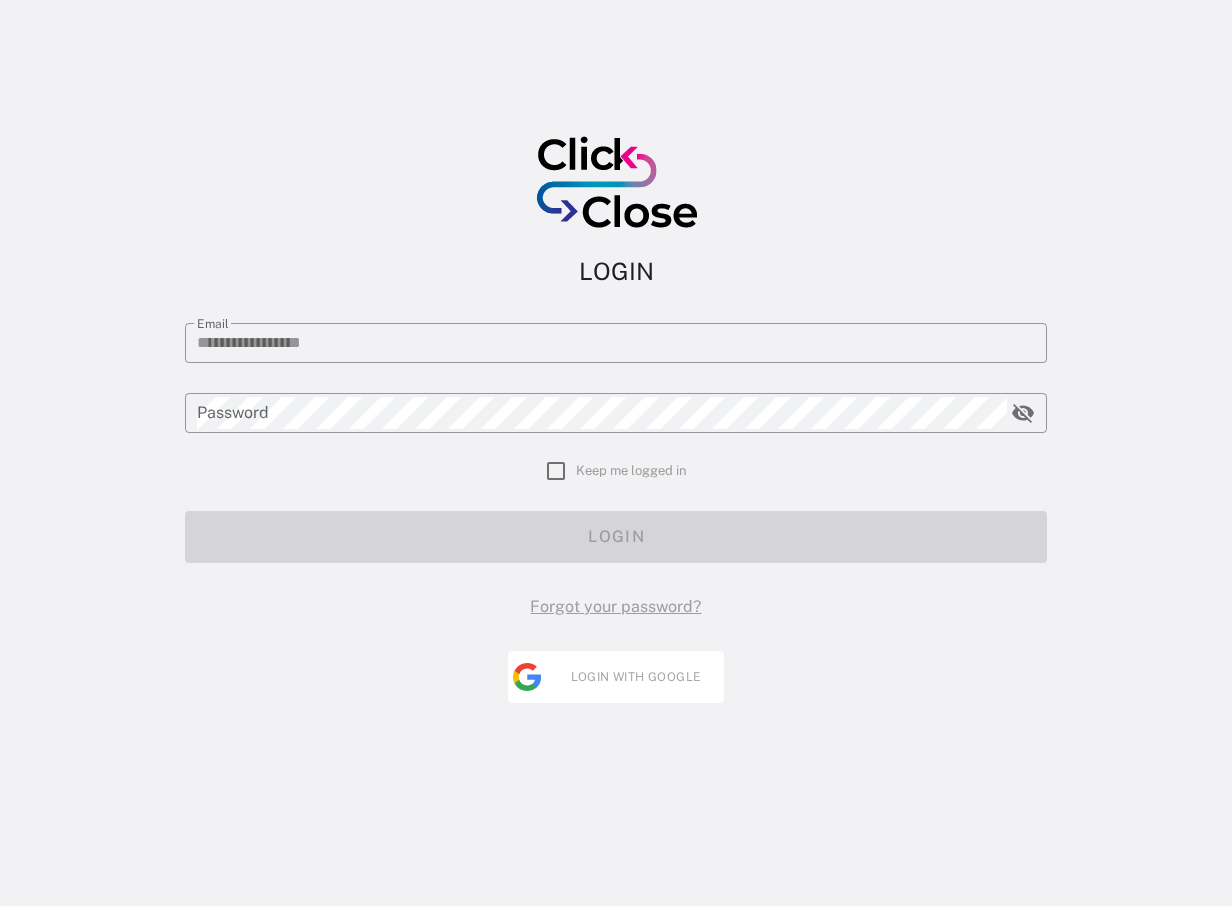 type on "**********" 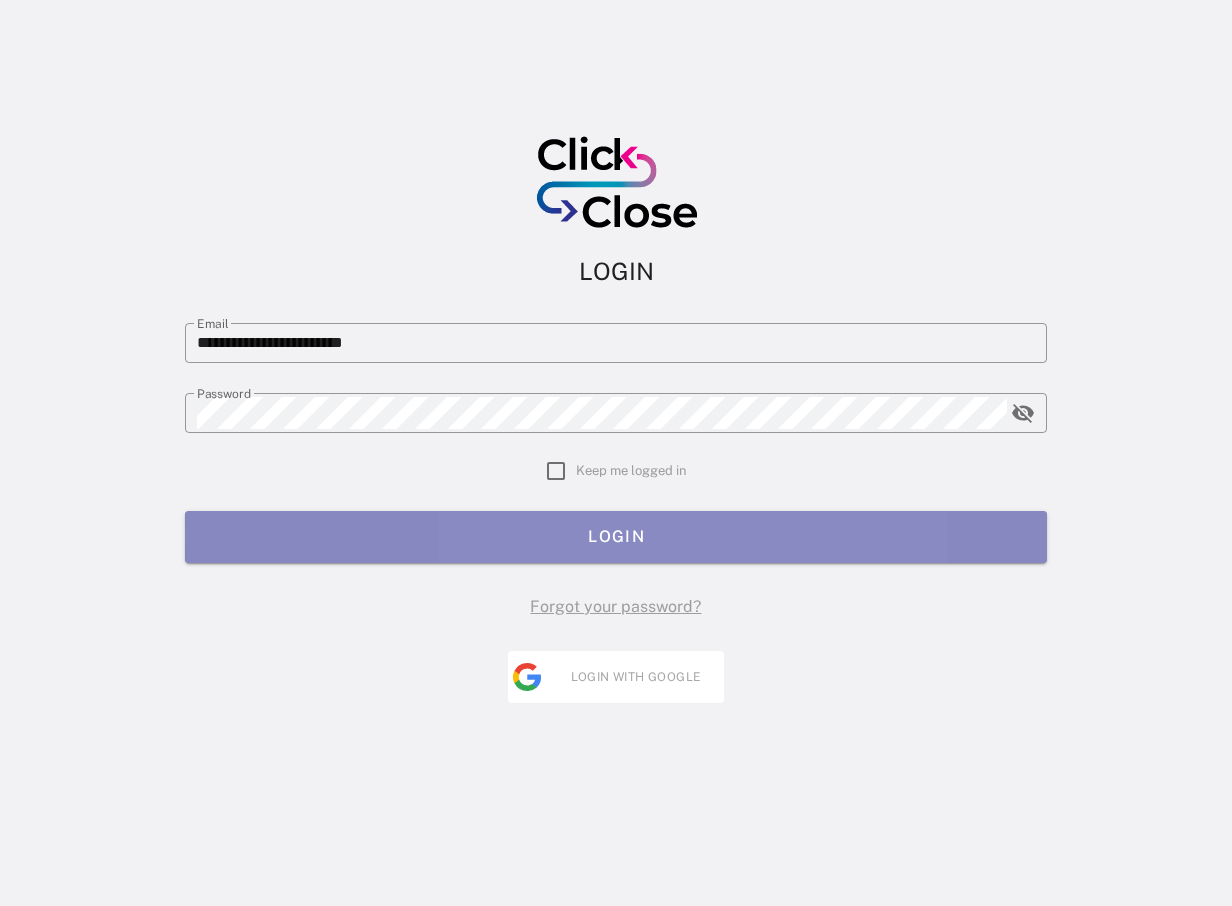 click on "LOGIN" at bounding box center (616, 537) 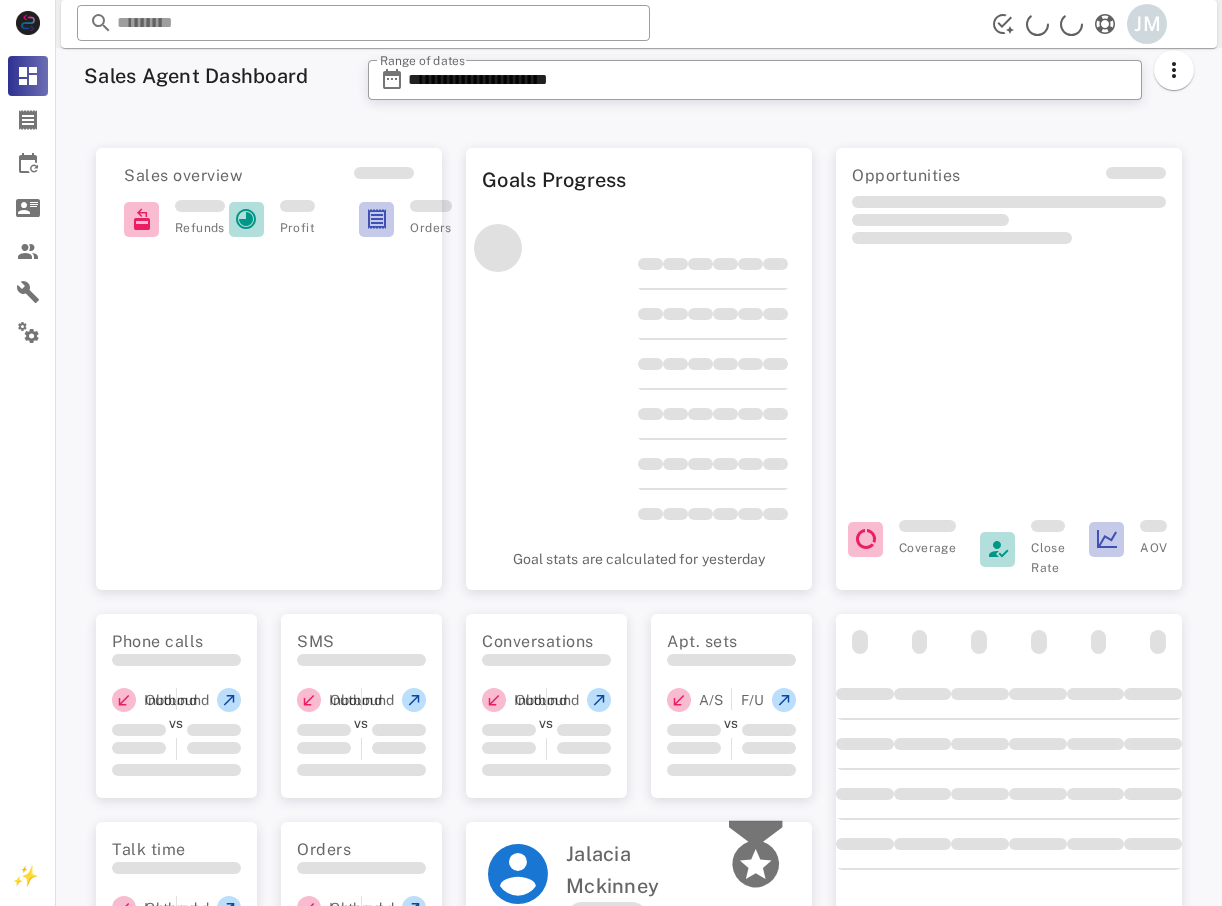 scroll, scrollTop: 0, scrollLeft: 0, axis: both 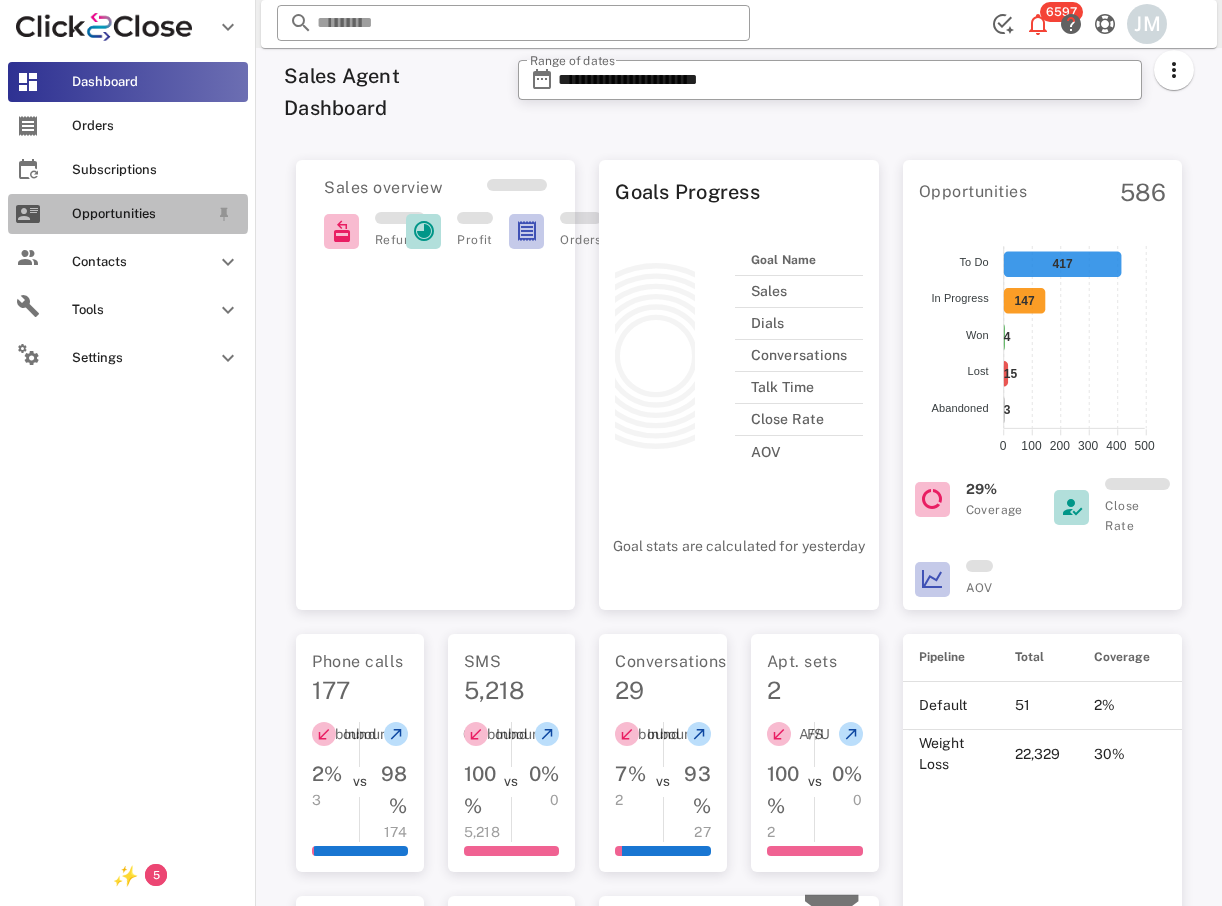click on "Opportunities" at bounding box center [140, 214] 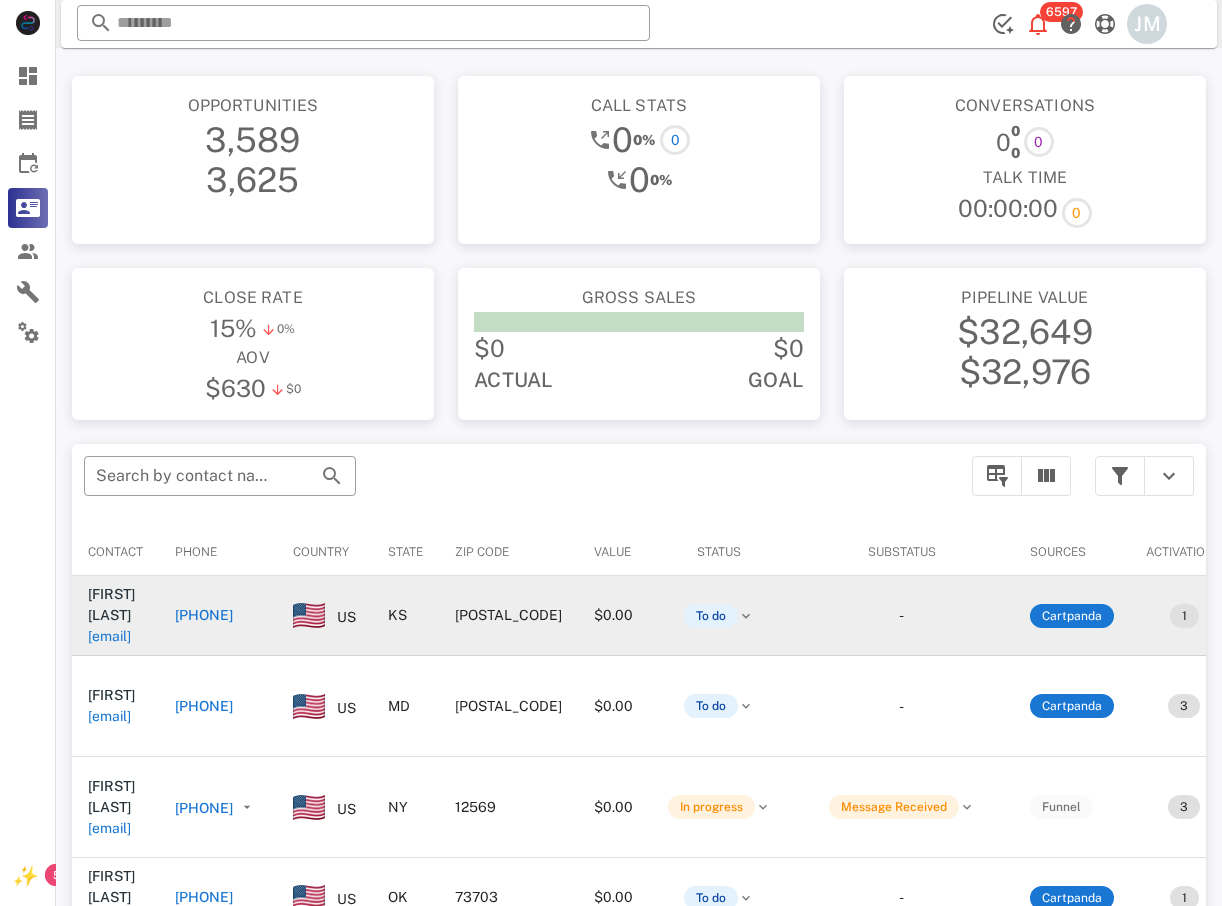 click on "[PHONE]" at bounding box center [204, 615] 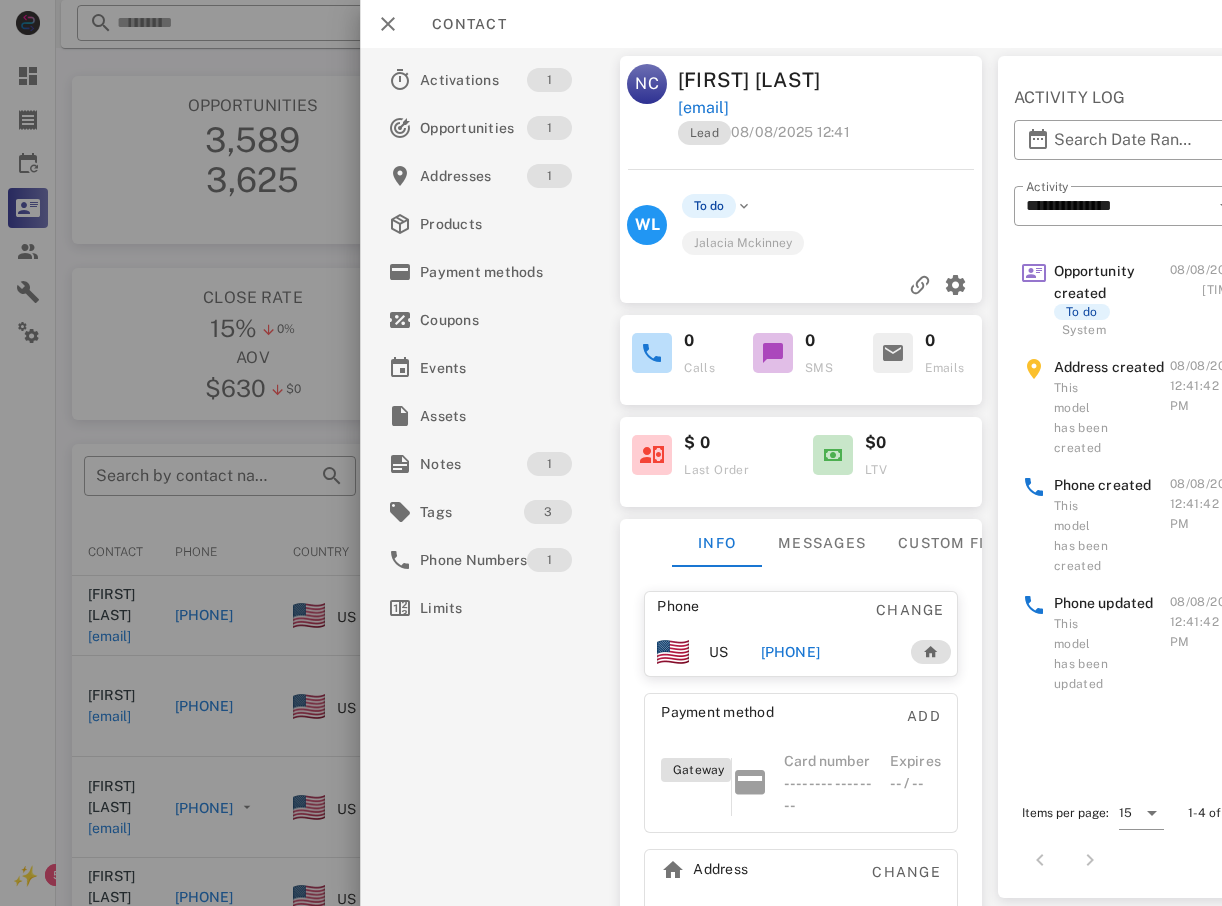 click on "[PHONE]" at bounding box center (790, 652) 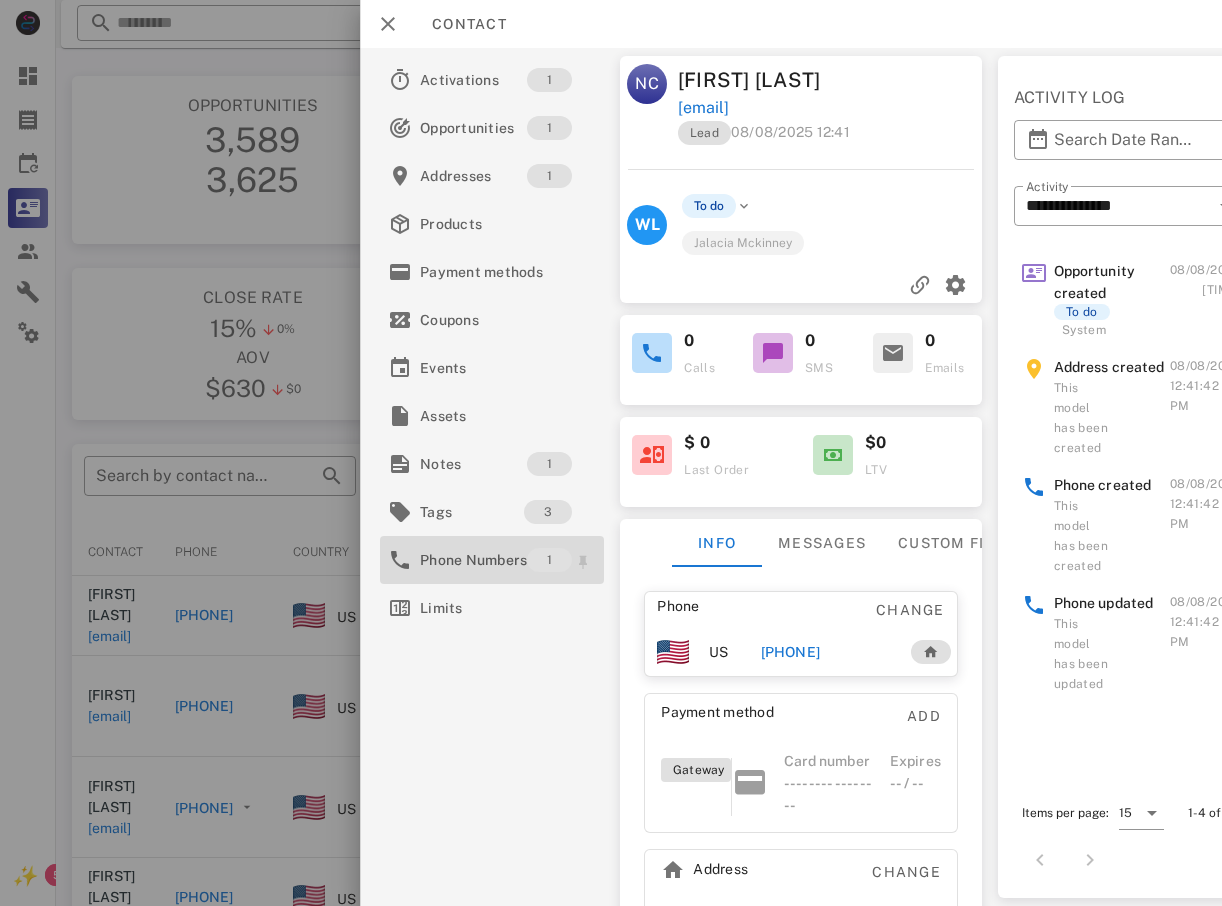 click on "Phone Numbers" at bounding box center [473, 560] 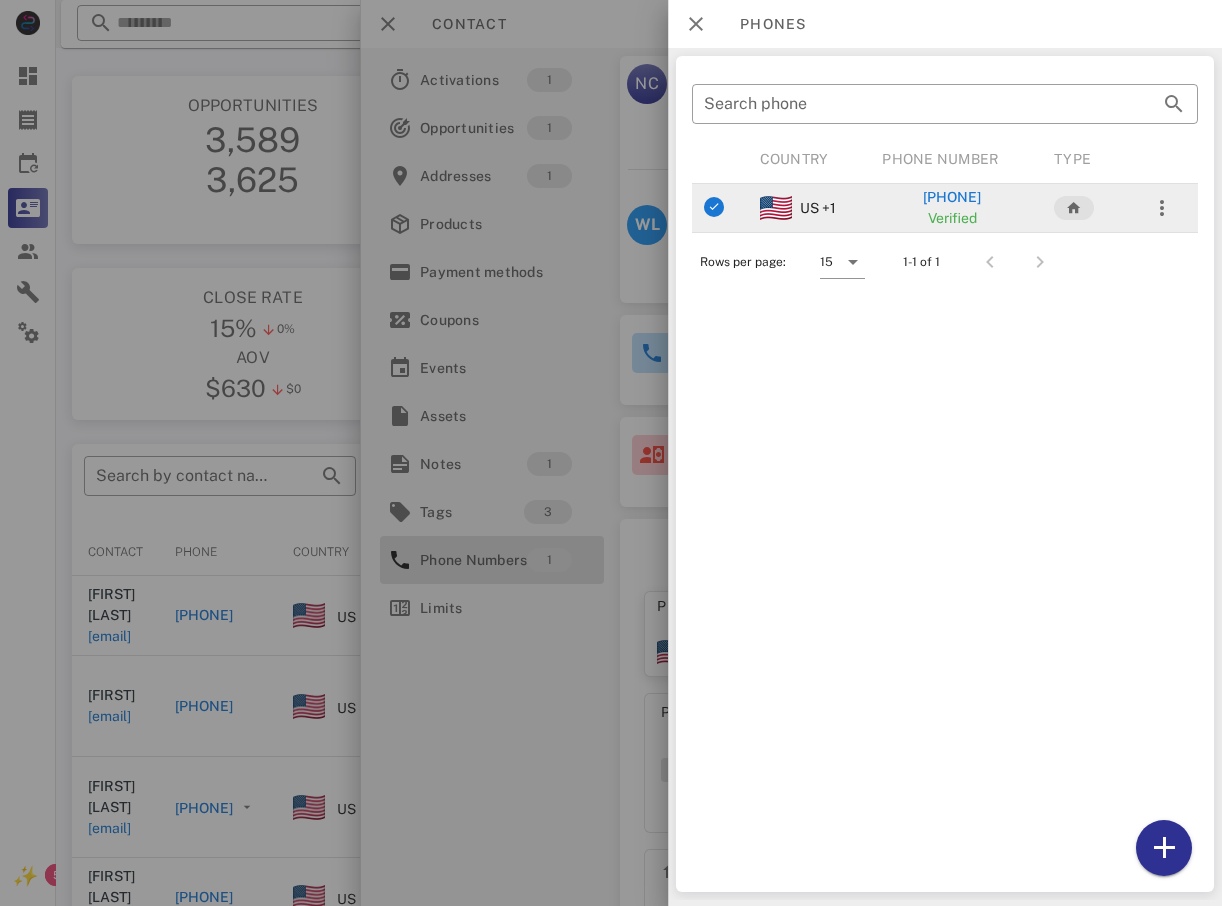 click on "[PHONE]" at bounding box center [952, 197] 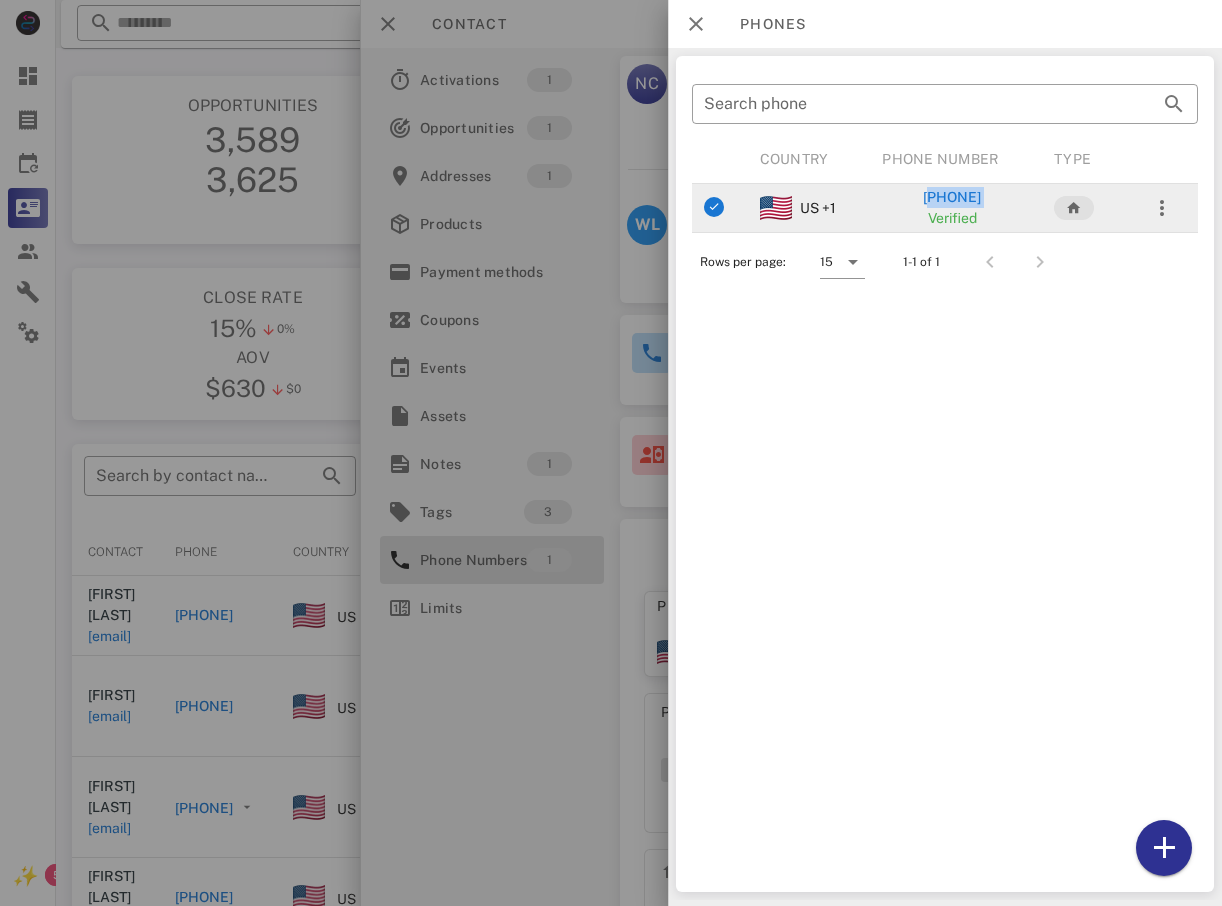 click on "[PHONE]" at bounding box center (952, 197) 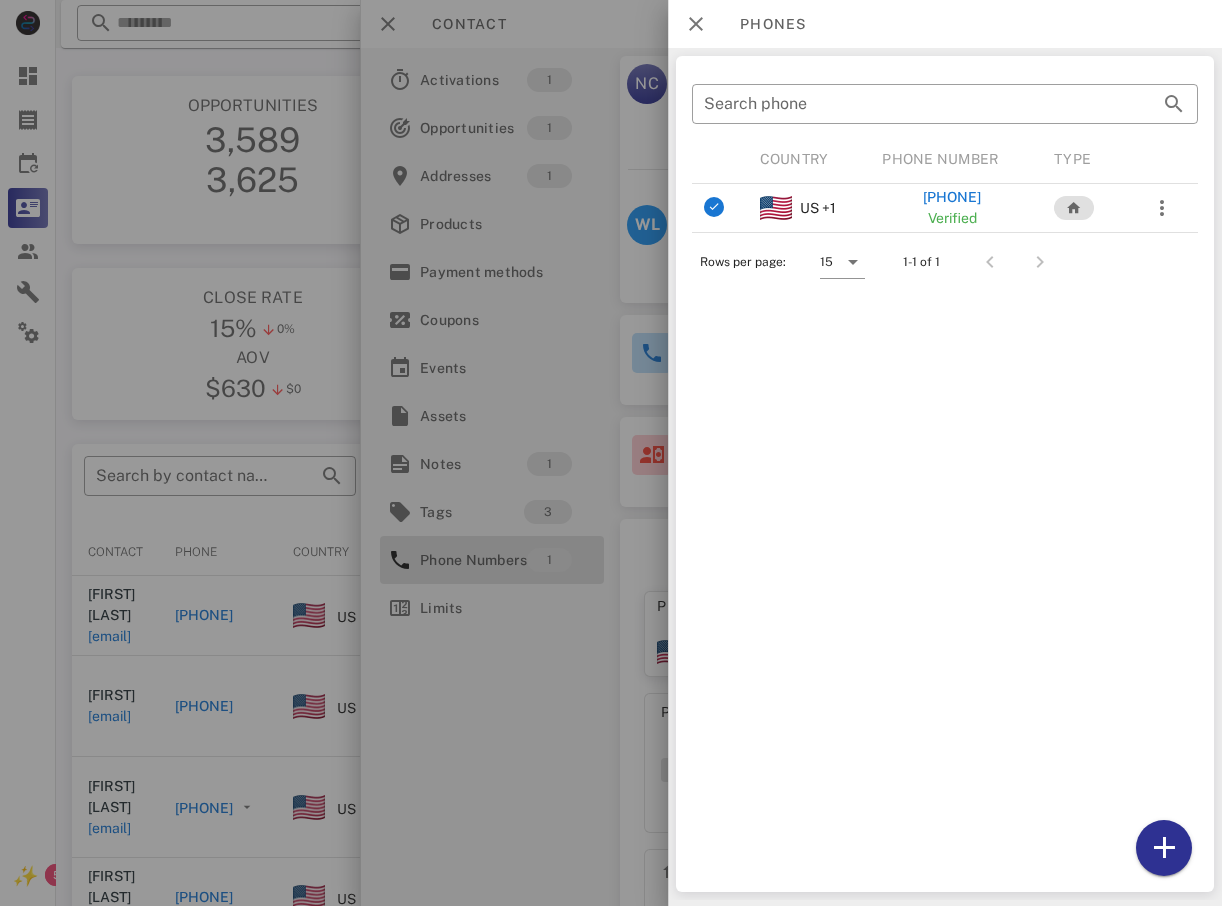 click at bounding box center (611, 453) 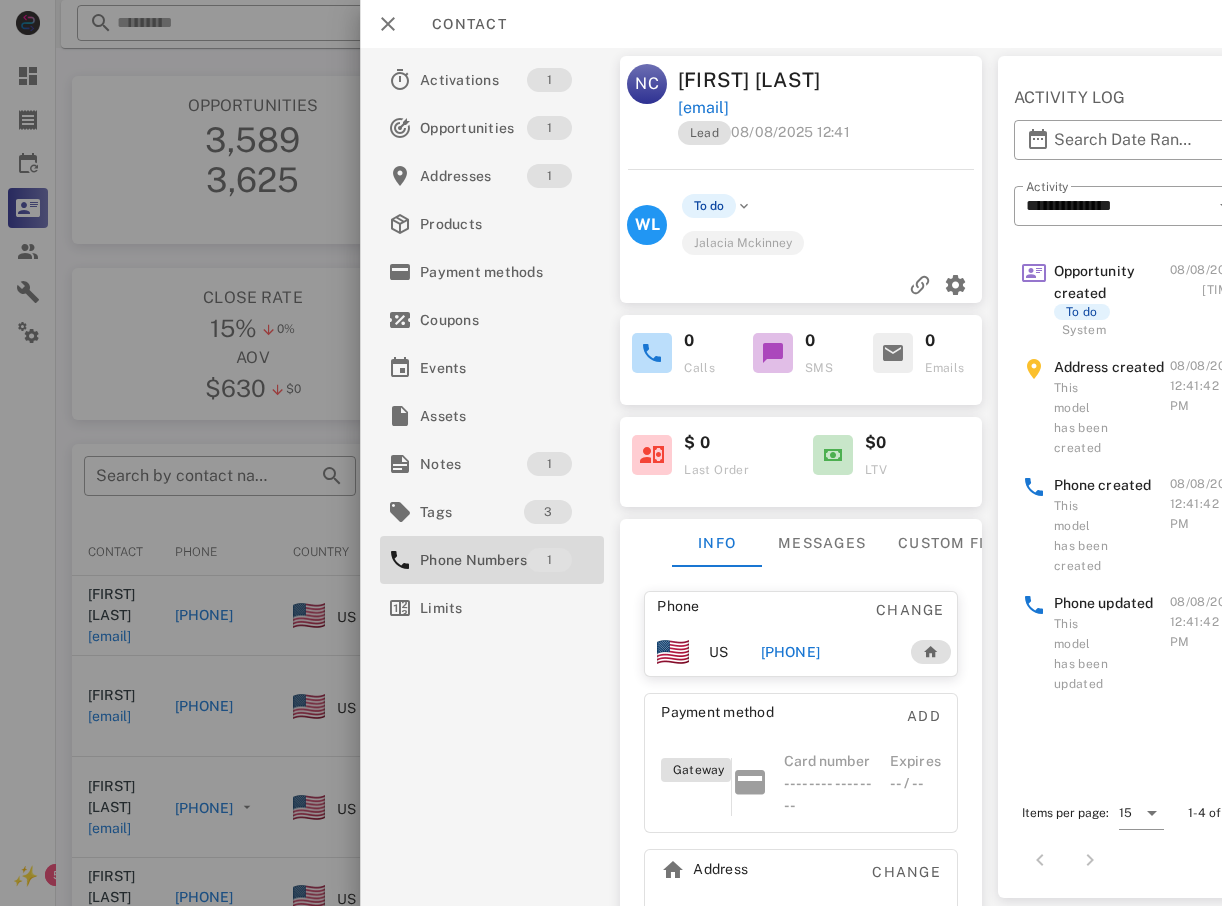 drag, startPoint x: 146, startPoint y: 214, endPoint x: 157, endPoint y: 208, distance: 12.529964 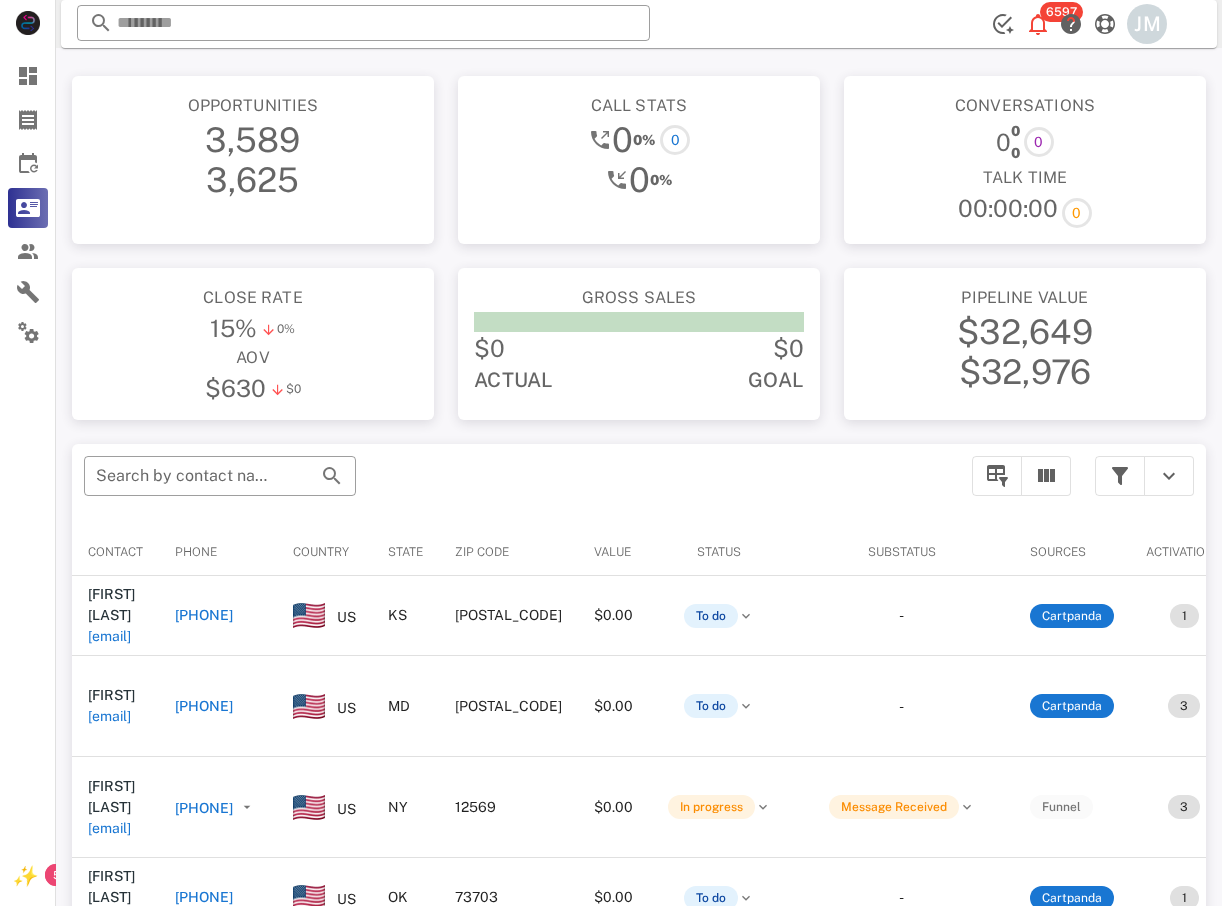 click on "​ Search by contact name, email or phone" at bounding box center [516, 486] 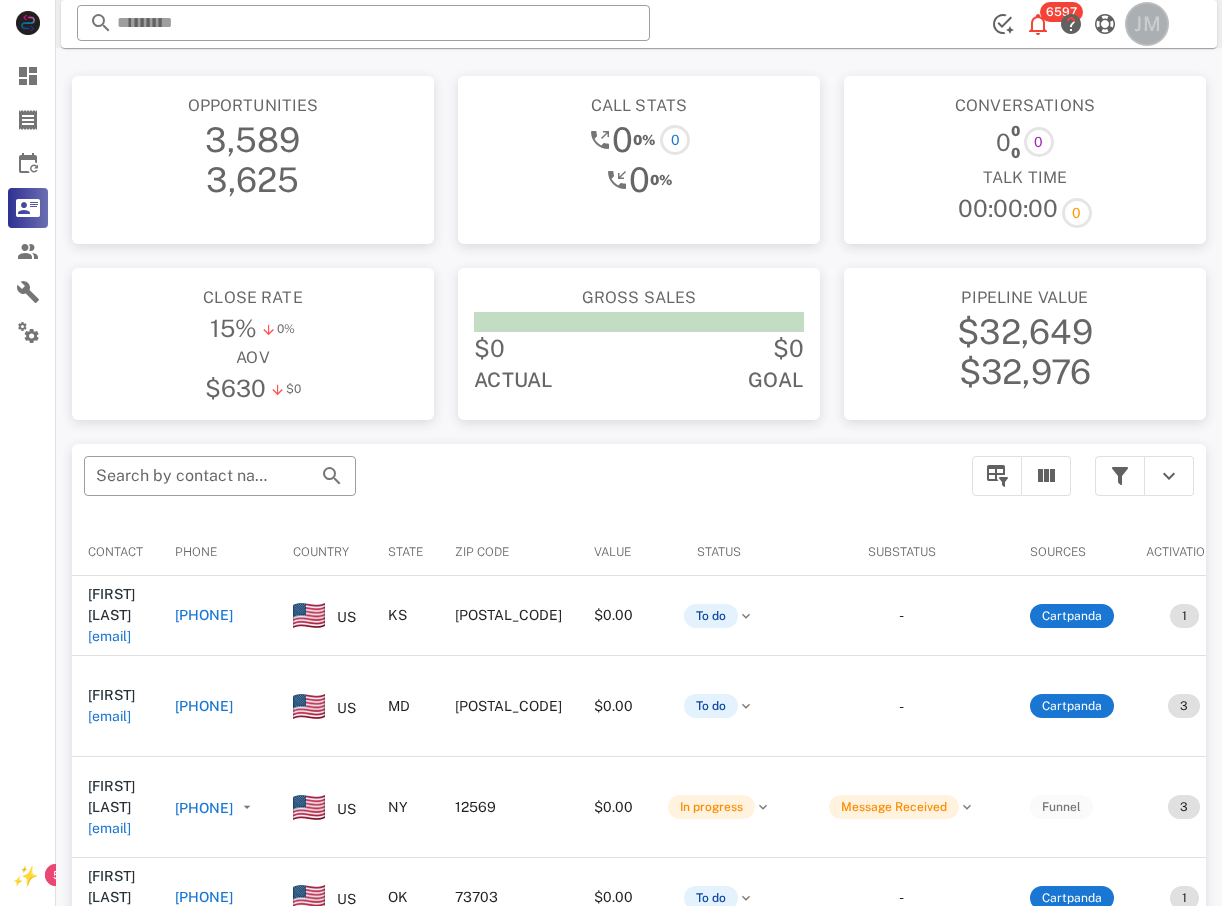 drag, startPoint x: 1137, startPoint y: 24, endPoint x: 1133, endPoint y: 41, distance: 17.464249 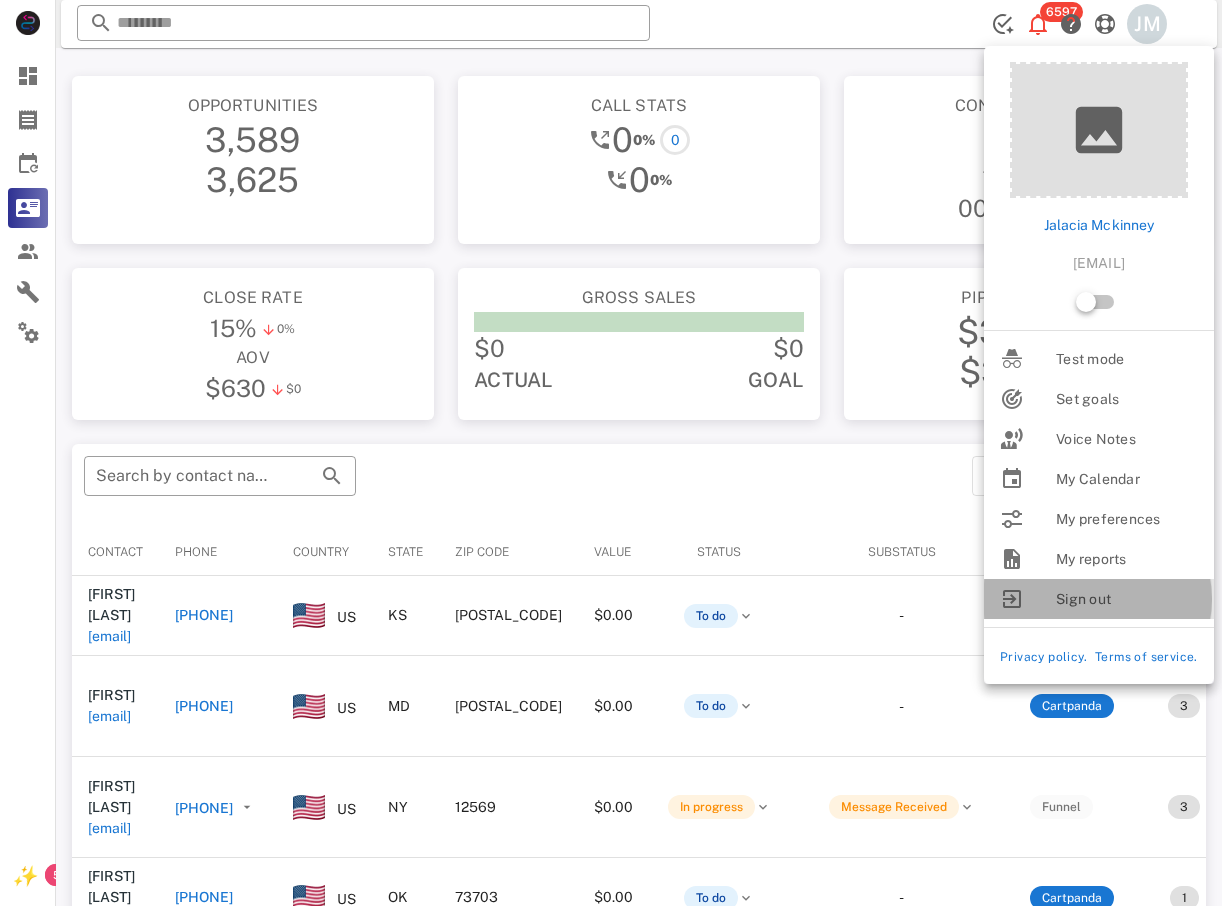 click on "Sign out" at bounding box center (1127, 599) 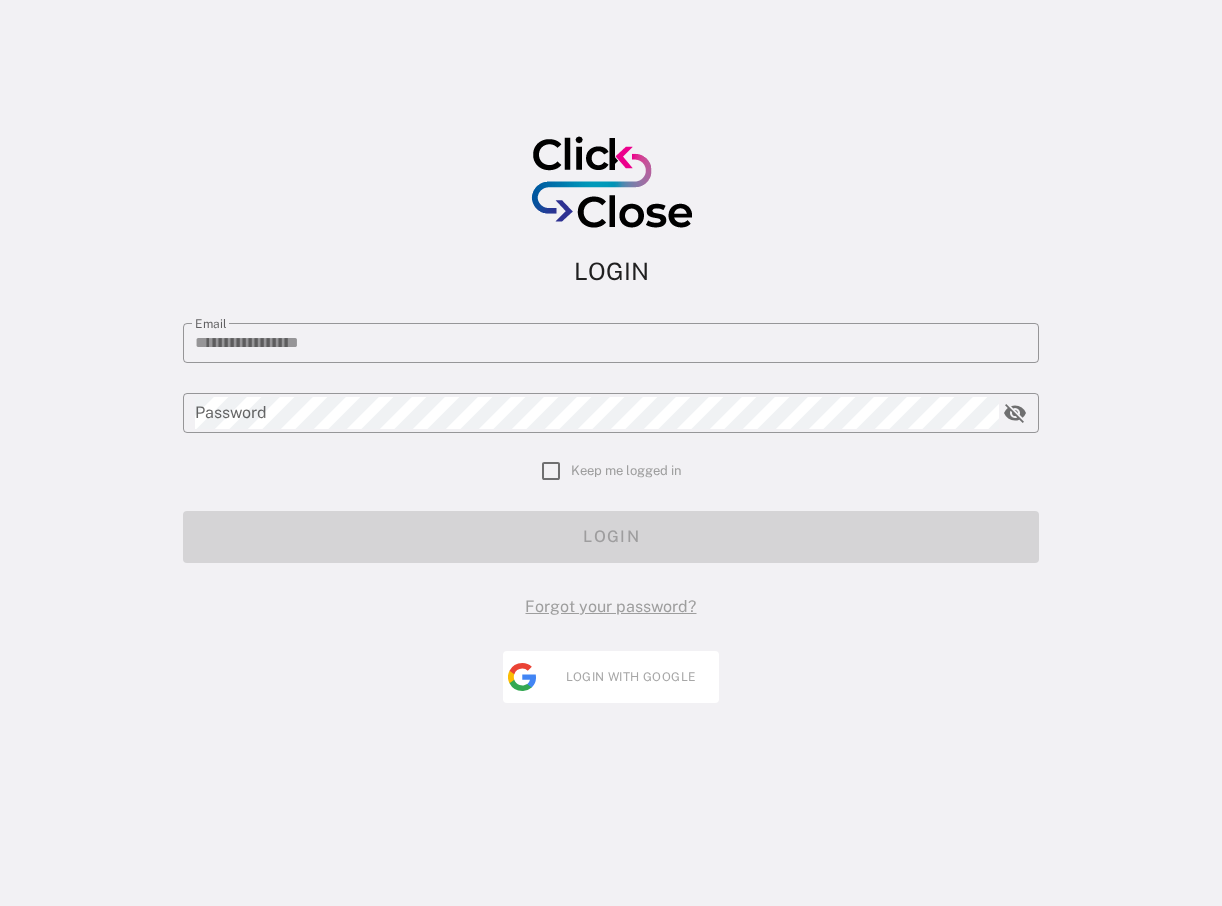 type on "**********" 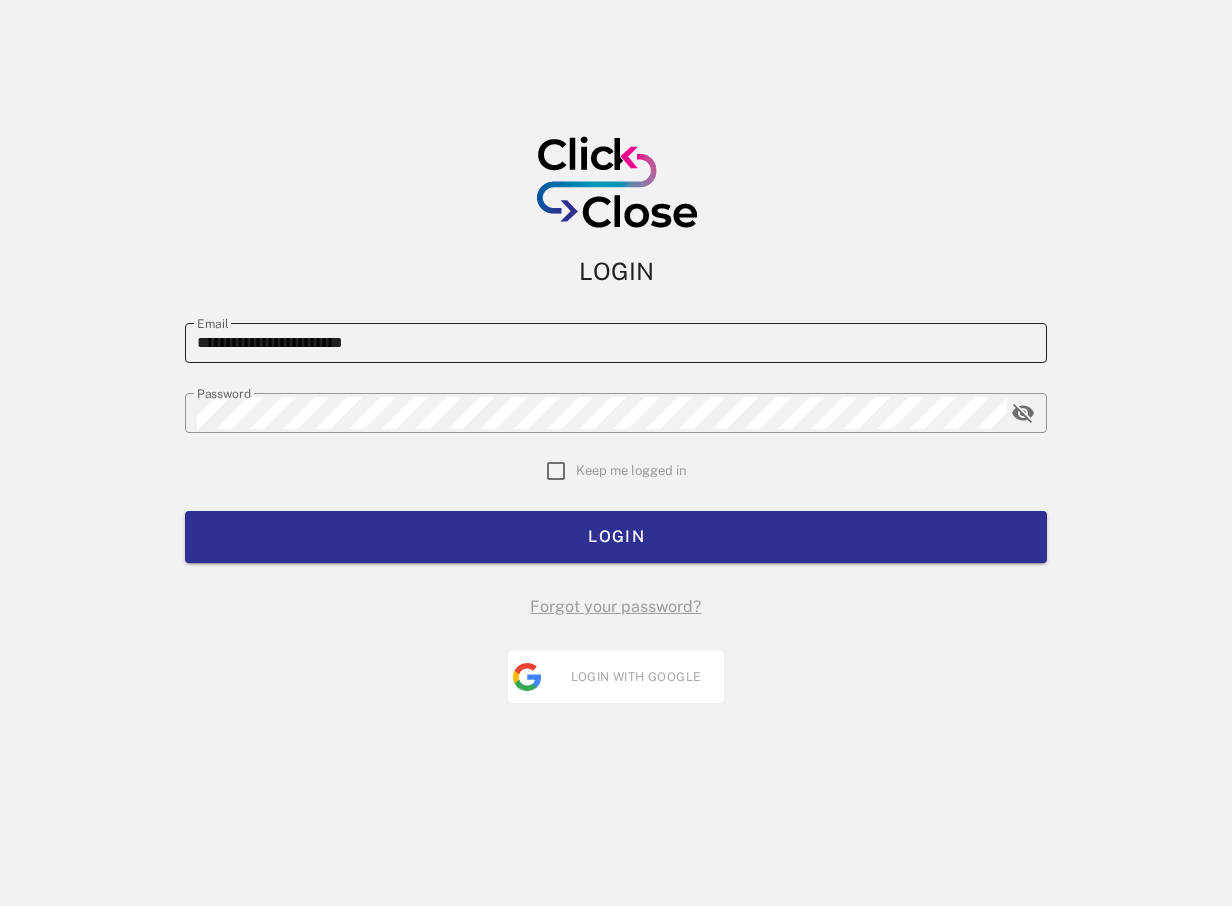 click on "**********" at bounding box center [616, 343] 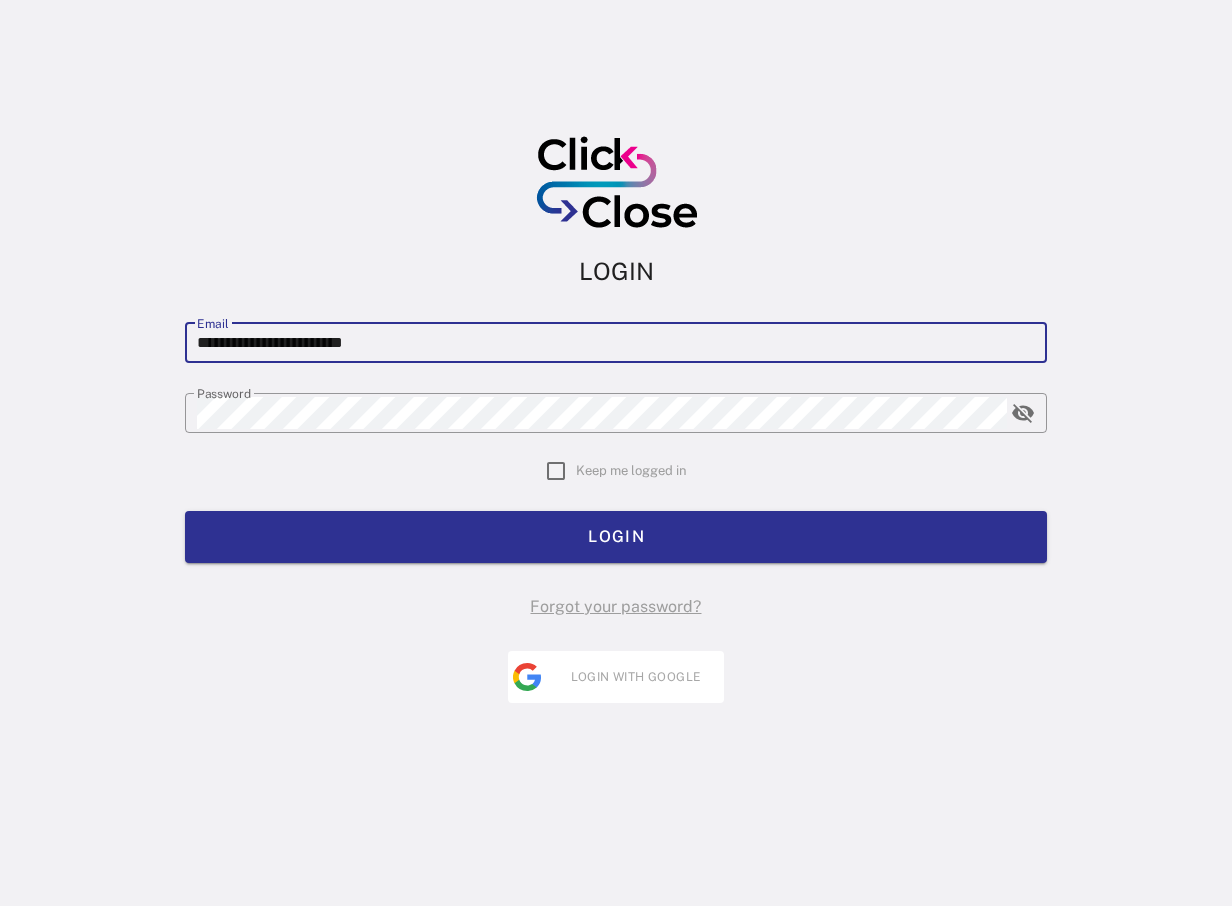 click on "**********" at bounding box center (616, 343) 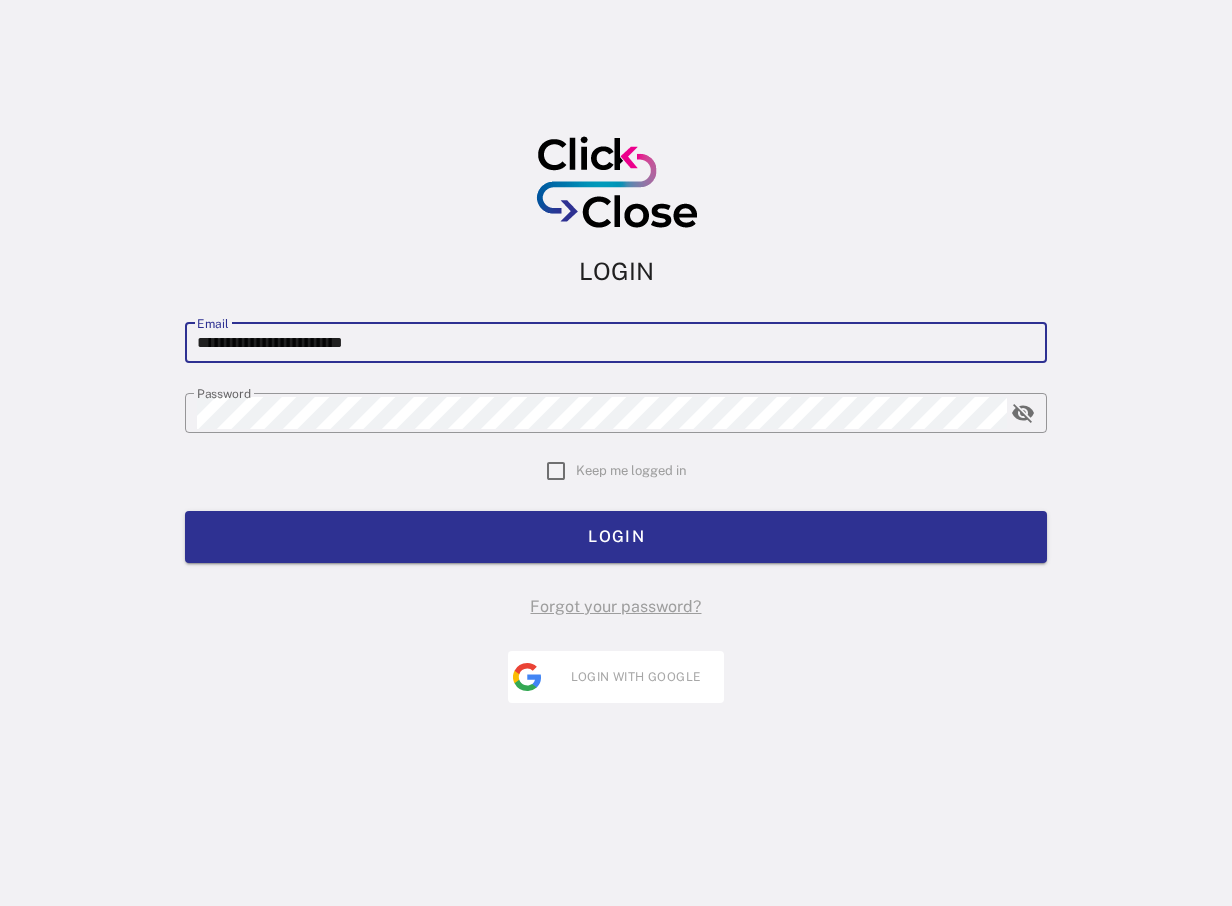 drag, startPoint x: 372, startPoint y: 342, endPoint x: 360, endPoint y: 348, distance: 13.416408 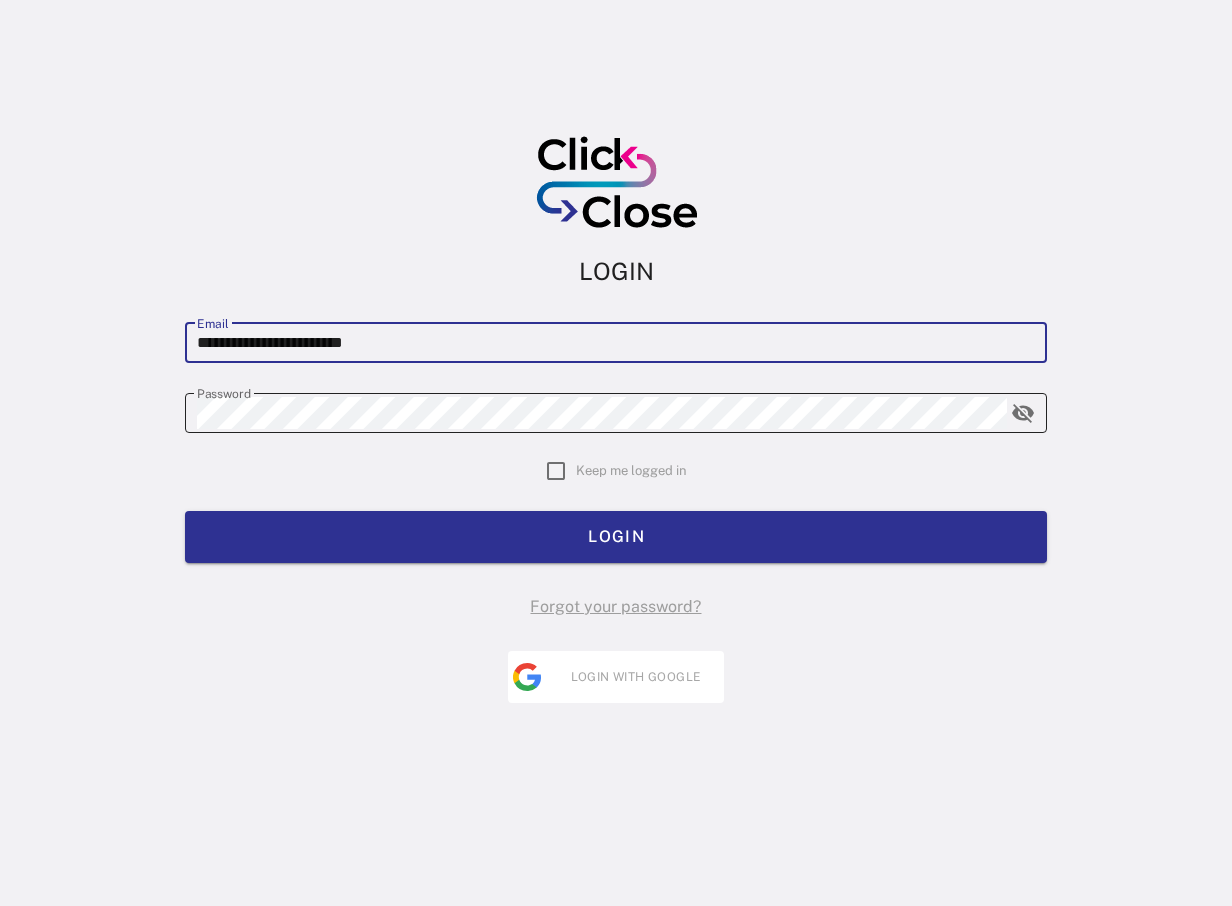 click at bounding box center (1023, 413) 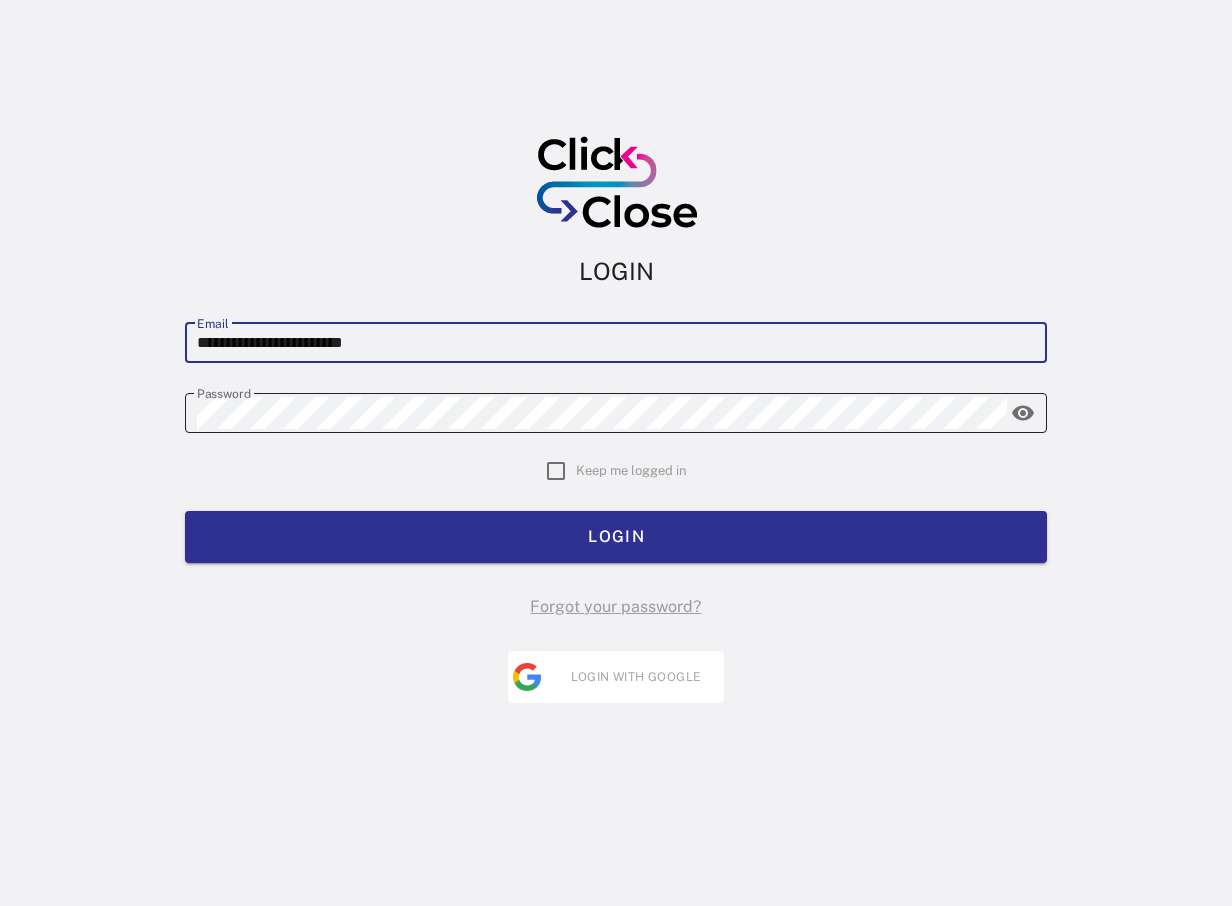 click at bounding box center [1023, 413] 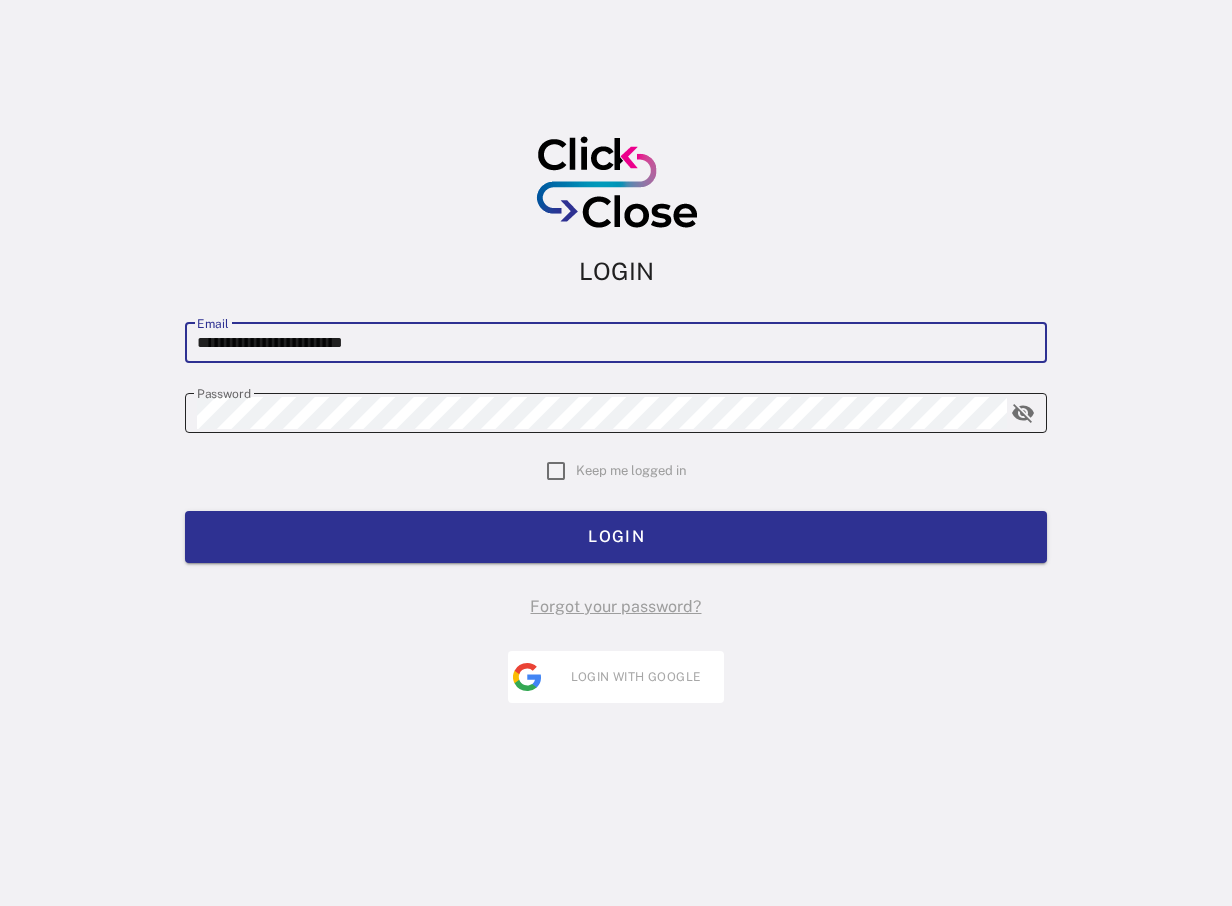 click at bounding box center (1023, 413) 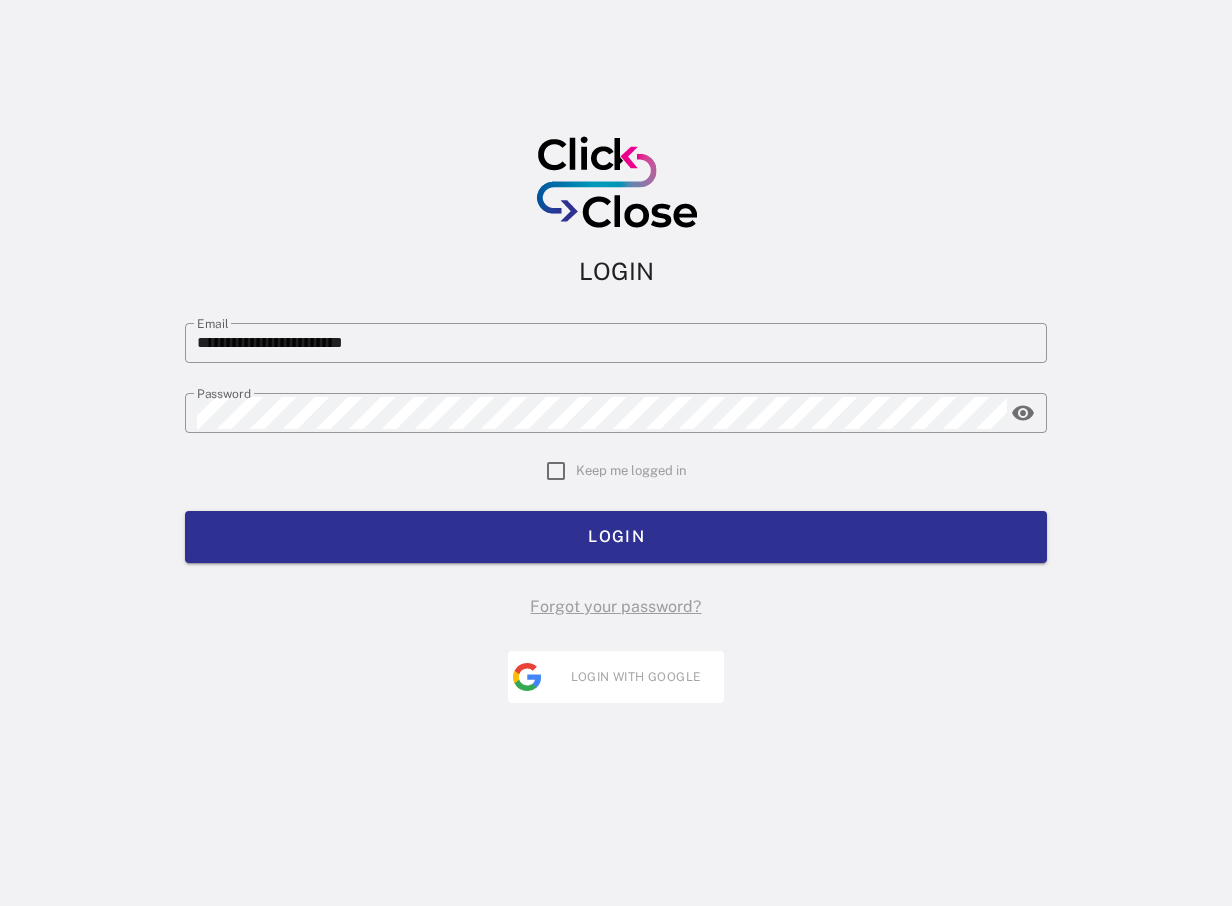 click on "**********" at bounding box center [616, 453] 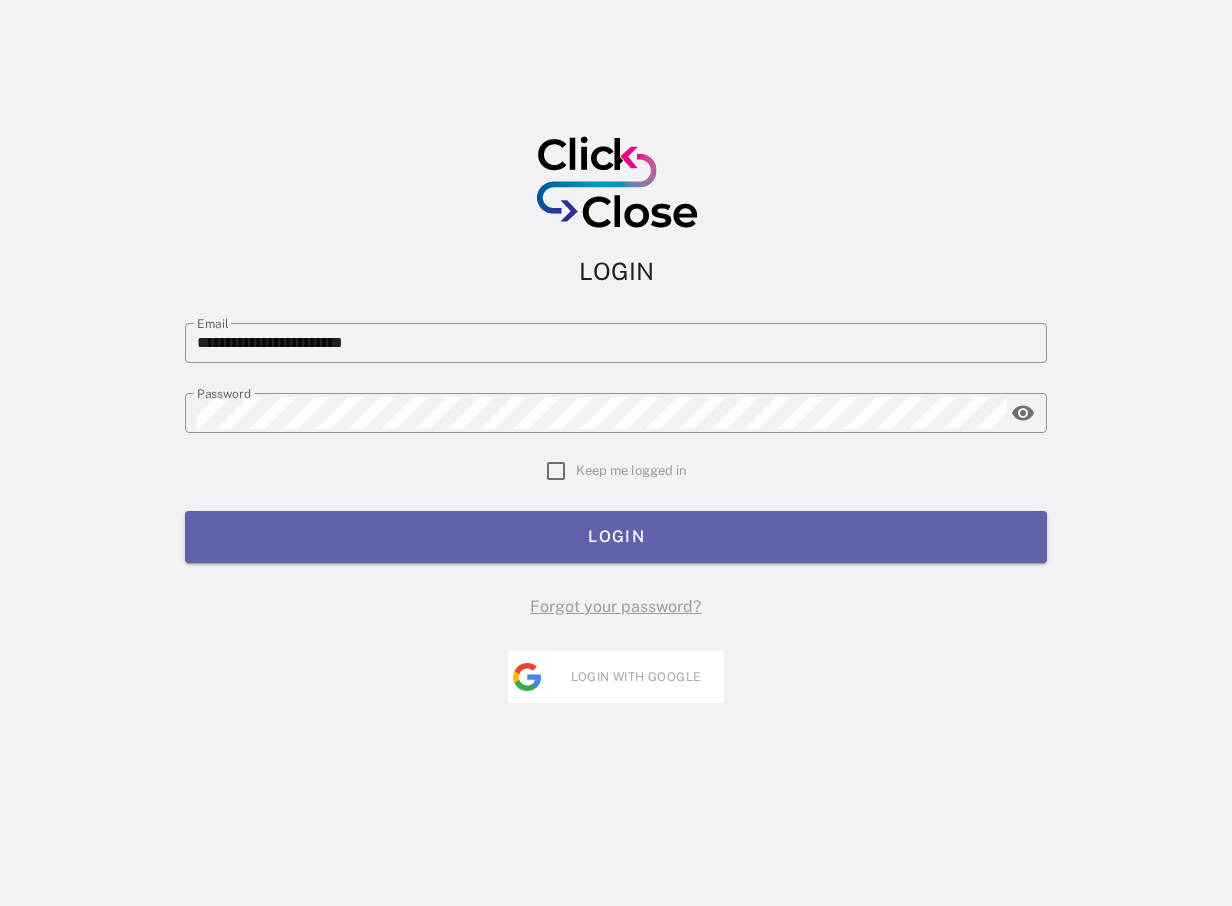 click on "LOGIN" at bounding box center [616, 537] 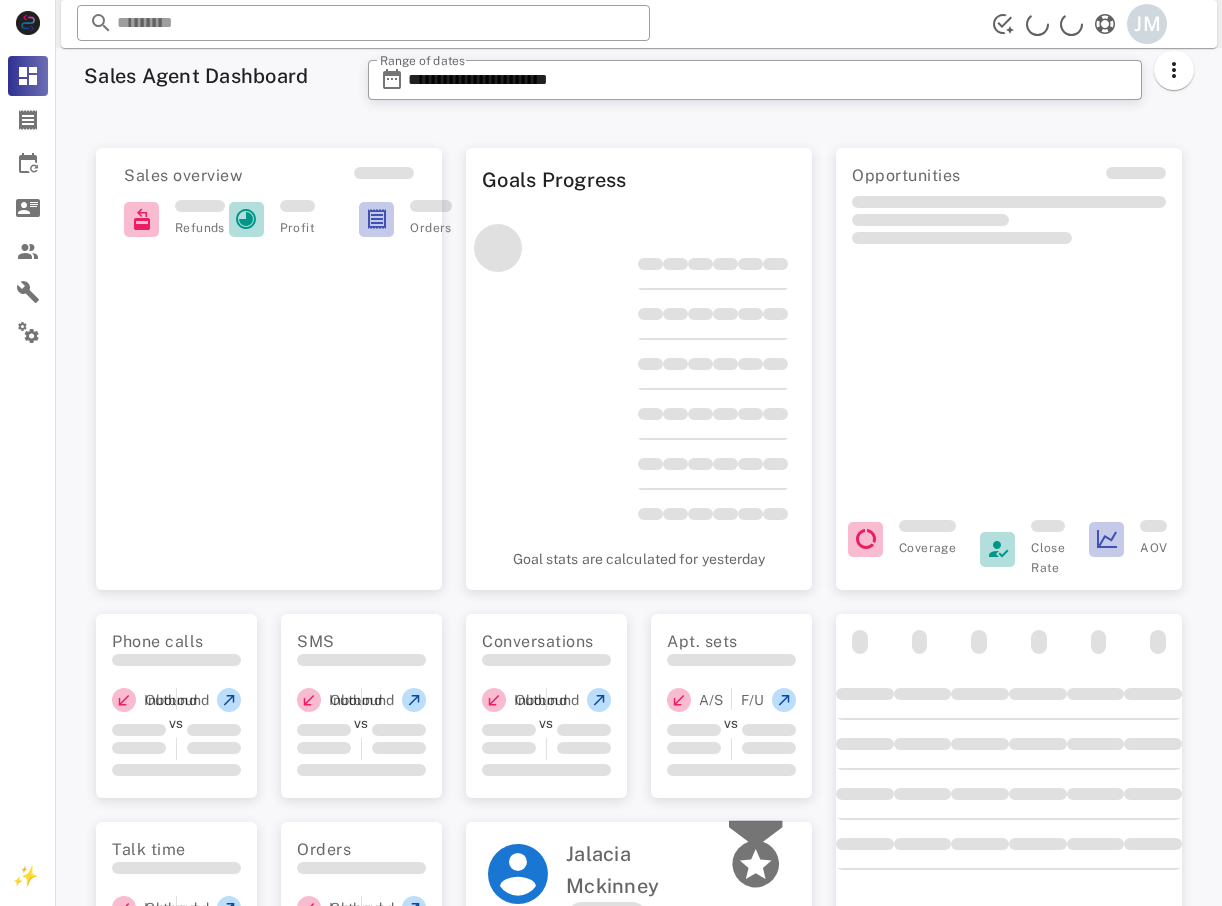 scroll, scrollTop: 0, scrollLeft: 0, axis: both 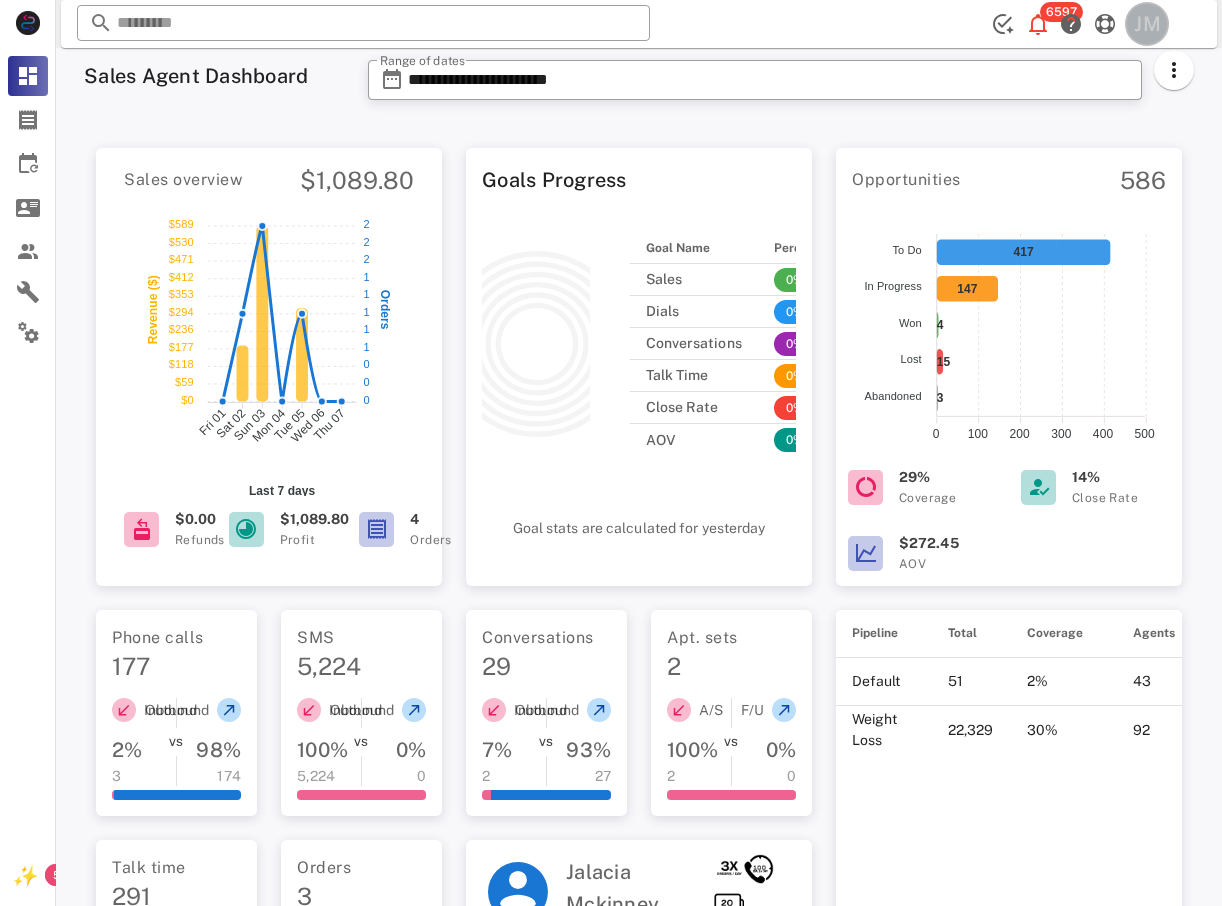click on "JM" at bounding box center [1147, 24] 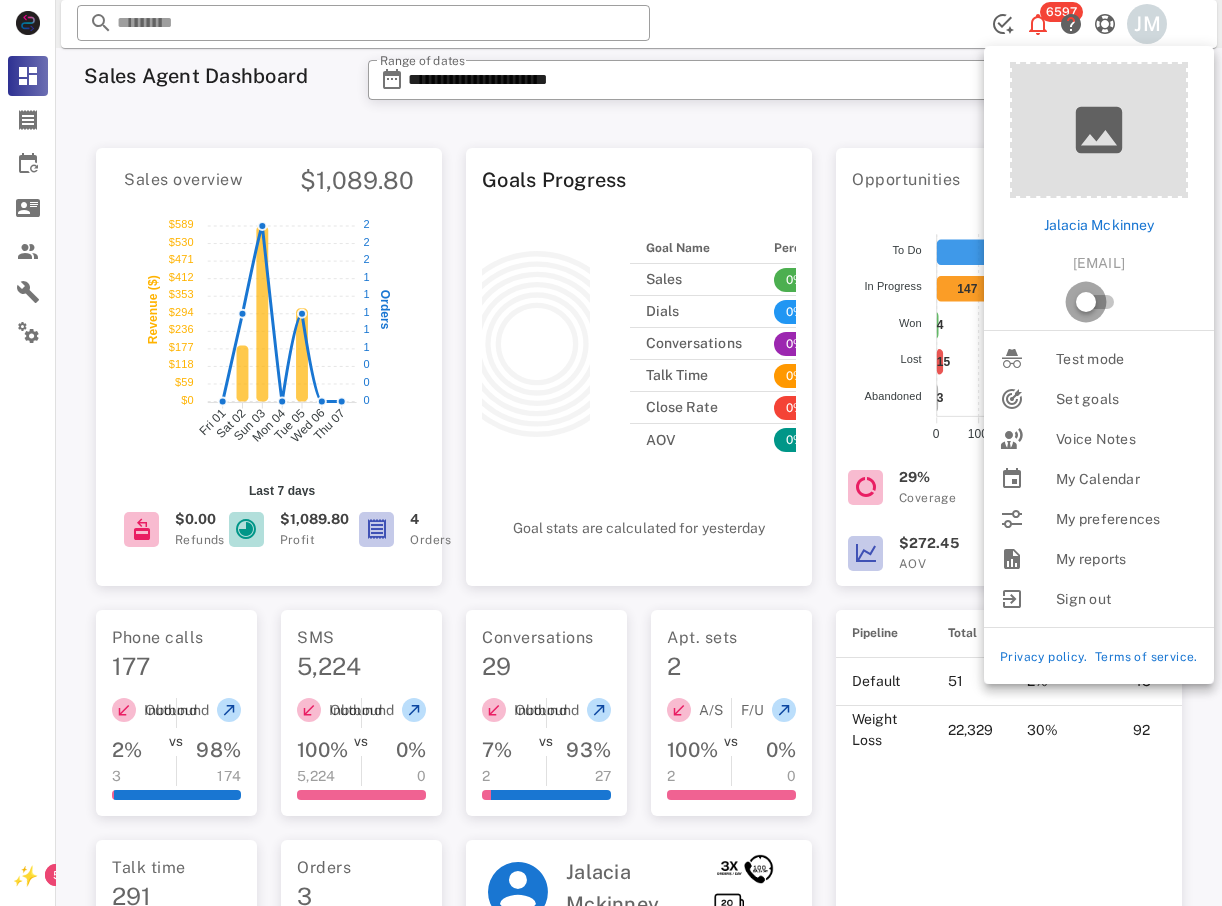 click at bounding box center [1086, 302] 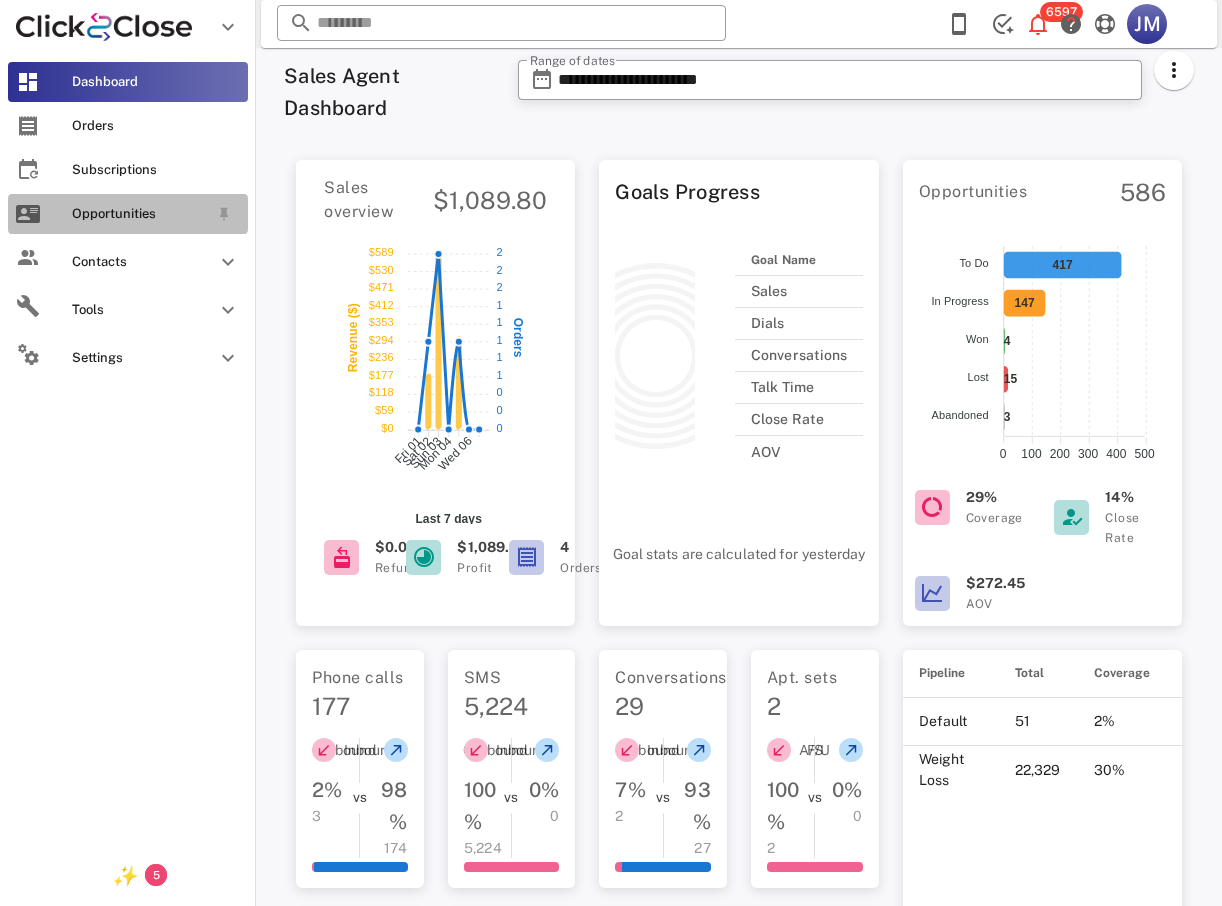 click on "Opportunities" at bounding box center [140, 214] 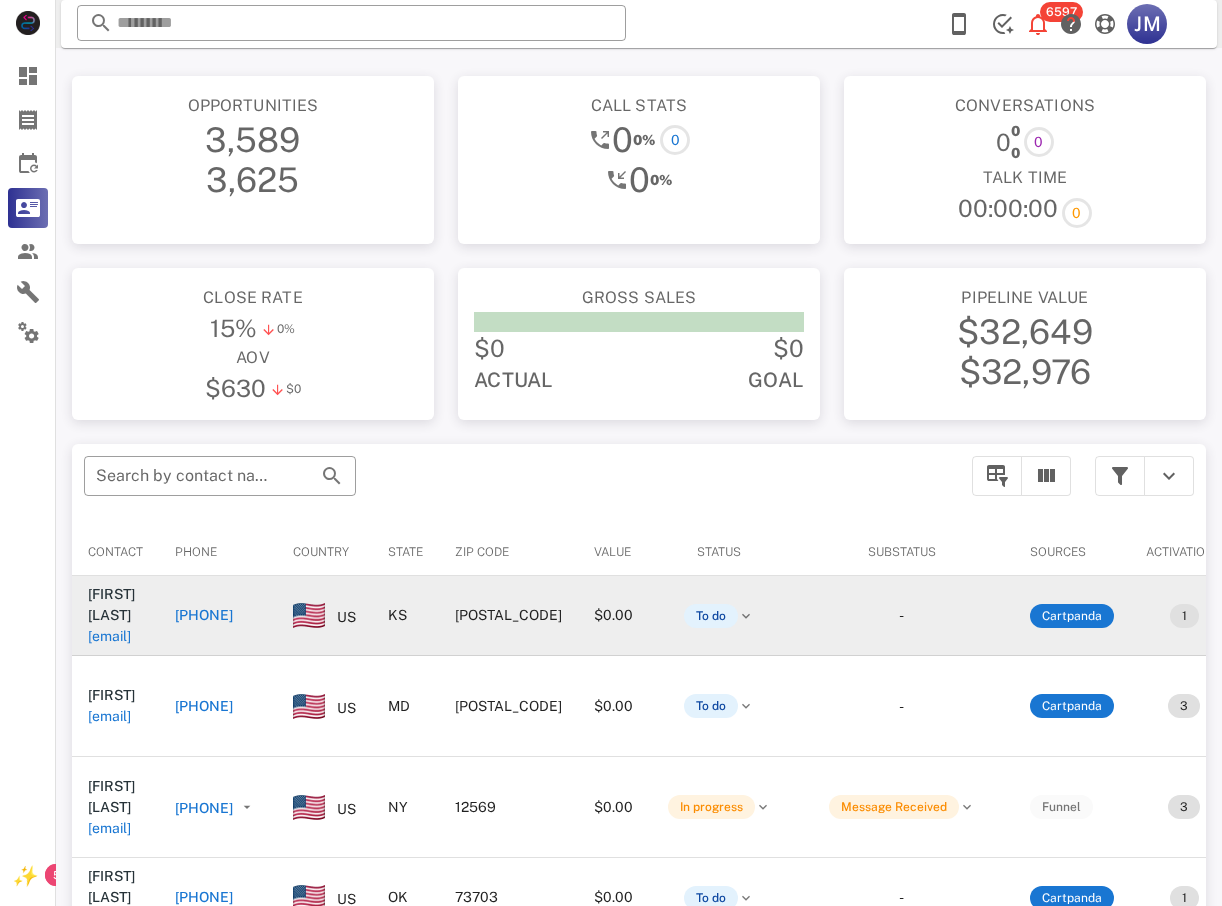 click on "[PHONE]" at bounding box center [204, 615] 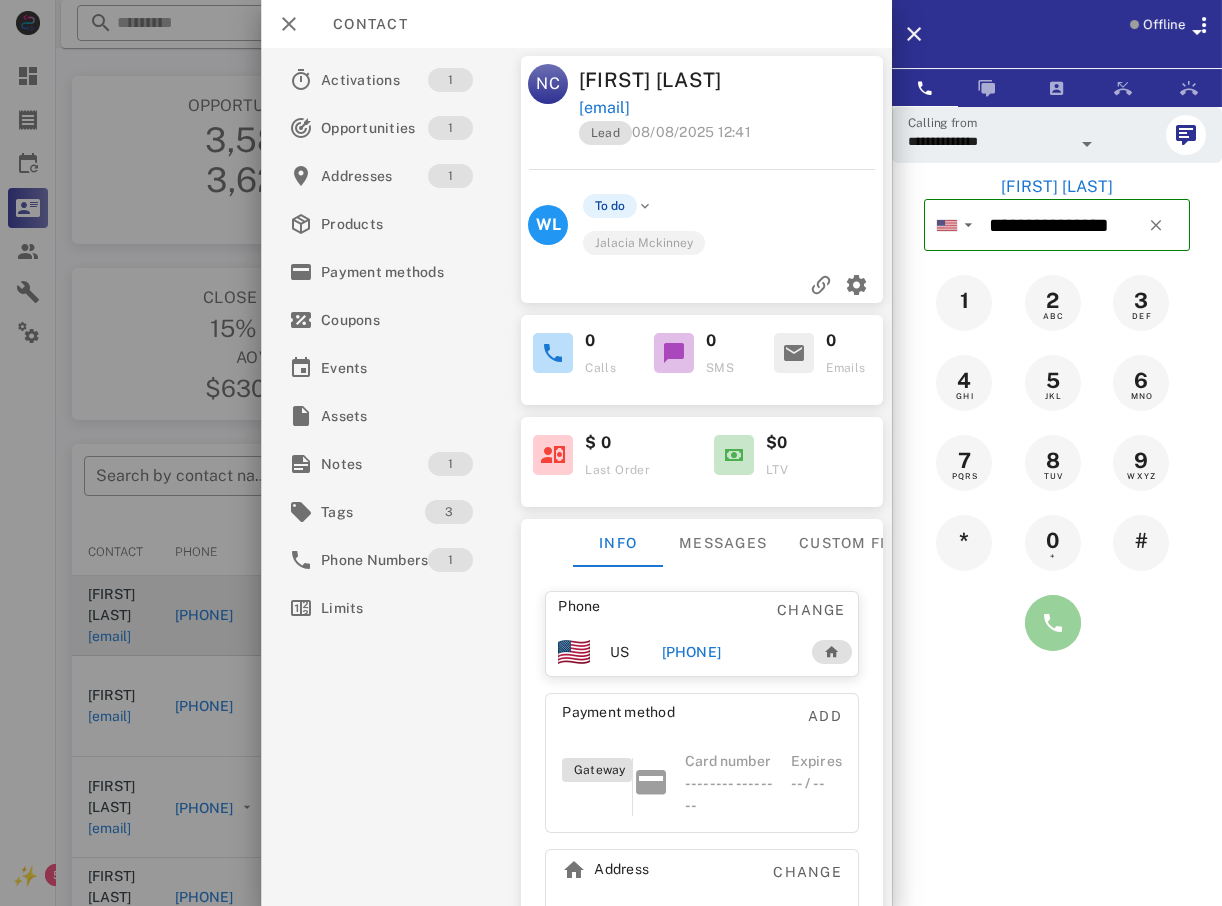 click at bounding box center [1053, 623] 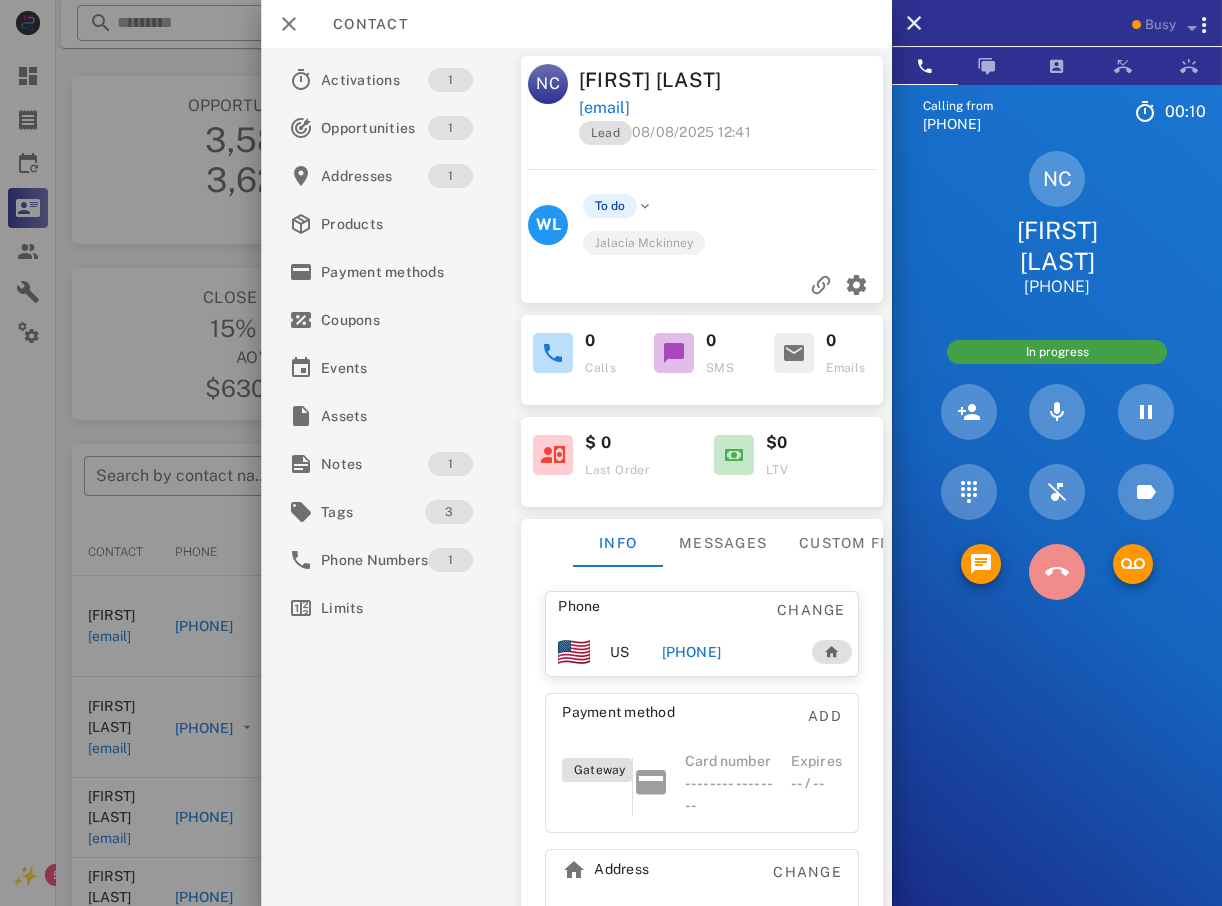 drag, startPoint x: 1050, startPoint y: 555, endPoint x: 1026, endPoint y: 544, distance: 26.400757 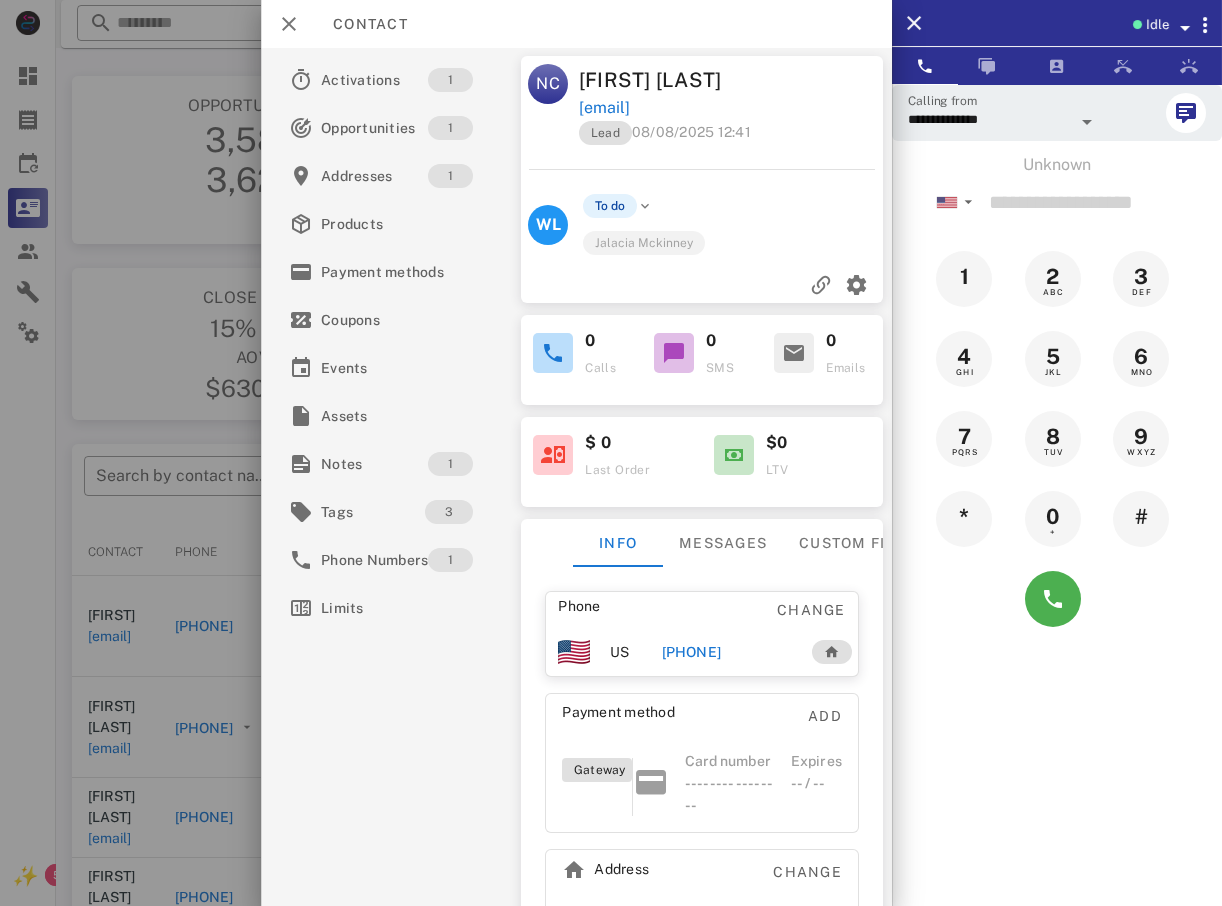 click at bounding box center (611, 453) 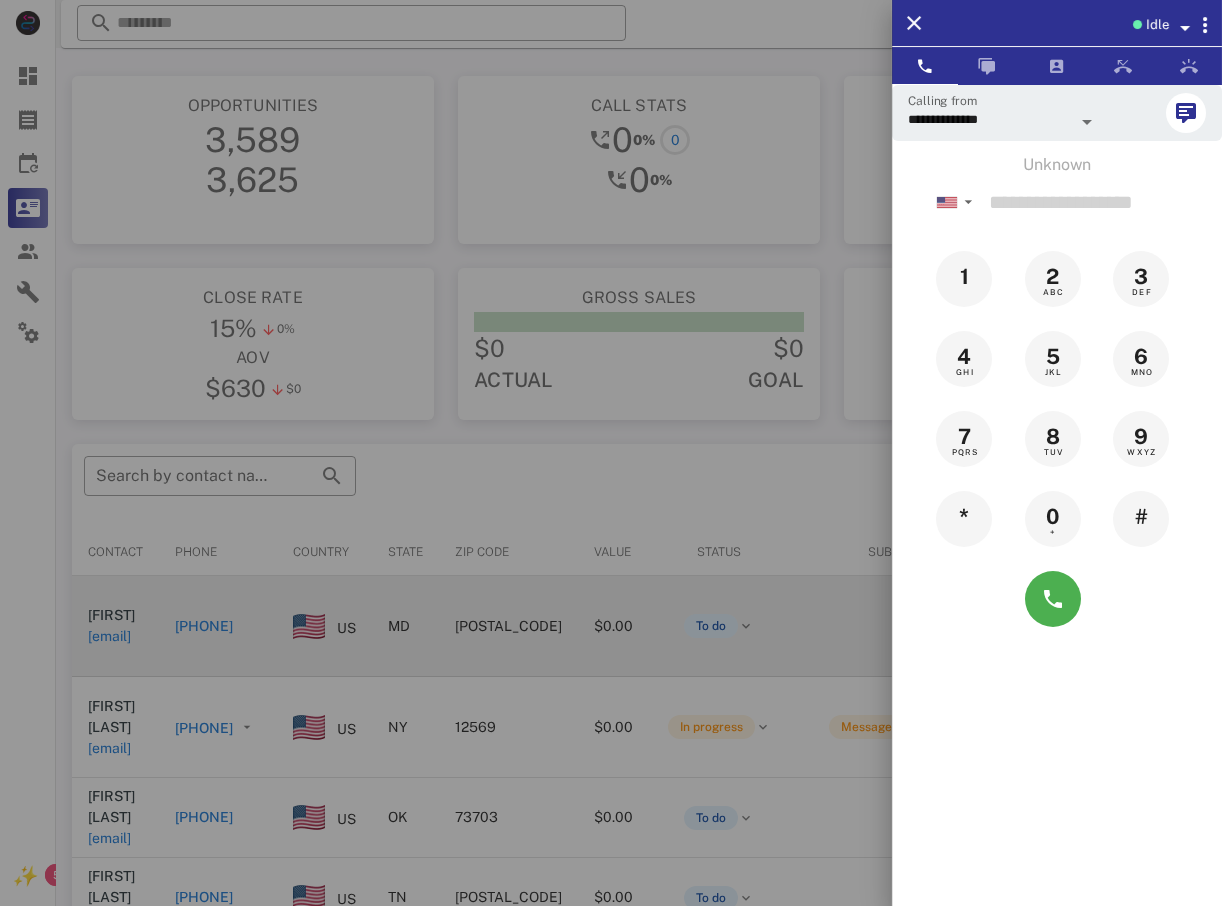 click at bounding box center (611, 453) 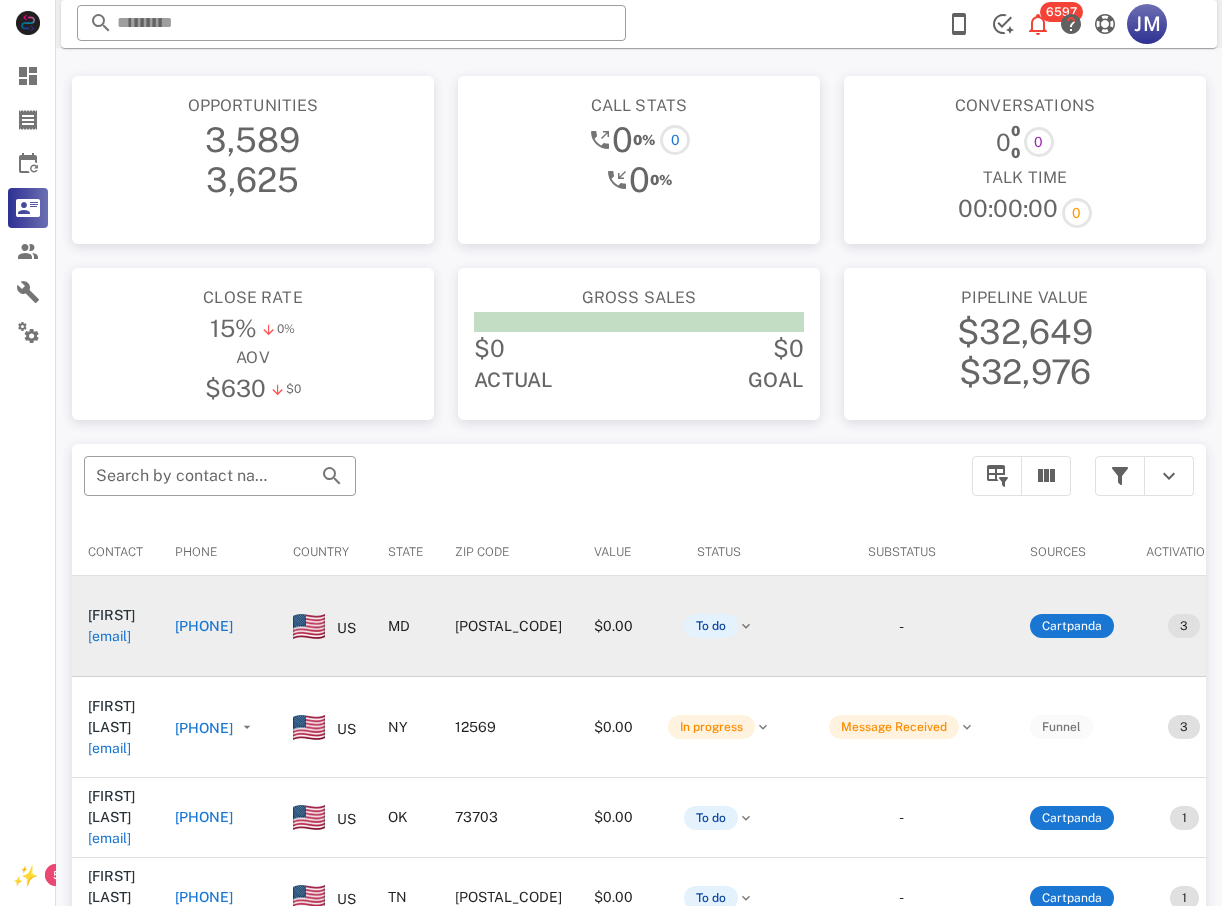 click on "[PHONE]" at bounding box center (204, 626) 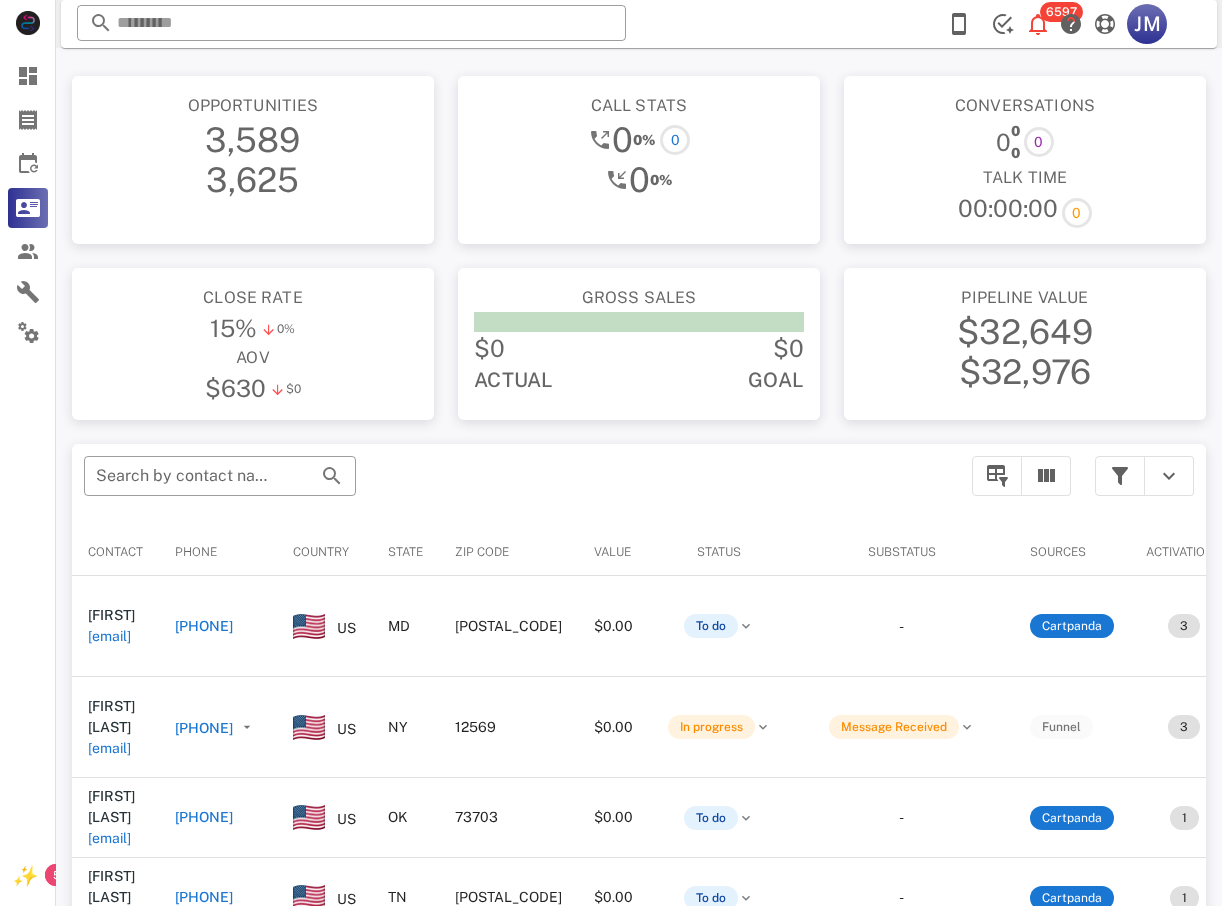 type on "**********" 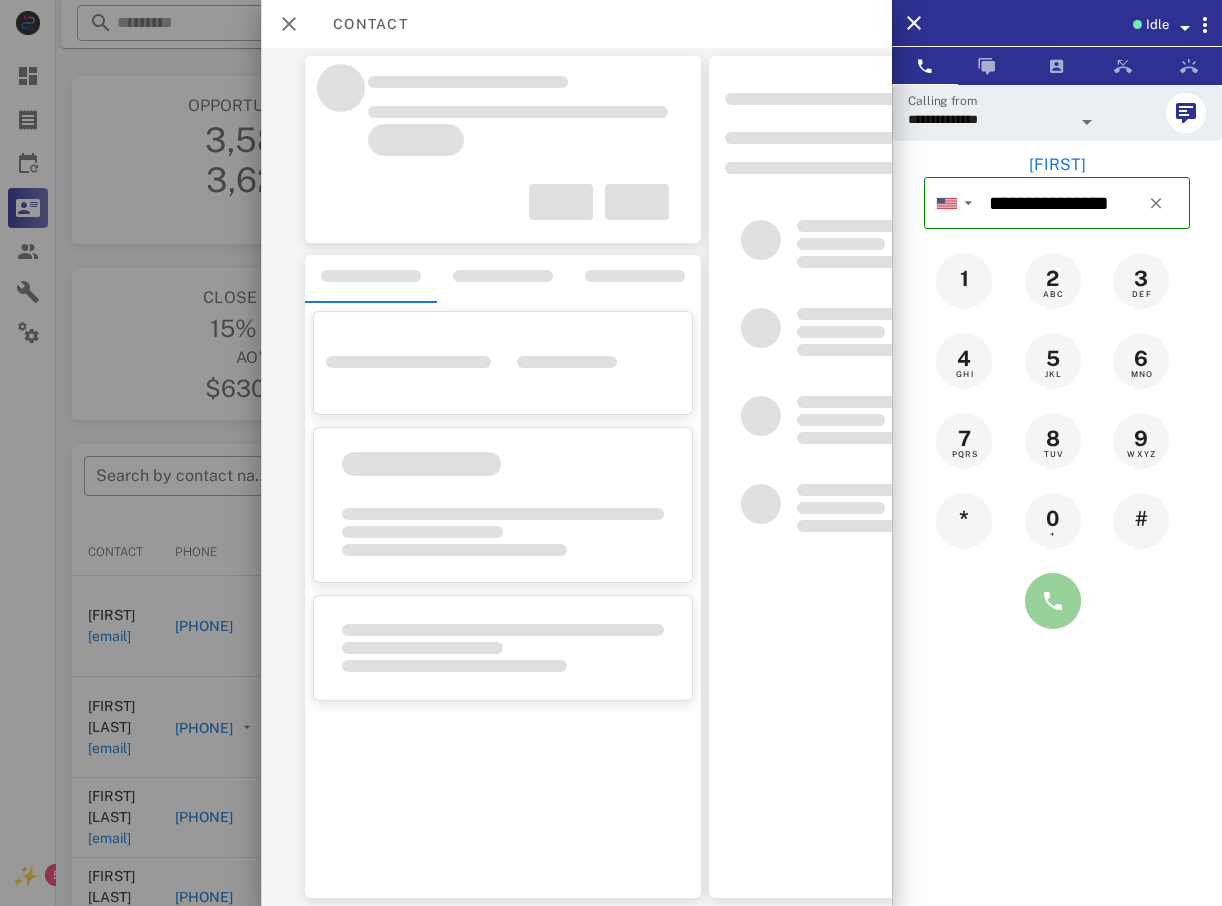 drag, startPoint x: 1043, startPoint y: 607, endPoint x: 1037, endPoint y: 616, distance: 10.816654 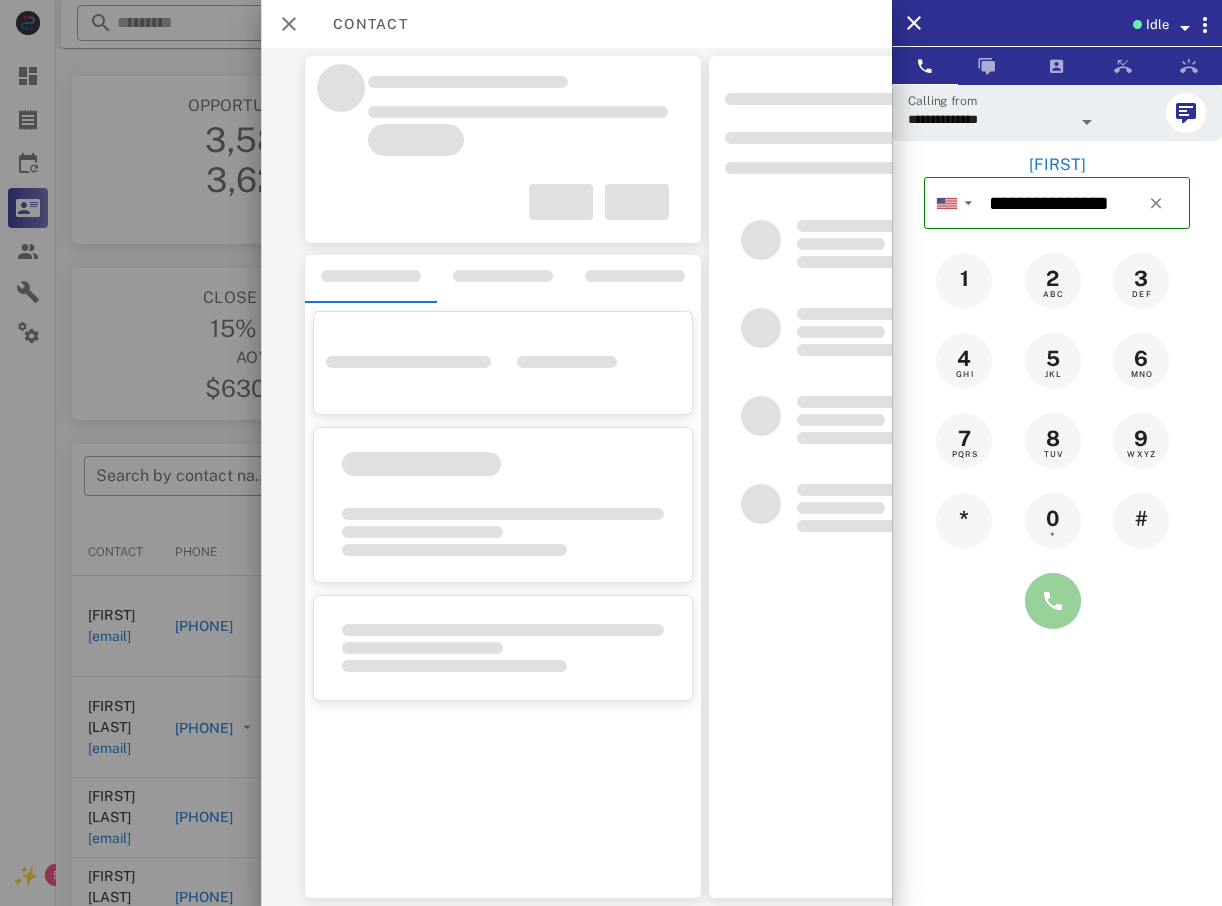 click at bounding box center [1053, 601] 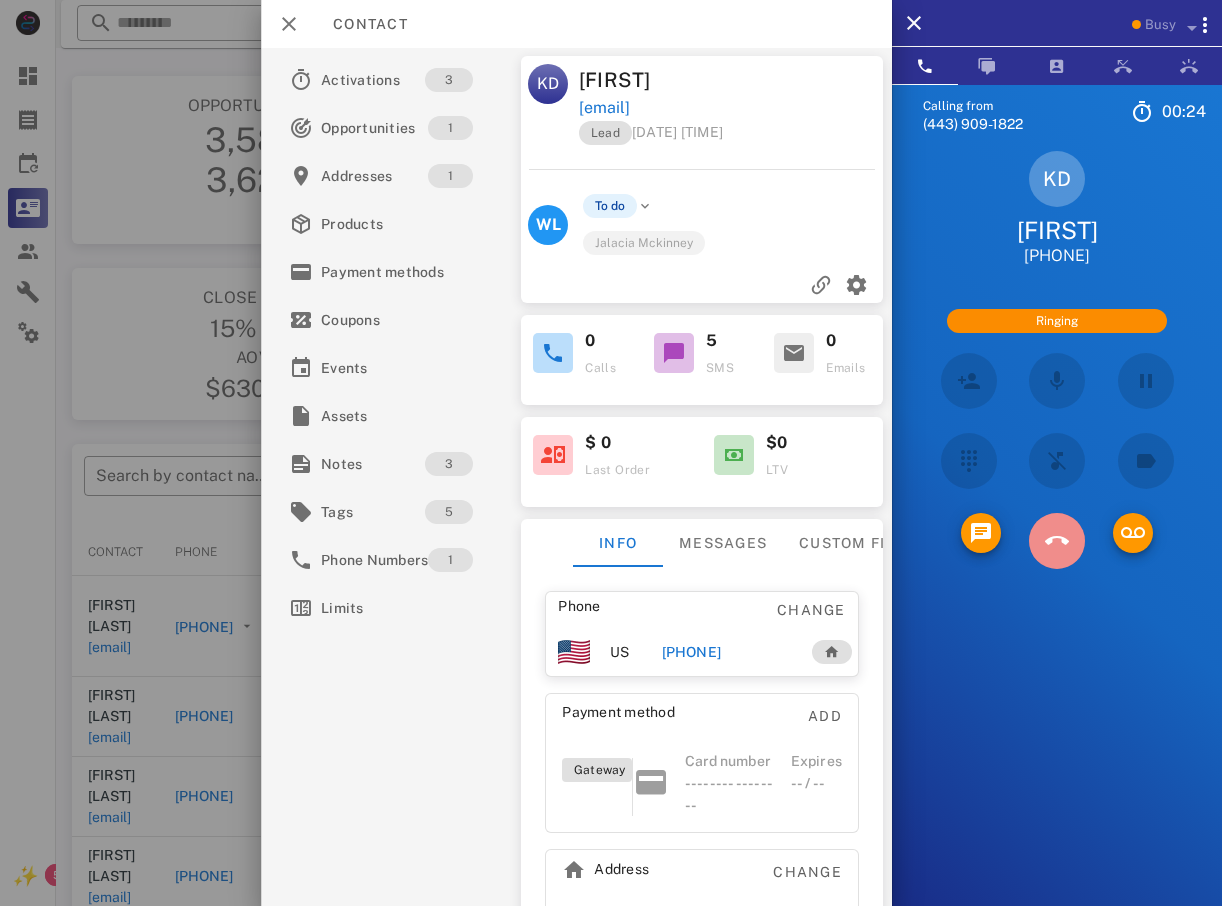 drag, startPoint x: 1056, startPoint y: 550, endPoint x: 1006, endPoint y: 531, distance: 53.488316 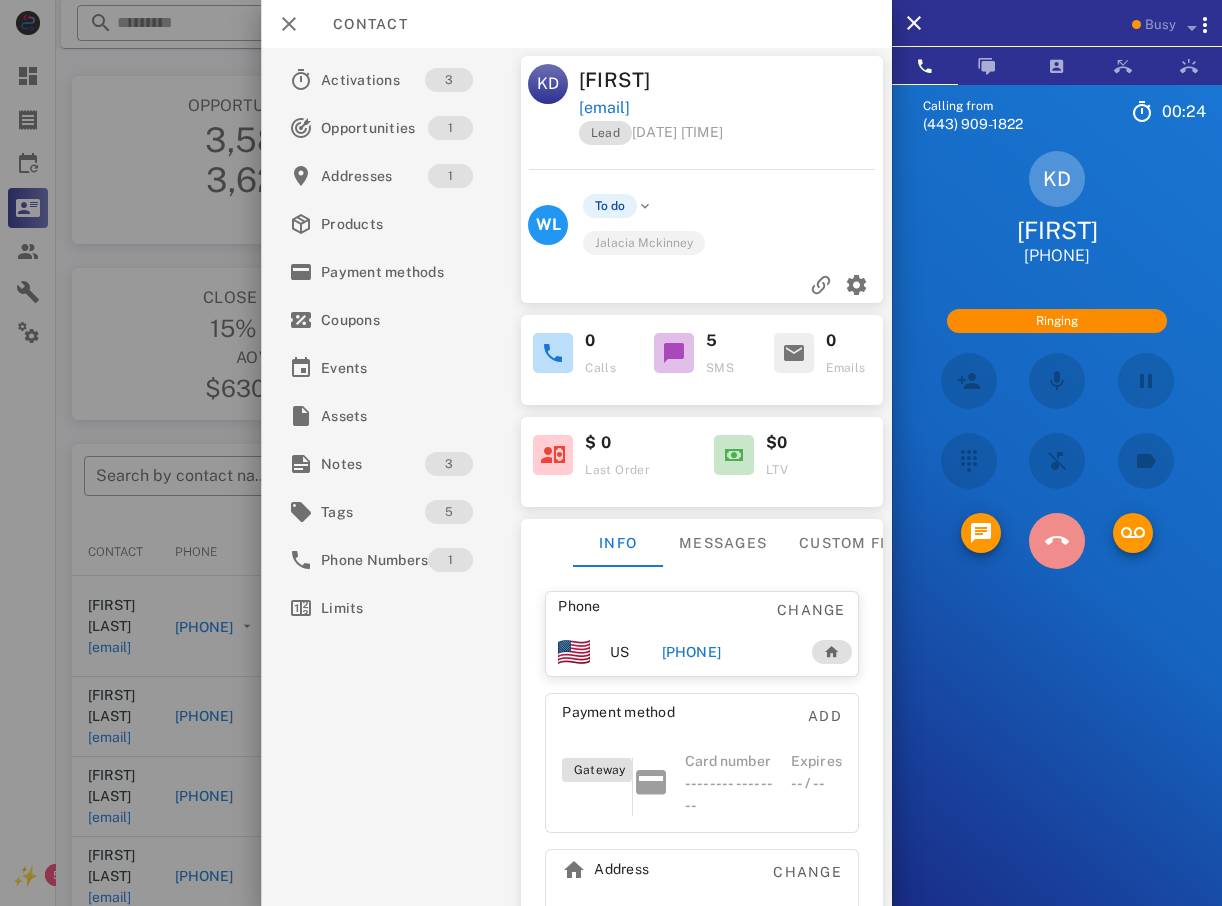 click at bounding box center [1057, 541] 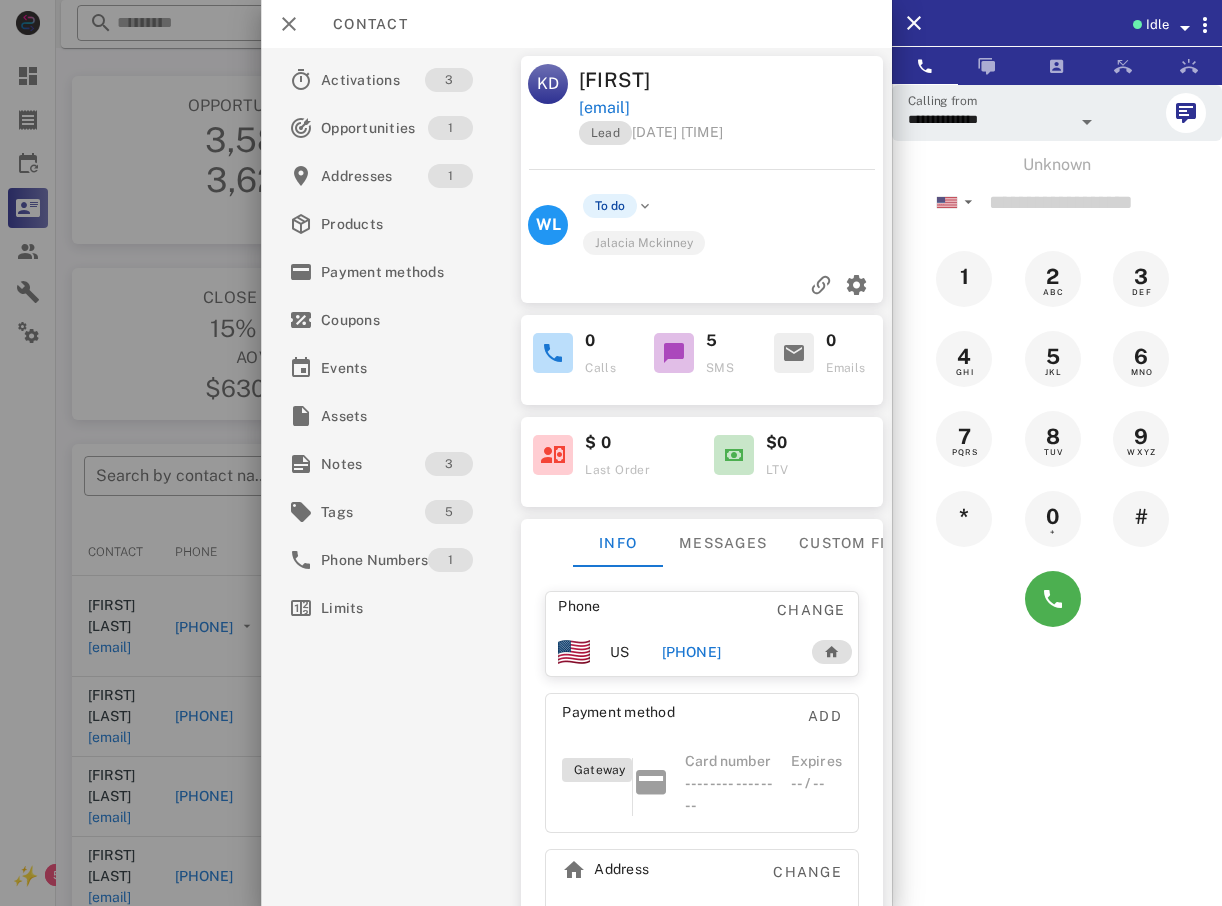 click at bounding box center (611, 453) 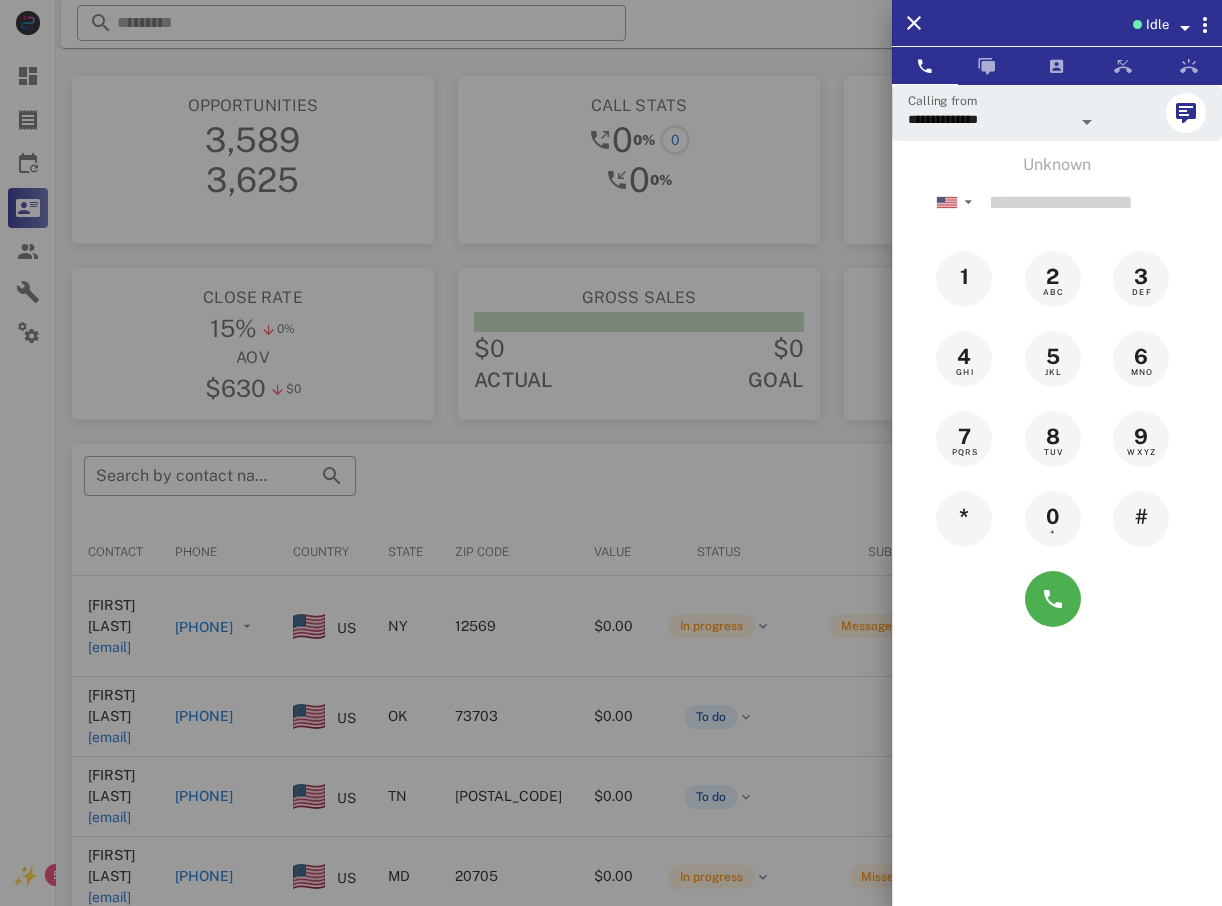 click at bounding box center (611, 453) 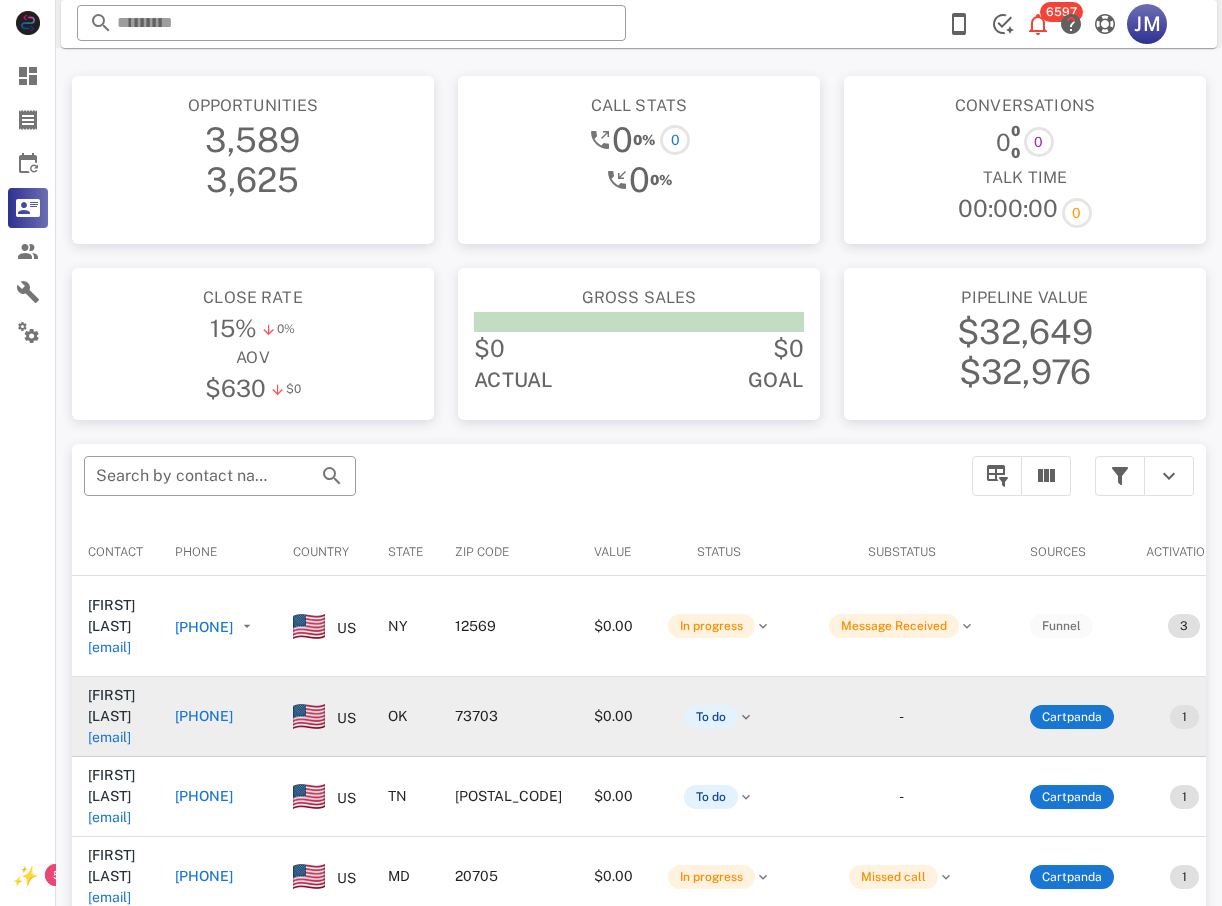 click on "[PHONE]" at bounding box center [204, 716] 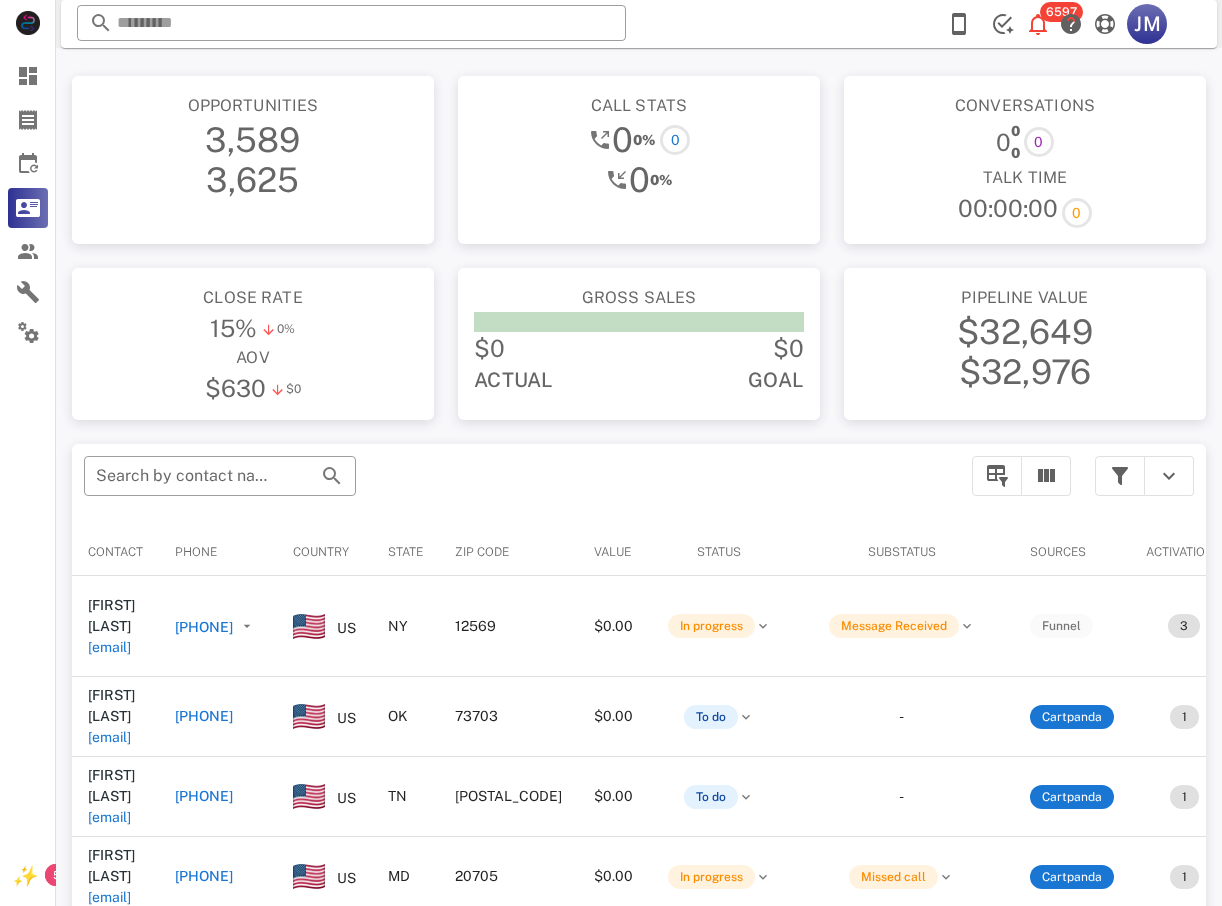 type on "**********" 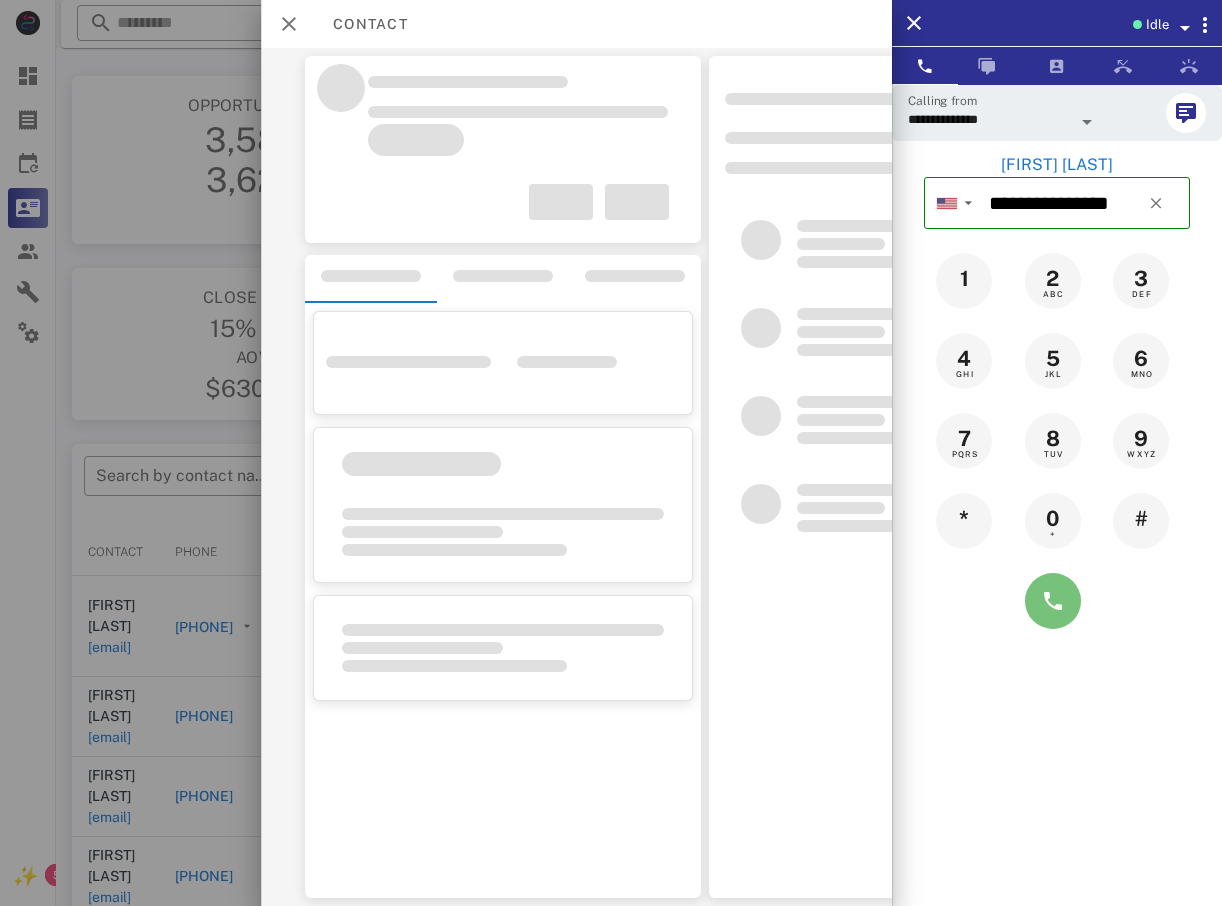 click at bounding box center (1053, 601) 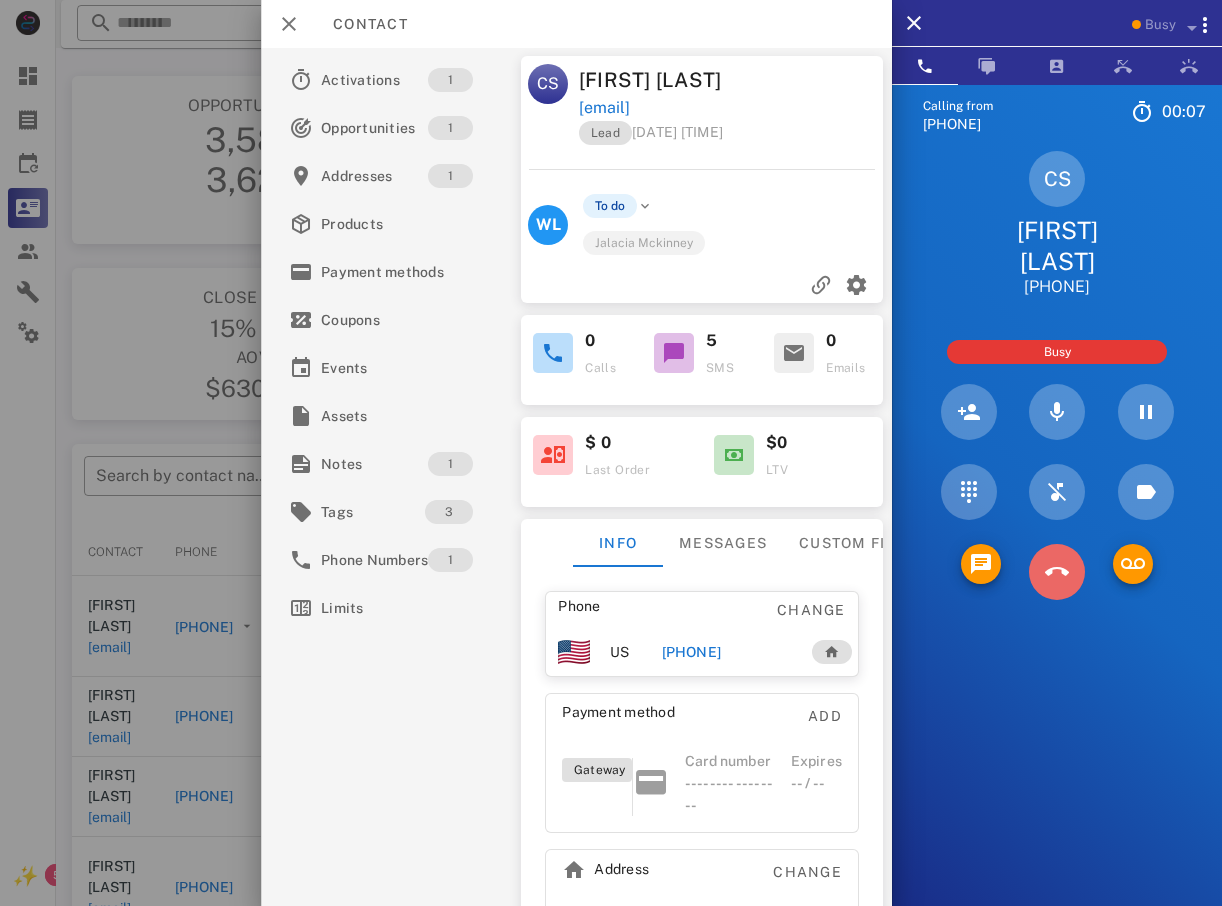 drag, startPoint x: 1055, startPoint y: 545, endPoint x: 1041, endPoint y: 181, distance: 364.26913 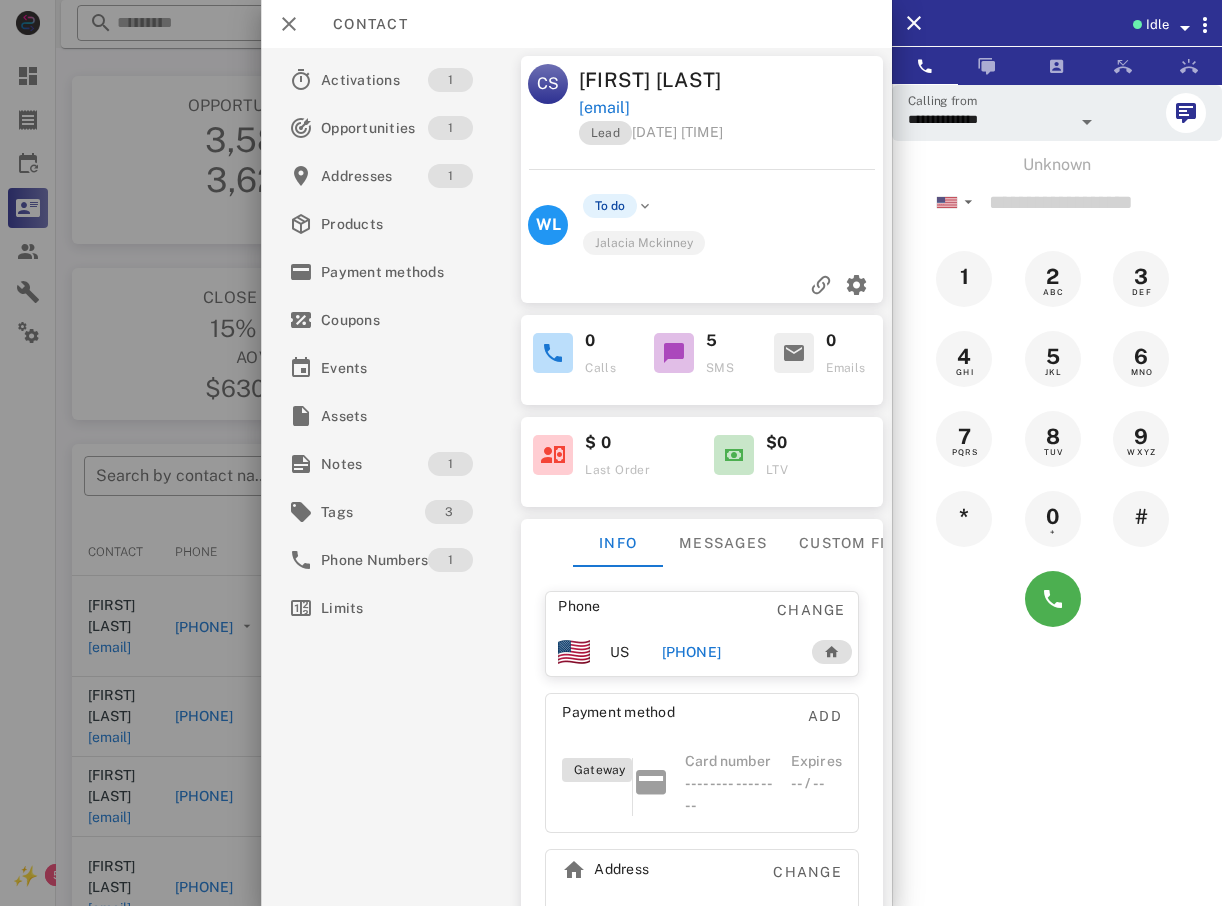 drag, startPoint x: 13, startPoint y: 418, endPoint x: 28, endPoint y: 434, distance: 21.931713 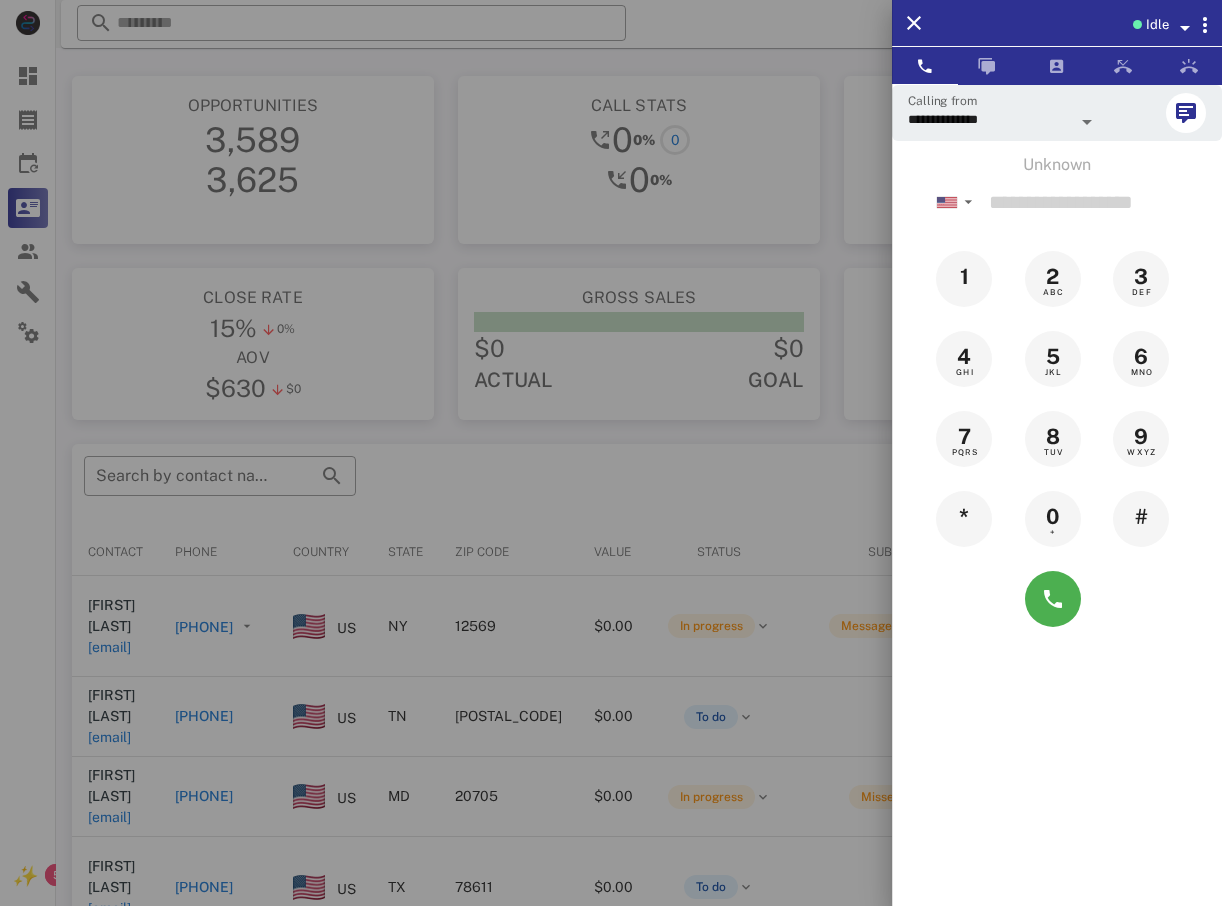 click at bounding box center (611, 453) 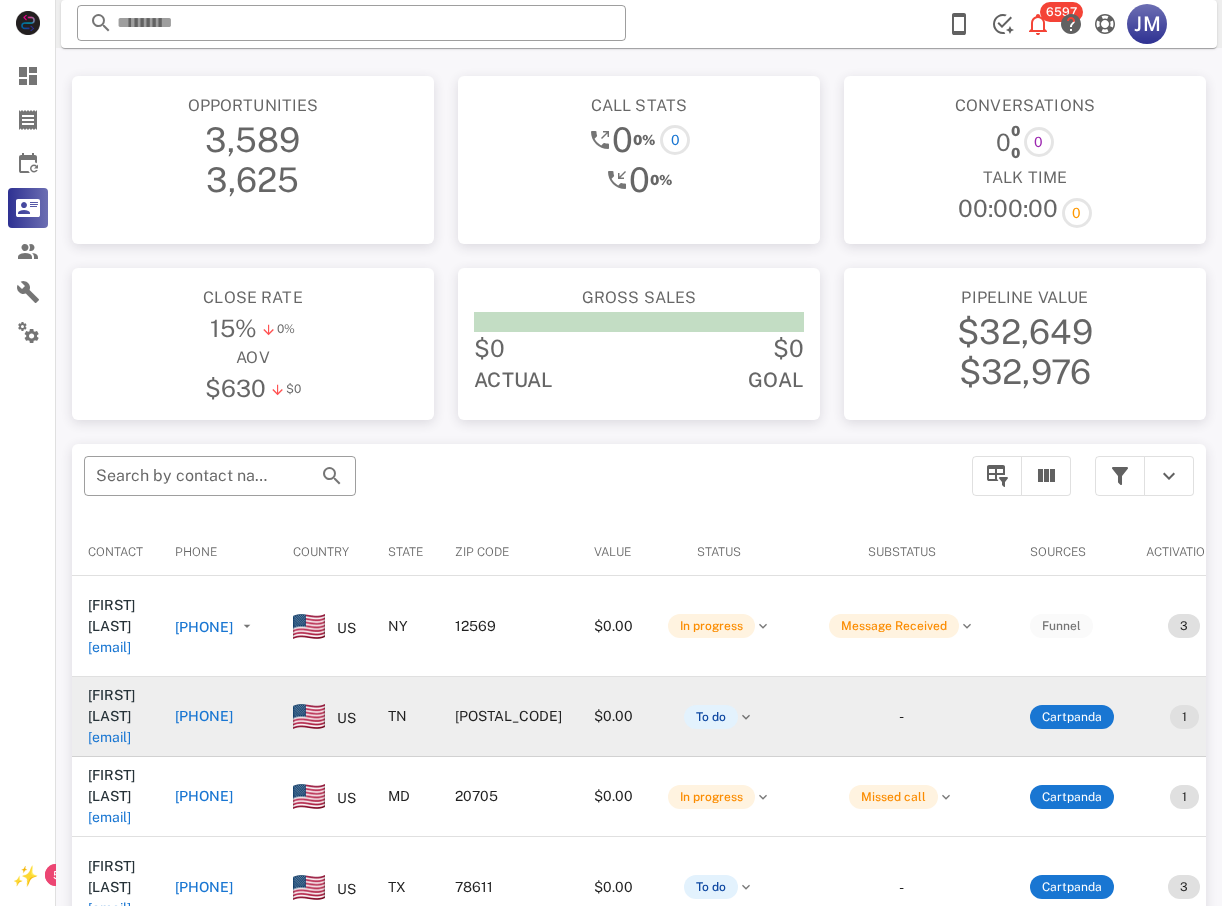 click on "[PHONE]" at bounding box center [204, 716] 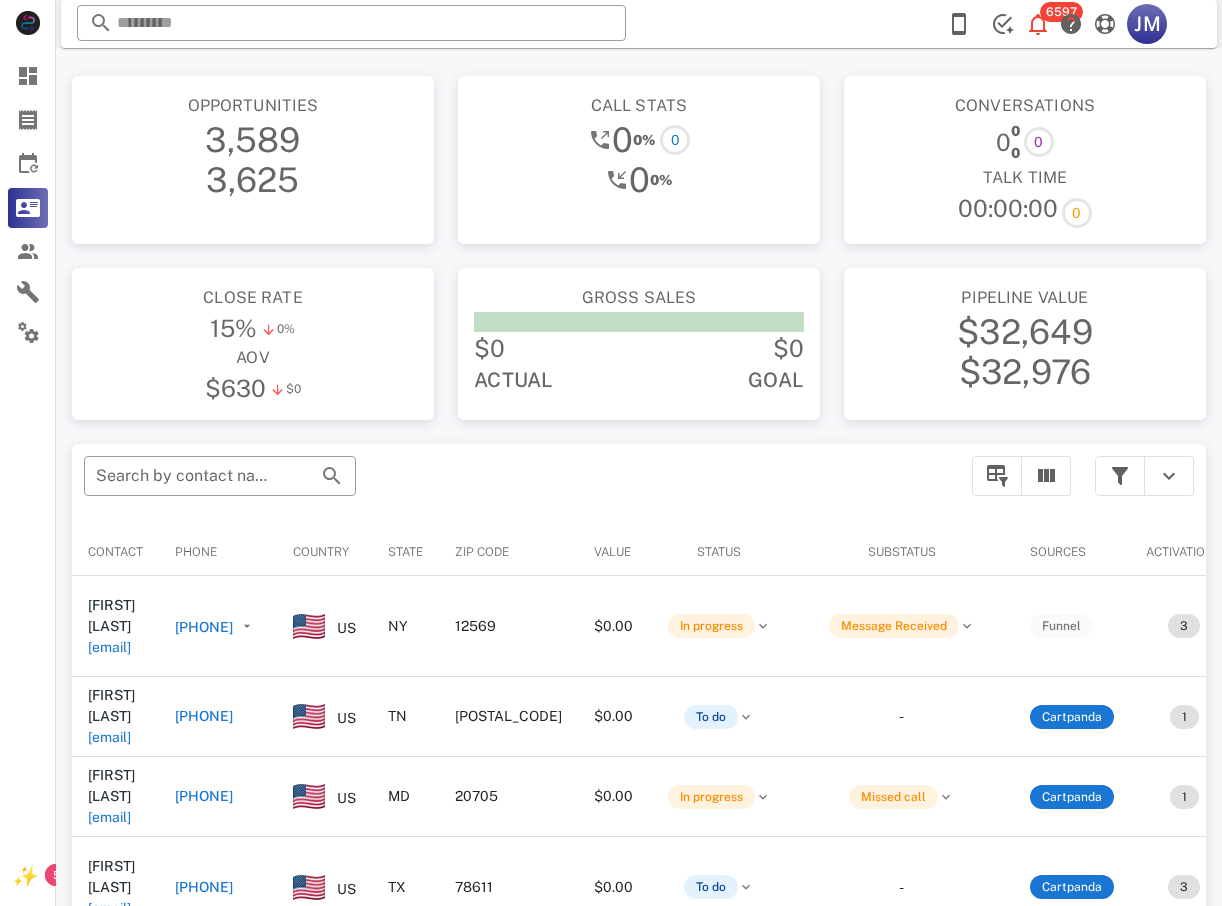 type on "**********" 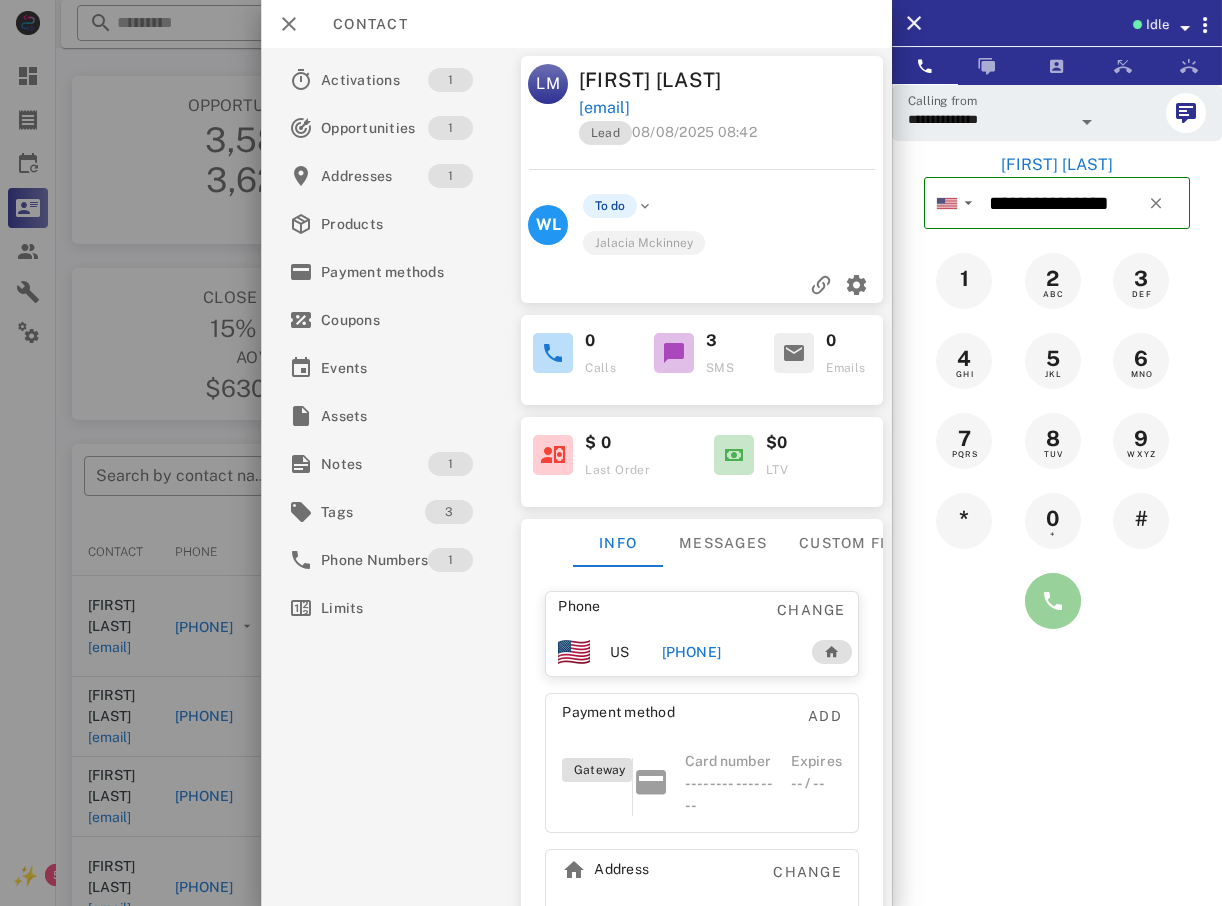 drag, startPoint x: 1052, startPoint y: 597, endPoint x: 1059, endPoint y: 586, distance: 13.038404 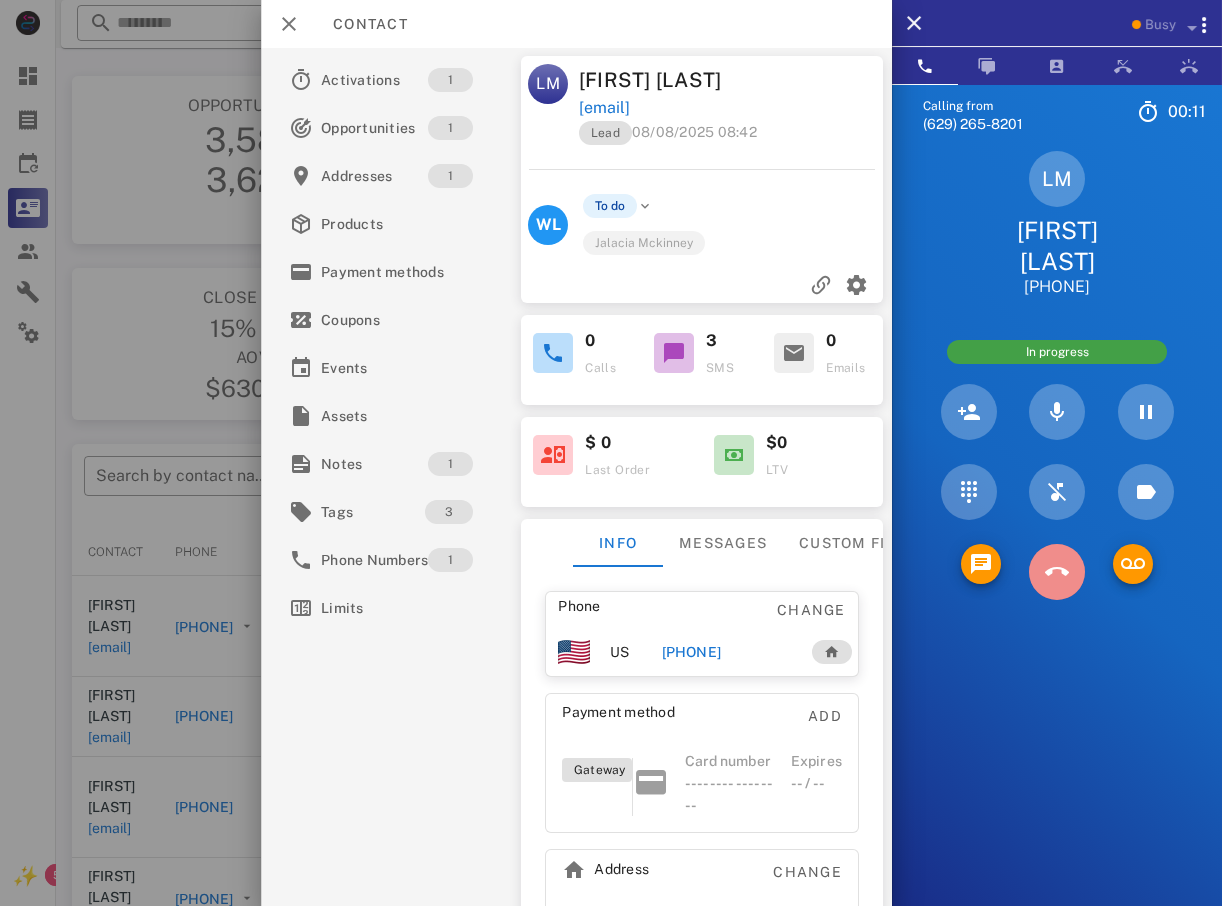 click at bounding box center (1057, 572) 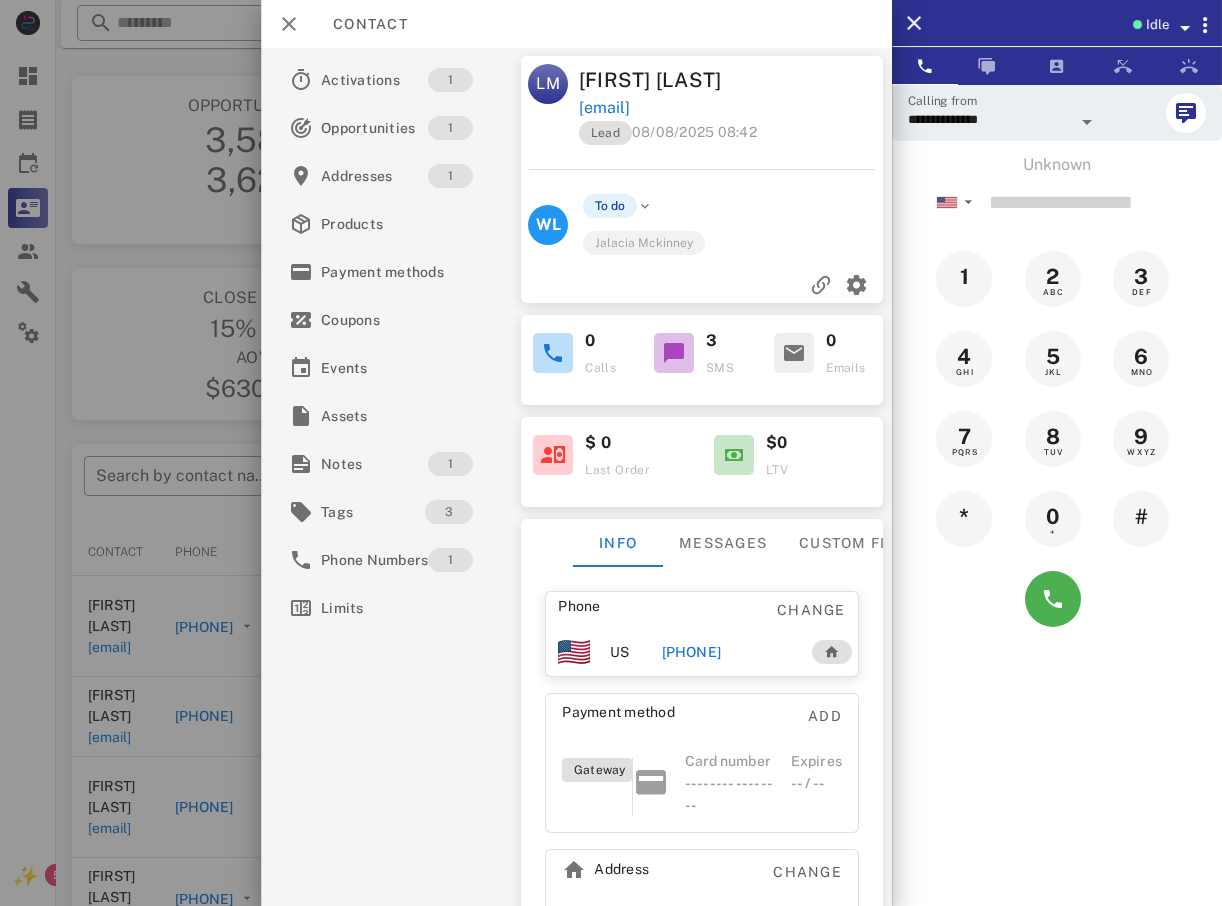 click at bounding box center (611, 453) 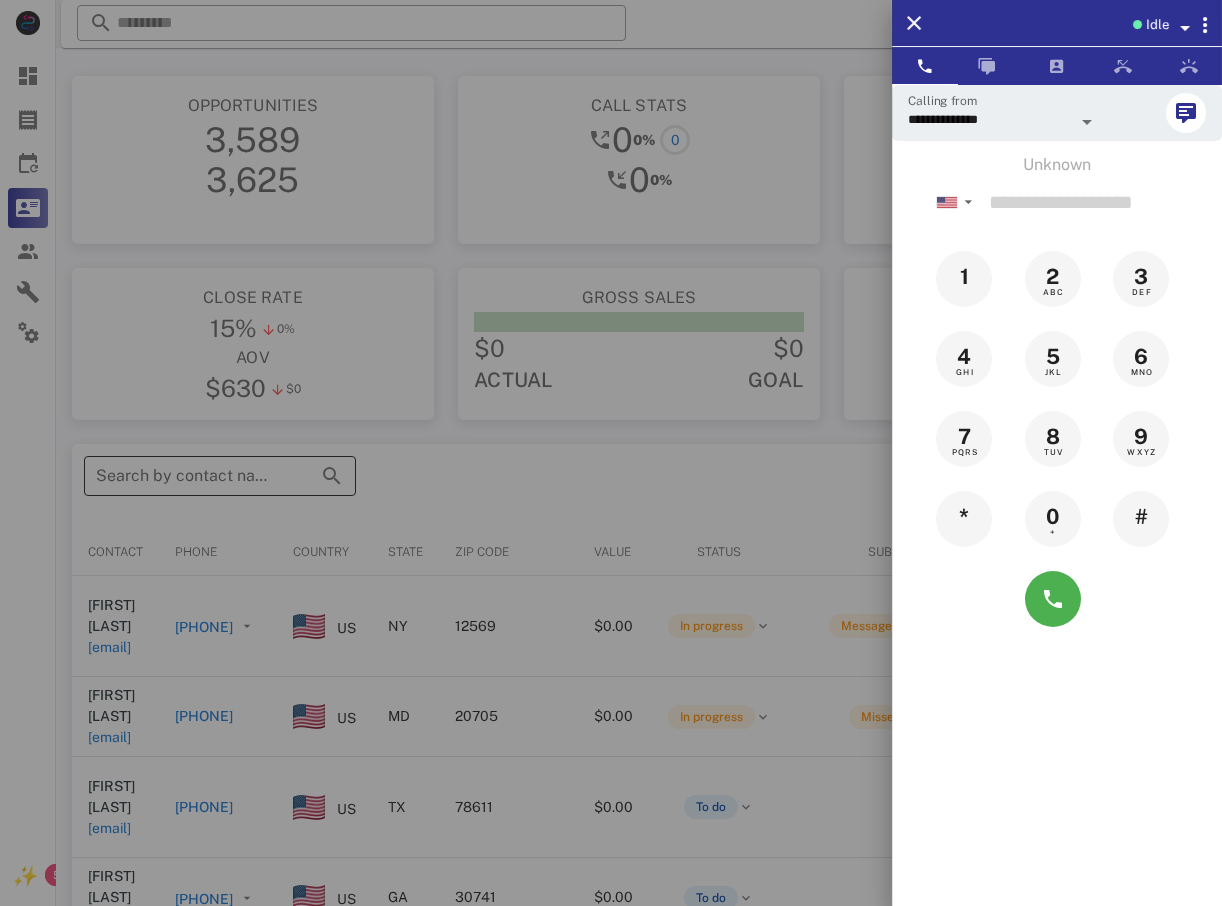 drag, startPoint x: 120, startPoint y: 481, endPoint x: 150, endPoint y: 486, distance: 30.413813 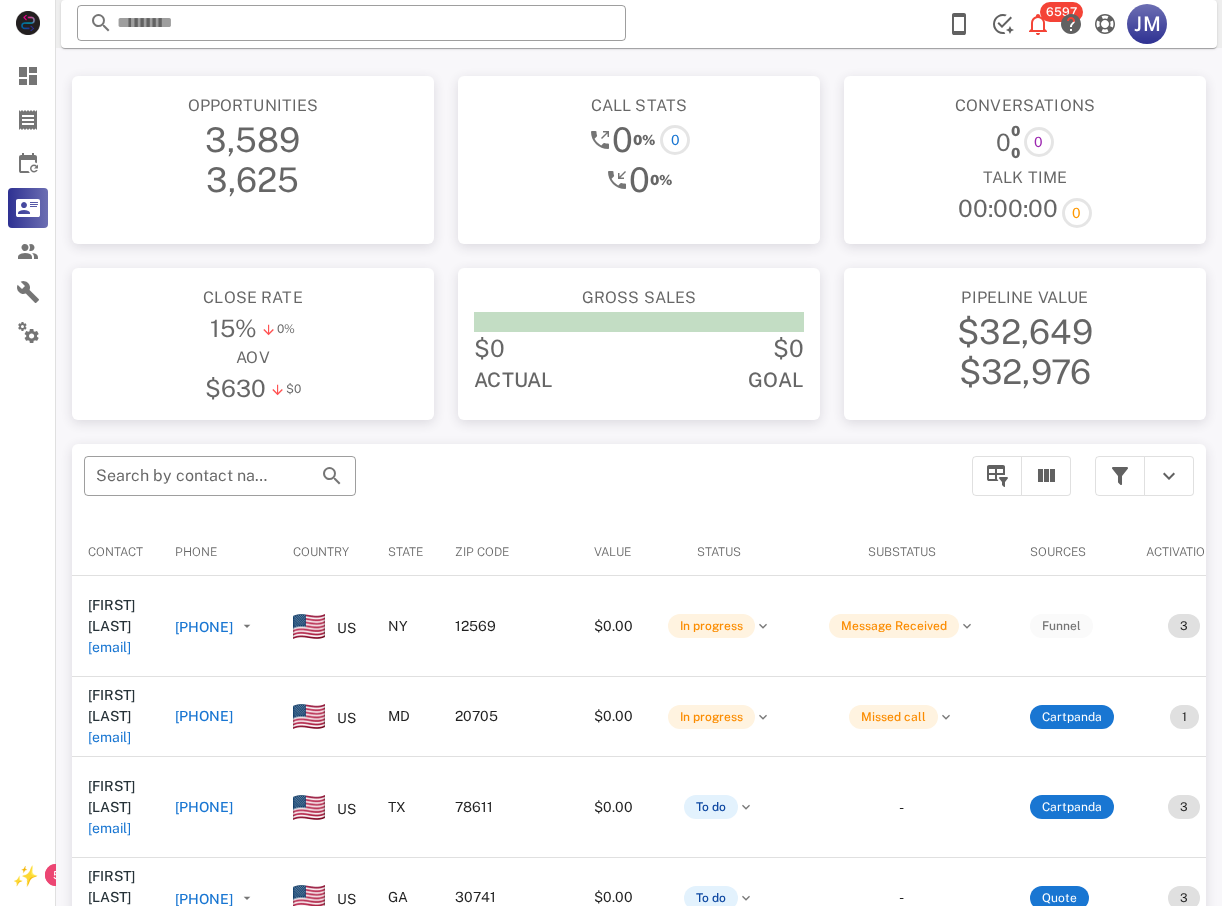 click on "[PHONE]" at bounding box center [204, 716] 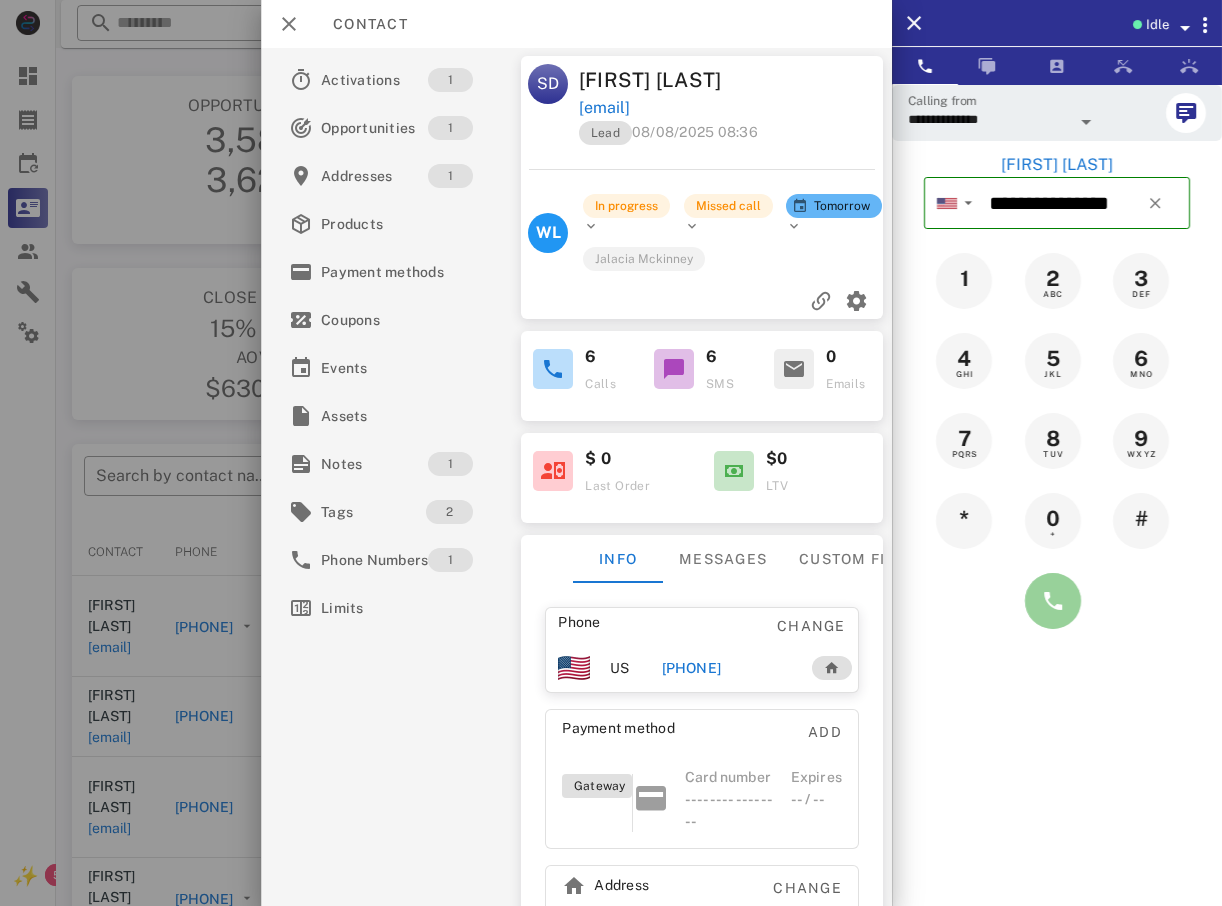click at bounding box center [1053, 601] 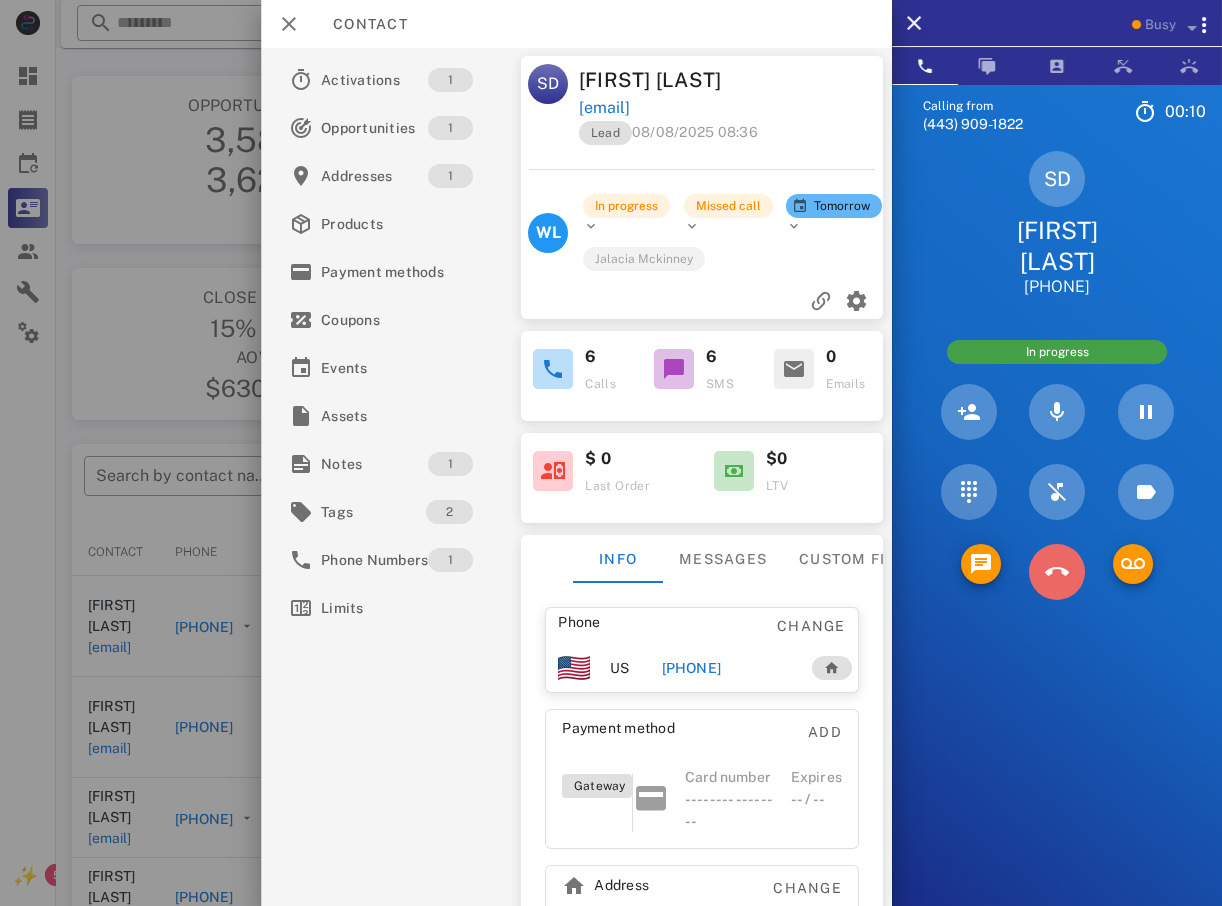 click at bounding box center [1057, 572] 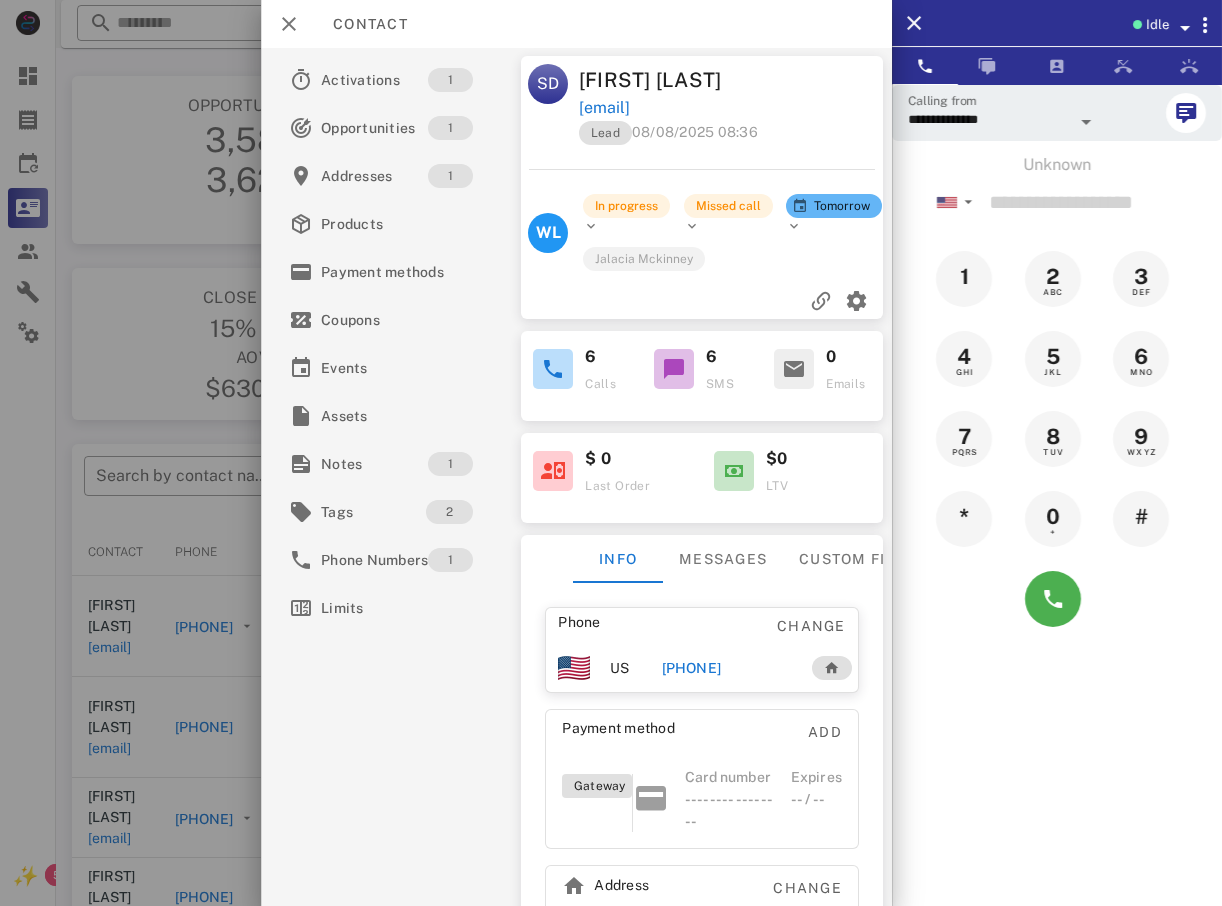 click at bounding box center [611, 453] 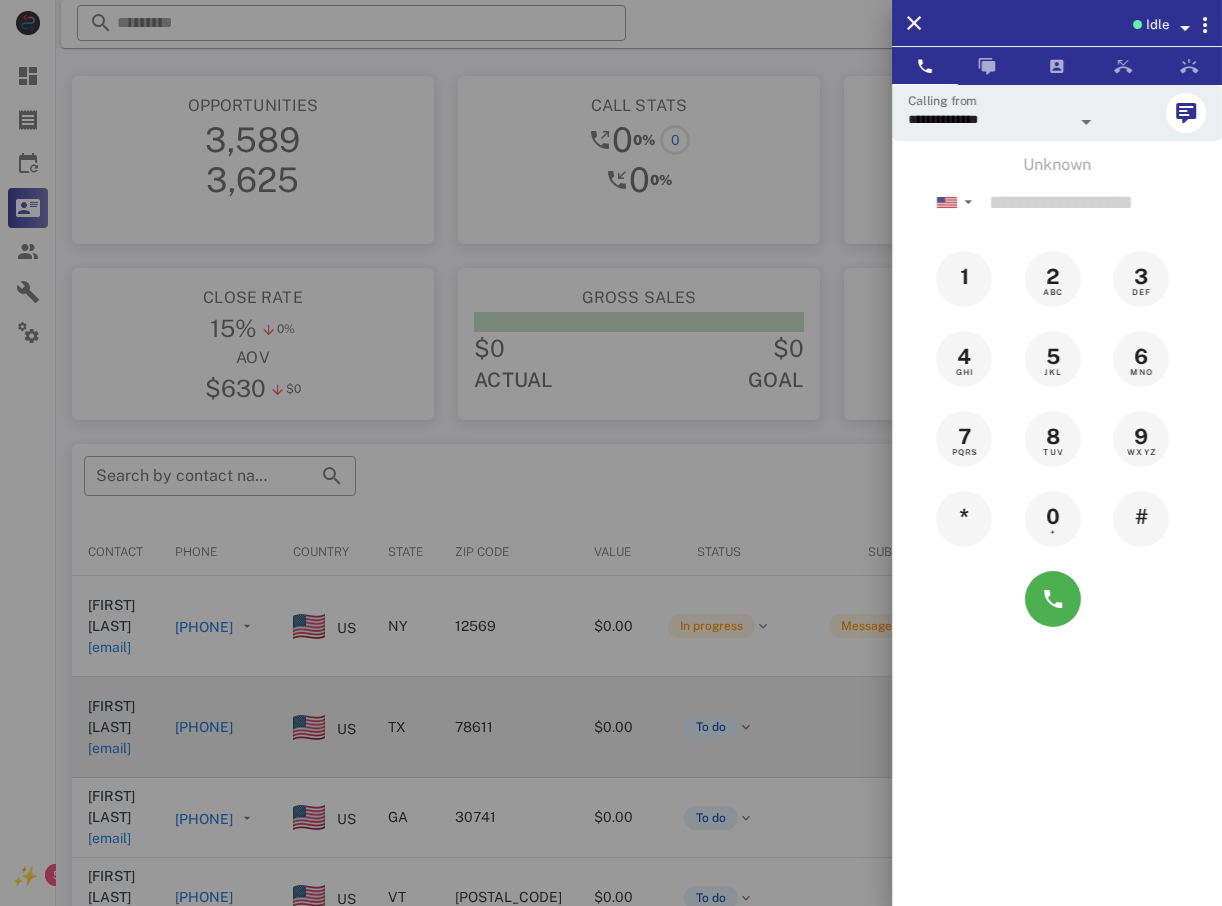 click at bounding box center (611, 453) 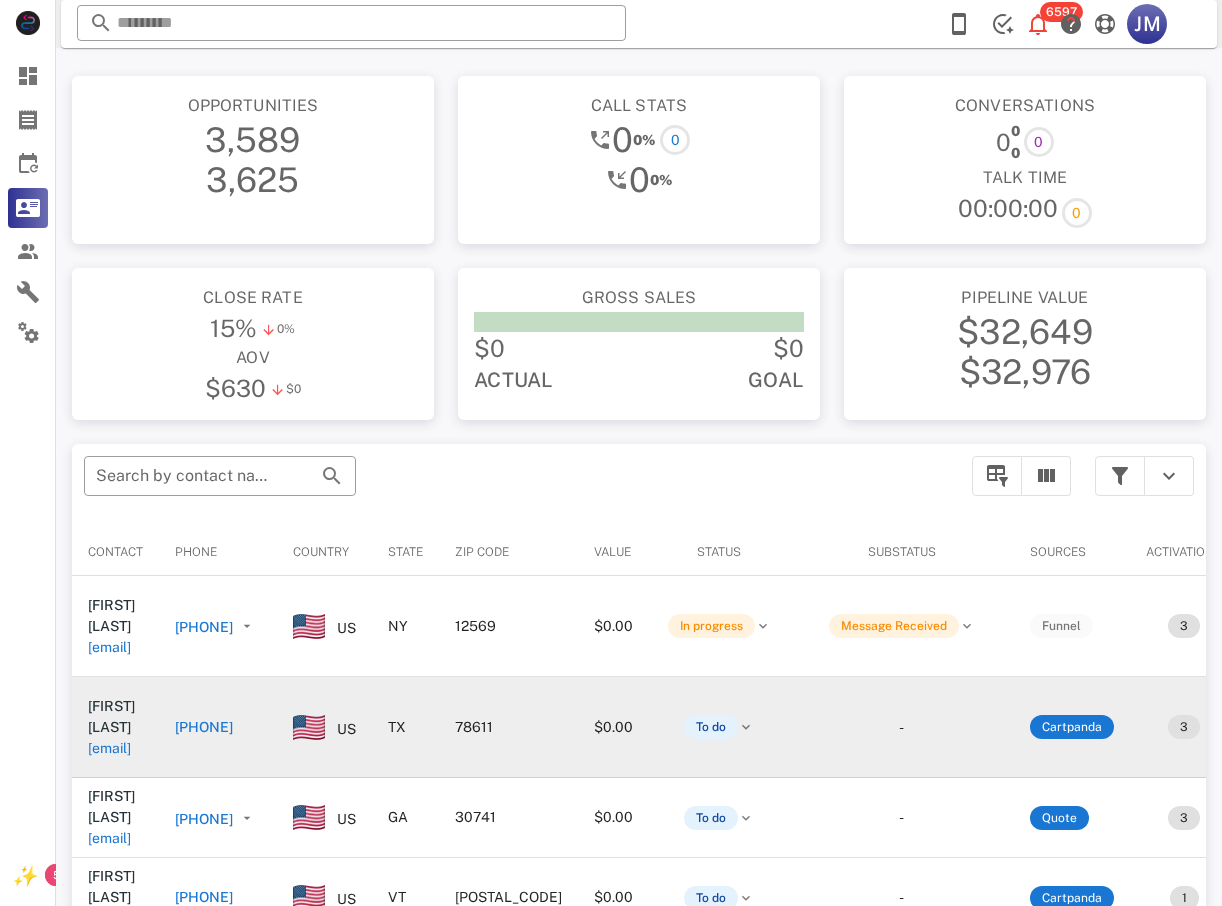 click on "[PHONE]" at bounding box center (204, 727) 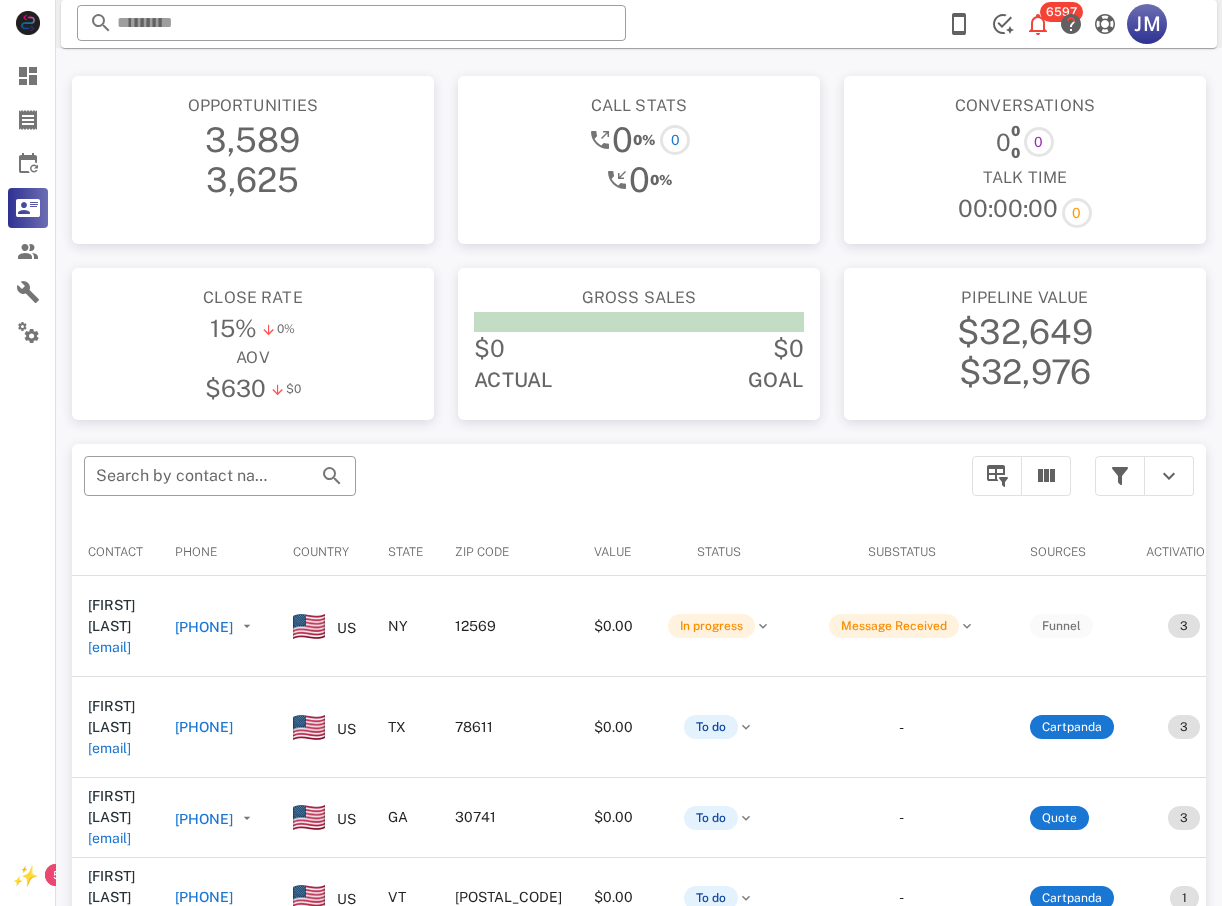 type on "**********" 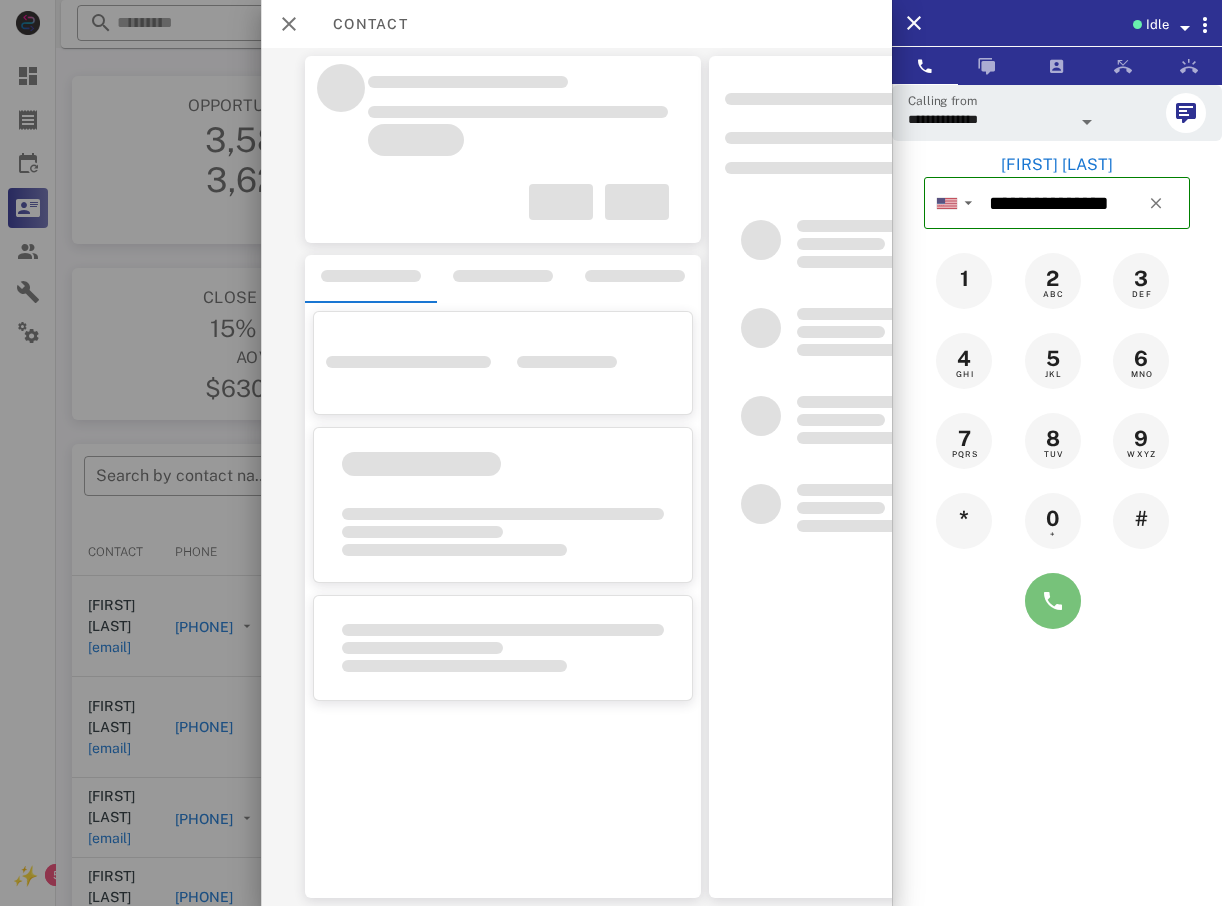 click at bounding box center (1053, 601) 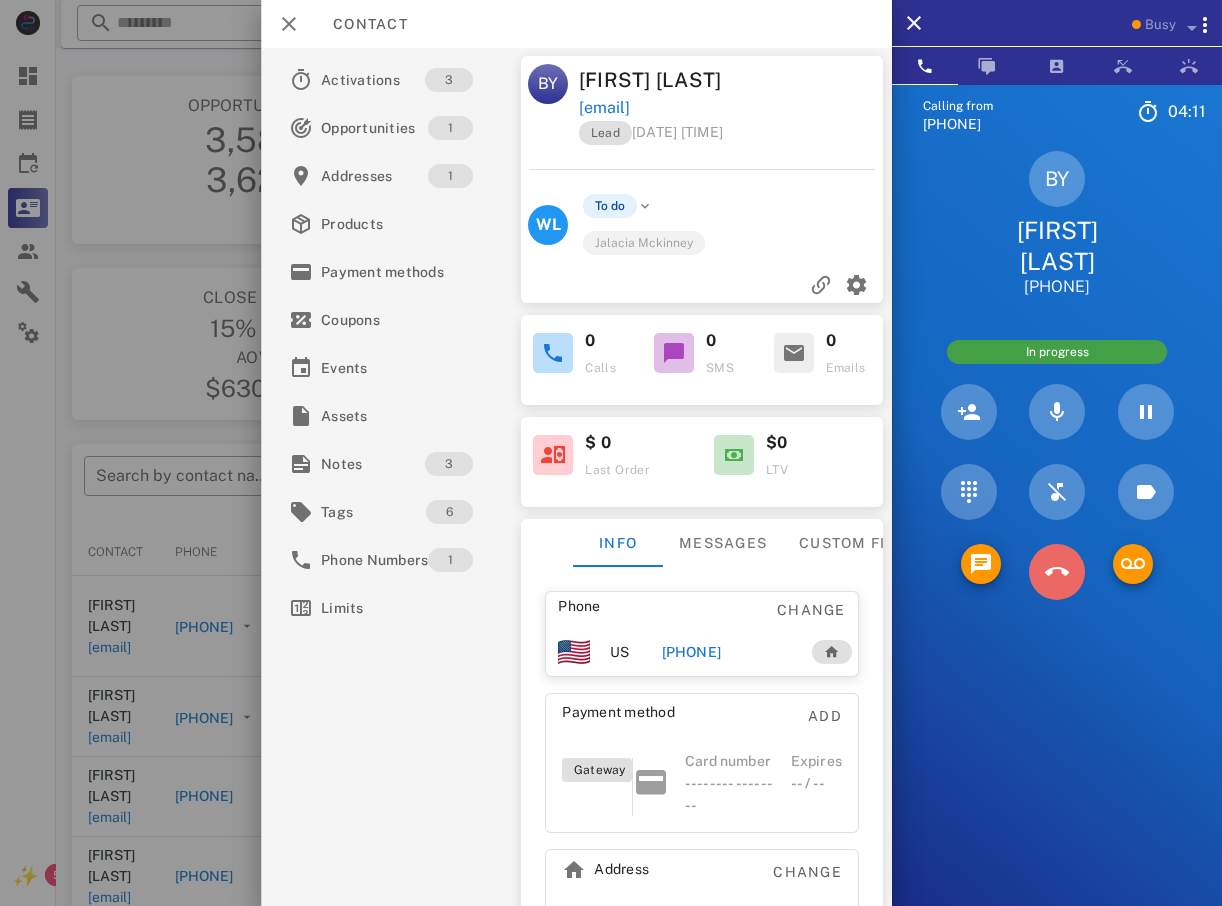 click at bounding box center (1057, 572) 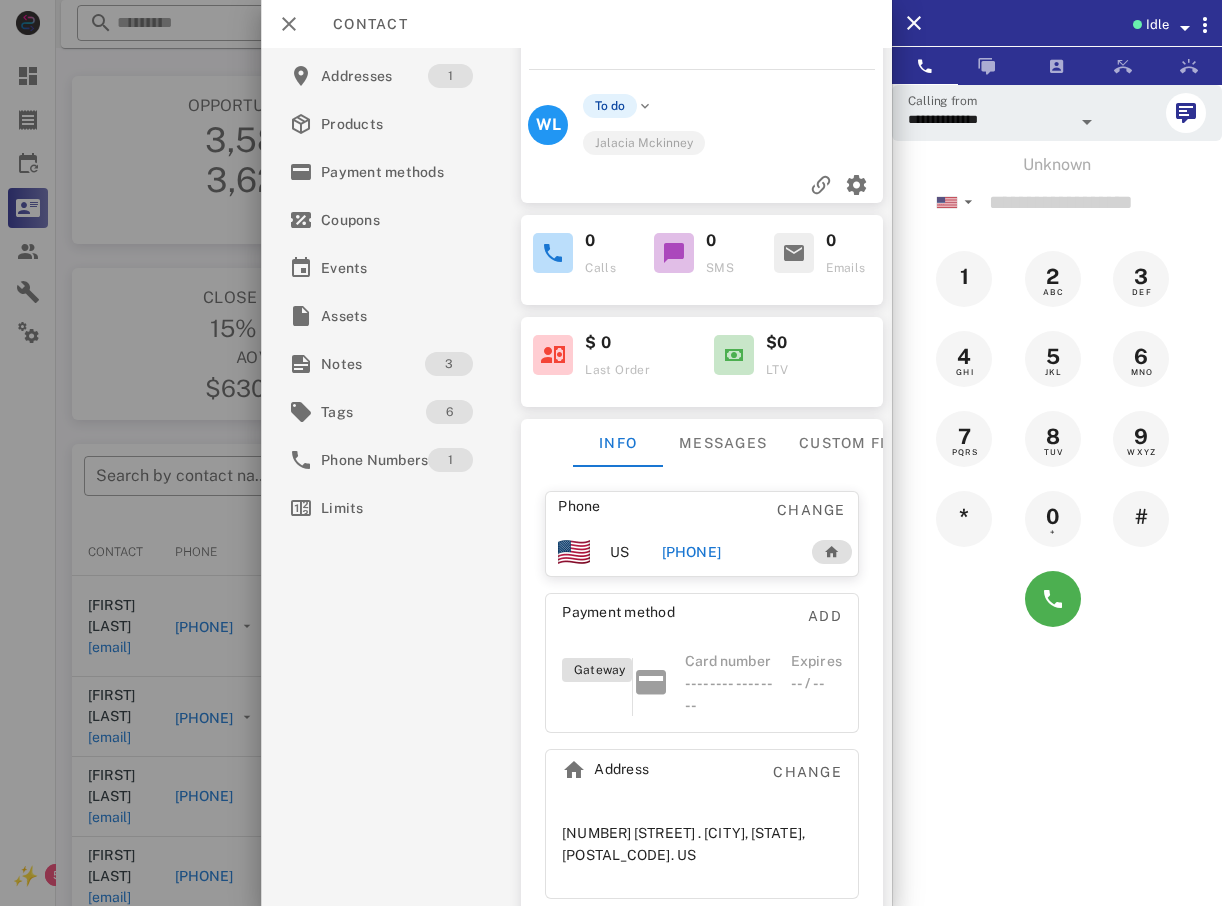 scroll, scrollTop: 0, scrollLeft: 0, axis: both 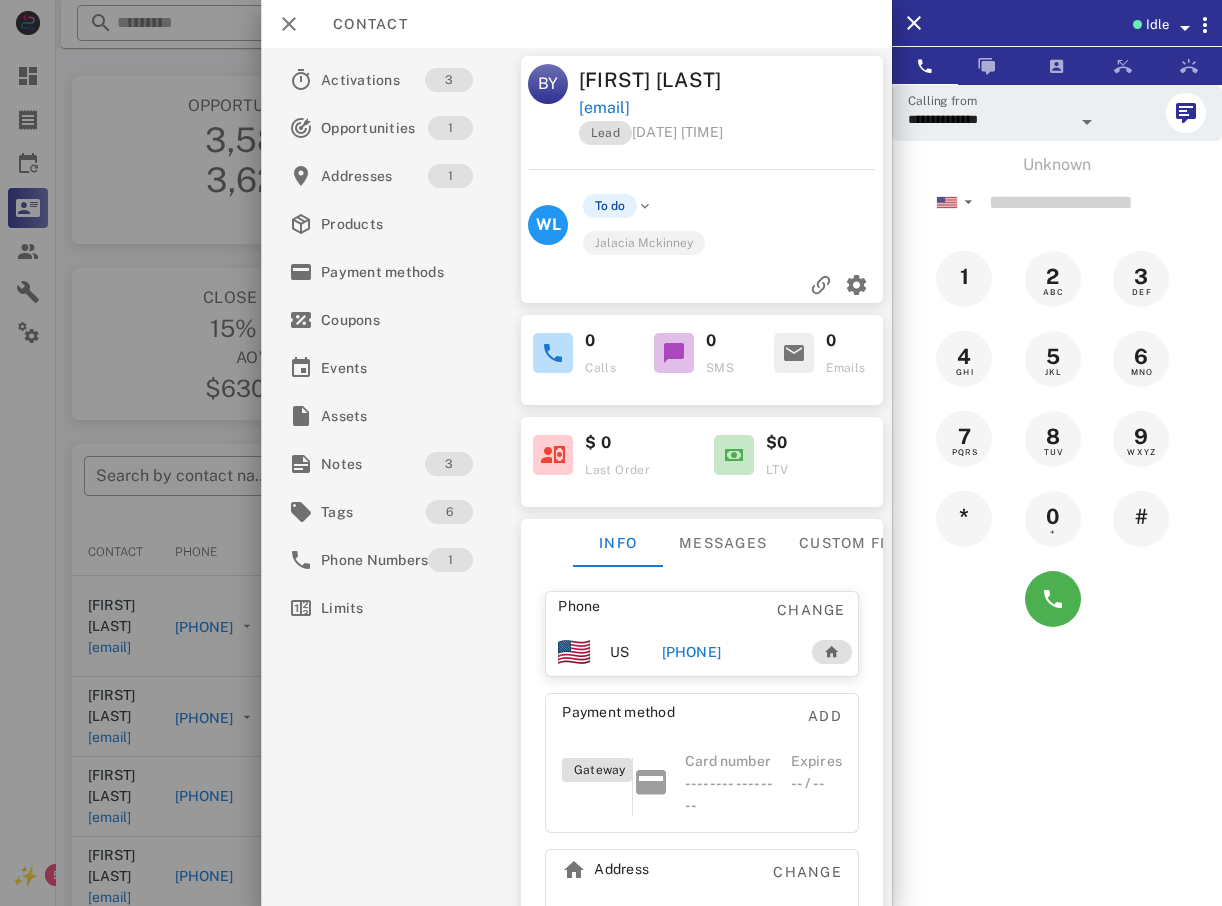 click at bounding box center (611, 453) 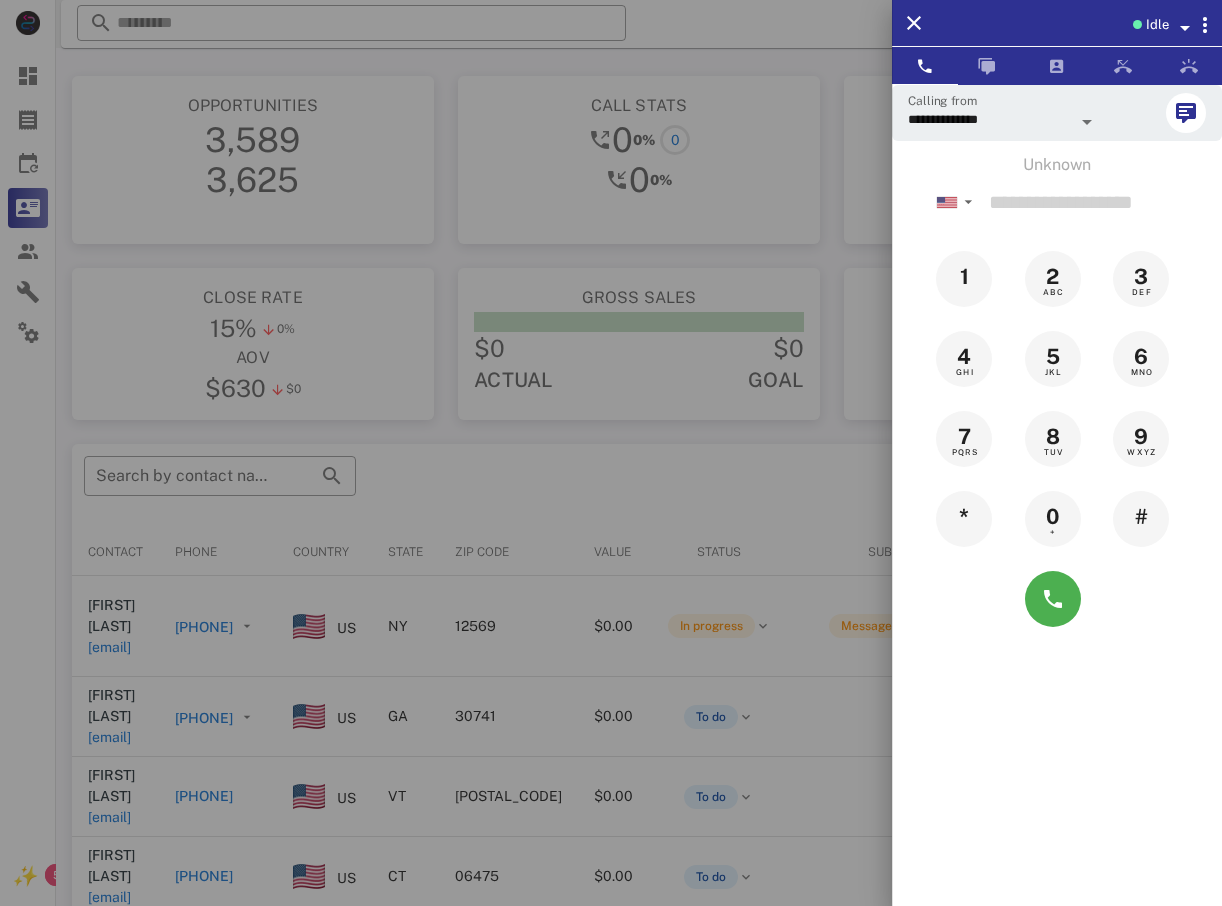 click at bounding box center [611, 453] 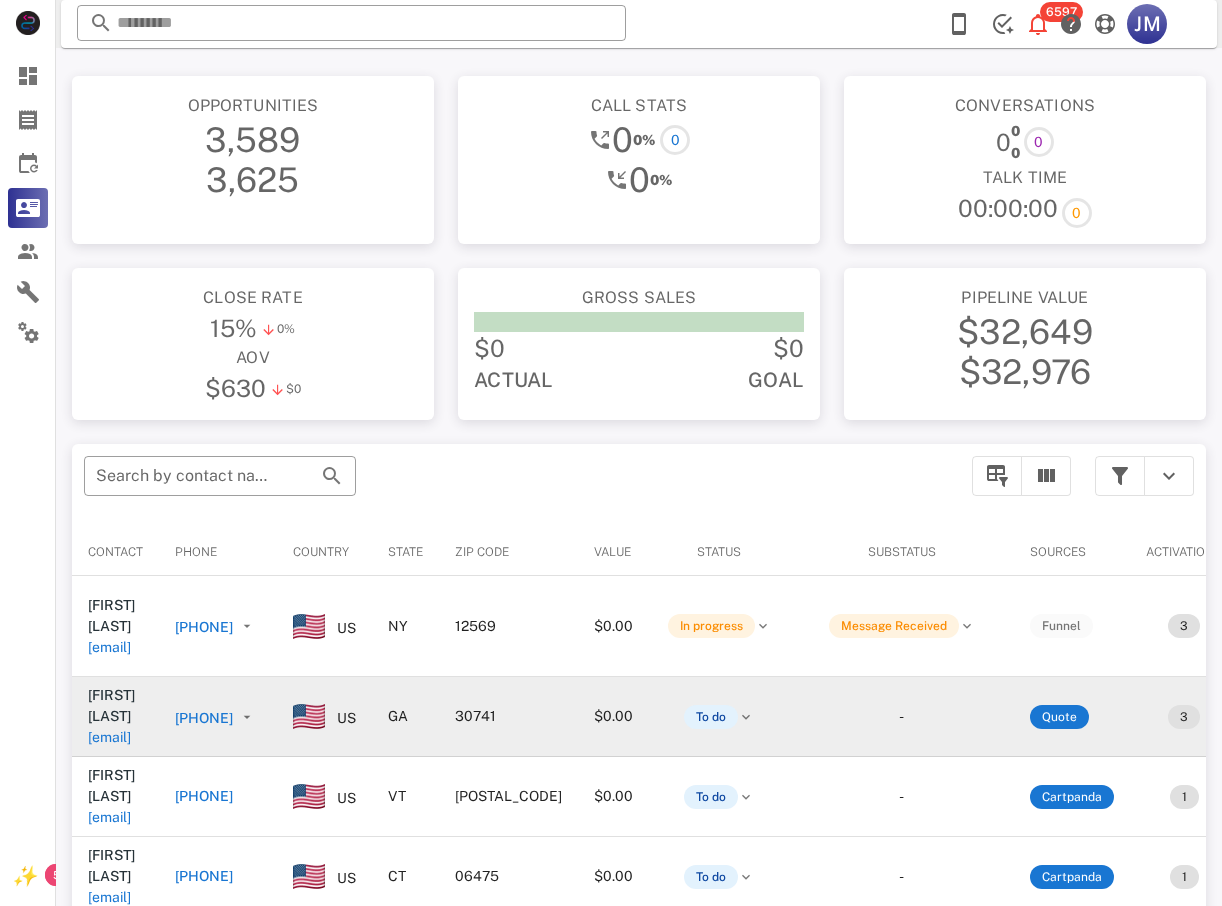 click on "[PHONE]" at bounding box center (204, 718) 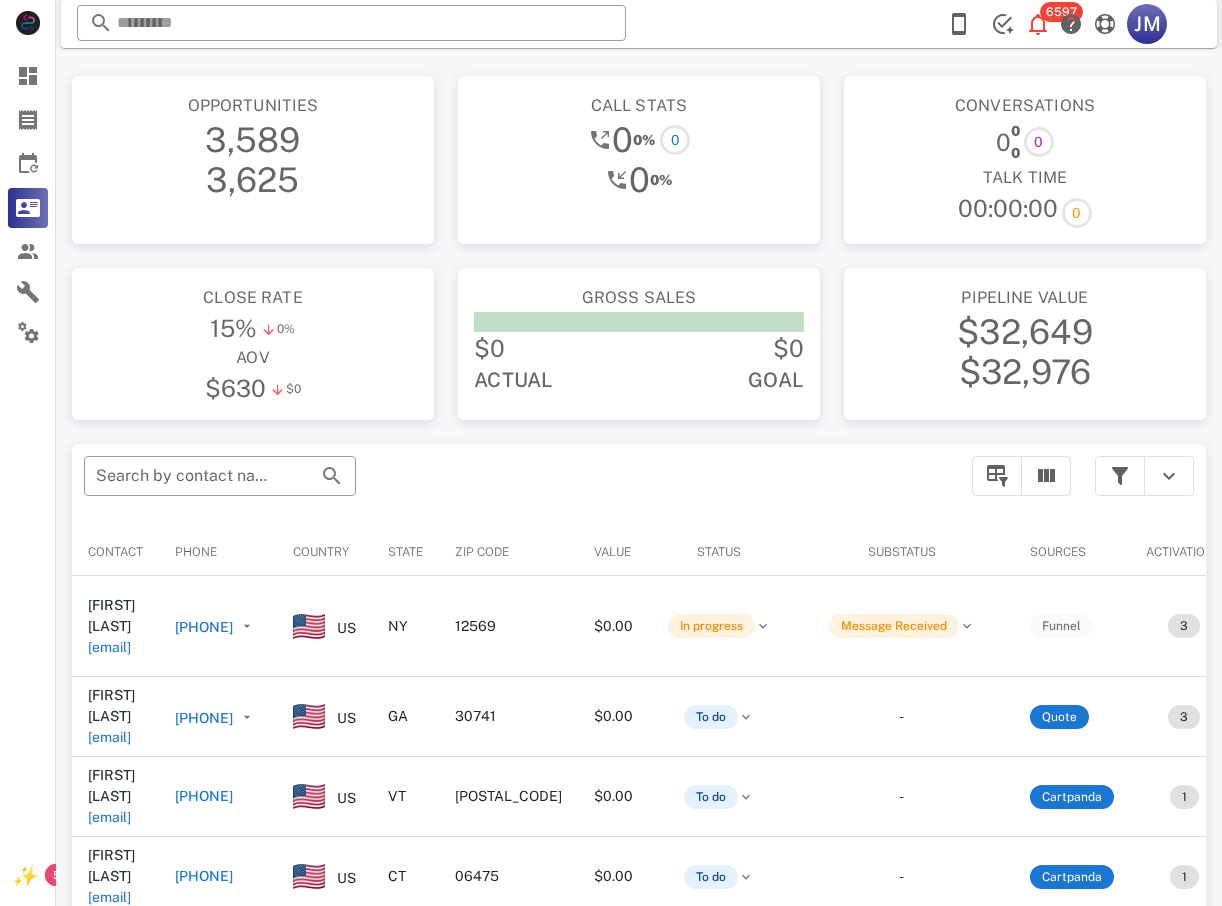 type on "**********" 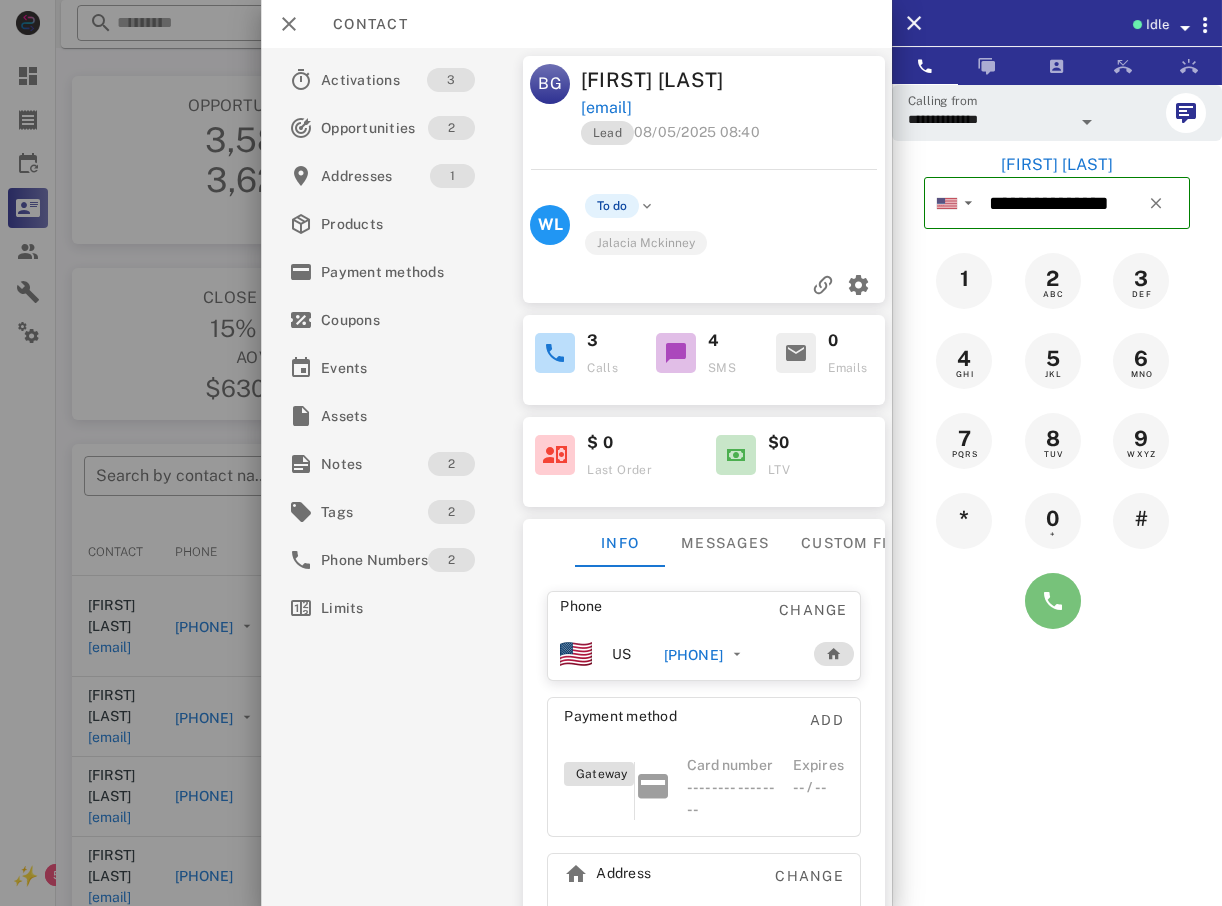 click at bounding box center (1053, 601) 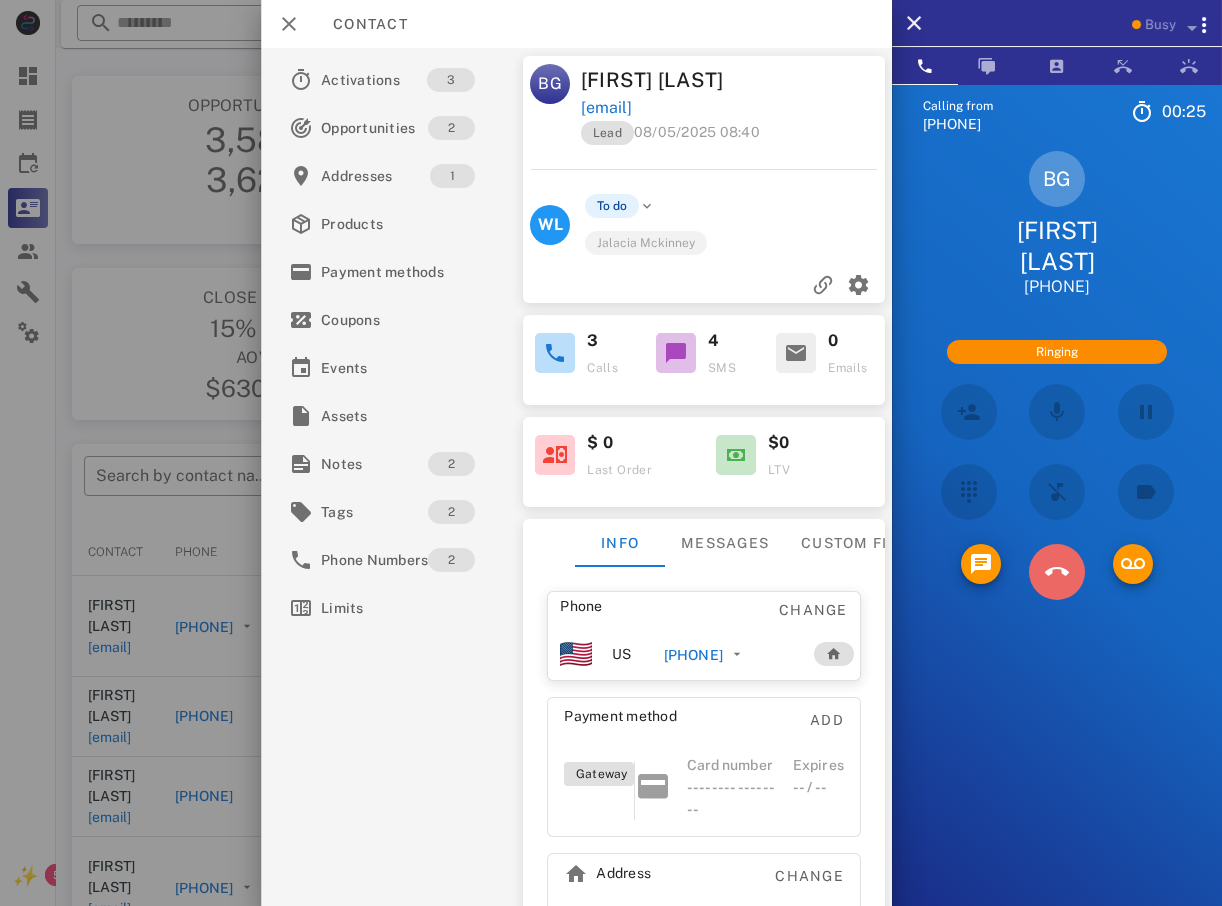 click at bounding box center [1057, 572] 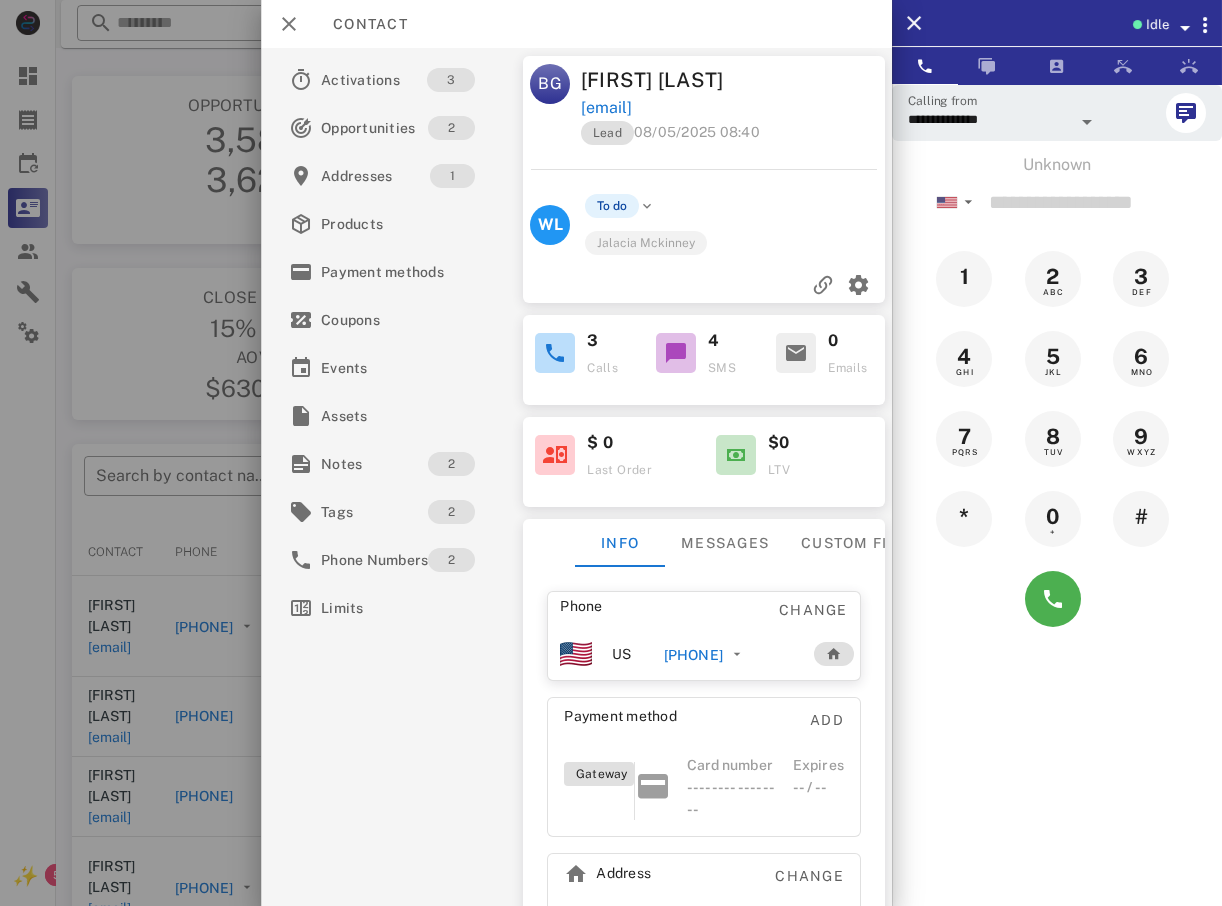 click at bounding box center (611, 453) 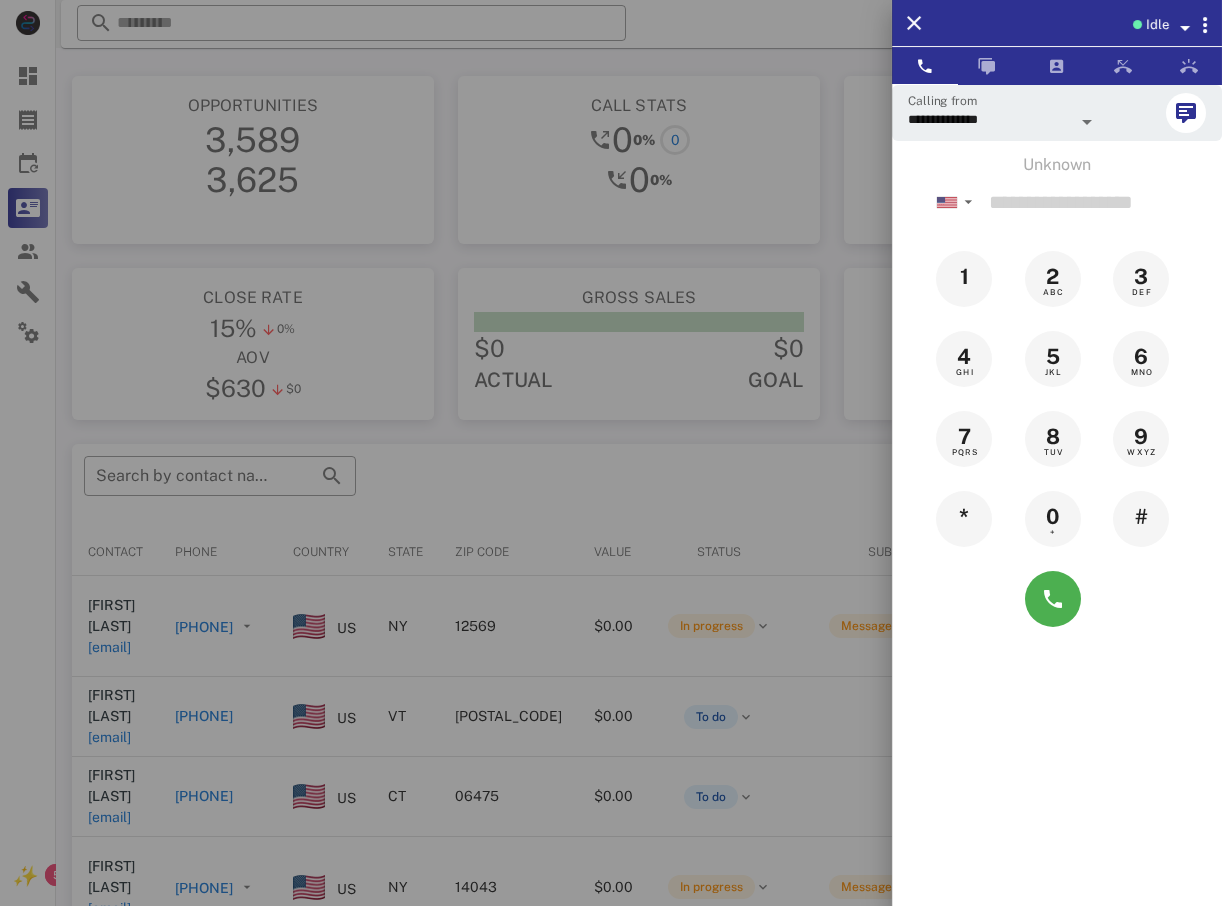 click at bounding box center [611, 453] 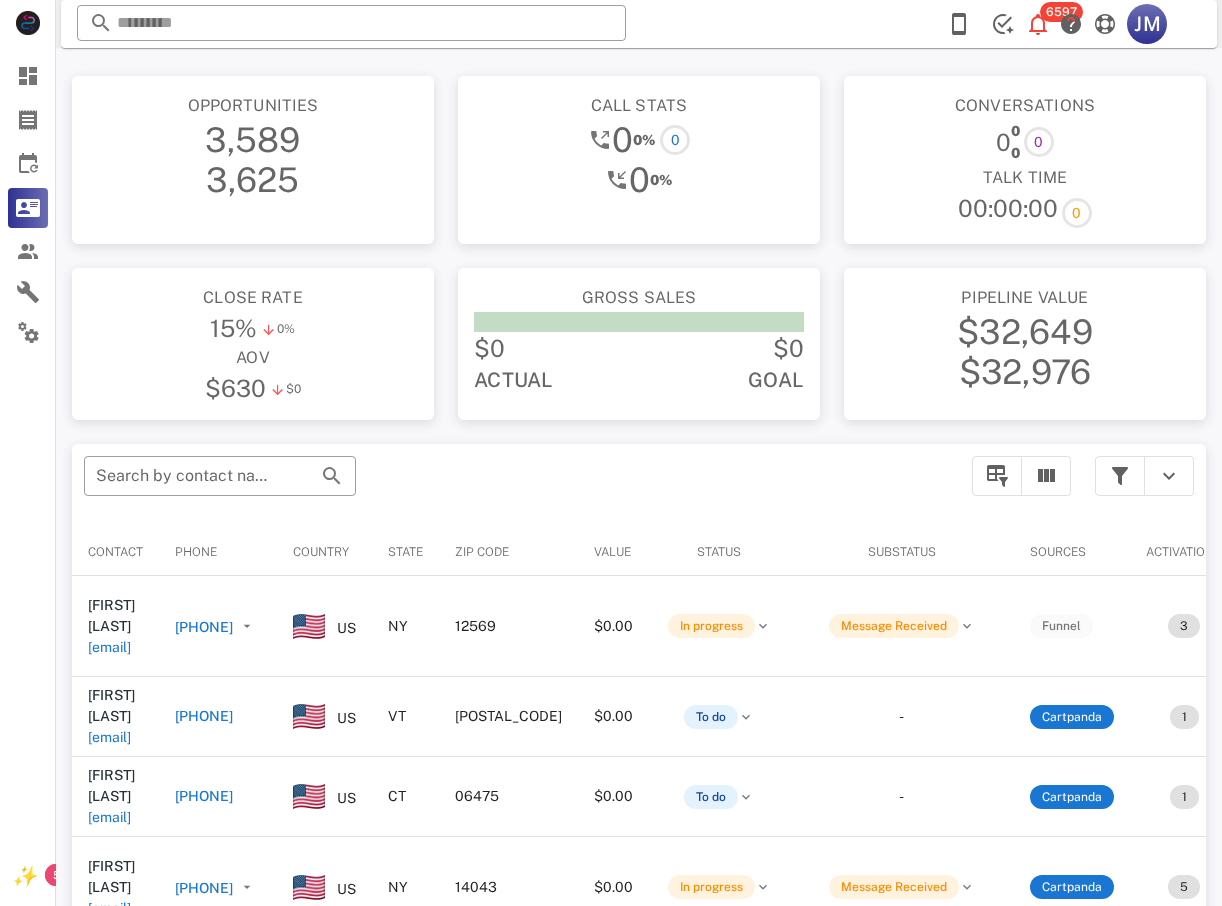 click on "[PHONE]" at bounding box center [204, 716] 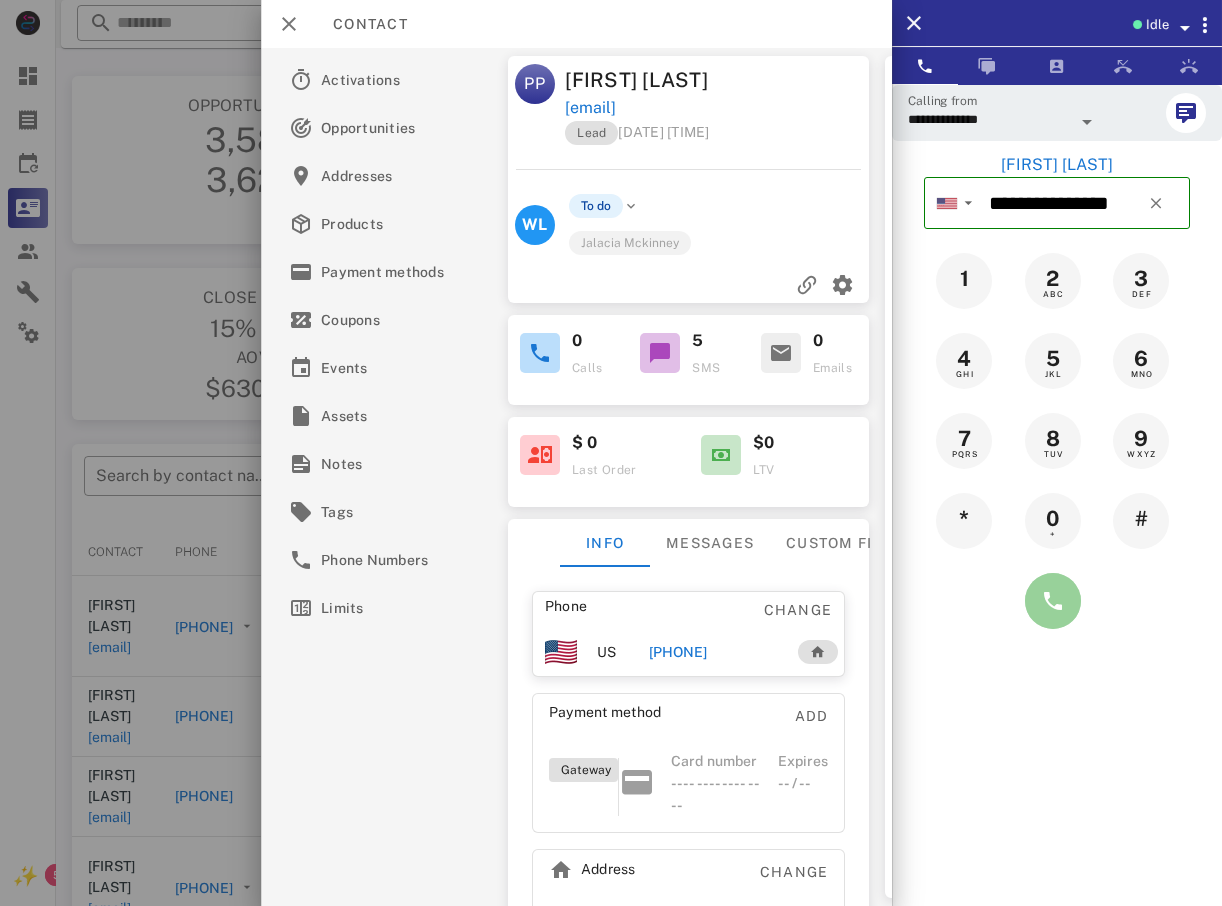 click at bounding box center (1053, 601) 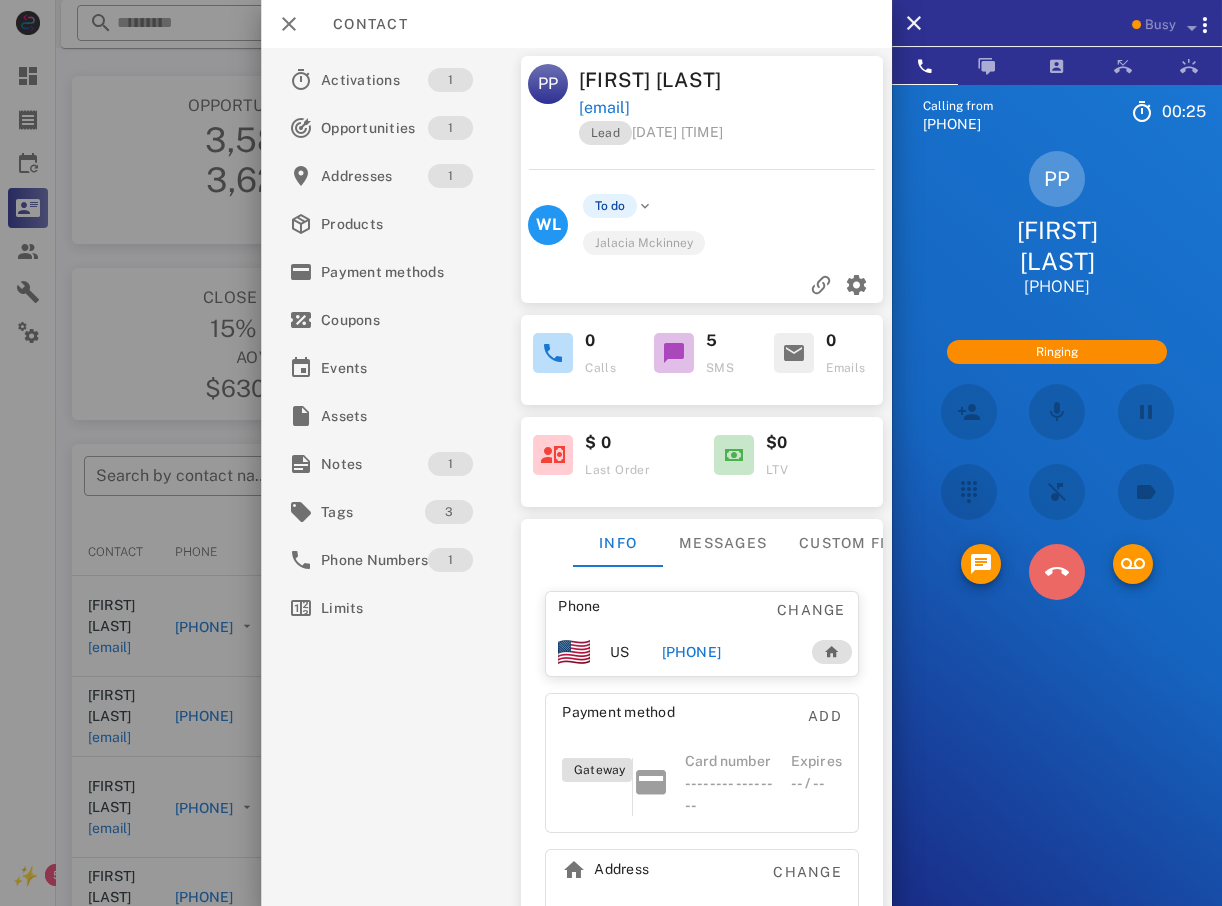 click at bounding box center [1057, 572] 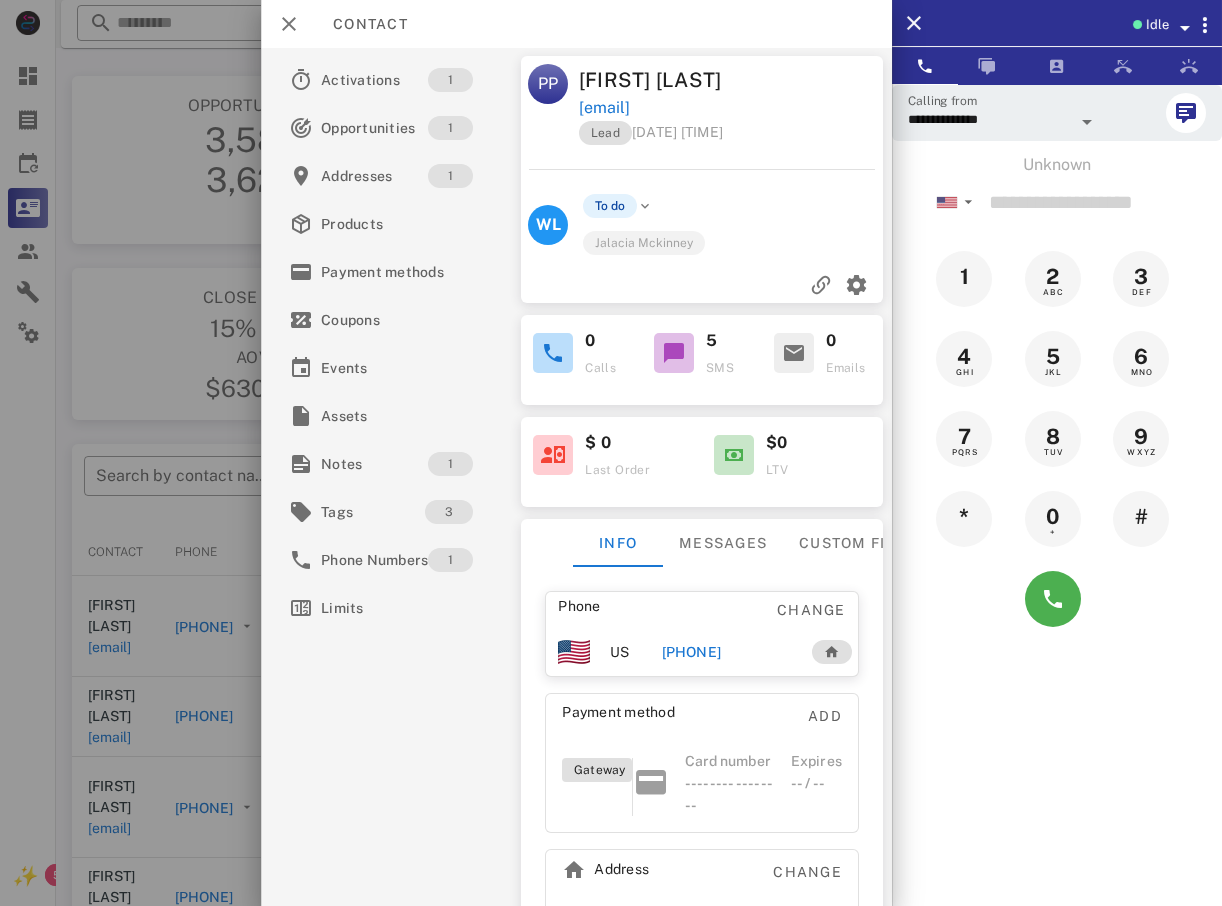 click at bounding box center (611, 453) 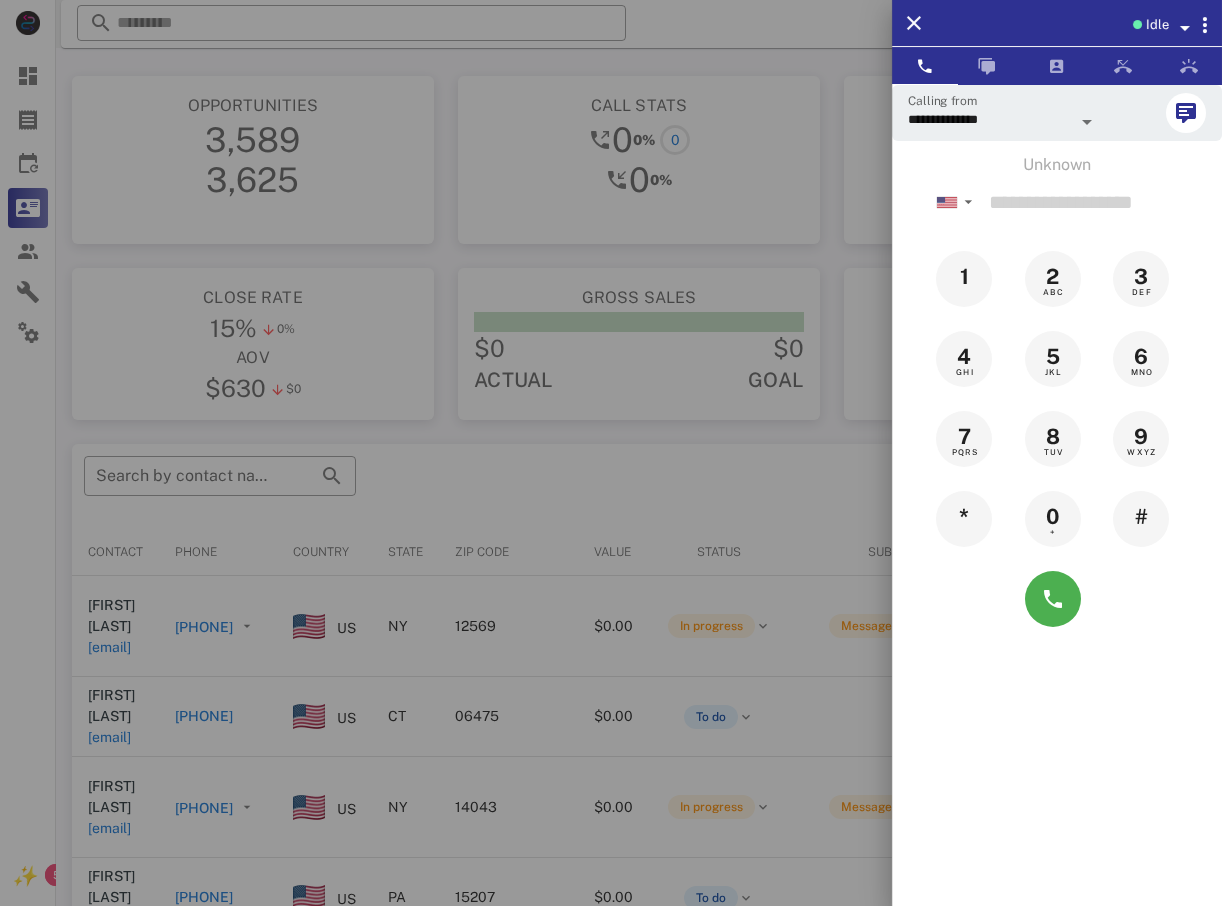 click at bounding box center (611, 453) 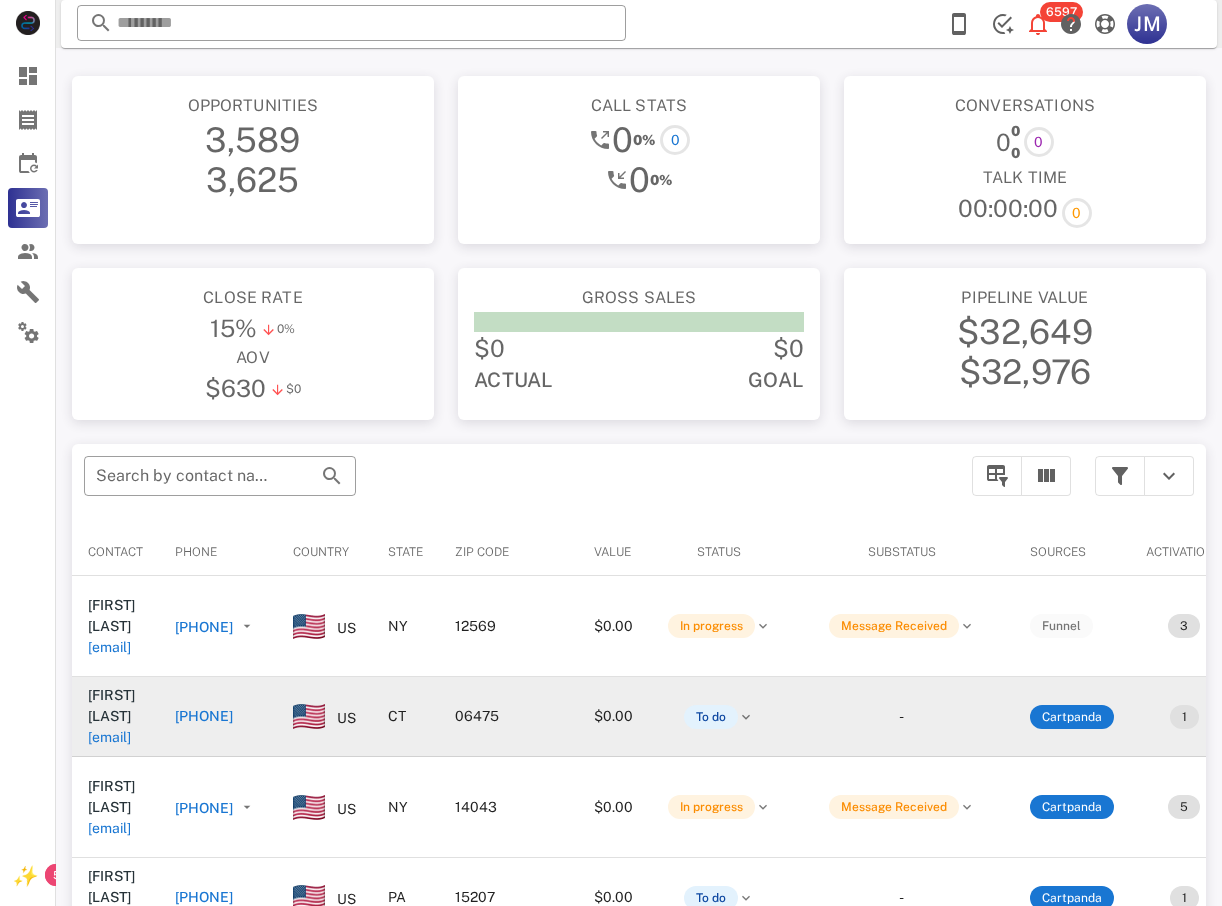 click on "[PHONE]" at bounding box center [204, 716] 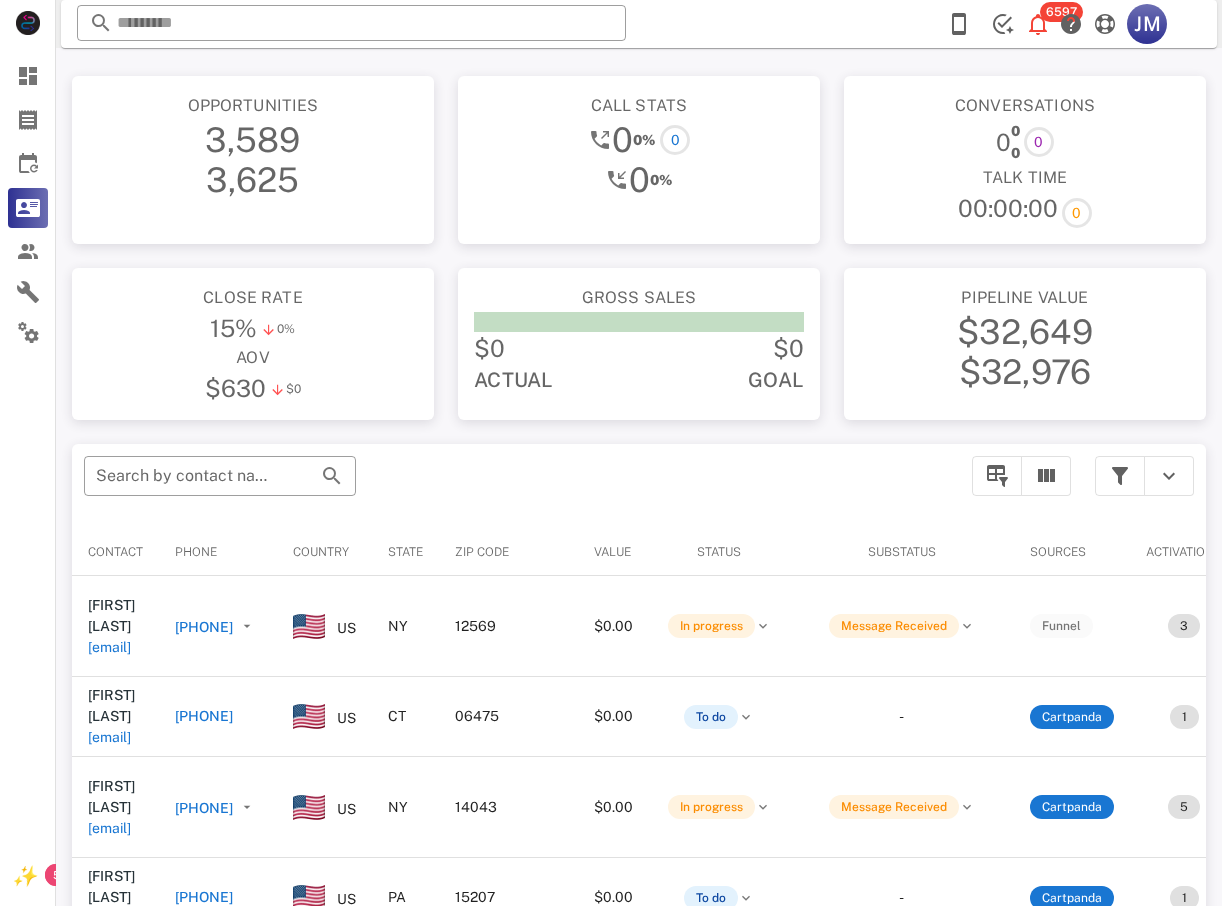 type on "**********" 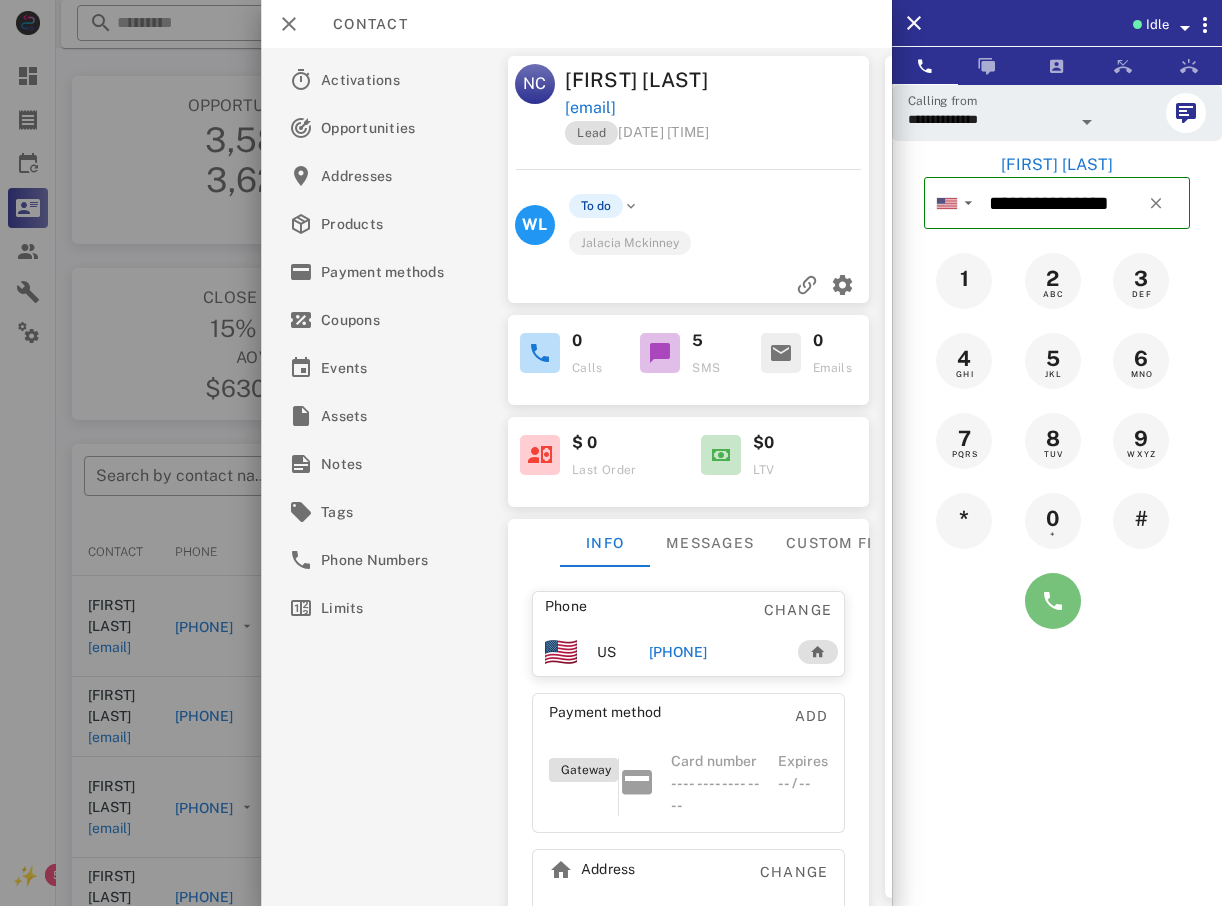 click at bounding box center [1053, 601] 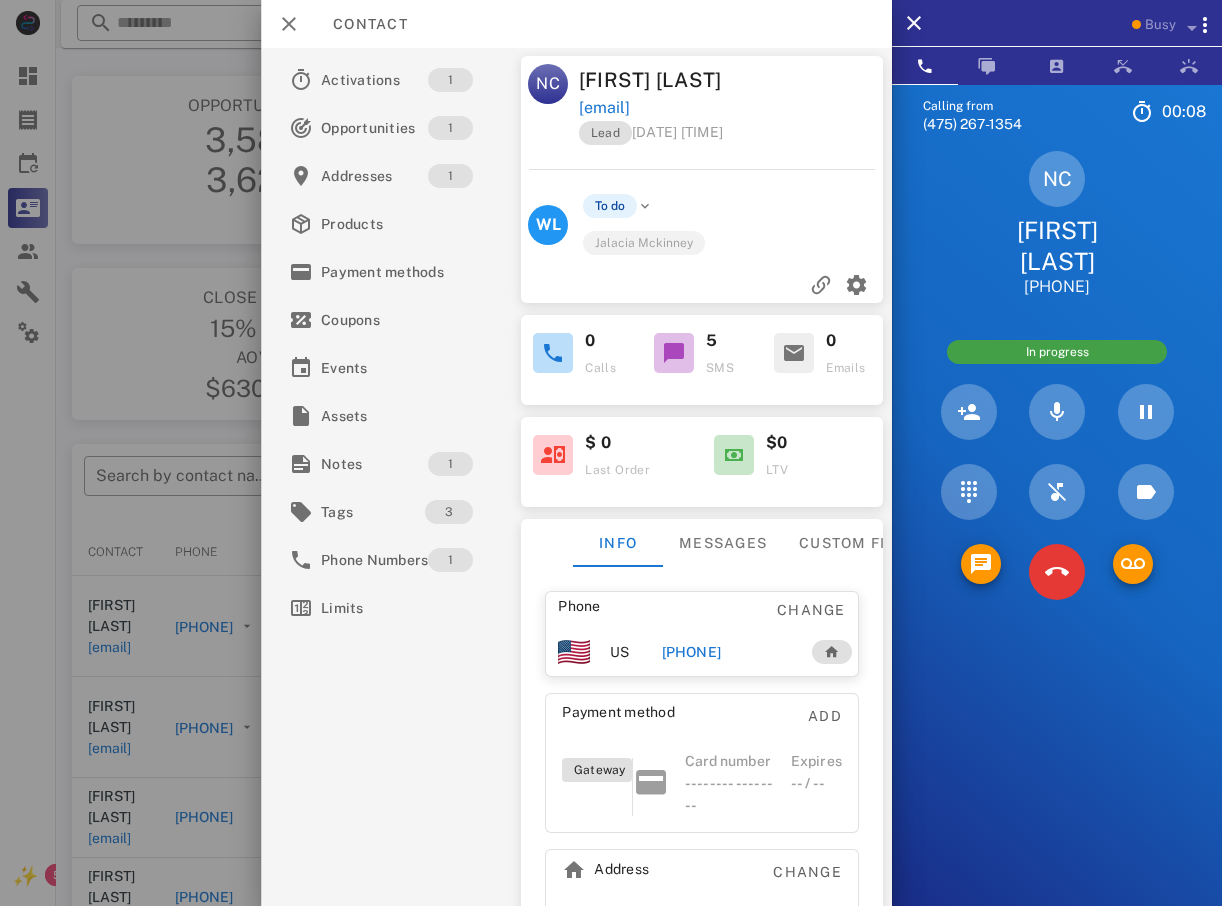 click at bounding box center [1057, 572] 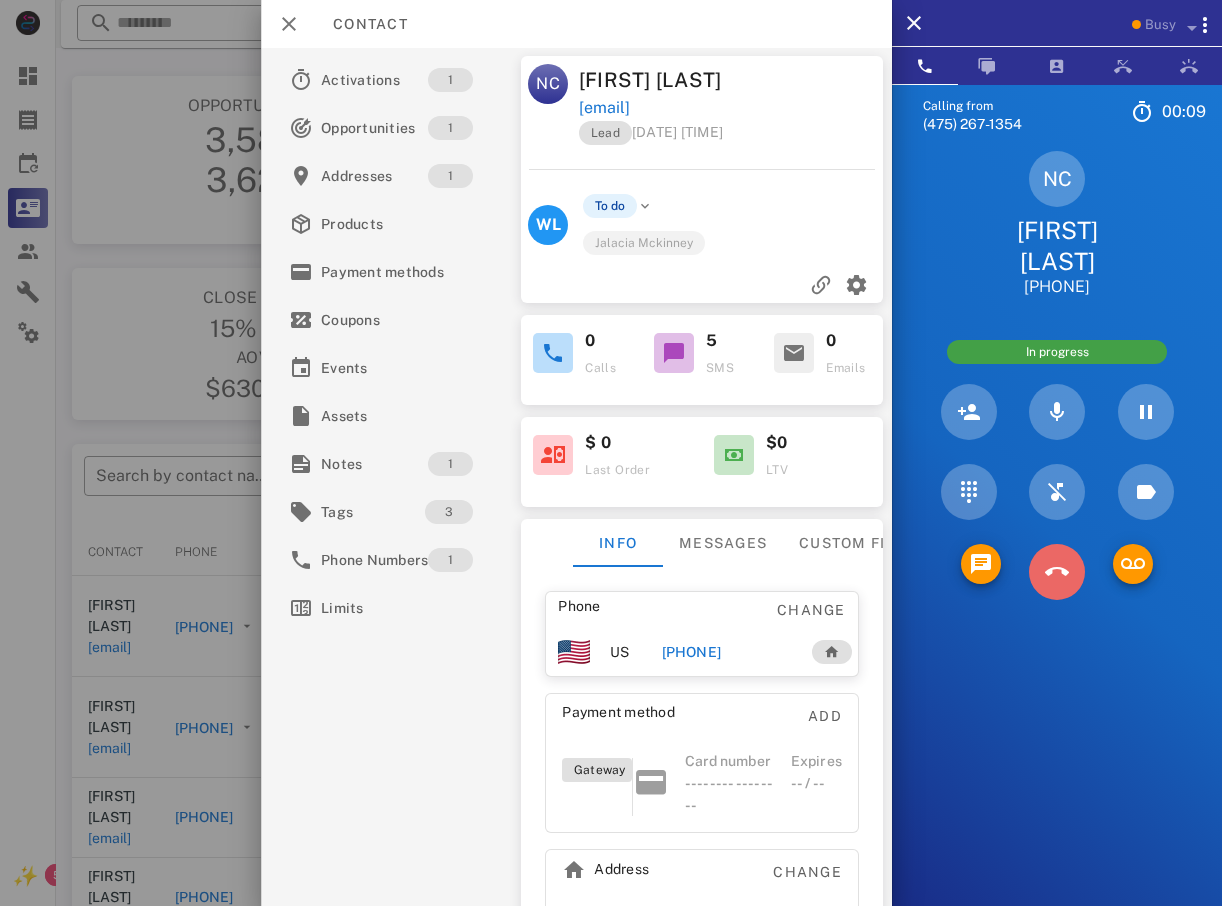 click at bounding box center (1057, 572) 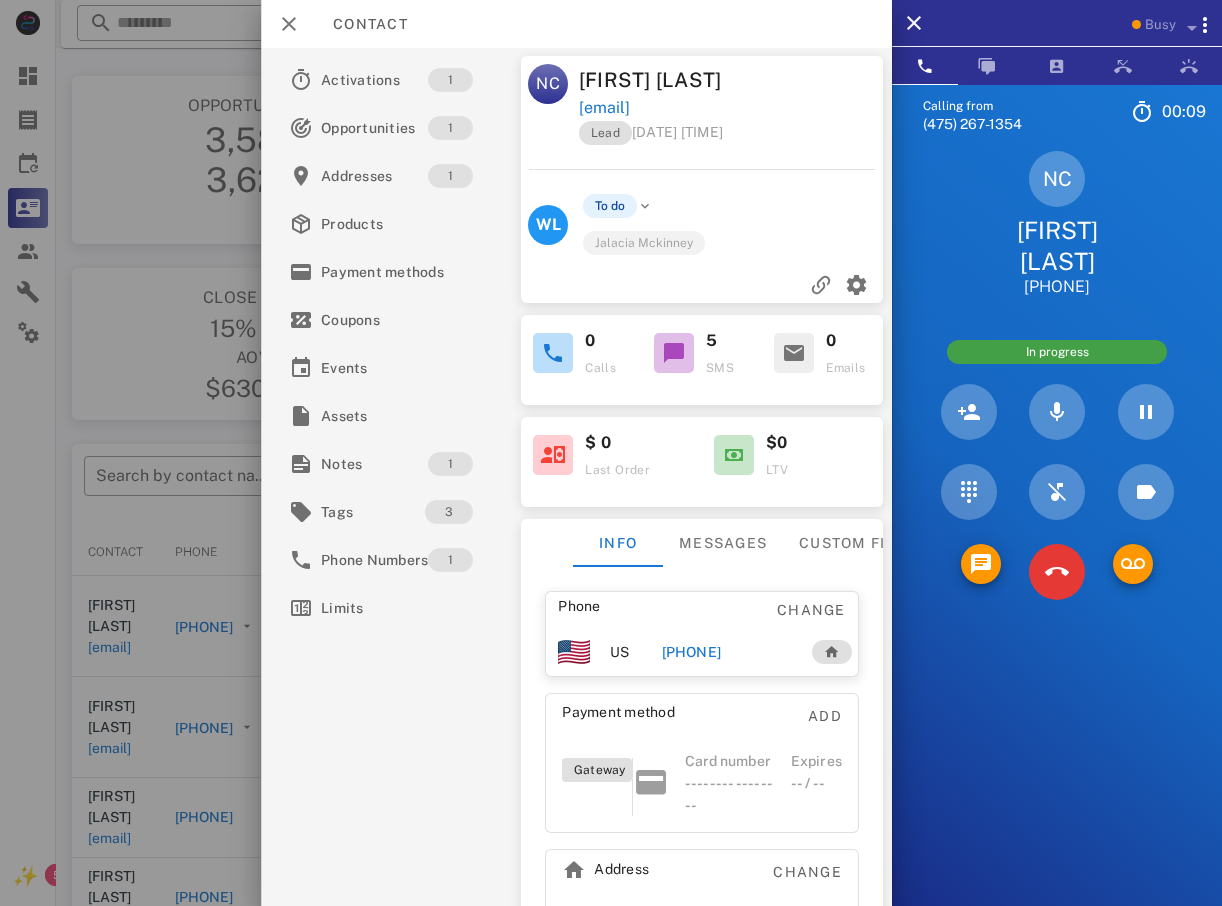 click on "JKL" at bounding box center (0, 0) 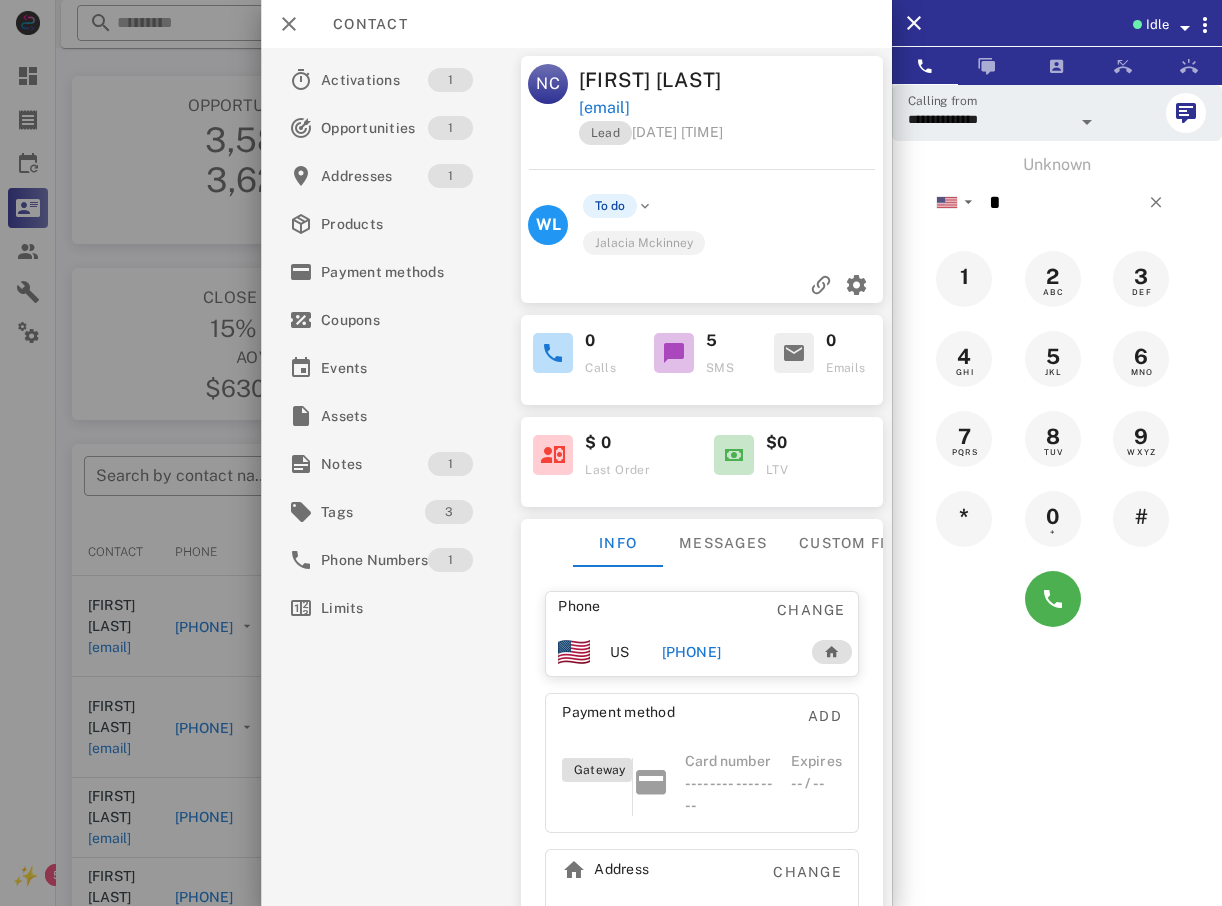 click at bounding box center (611, 453) 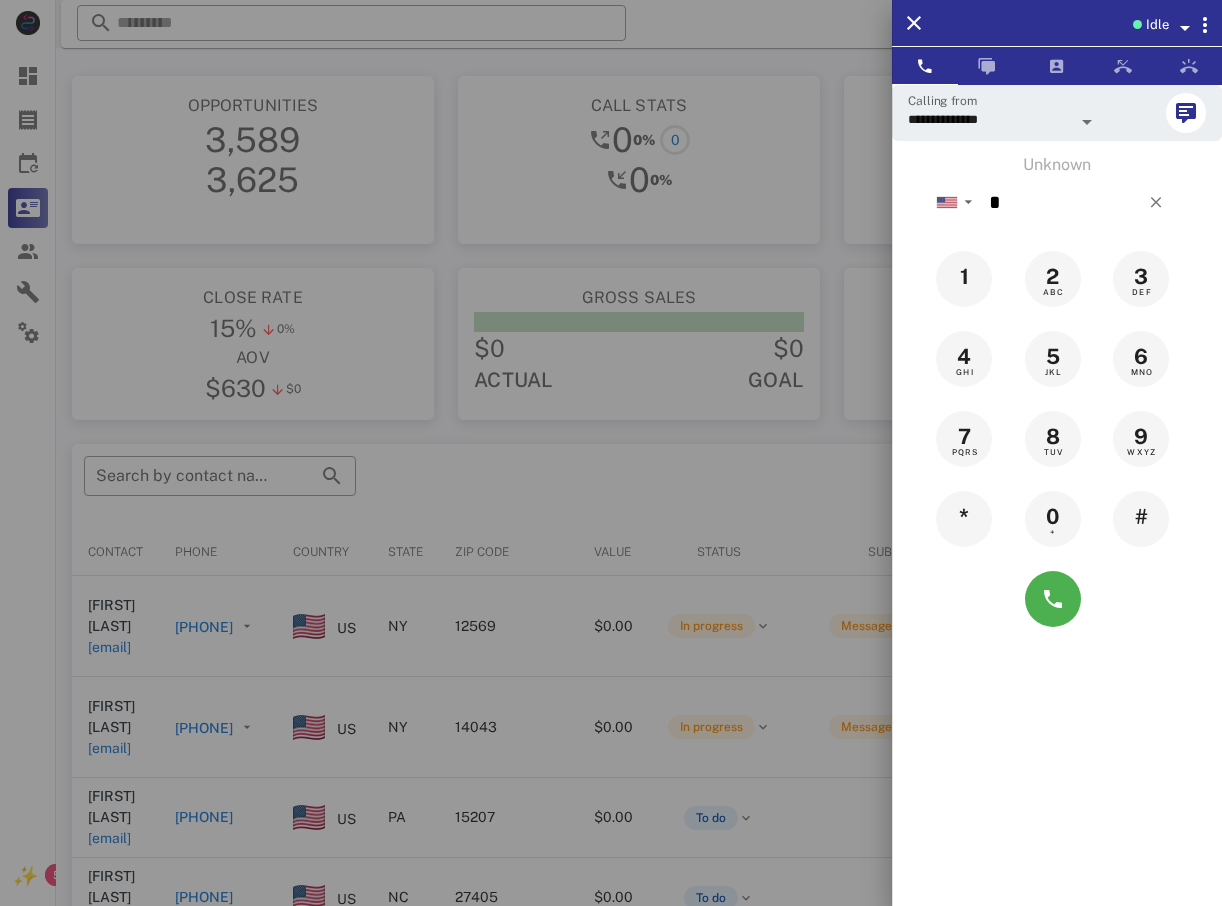 click at bounding box center [611, 453] 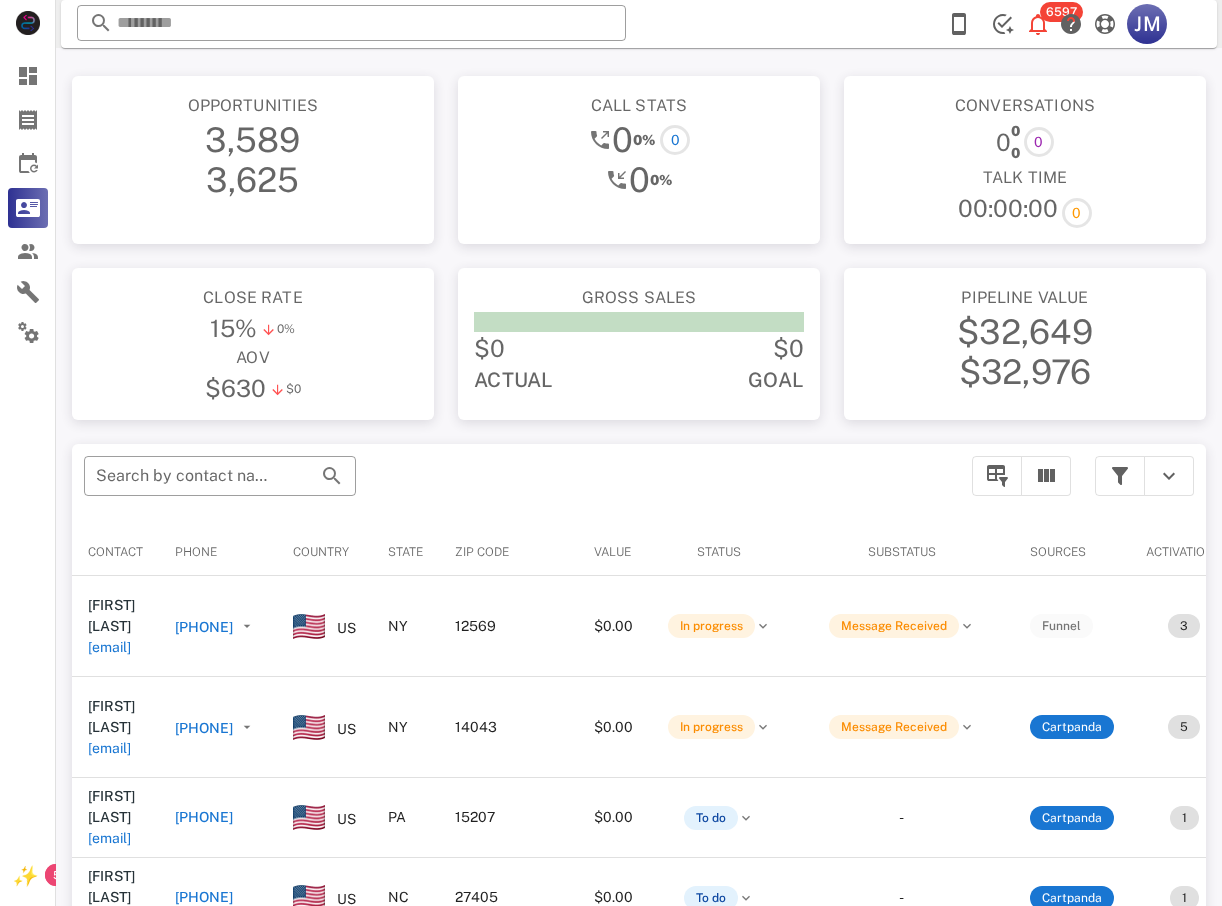 click on "[PHONE]" at bounding box center (204, 728) 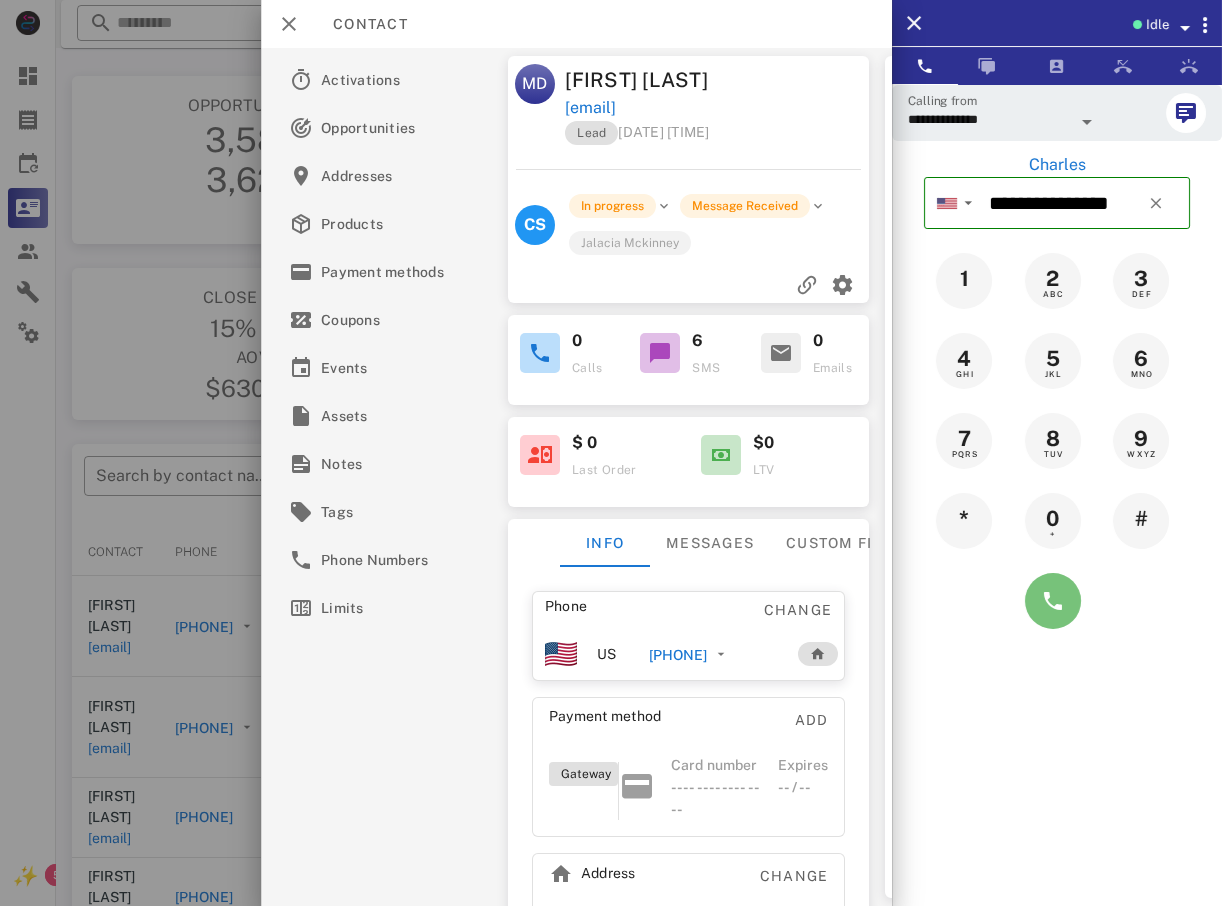click at bounding box center [1053, 601] 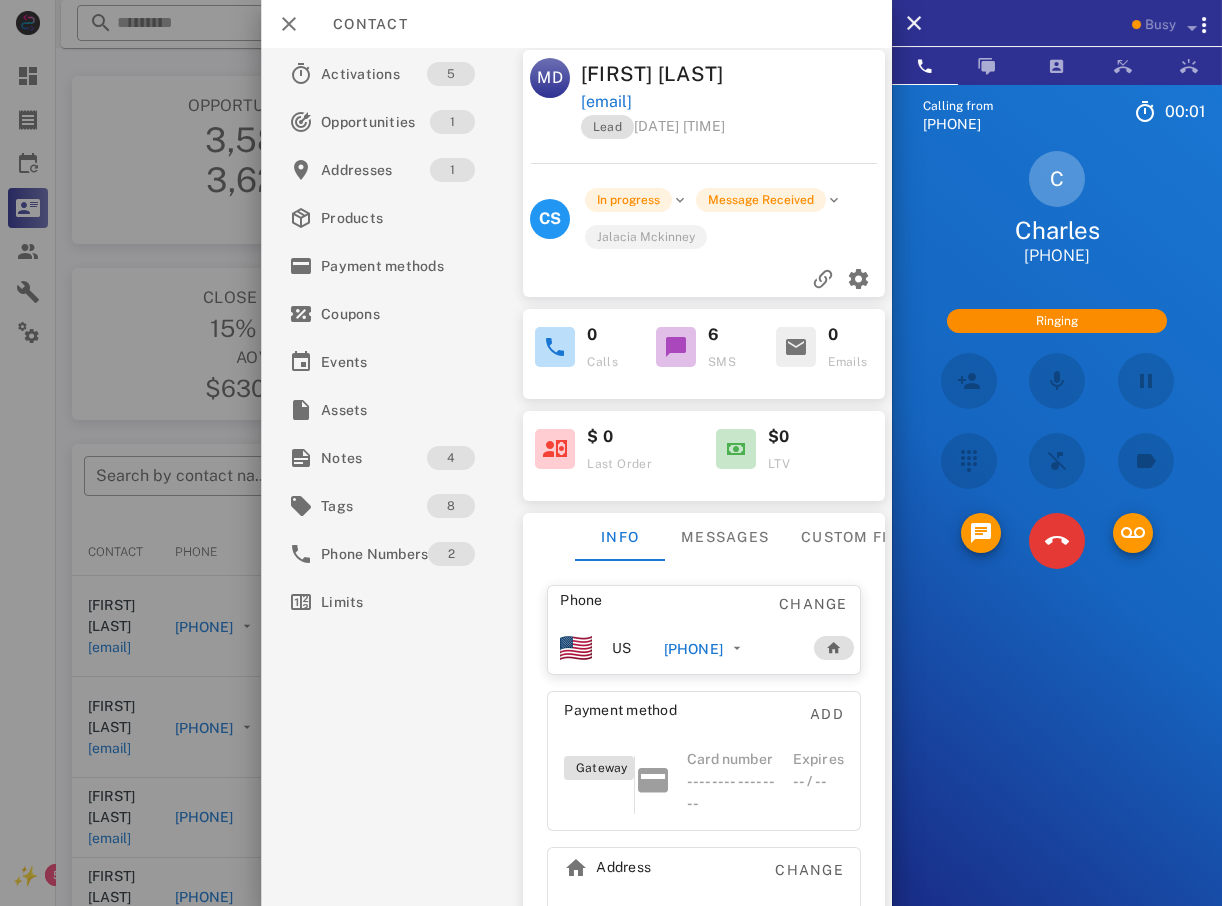 scroll, scrollTop: 0, scrollLeft: 0, axis: both 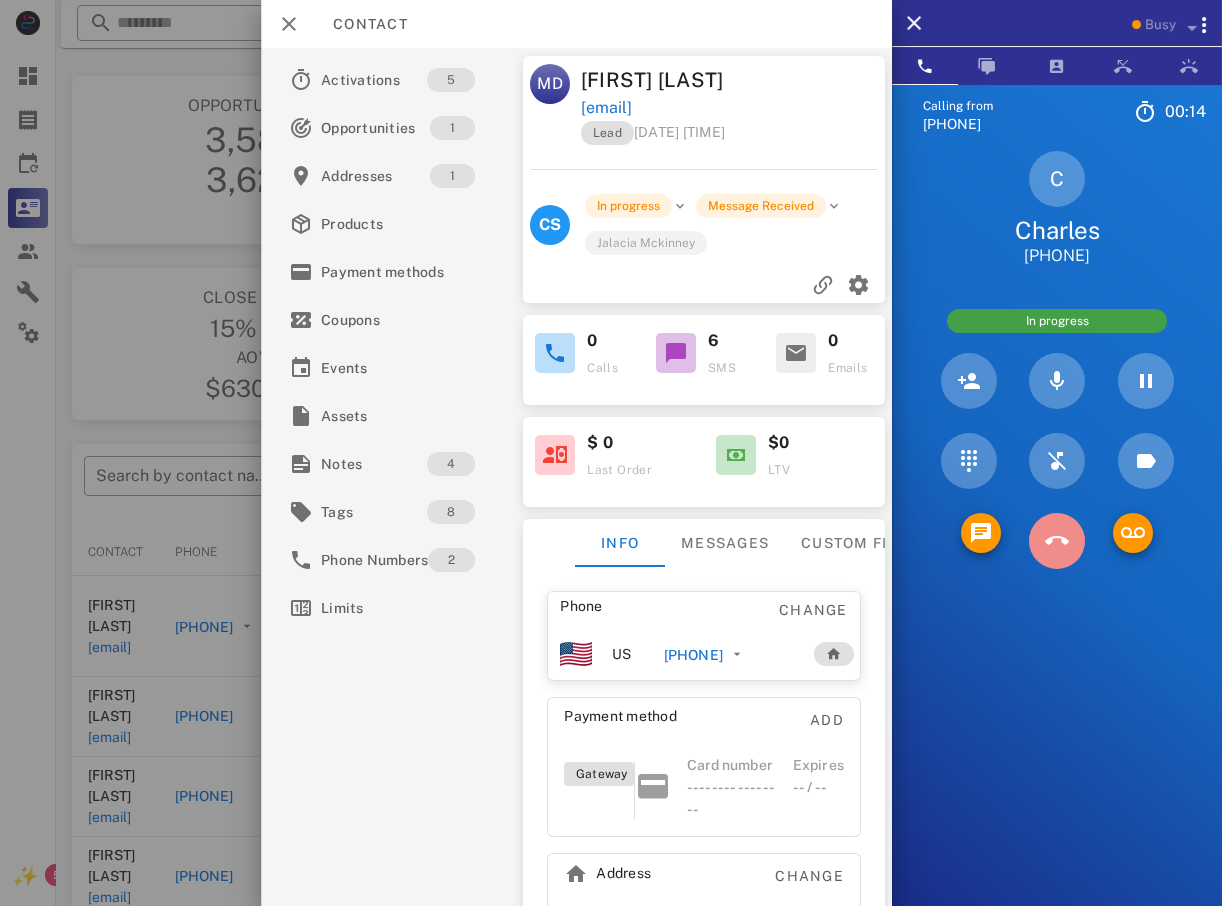 drag, startPoint x: 1068, startPoint y: 554, endPoint x: 978, endPoint y: 561, distance: 90.27181 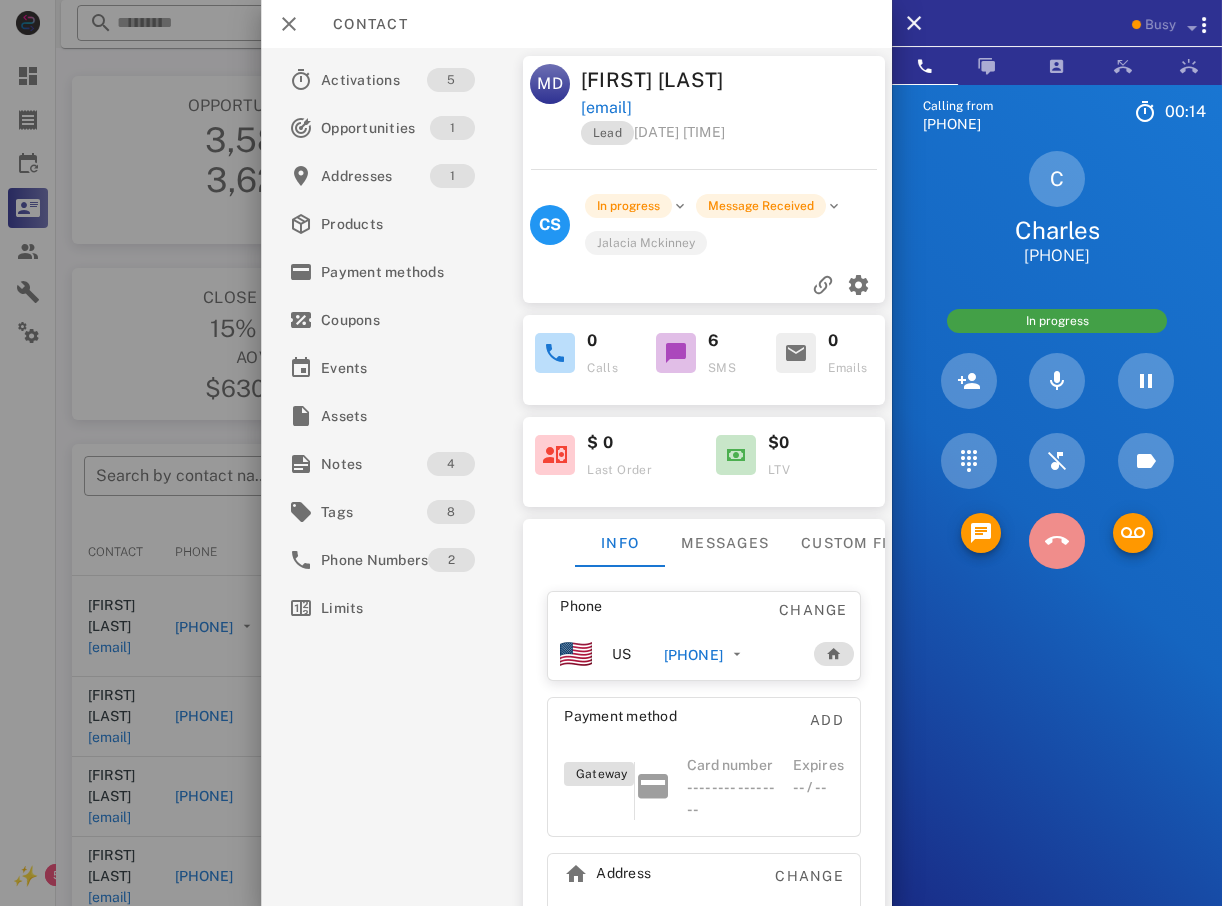 click at bounding box center (1057, 541) 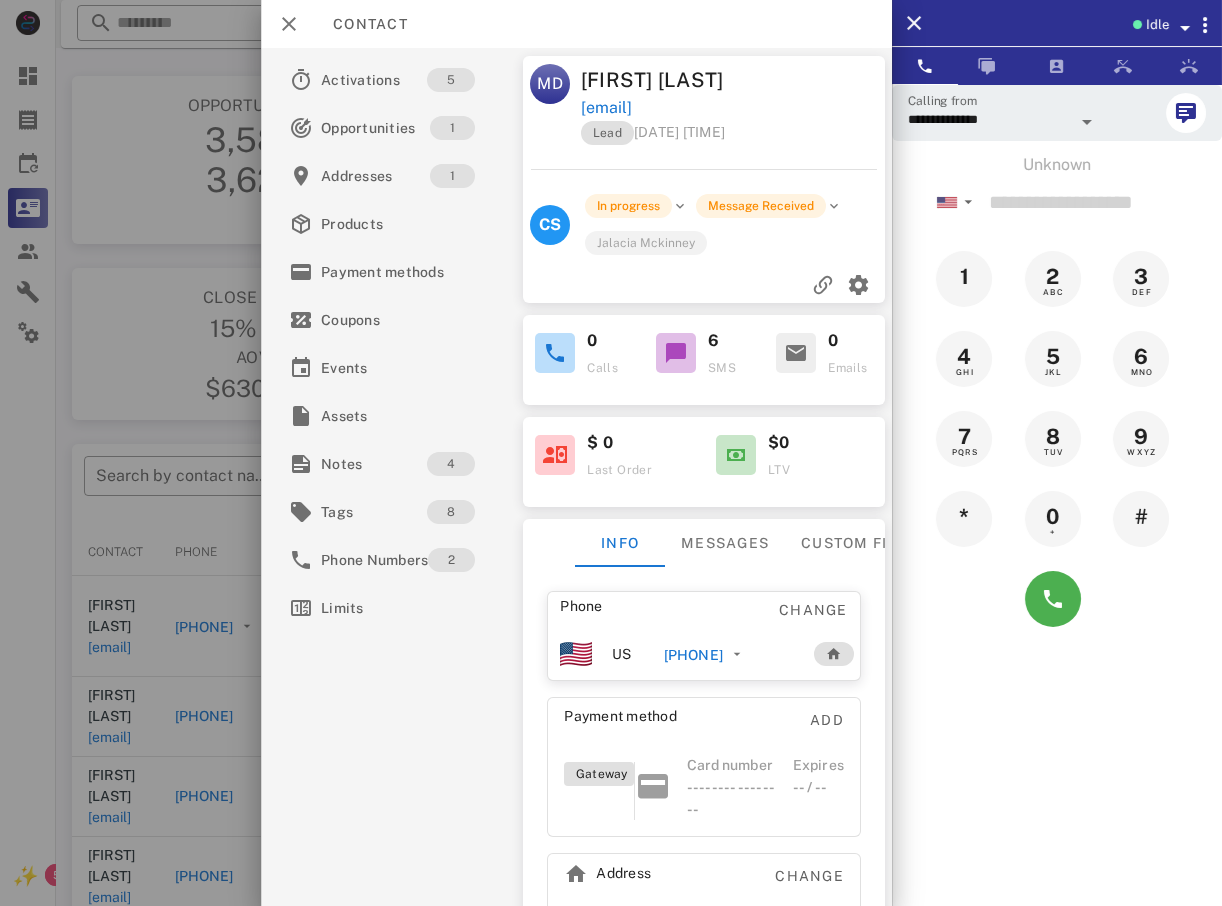 click at bounding box center (611, 453) 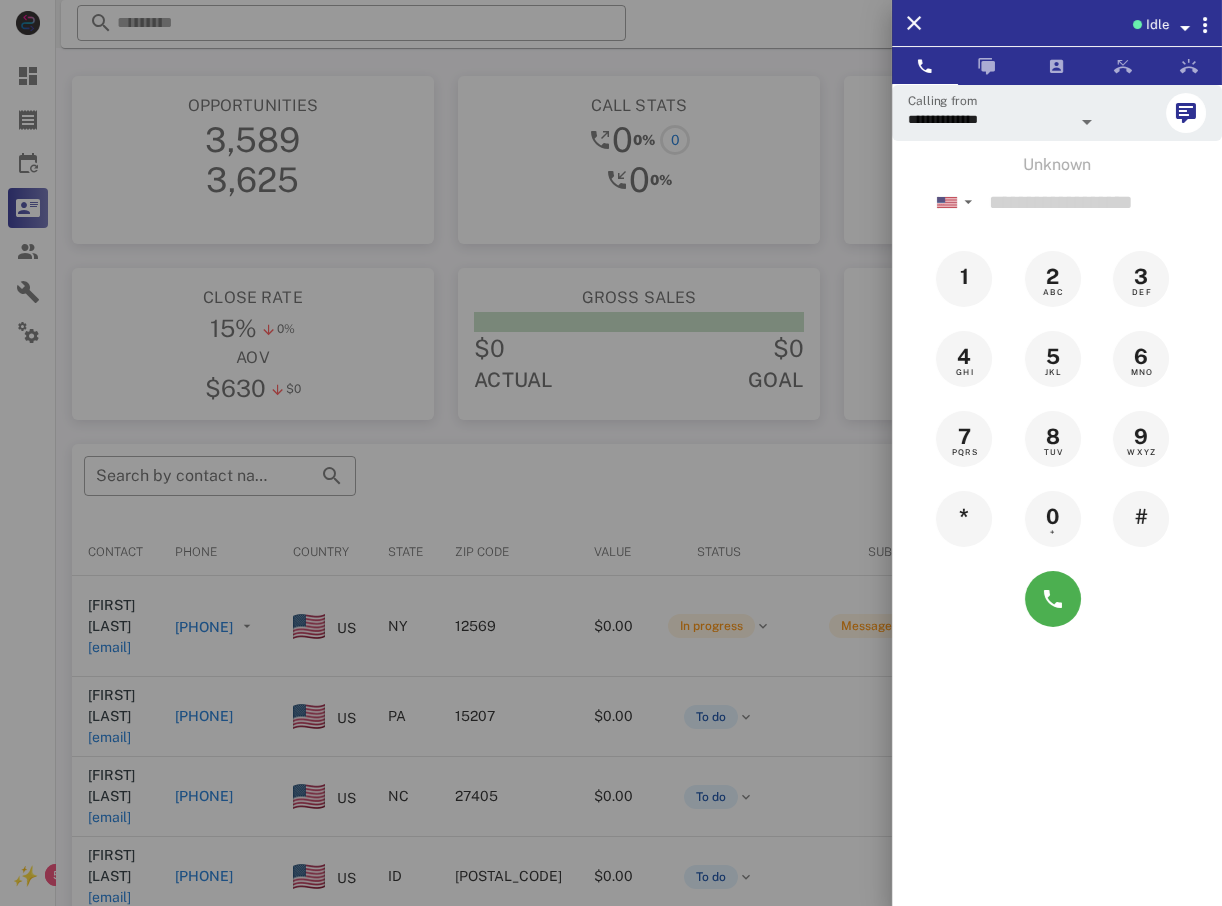 click at bounding box center [611, 453] 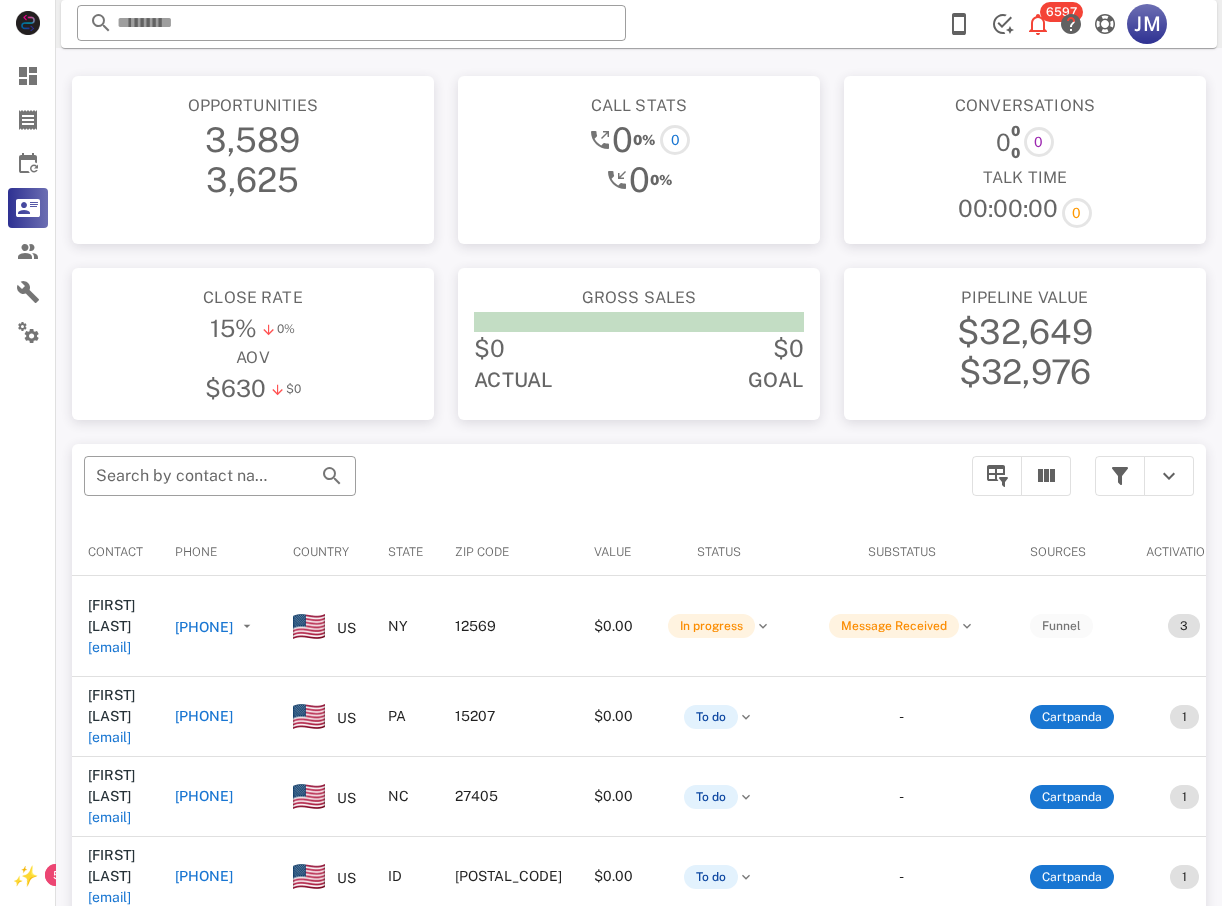 click on "[PHONE]" at bounding box center (204, 716) 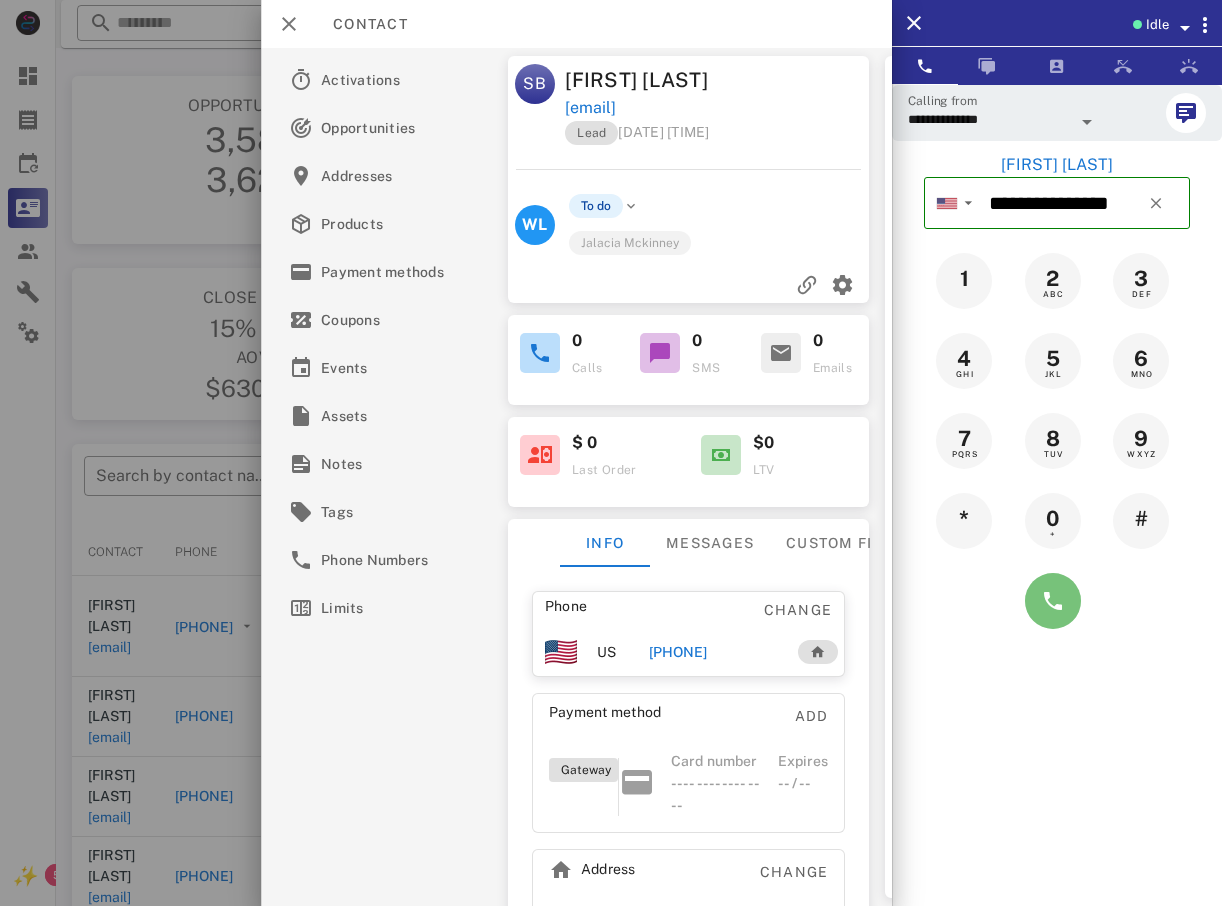 click at bounding box center (1053, 601) 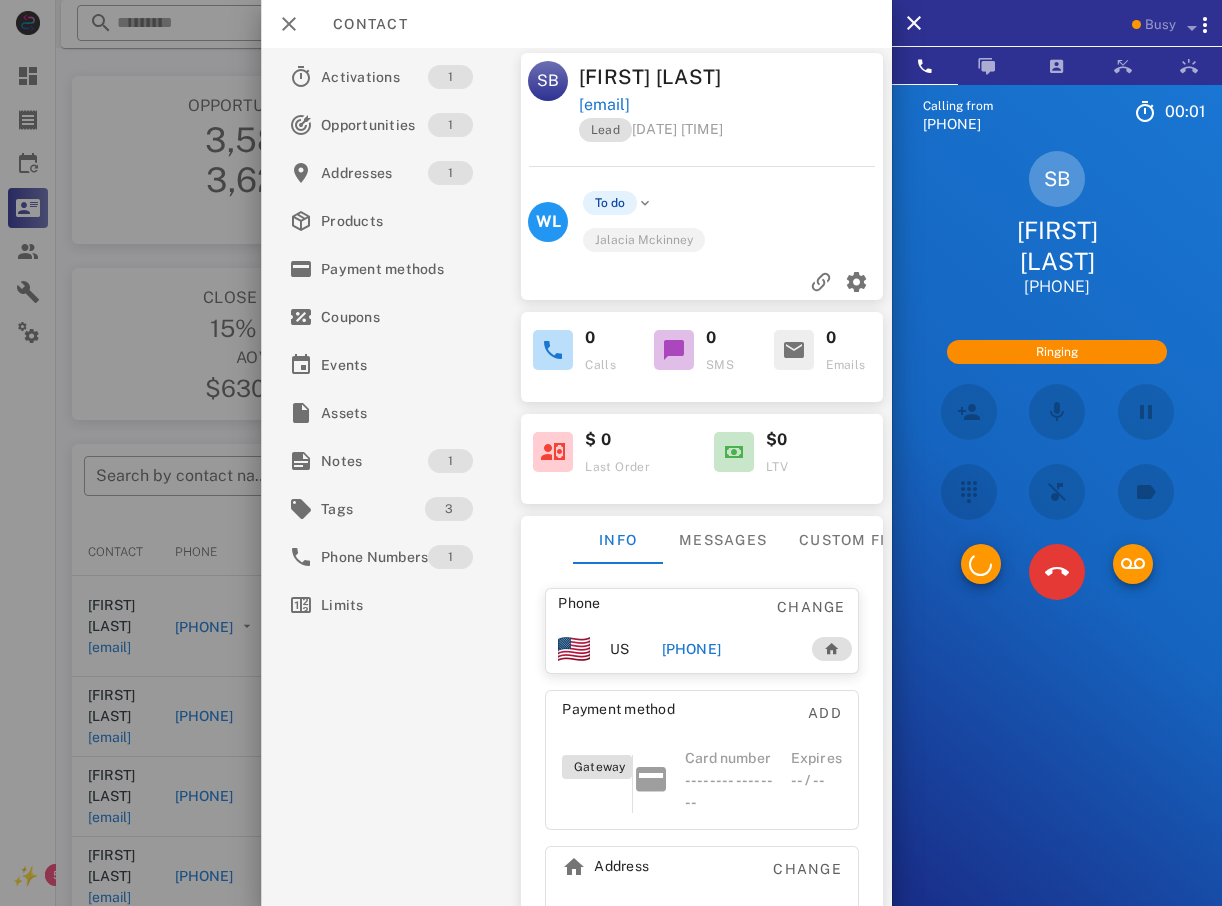 scroll, scrollTop: 0, scrollLeft: 0, axis: both 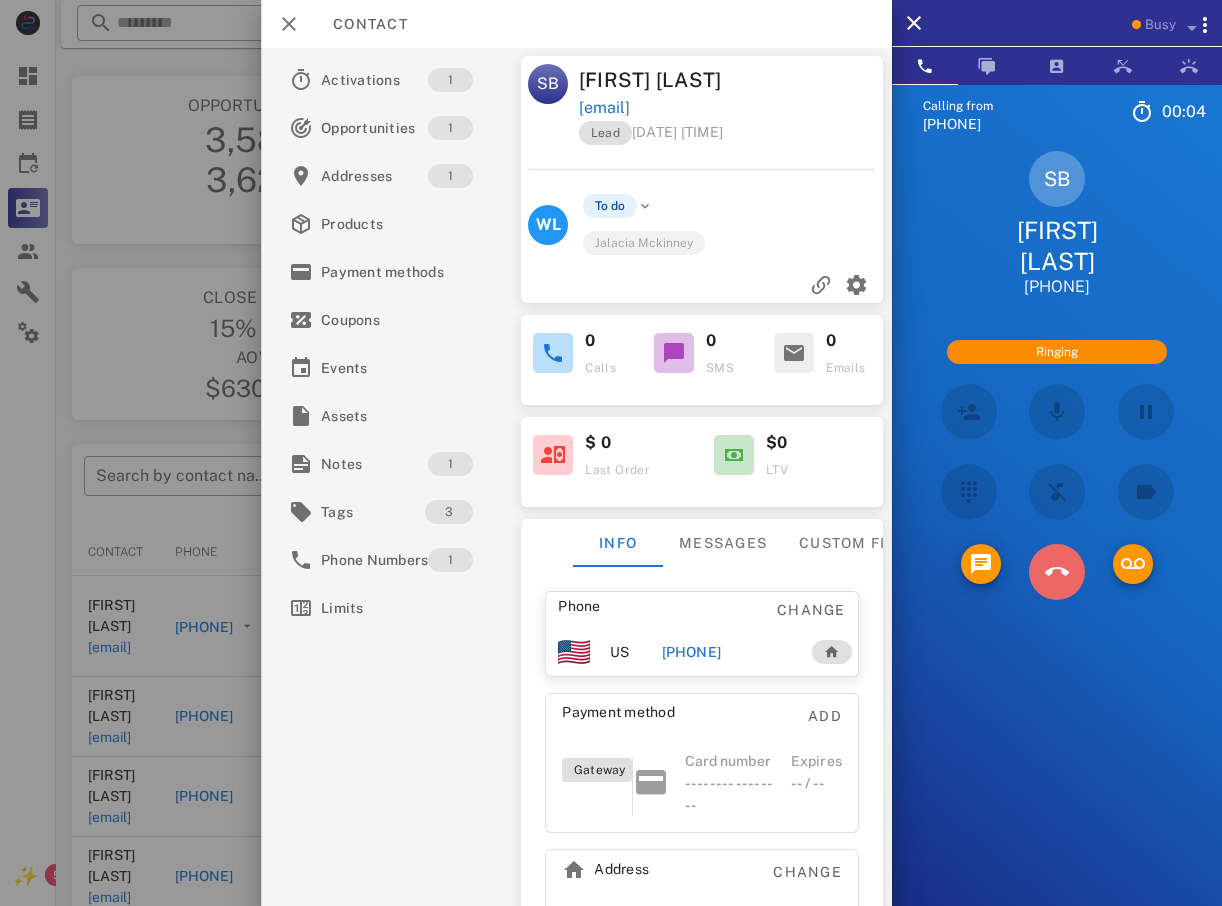 click at bounding box center [1057, 572] 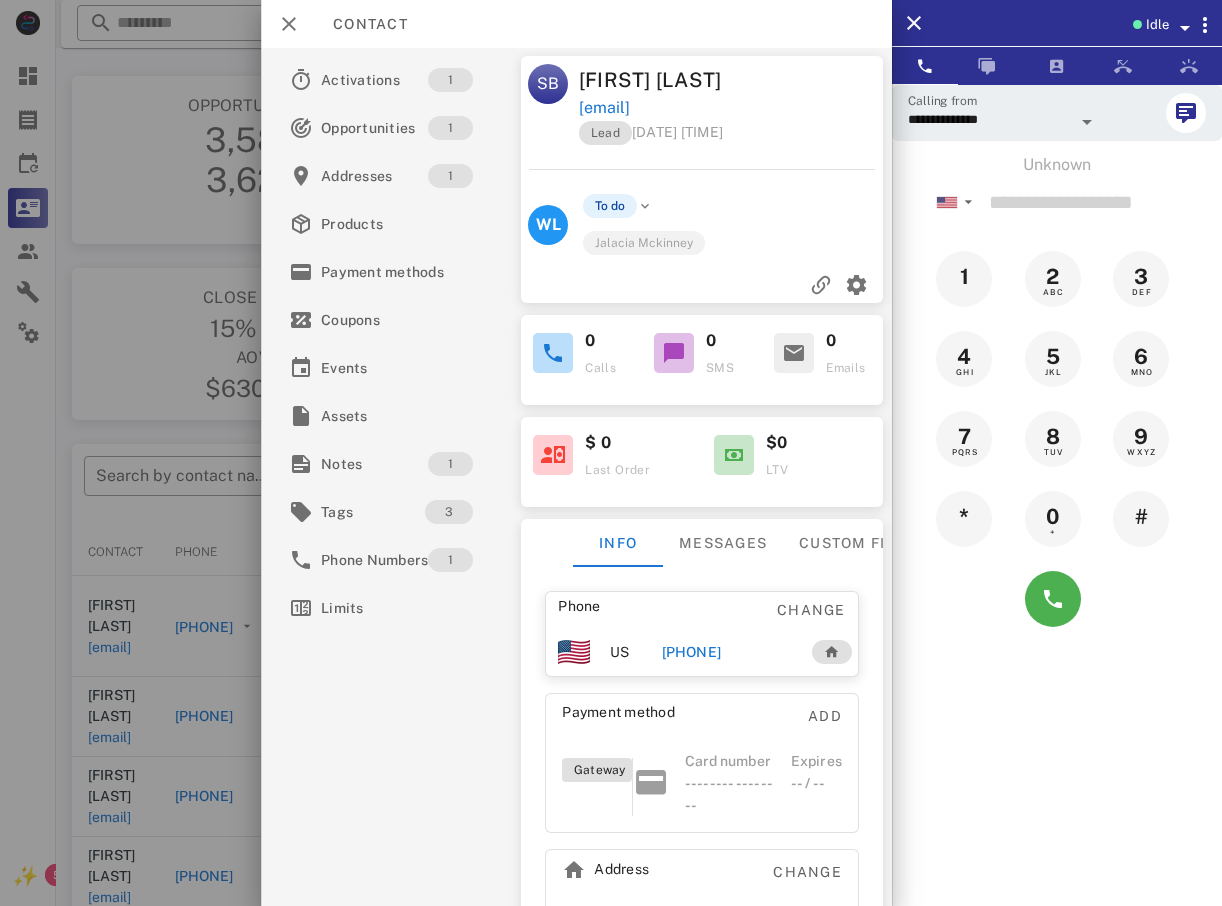 click on "**********" at bounding box center [576, 477] 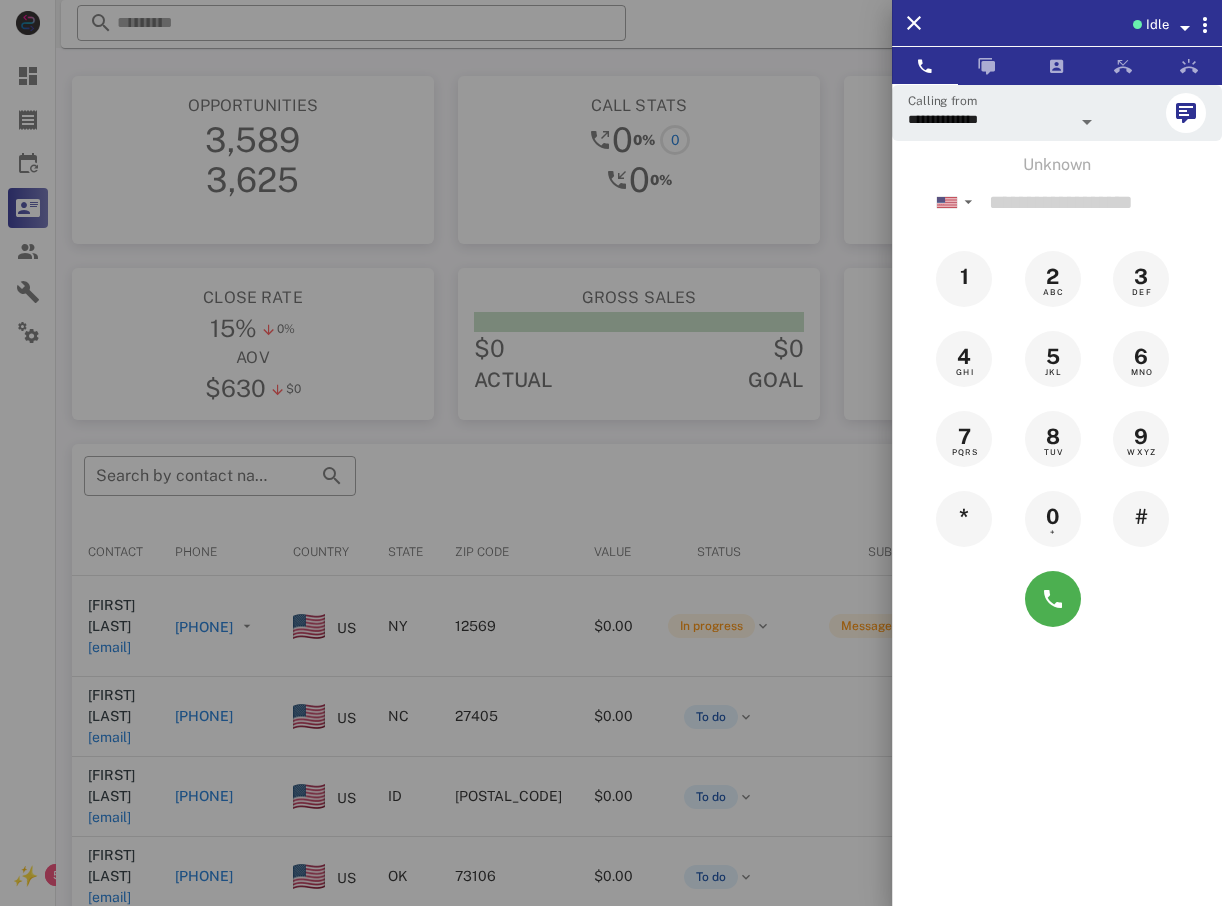 click at bounding box center (611, 453) 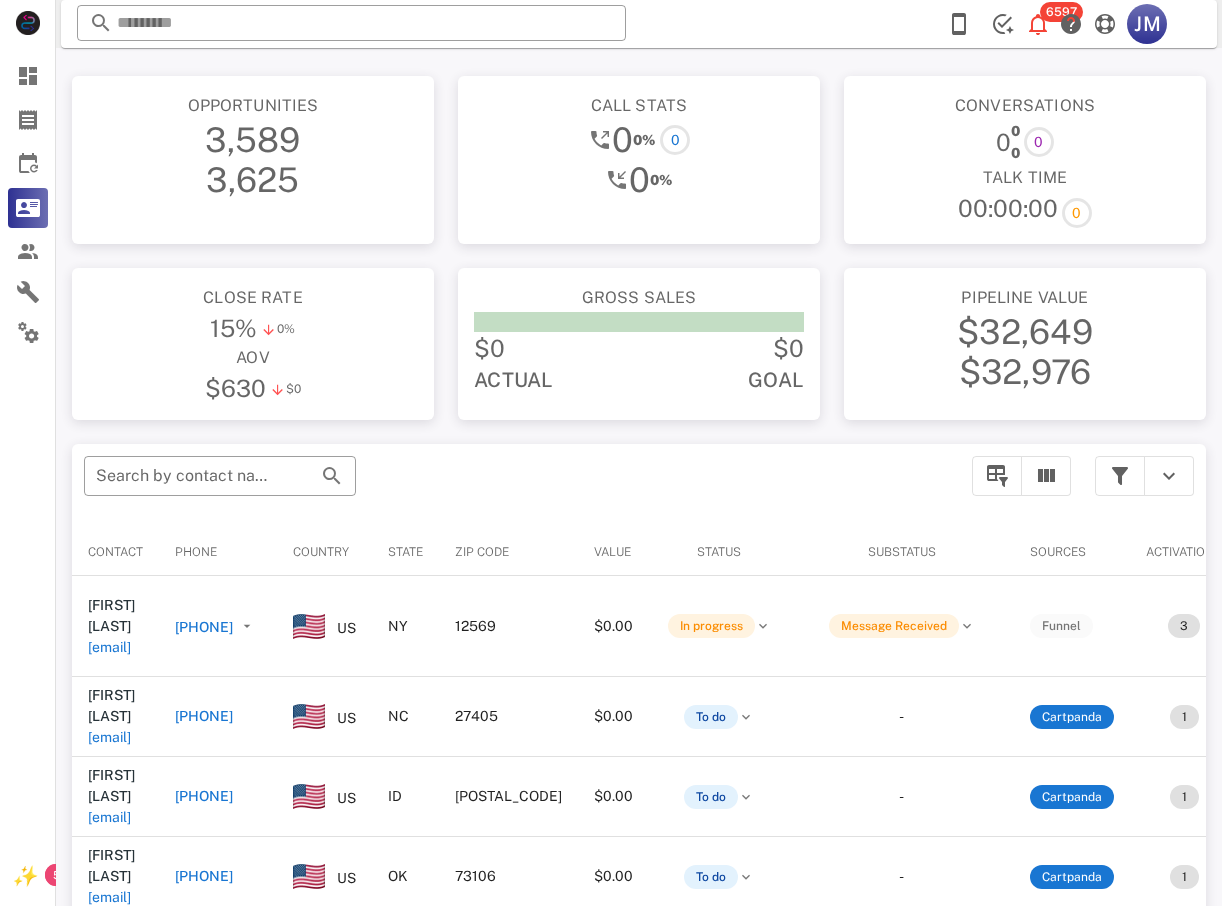 drag, startPoint x: 250, startPoint y: 641, endPoint x: 366, endPoint y: 714, distance: 137.05838 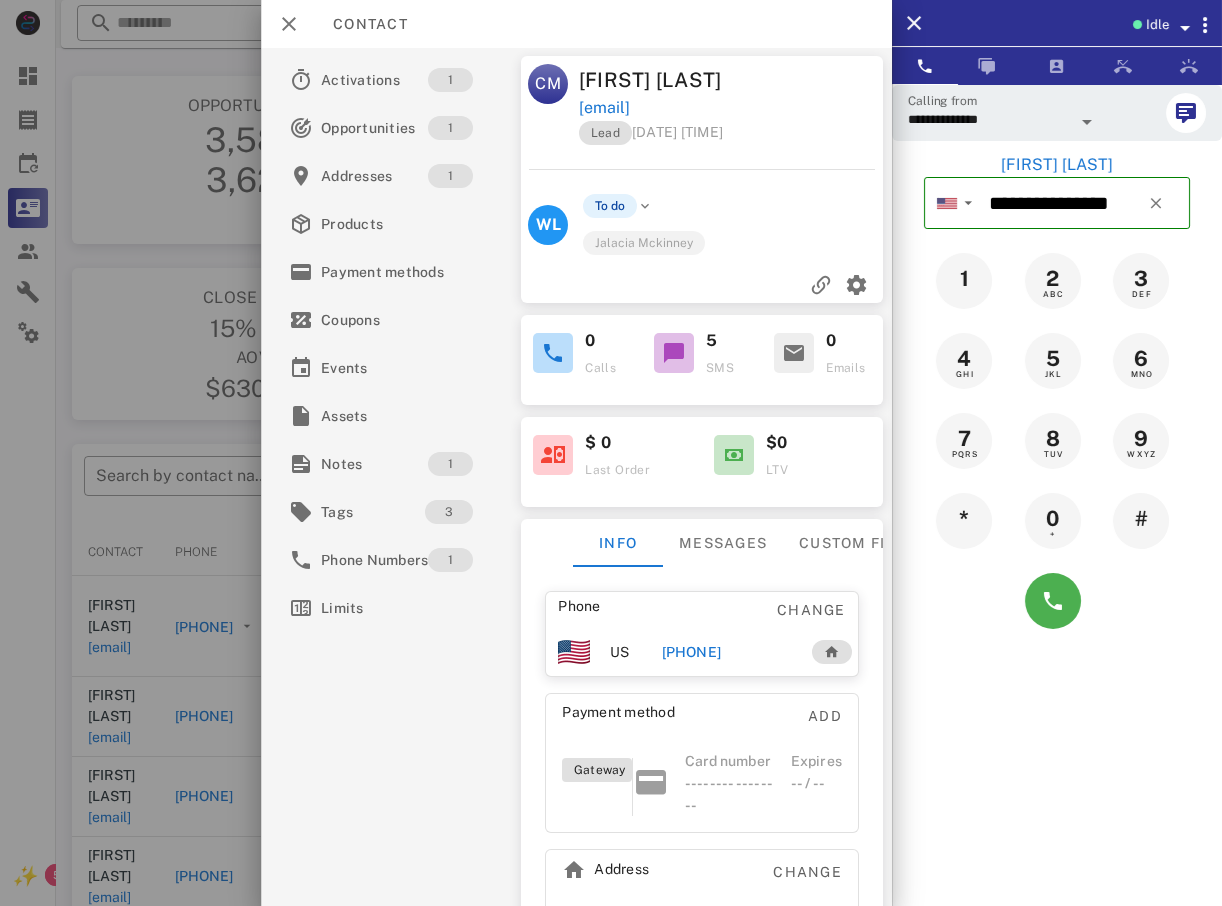 click at bounding box center (1057, 601) 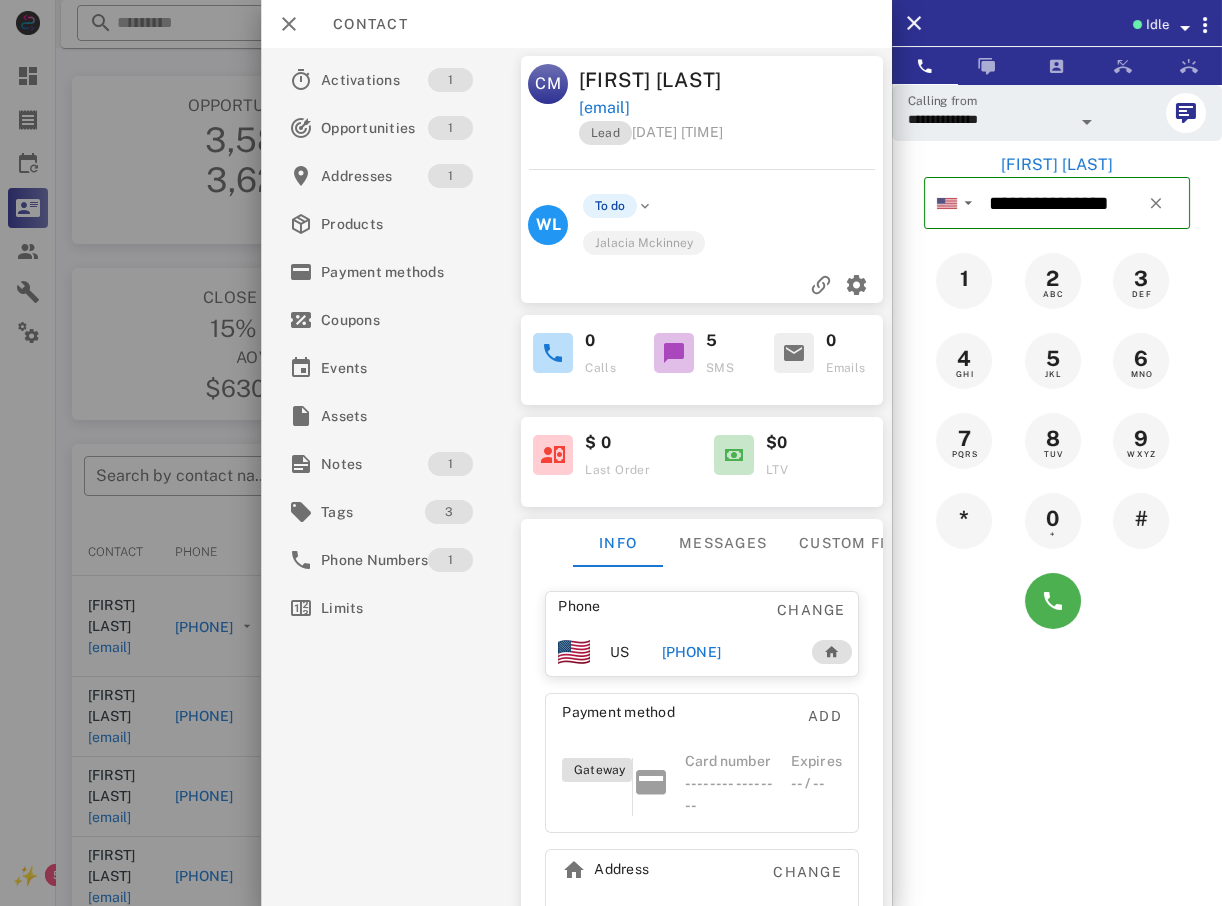click at bounding box center (1057, 601) 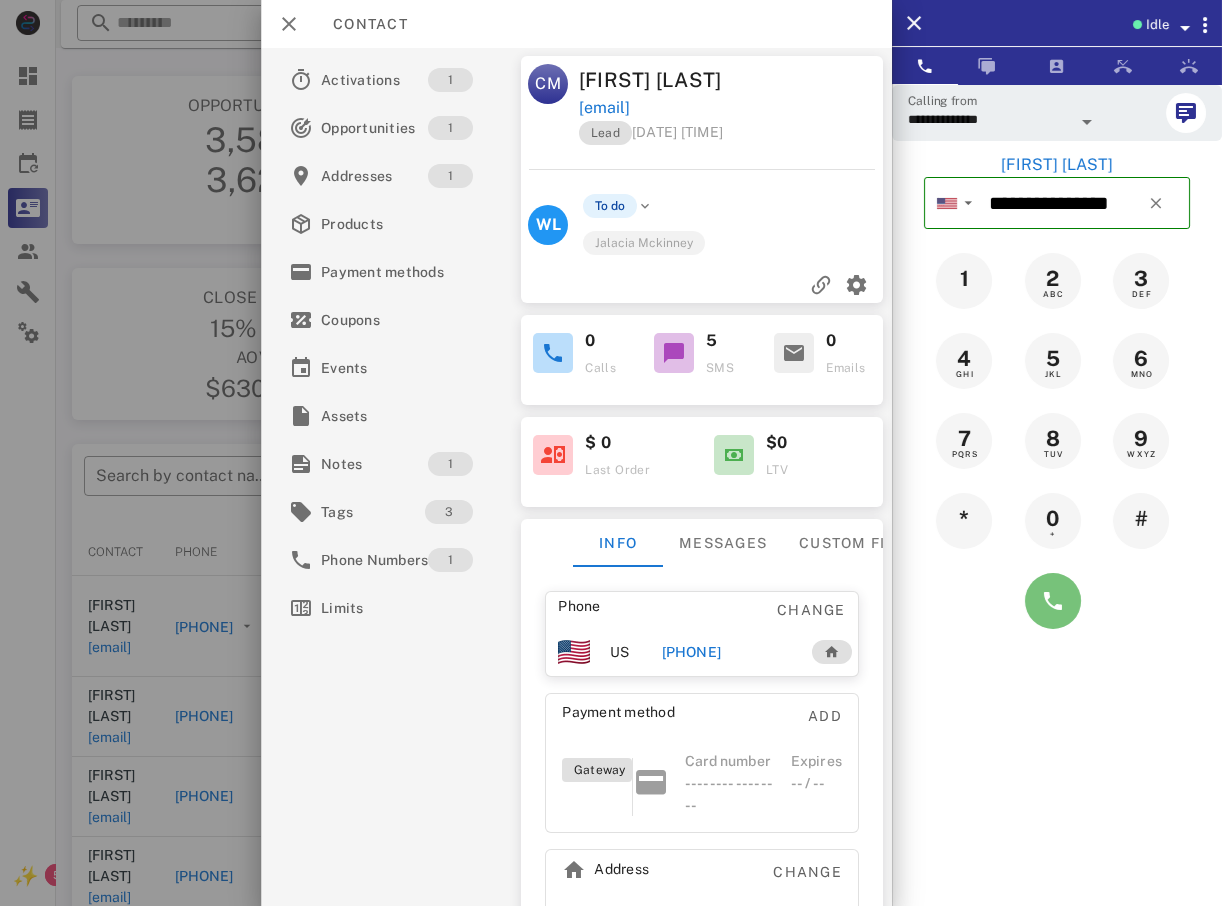 click at bounding box center (1053, 601) 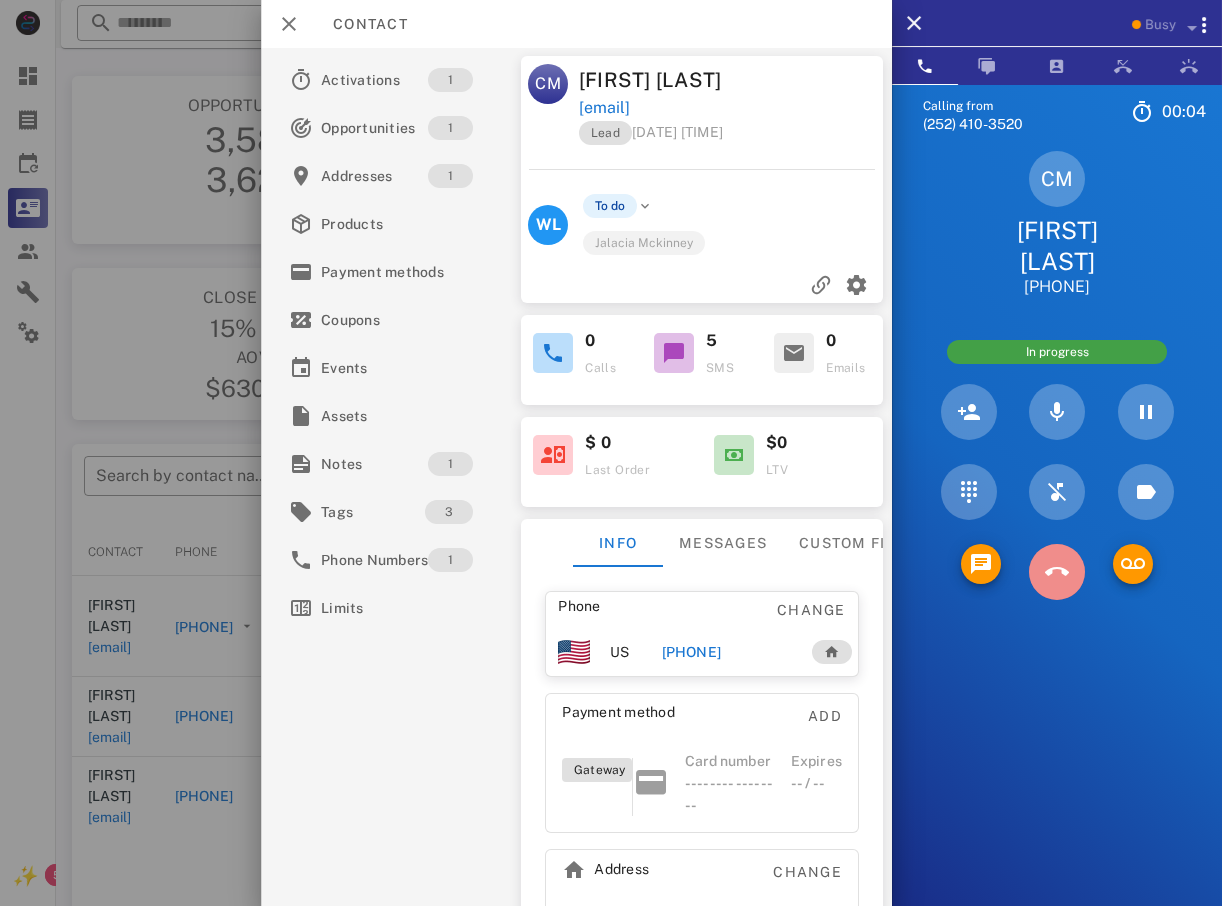 click at bounding box center [1057, 572] 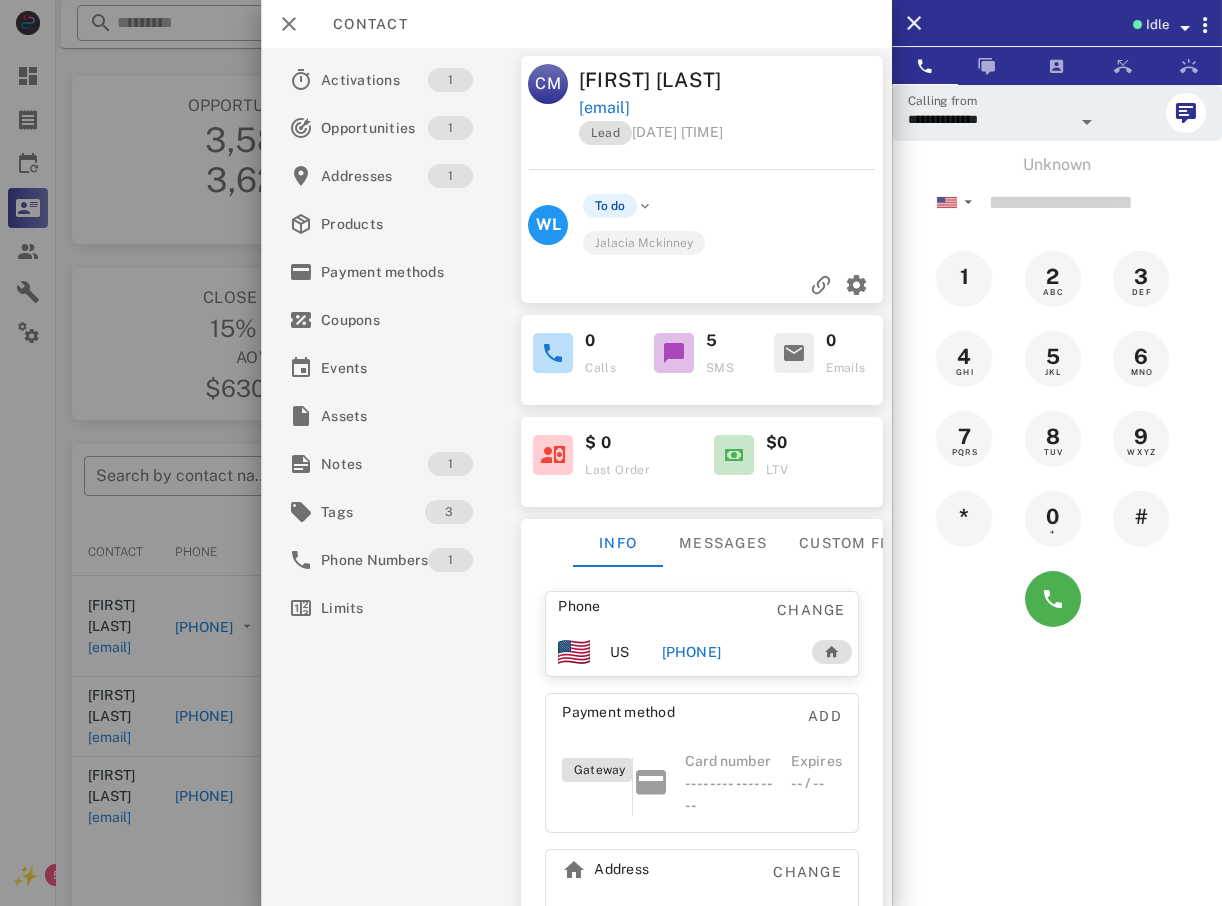 click at bounding box center (611, 453) 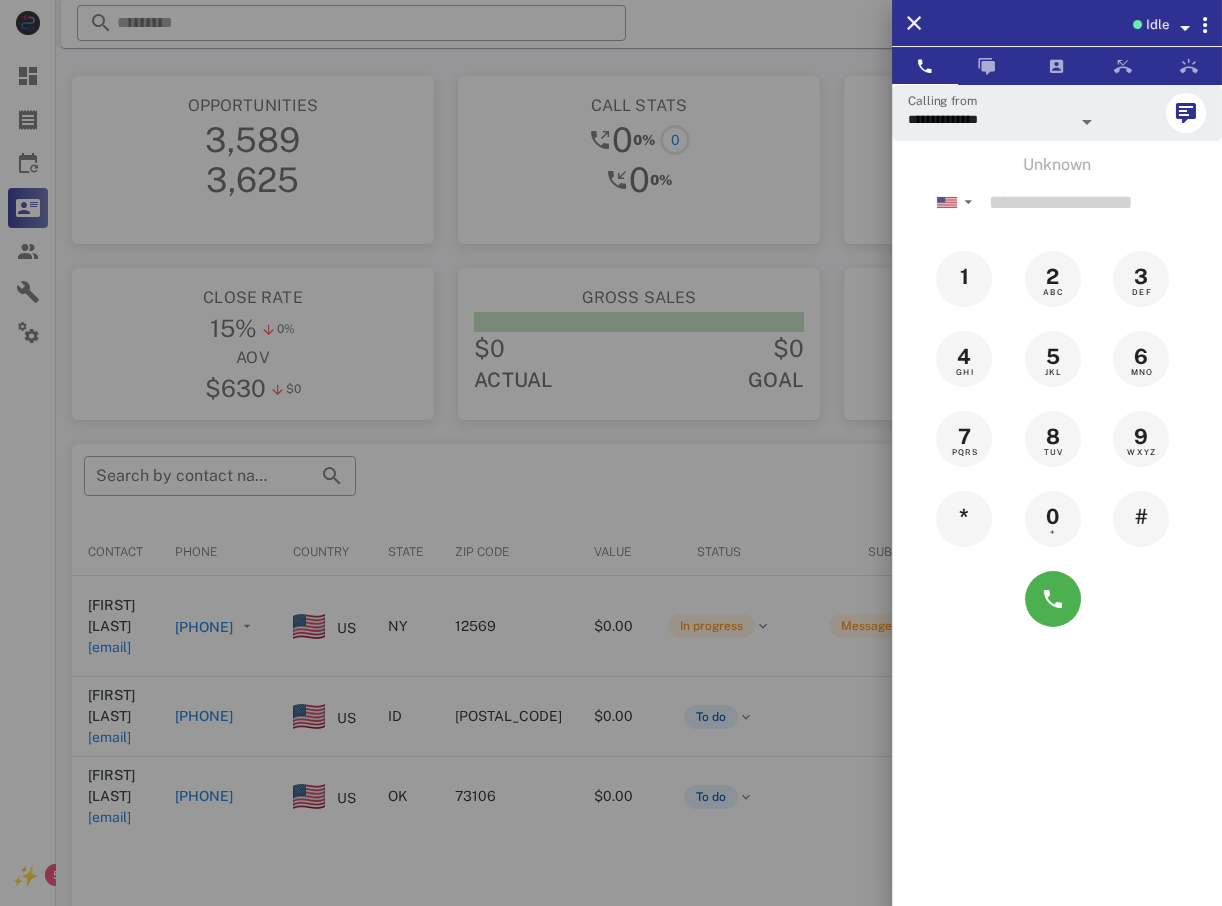 click at bounding box center [611, 453] 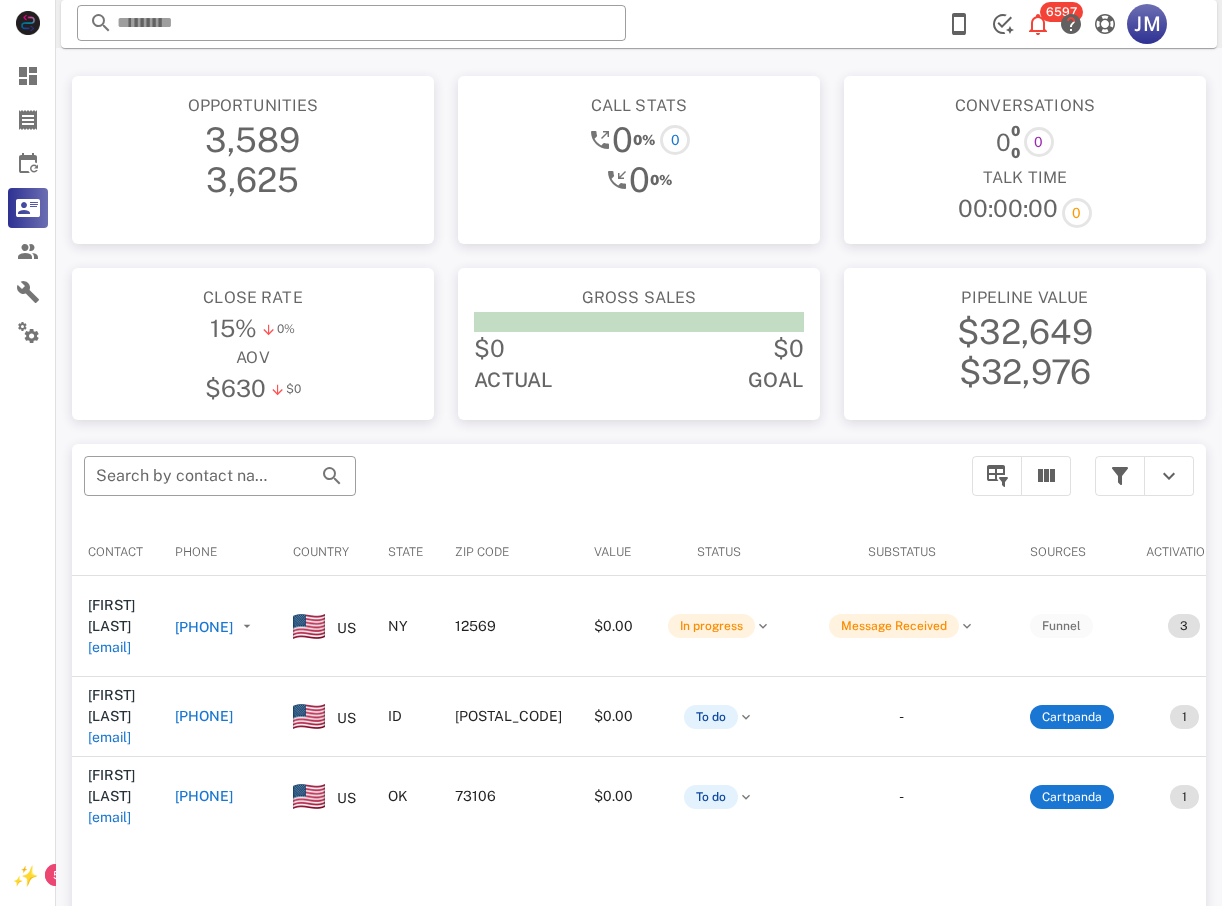click on "[PHONE]" at bounding box center (204, 796) 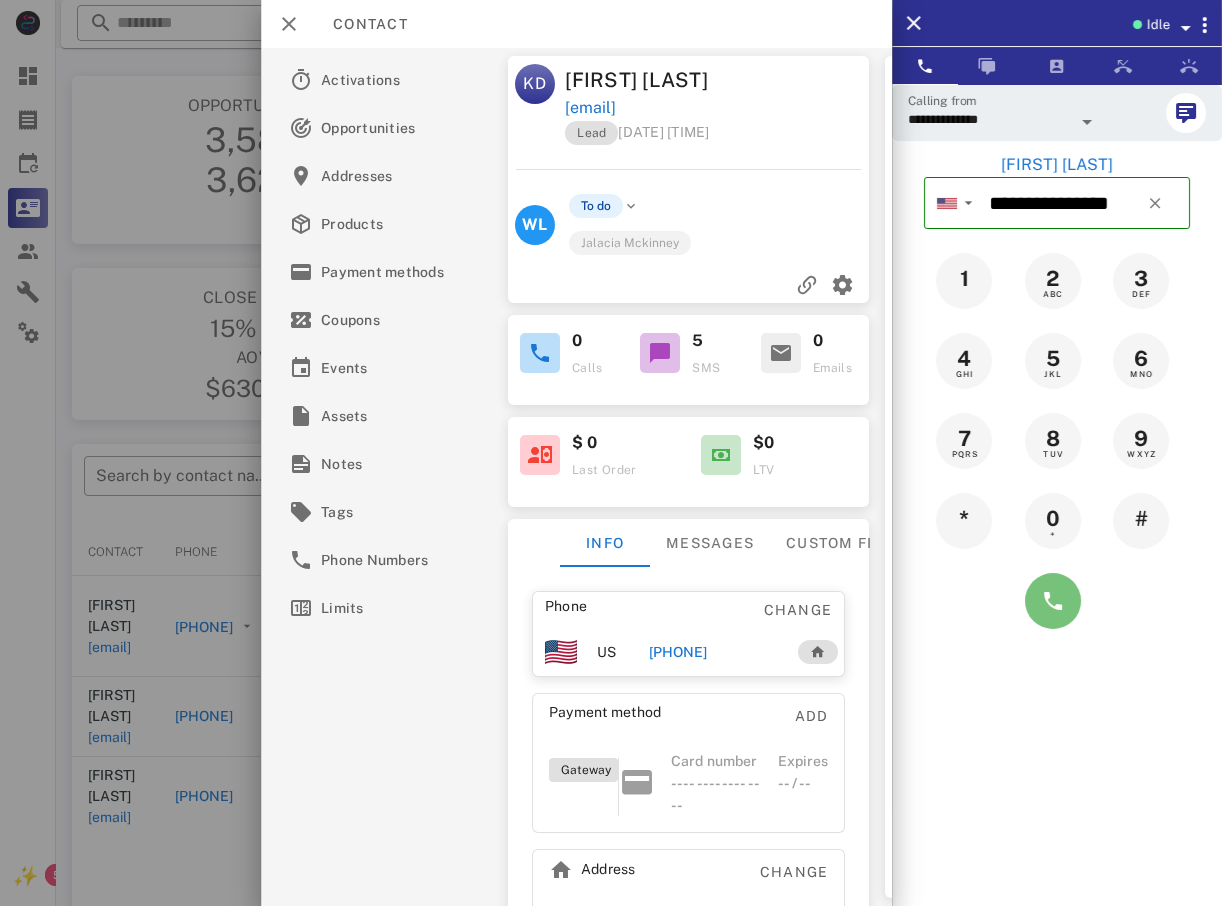 click at bounding box center (1053, 601) 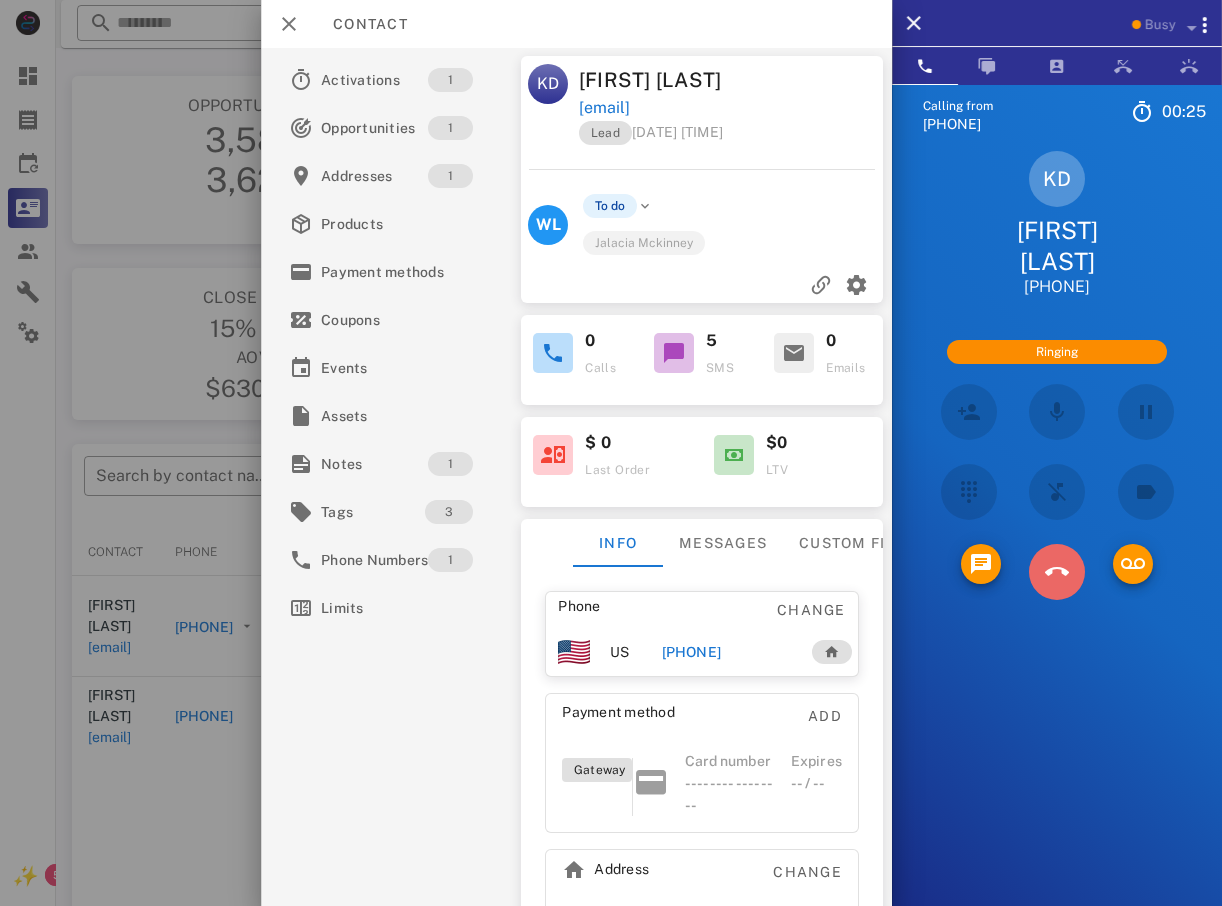click at bounding box center (1057, 572) 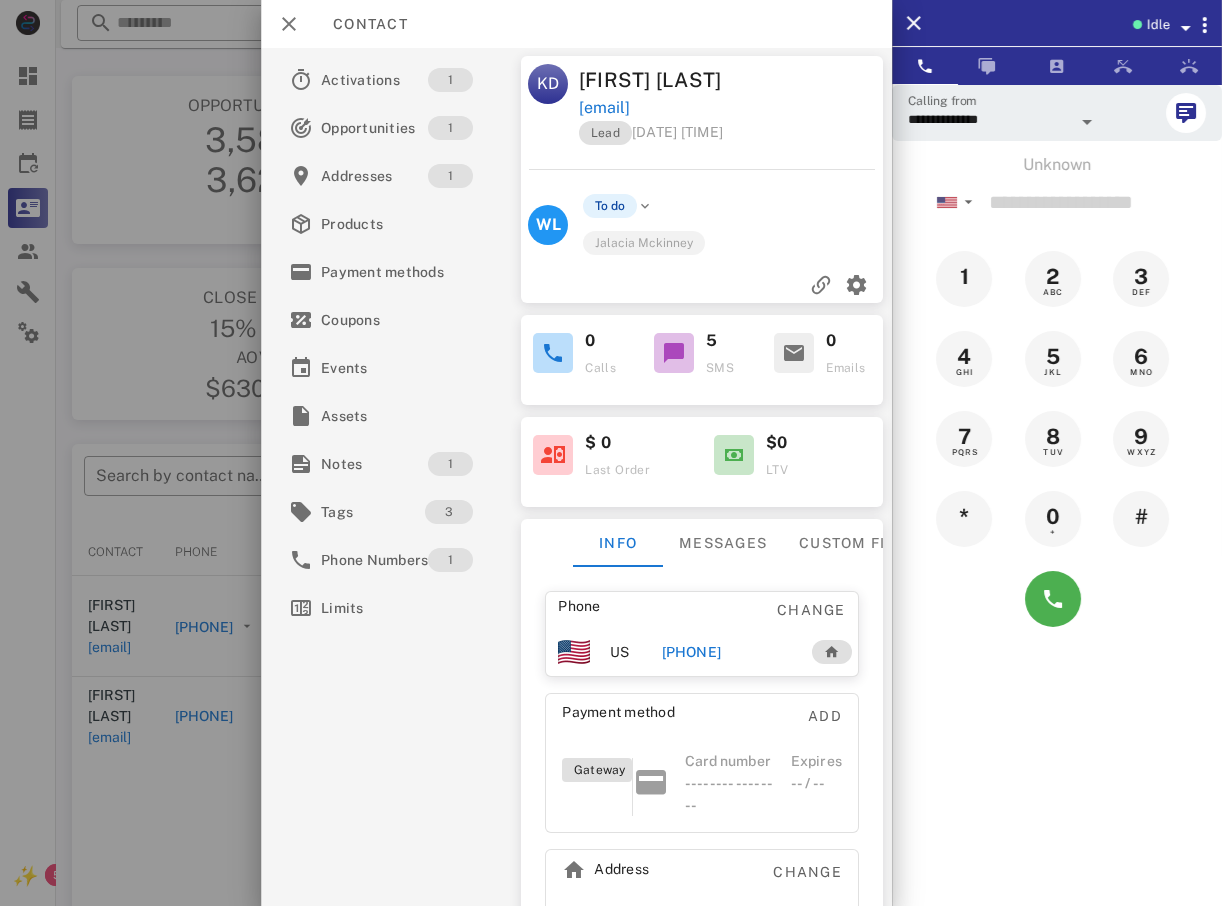 click at bounding box center [611, 453] 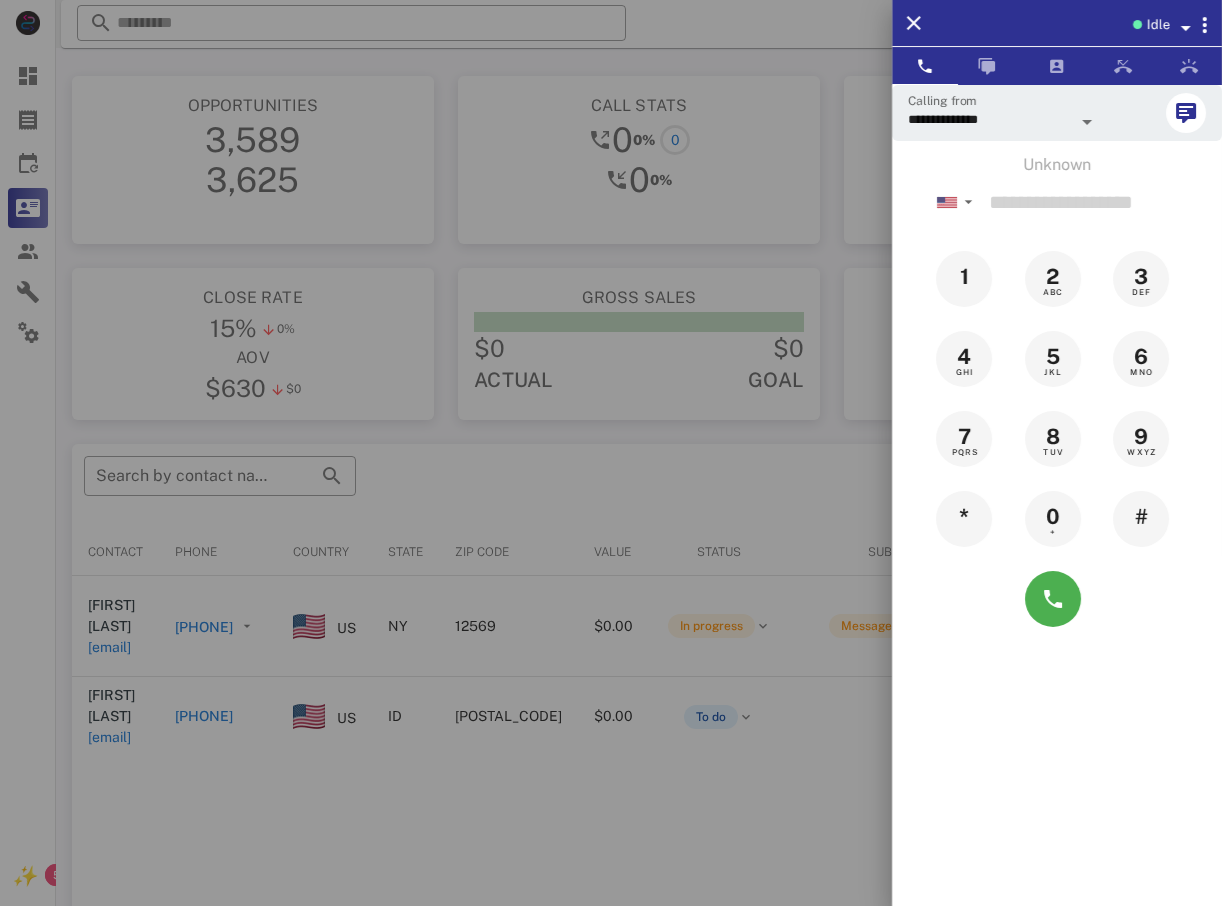 click at bounding box center [611, 453] 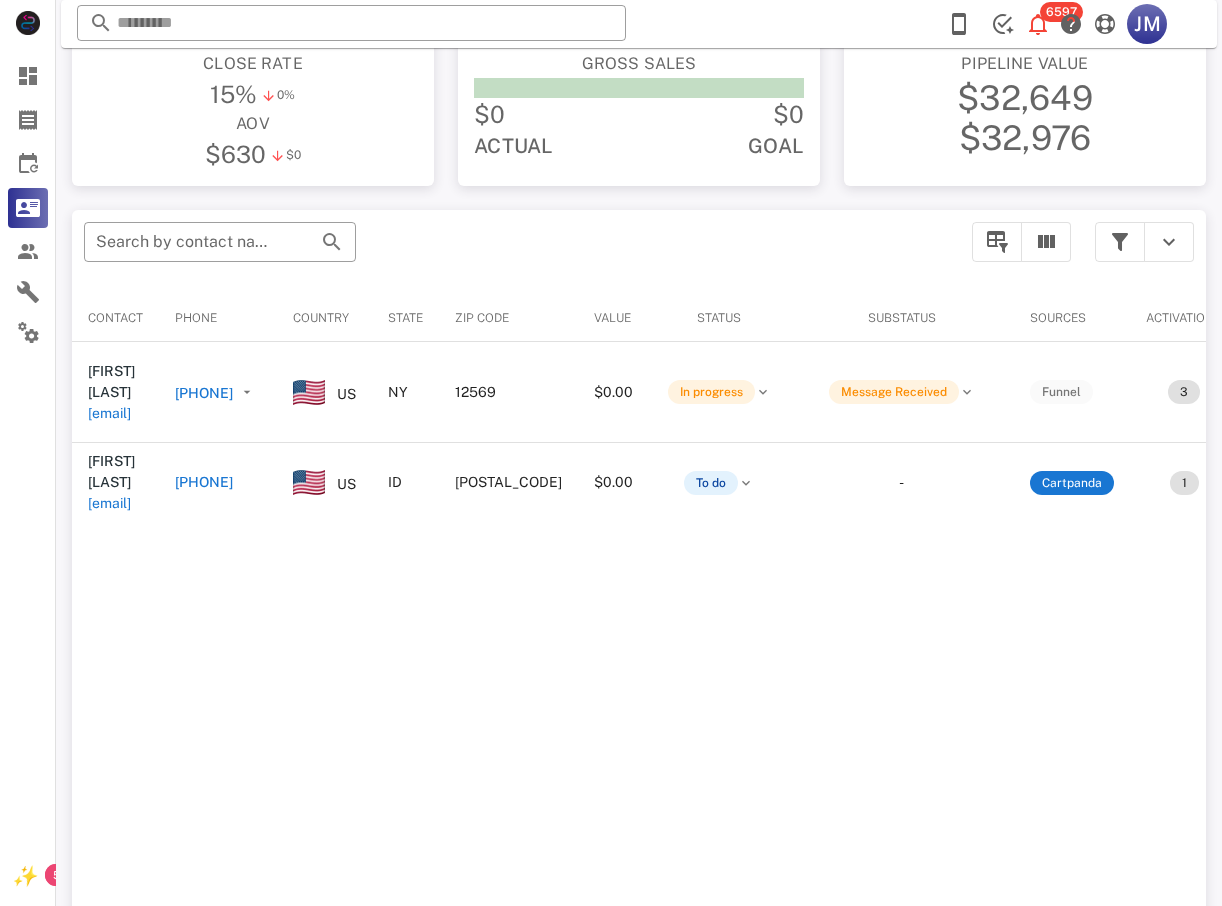 scroll, scrollTop: 380, scrollLeft: 0, axis: vertical 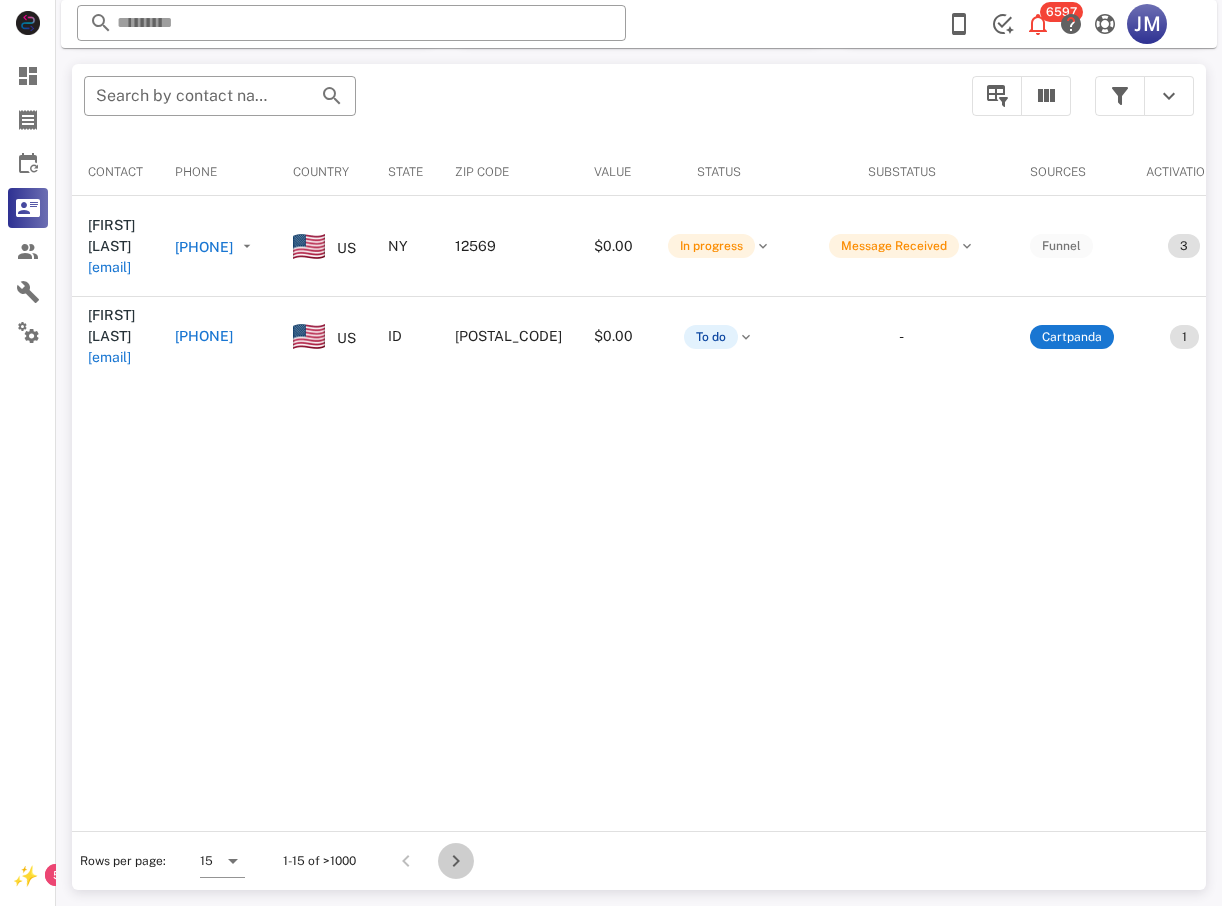 click at bounding box center [456, 861] 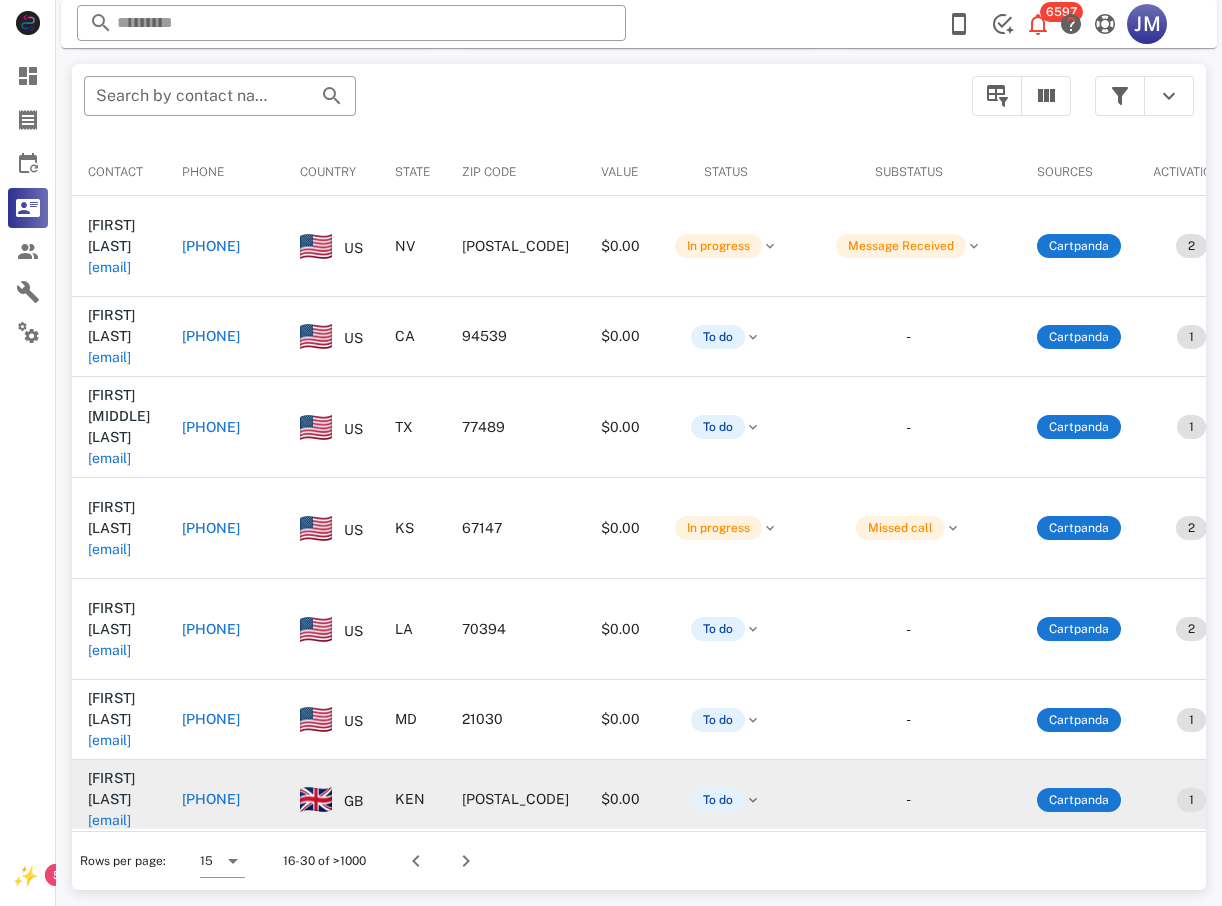 scroll, scrollTop: 380, scrollLeft: 0, axis: vertical 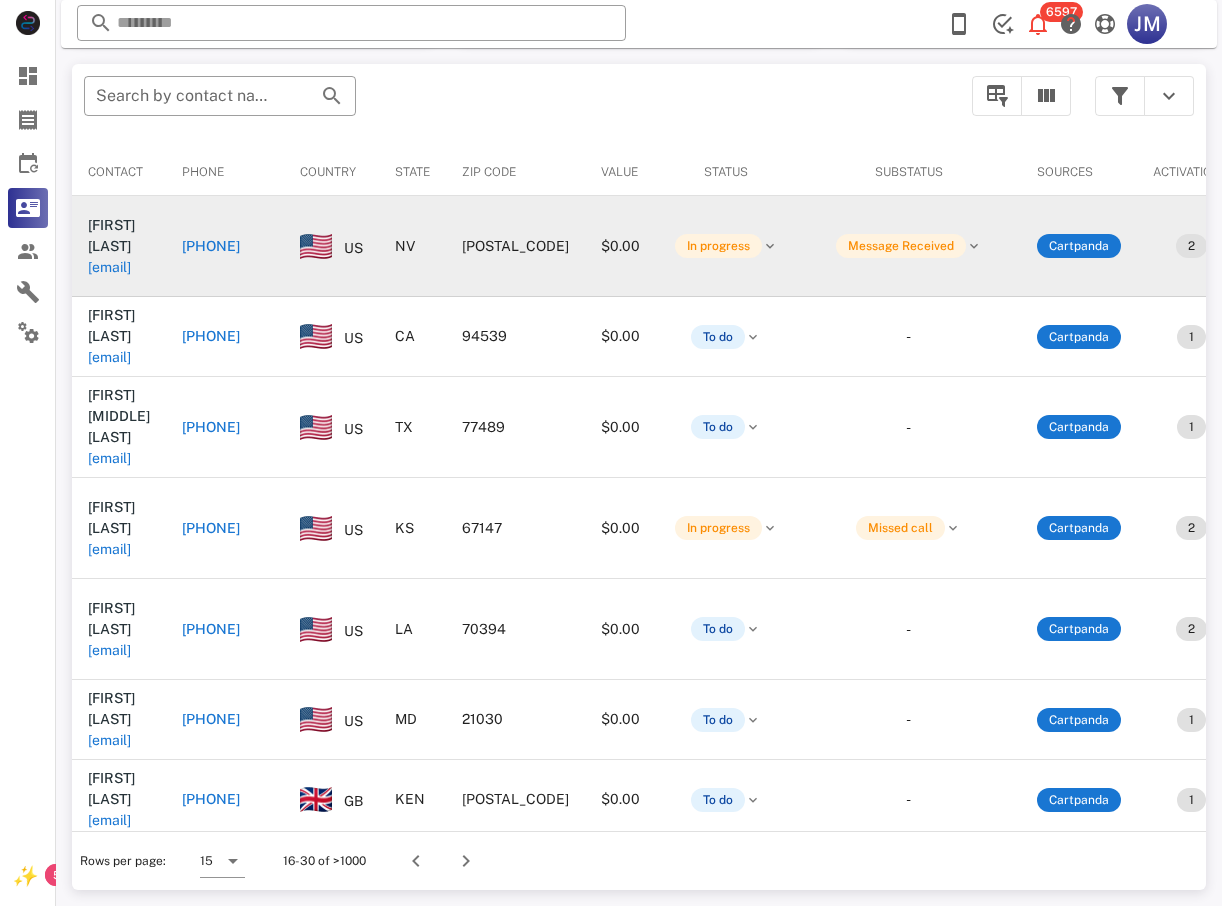 click on "[PHONE]" at bounding box center [211, 246] 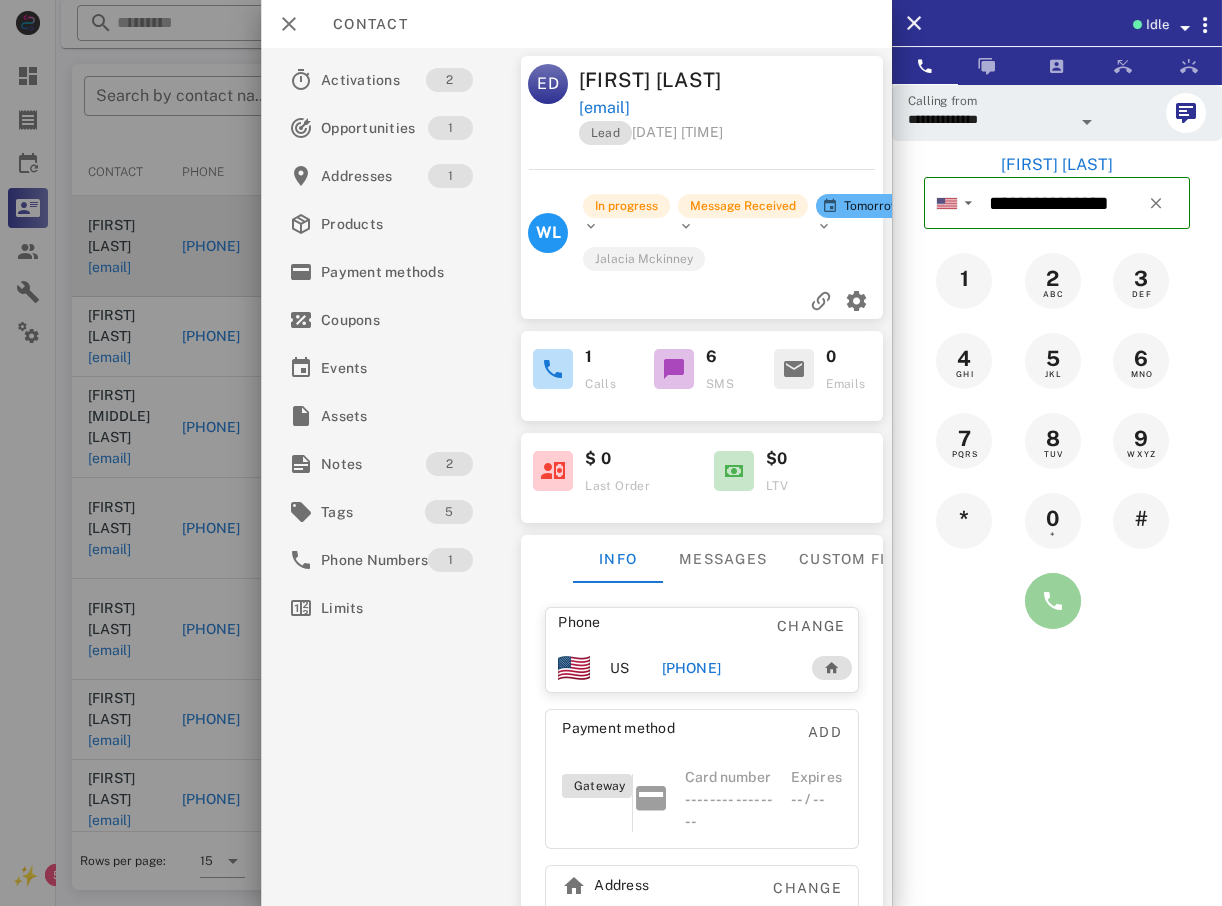 click at bounding box center (1053, 601) 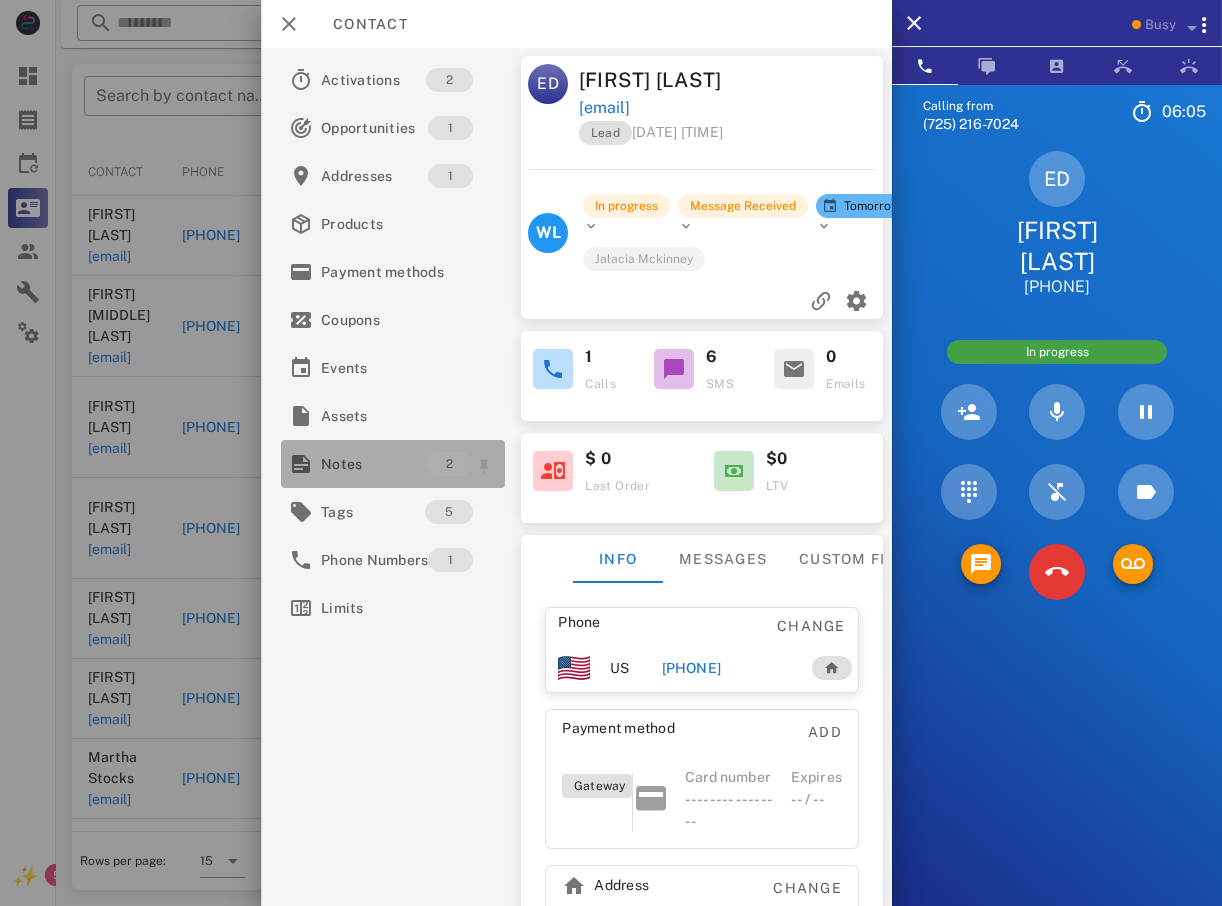 click on "Notes" at bounding box center (373, 464) 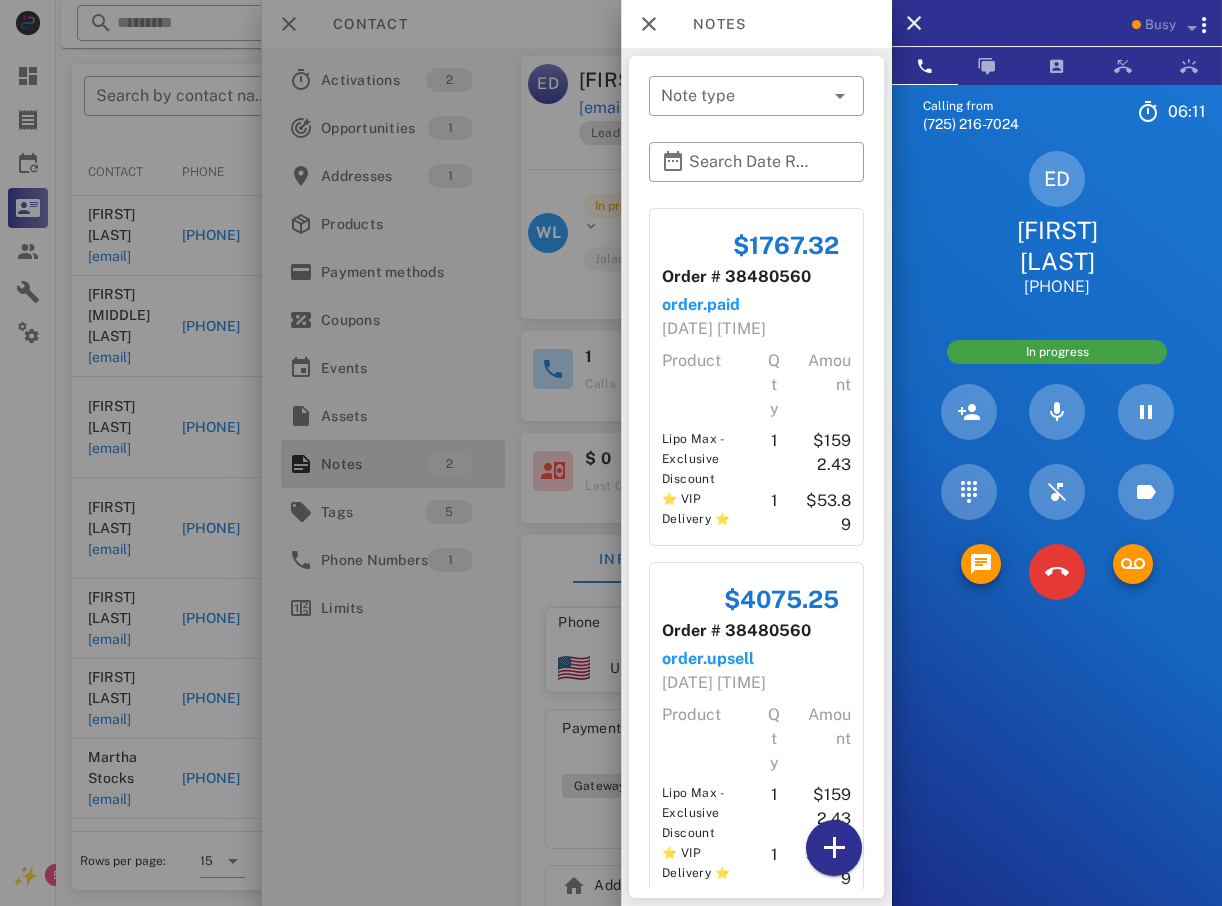 click at bounding box center (611, 453) 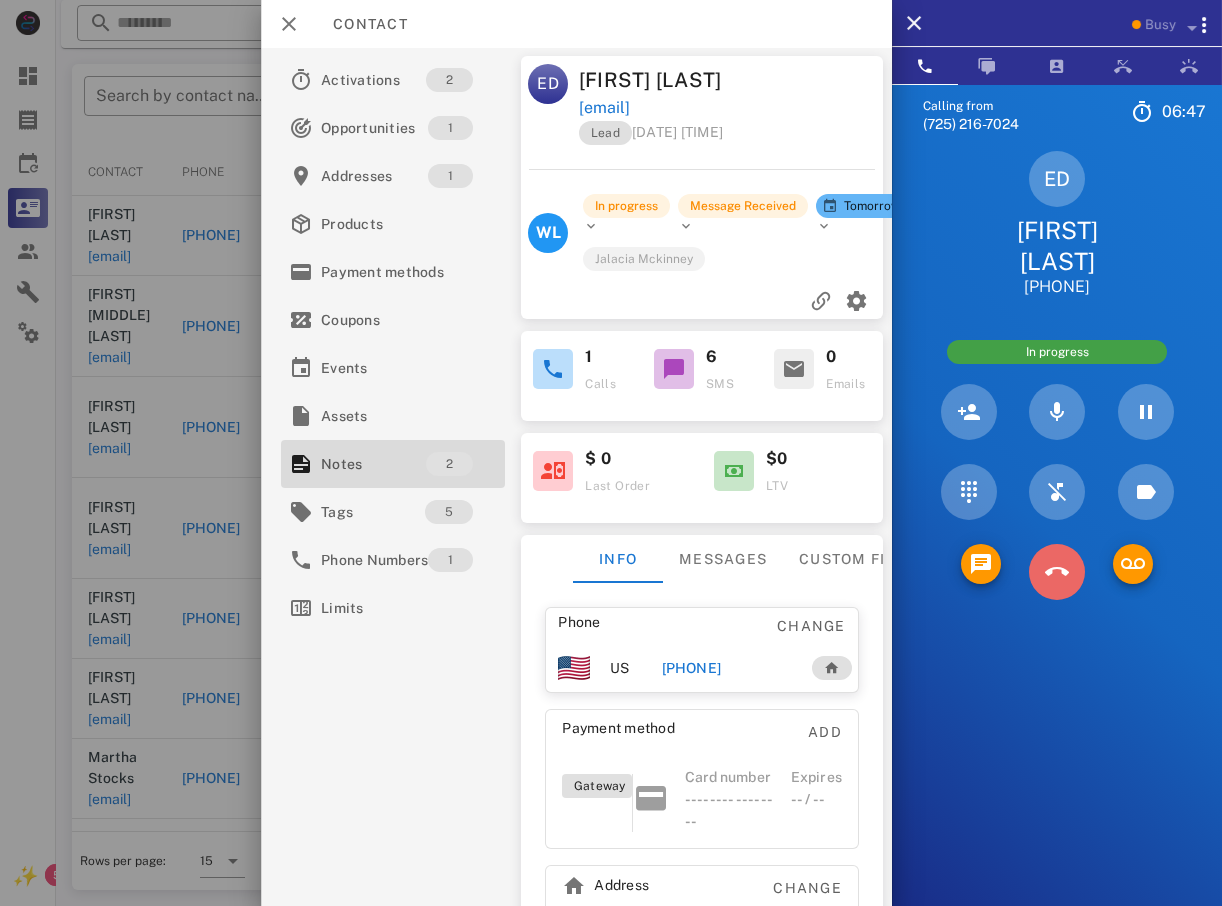click at bounding box center (1057, 572) 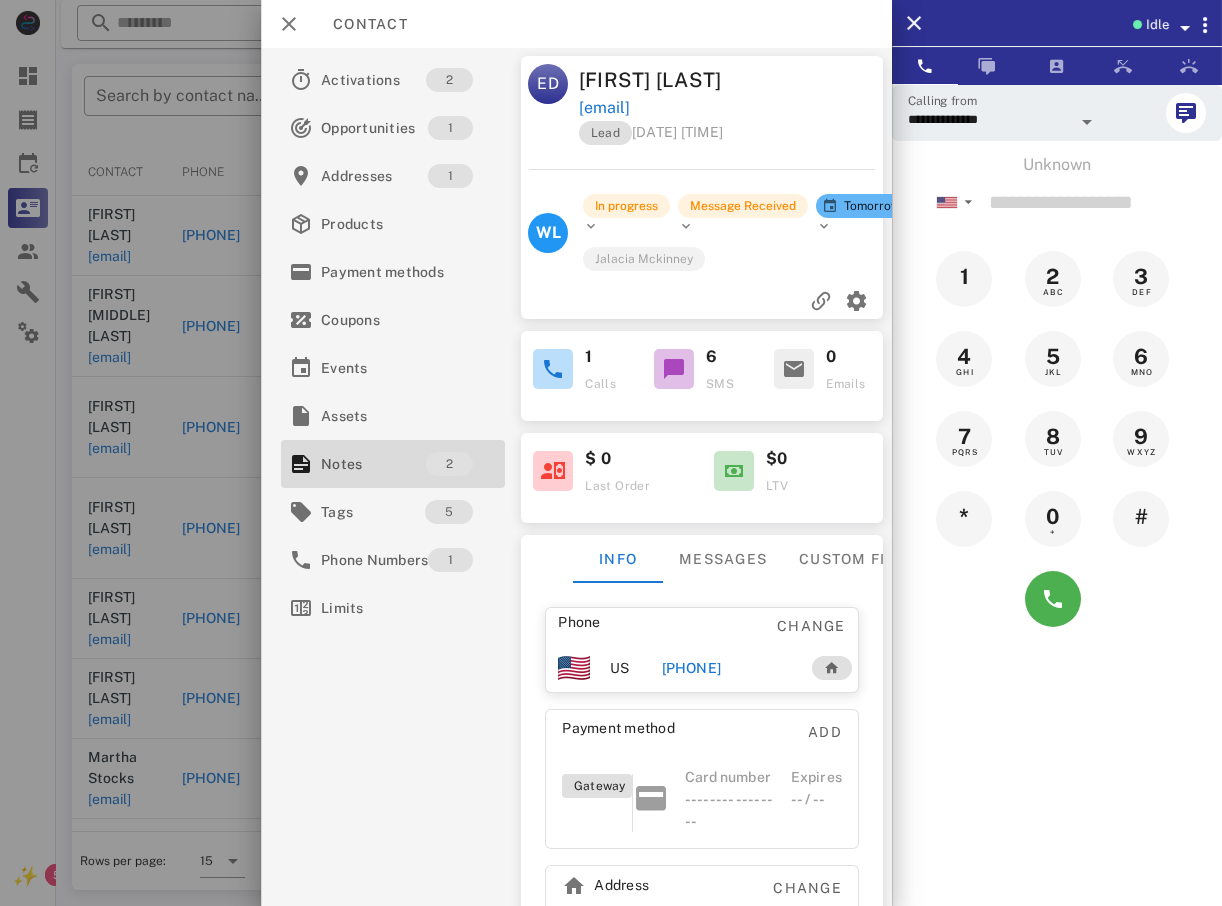 click at bounding box center [611, 453] 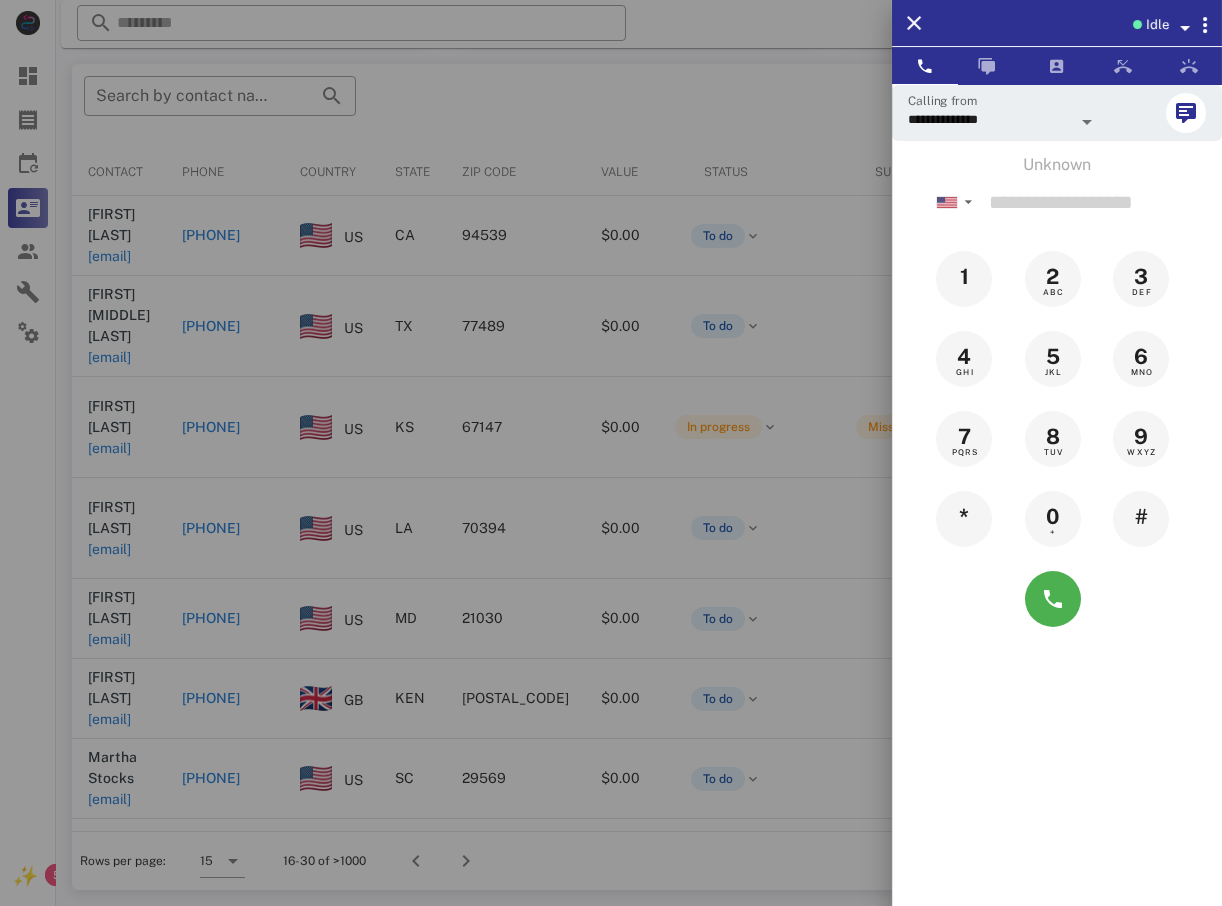 click at bounding box center [611, 453] 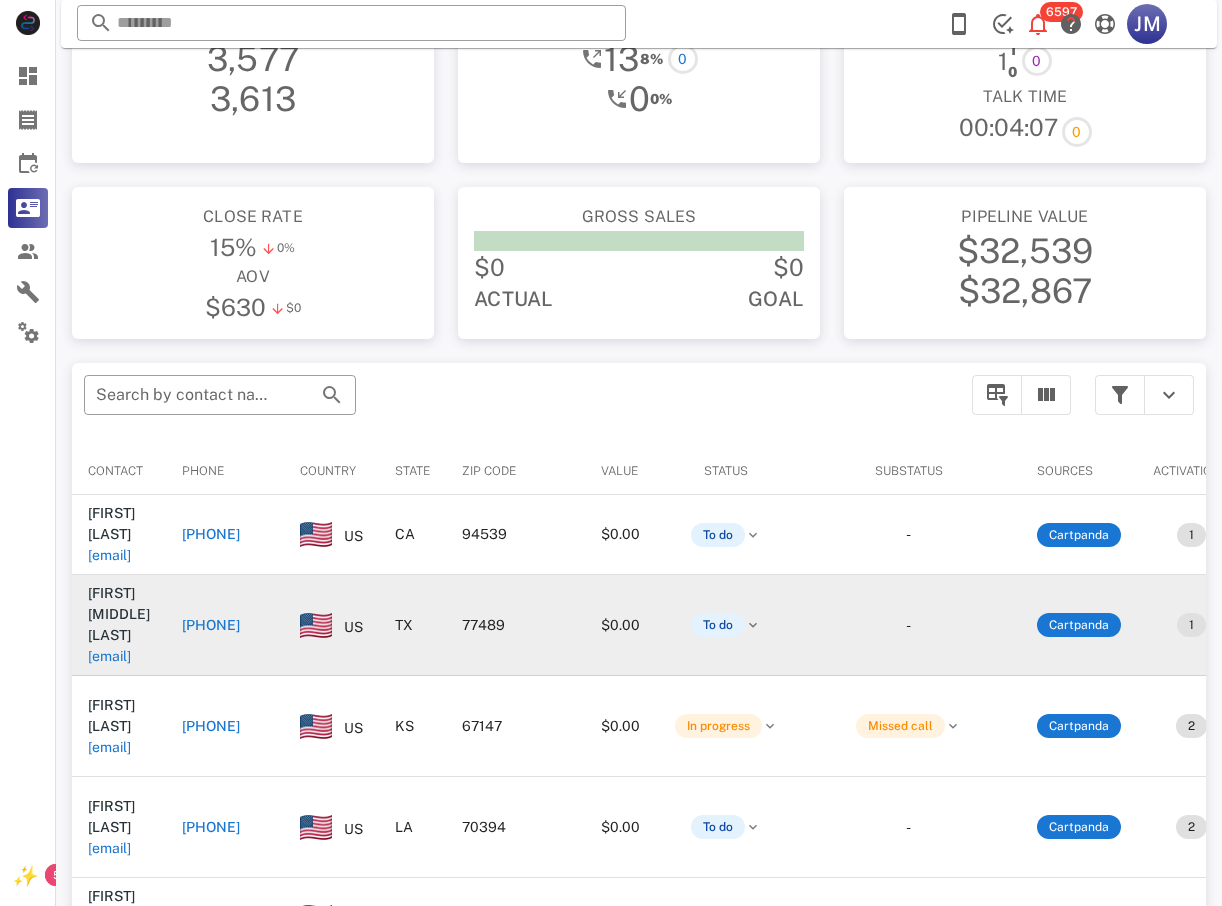 scroll, scrollTop: 80, scrollLeft: 0, axis: vertical 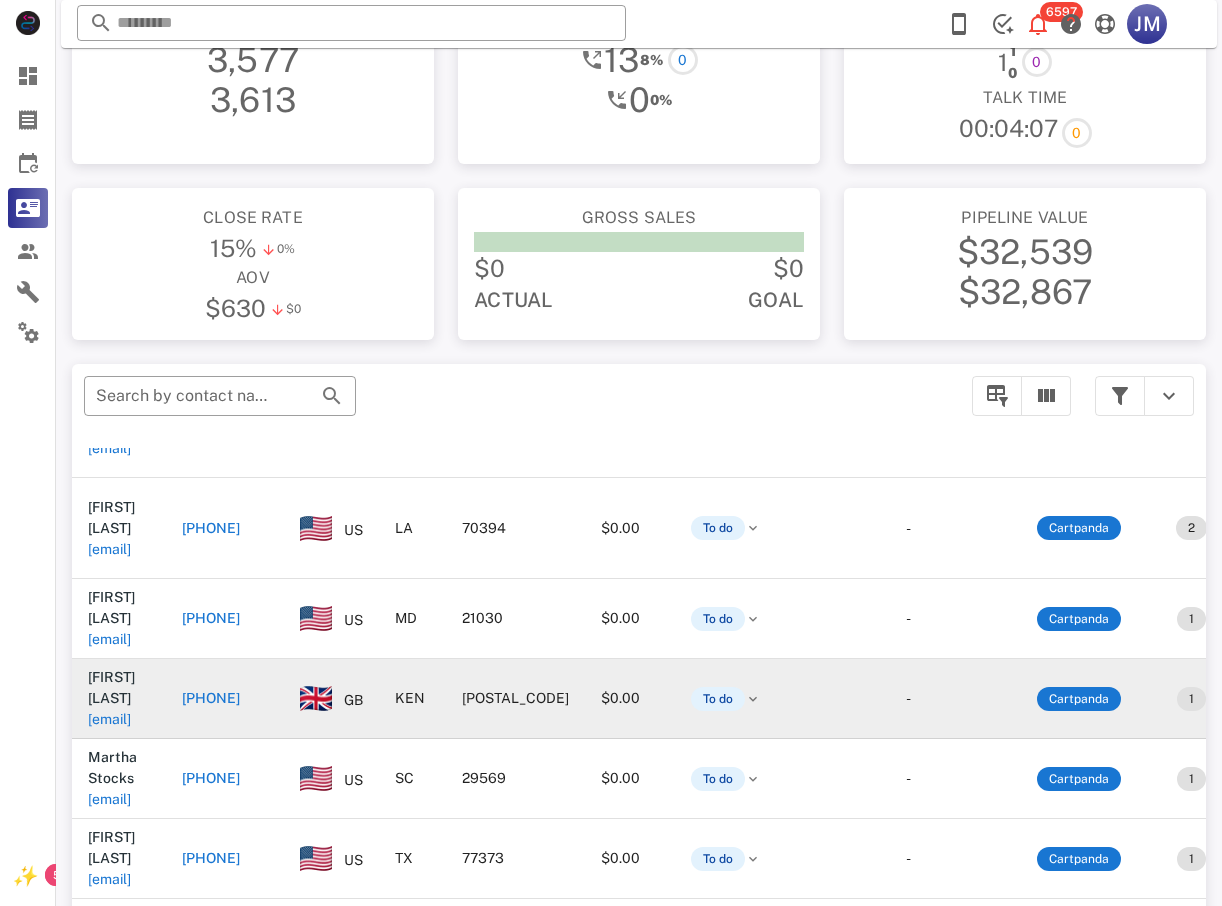 click on "[PHONE]" at bounding box center [211, 698] 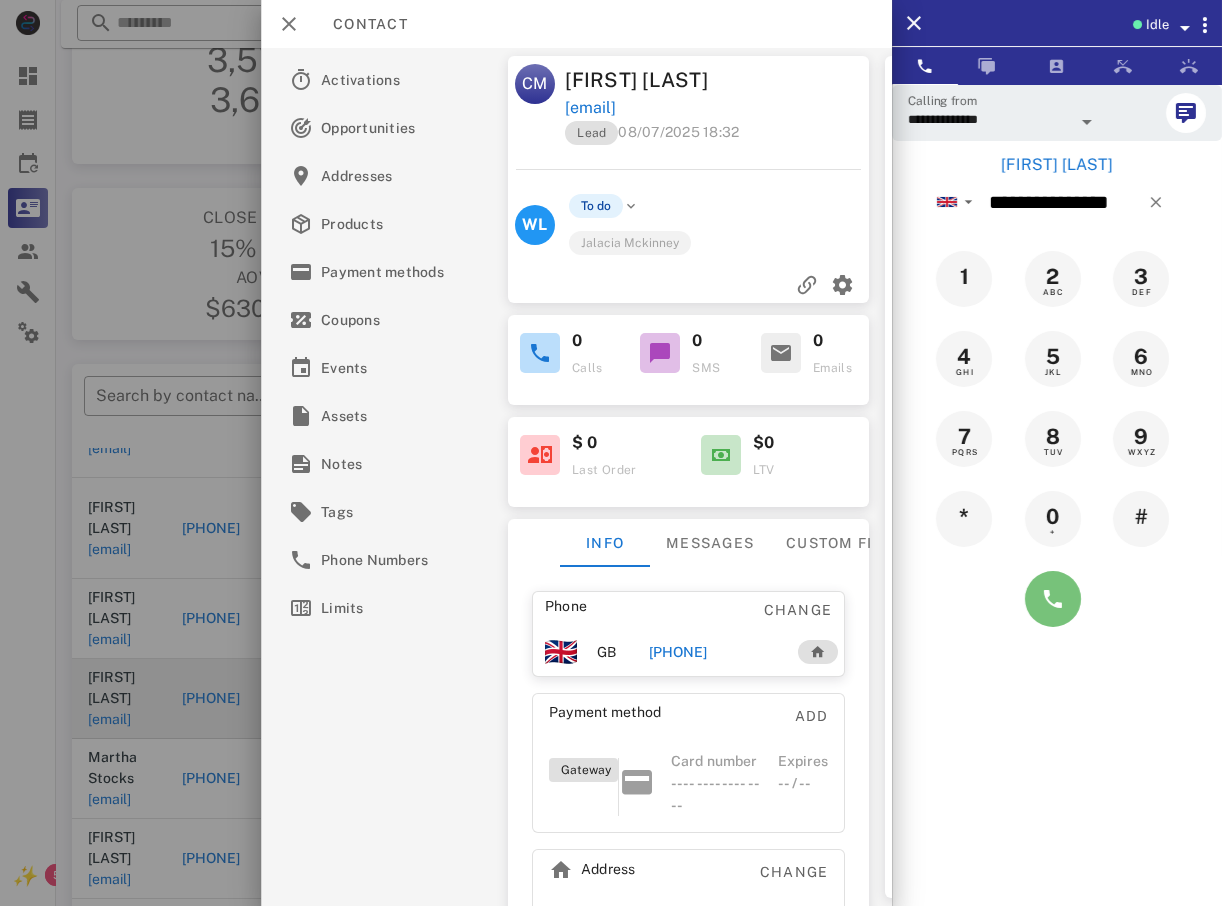 click at bounding box center (1053, 599) 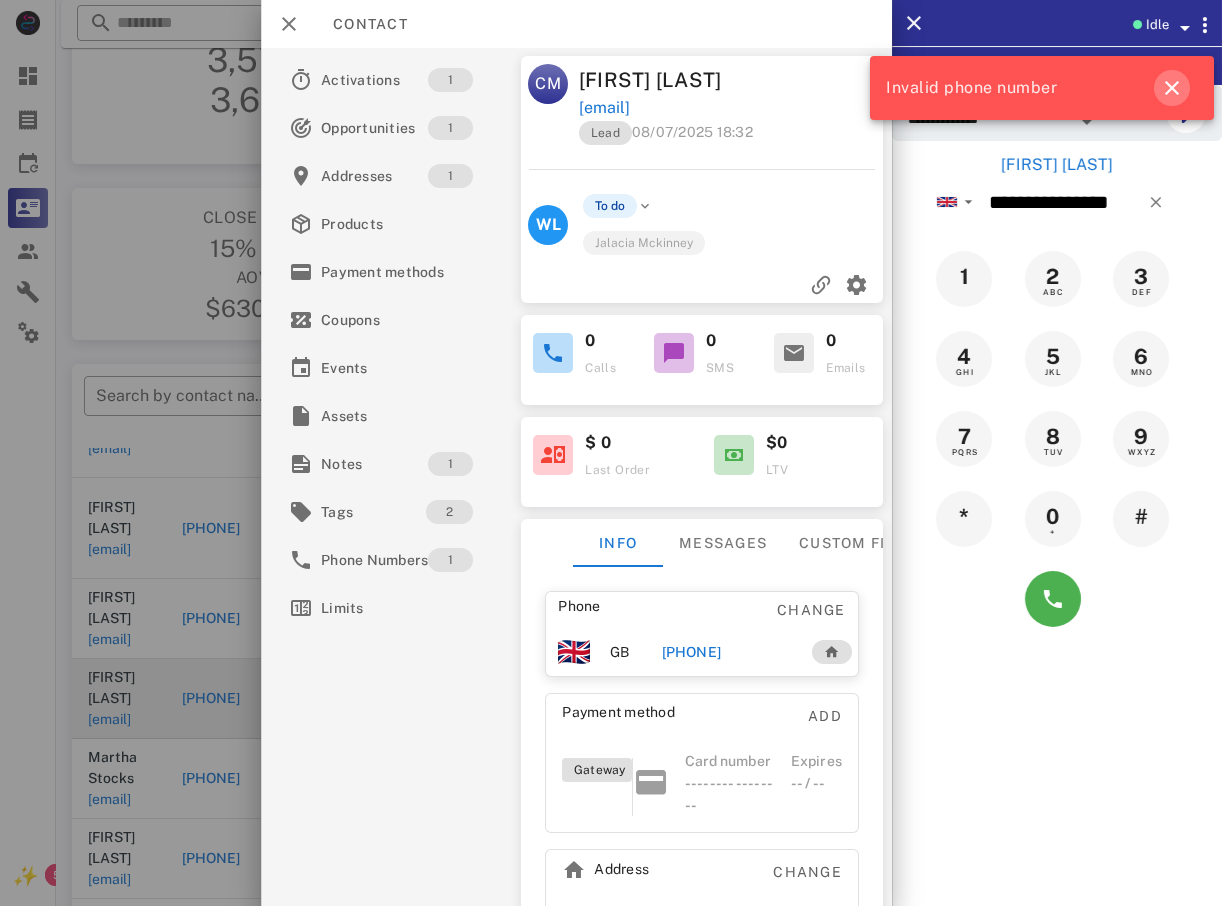 click at bounding box center (1172, 88) 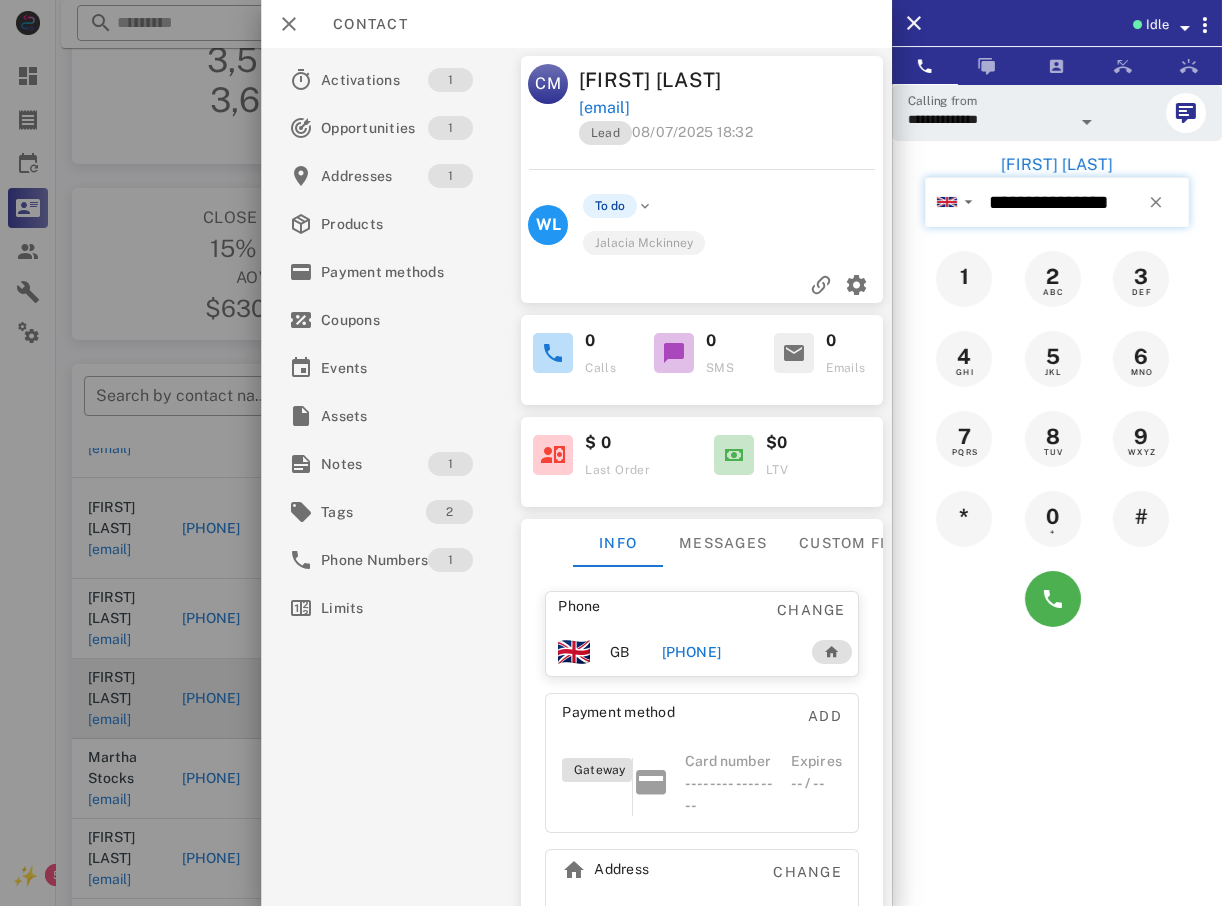 click on "**********" at bounding box center [1085, 202] 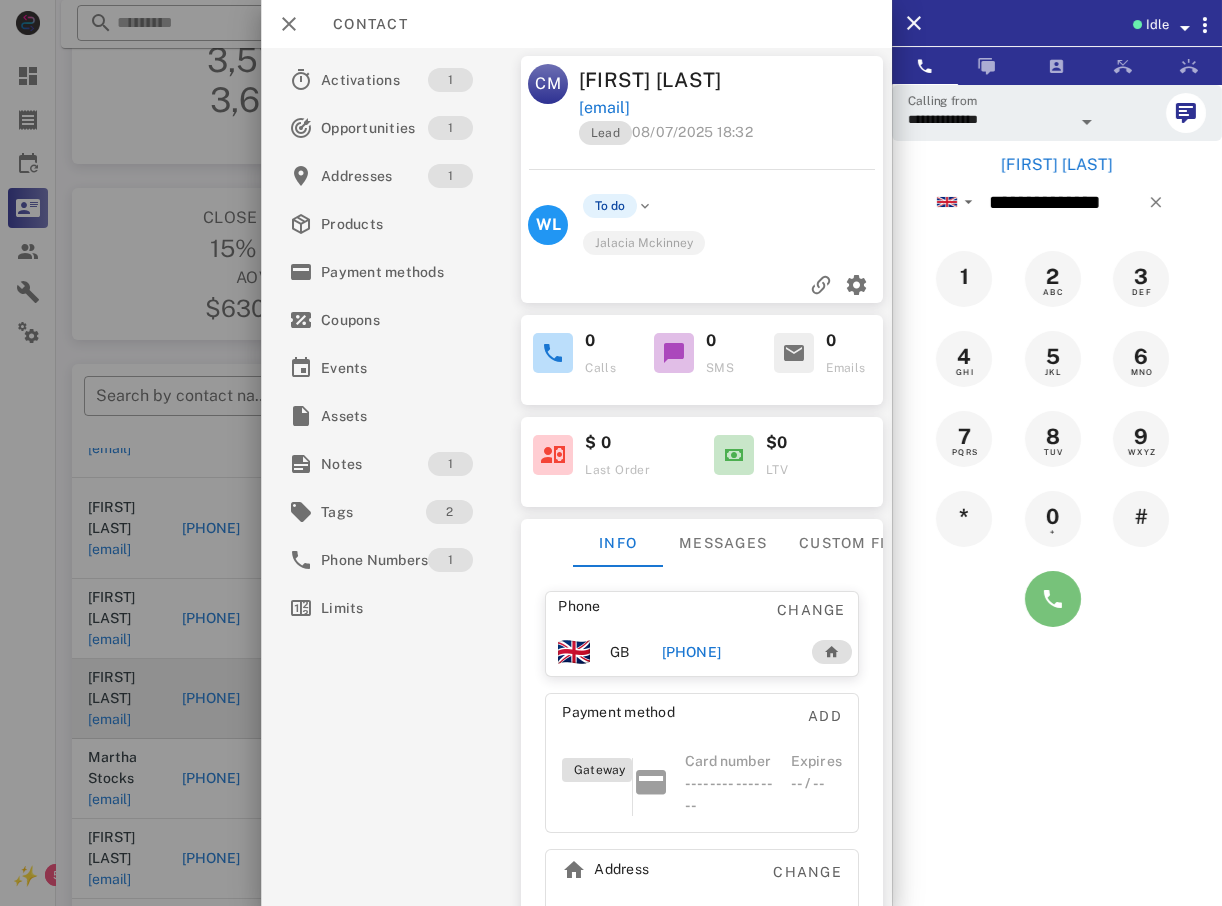click at bounding box center (1053, 599) 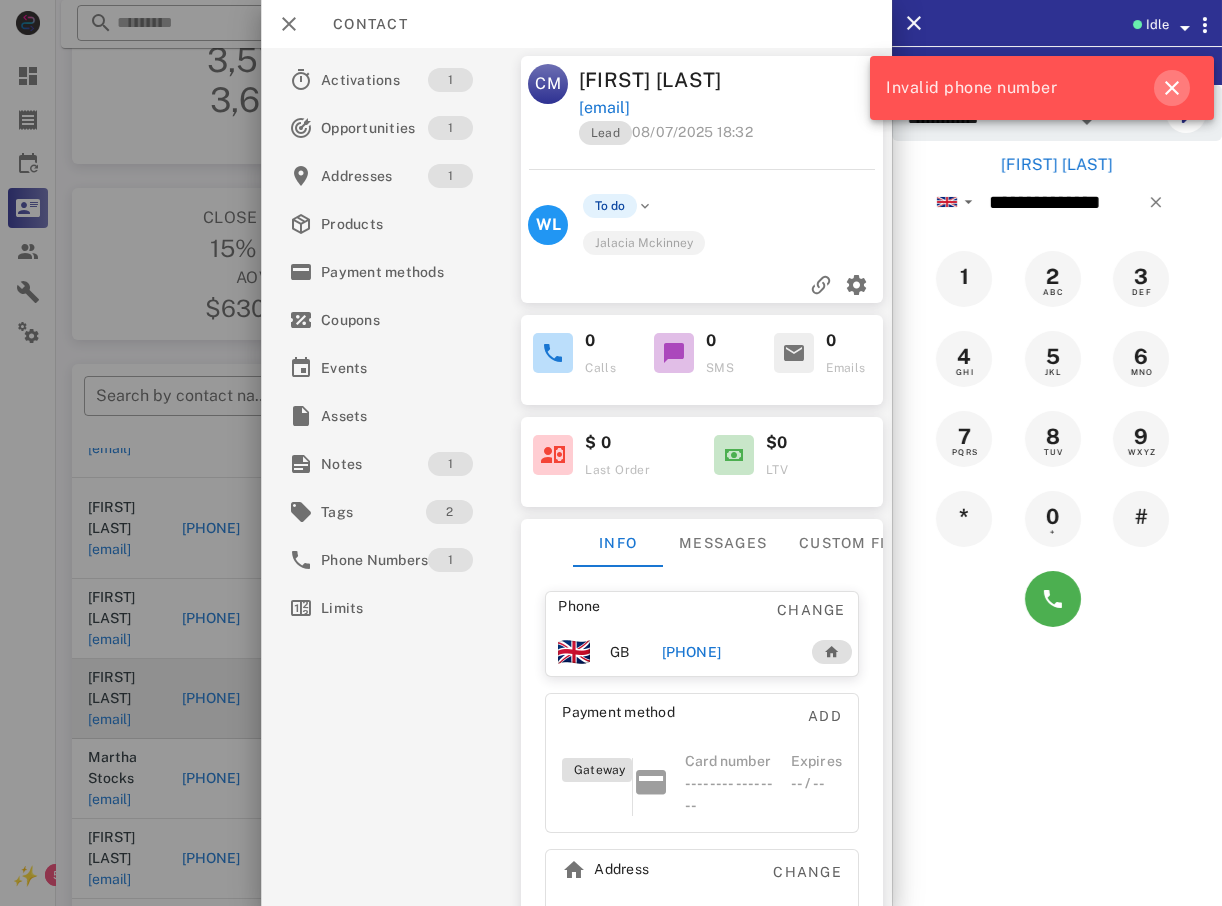 click at bounding box center [1172, 88] 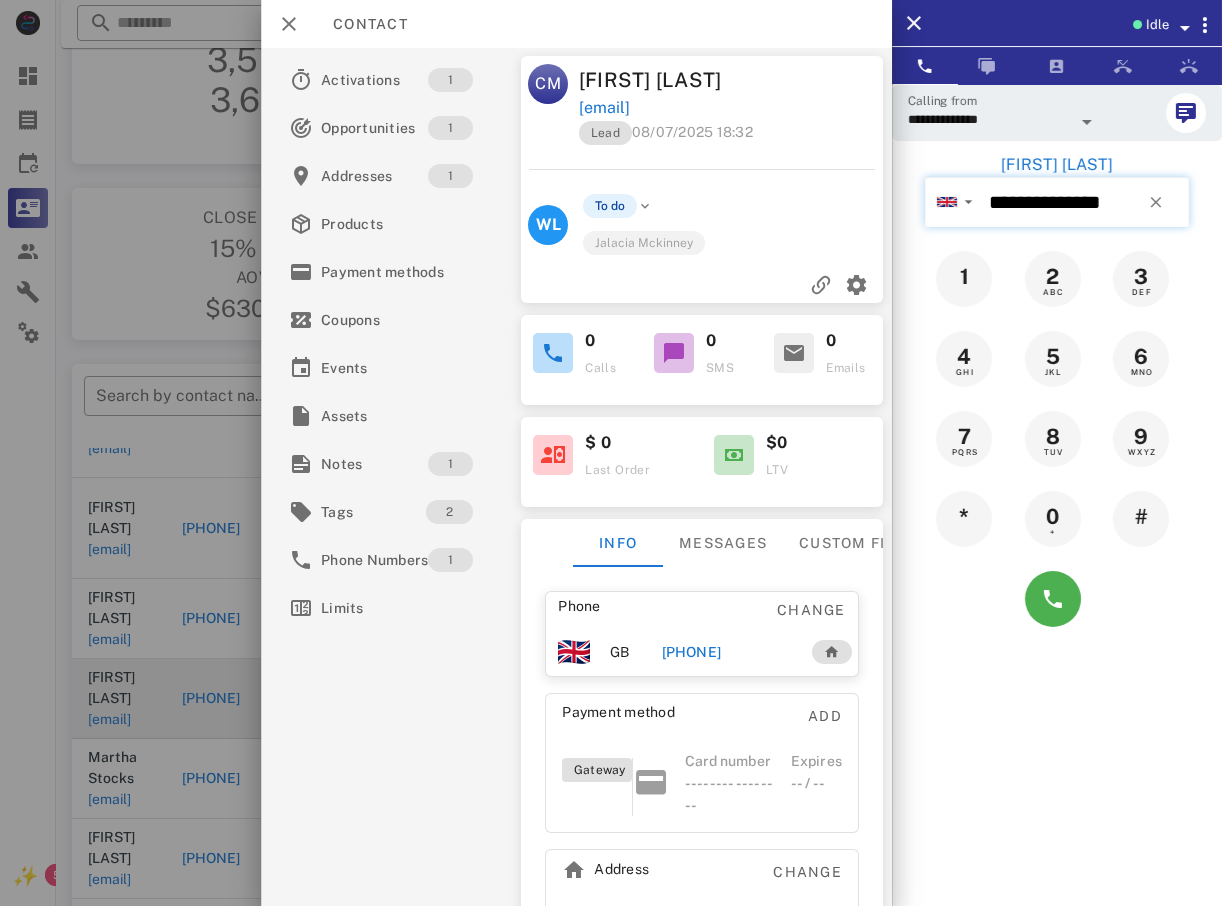 click on "**********" at bounding box center (1085, 202) 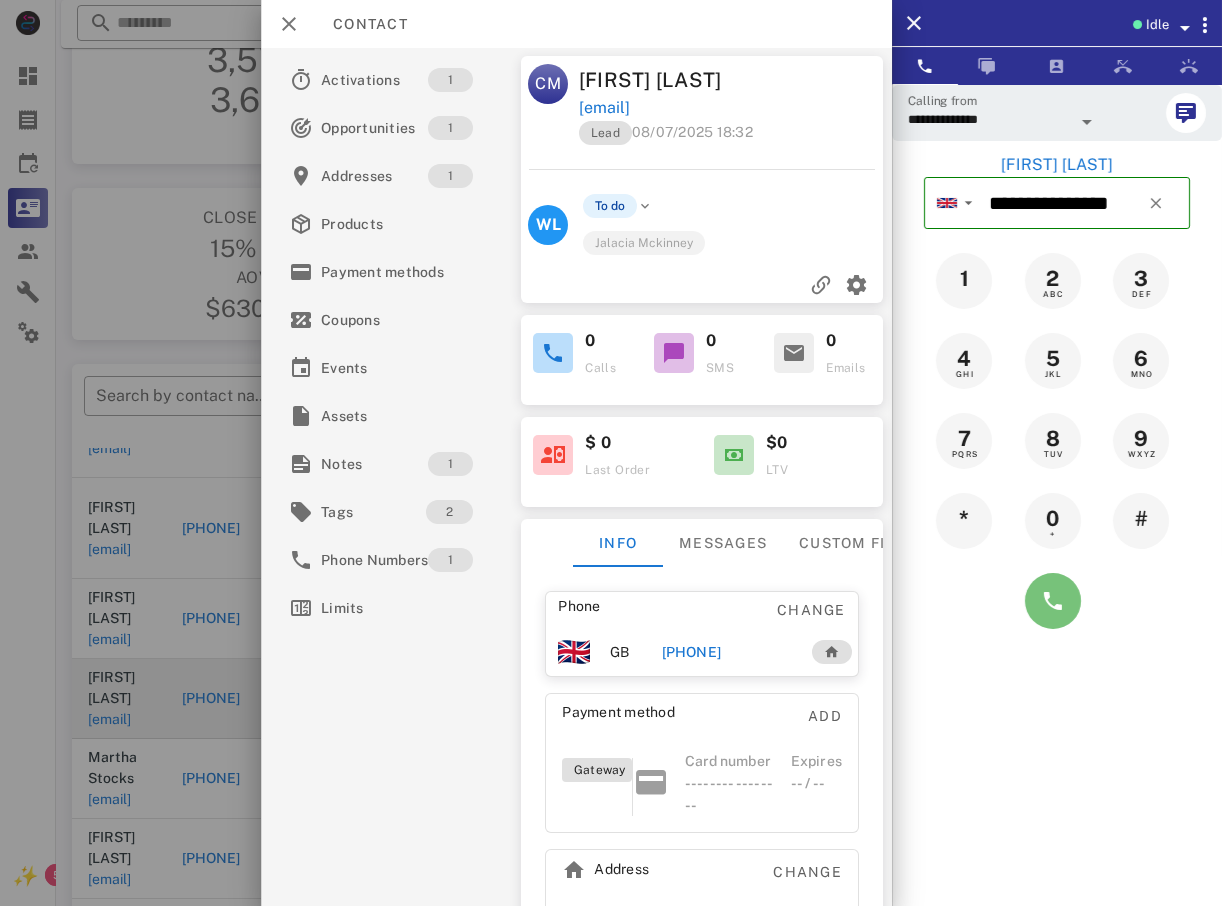 click at bounding box center [1053, 601] 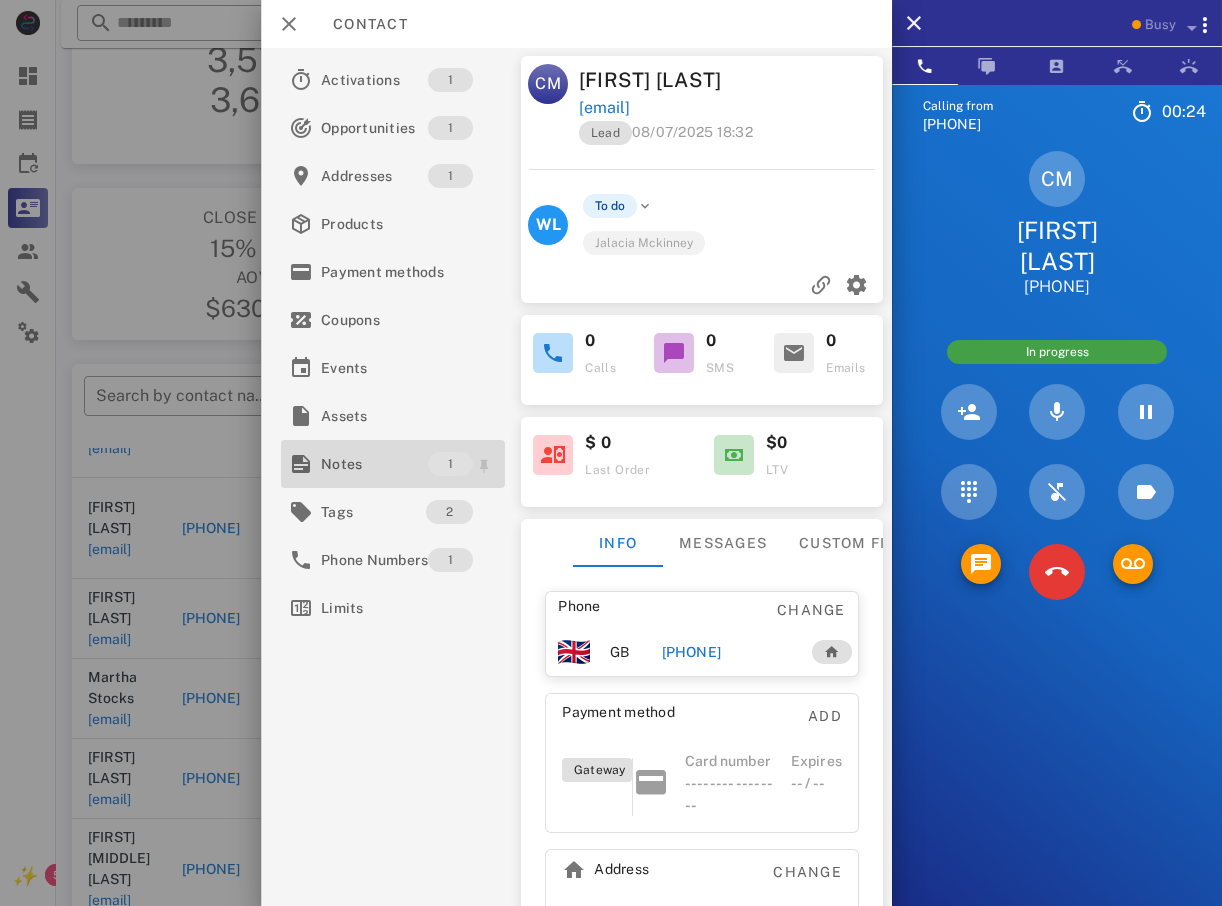 click on "Notes" at bounding box center [374, 464] 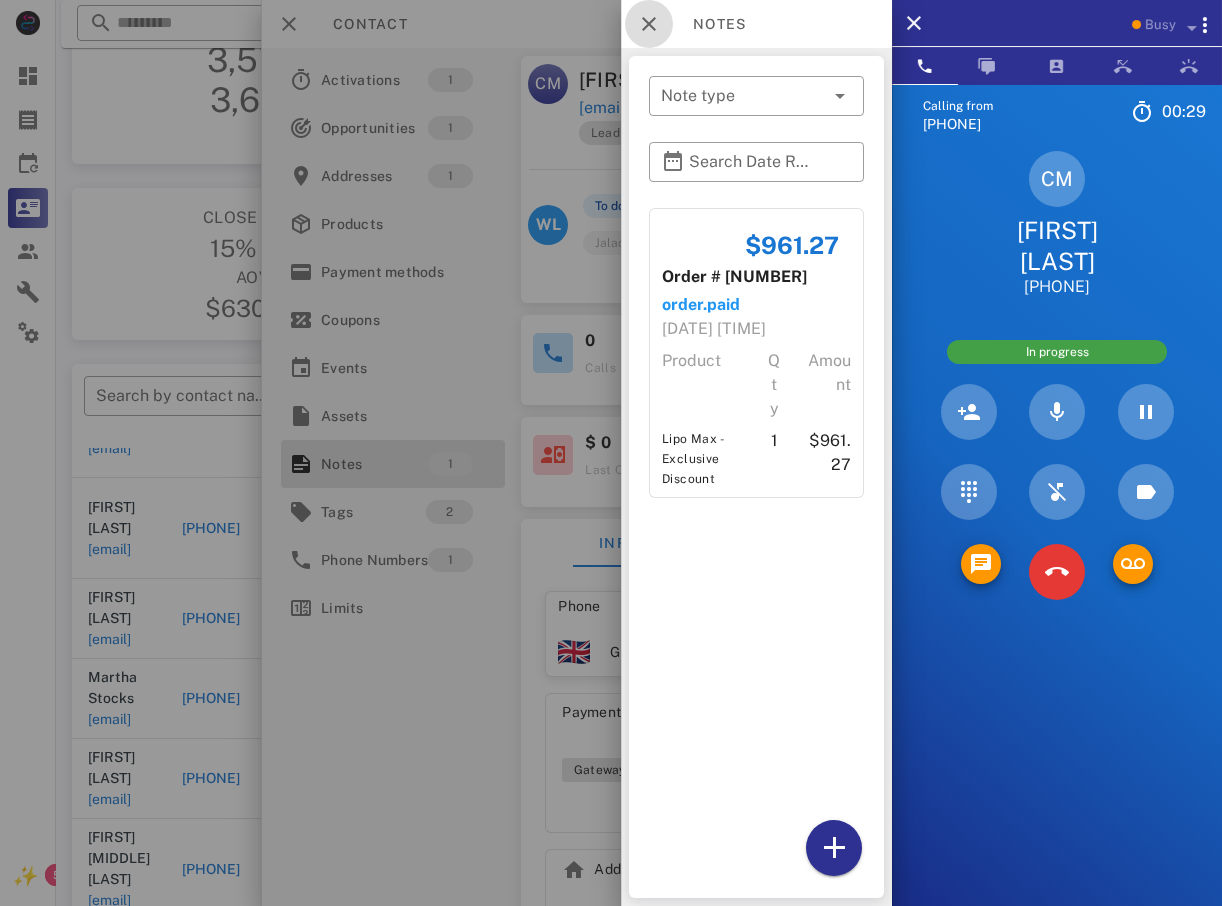click at bounding box center [649, 24] 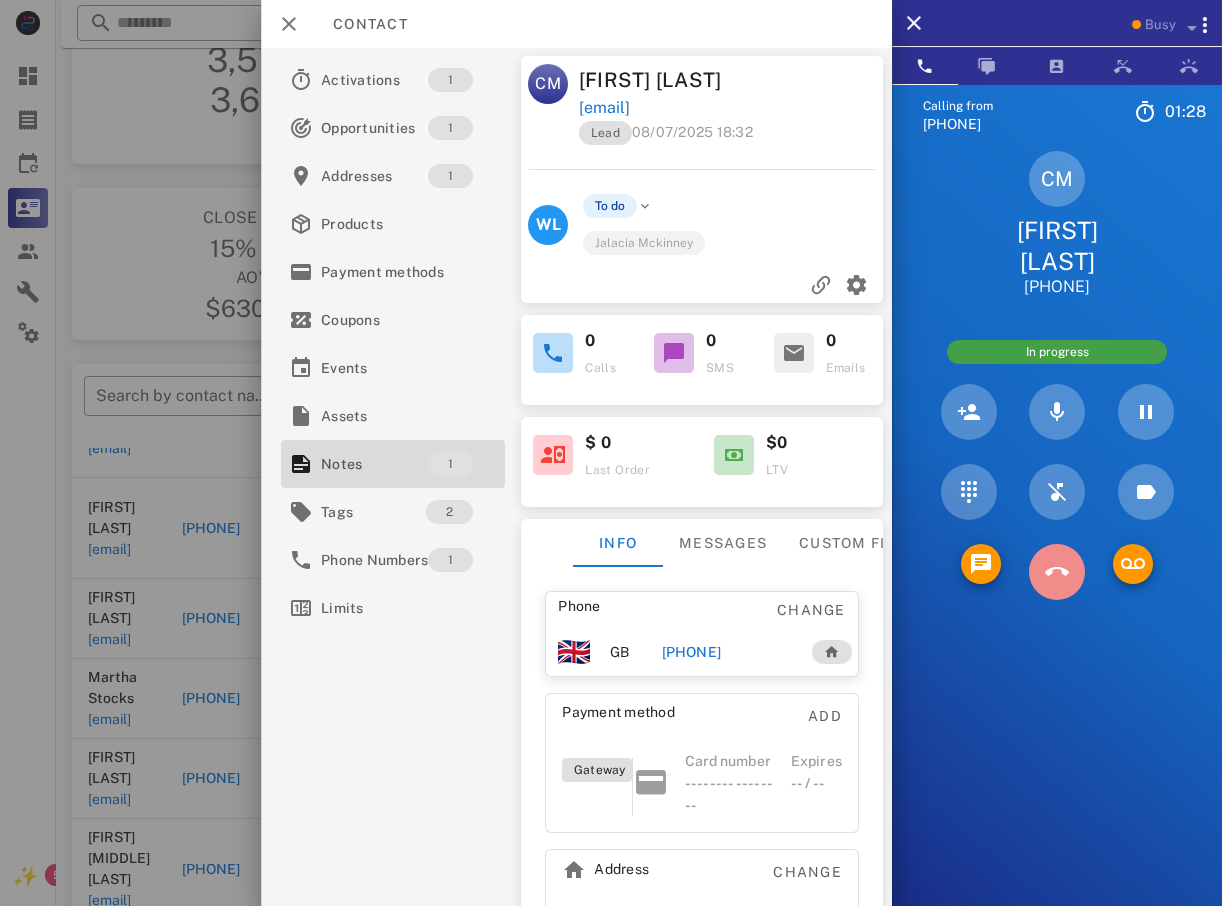 click at bounding box center (1057, 572) 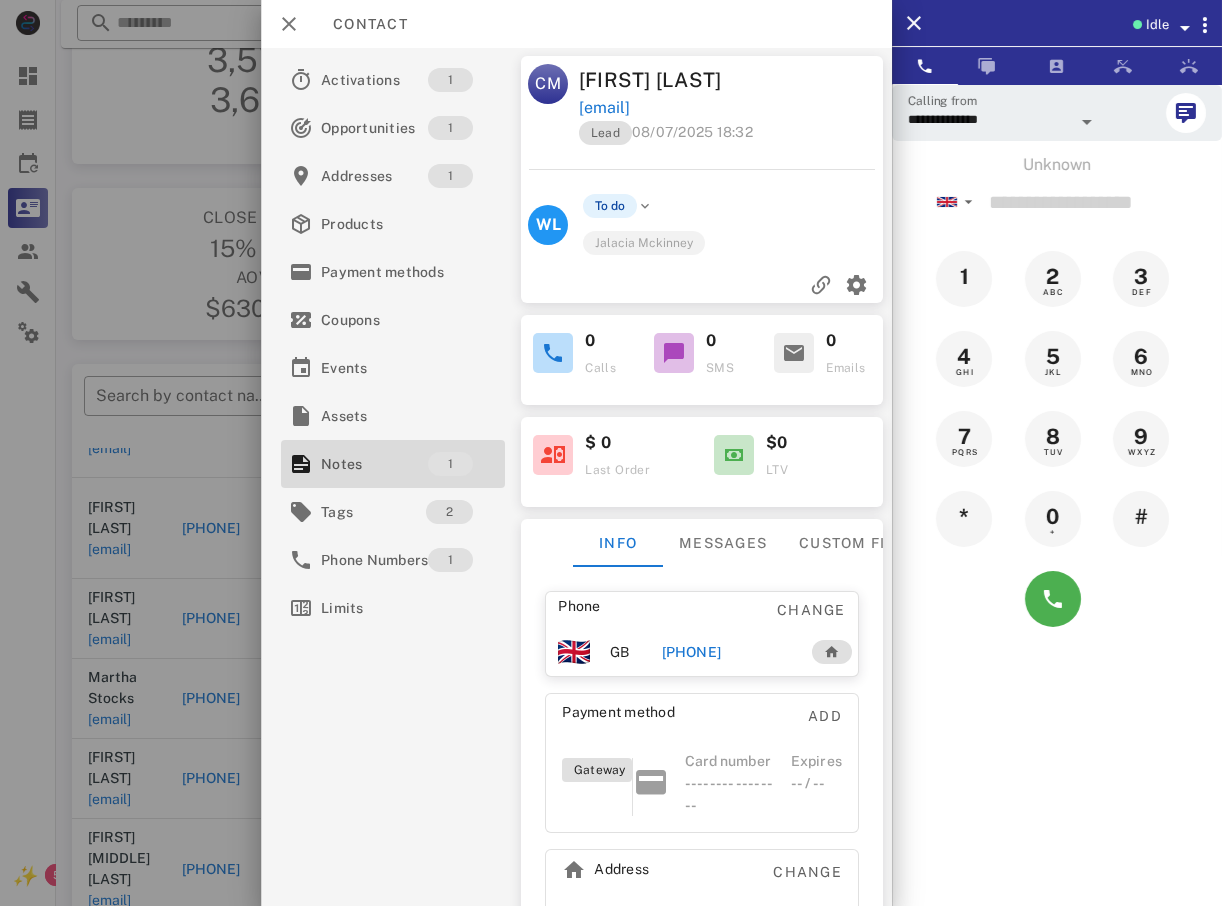 click at bounding box center [611, 453] 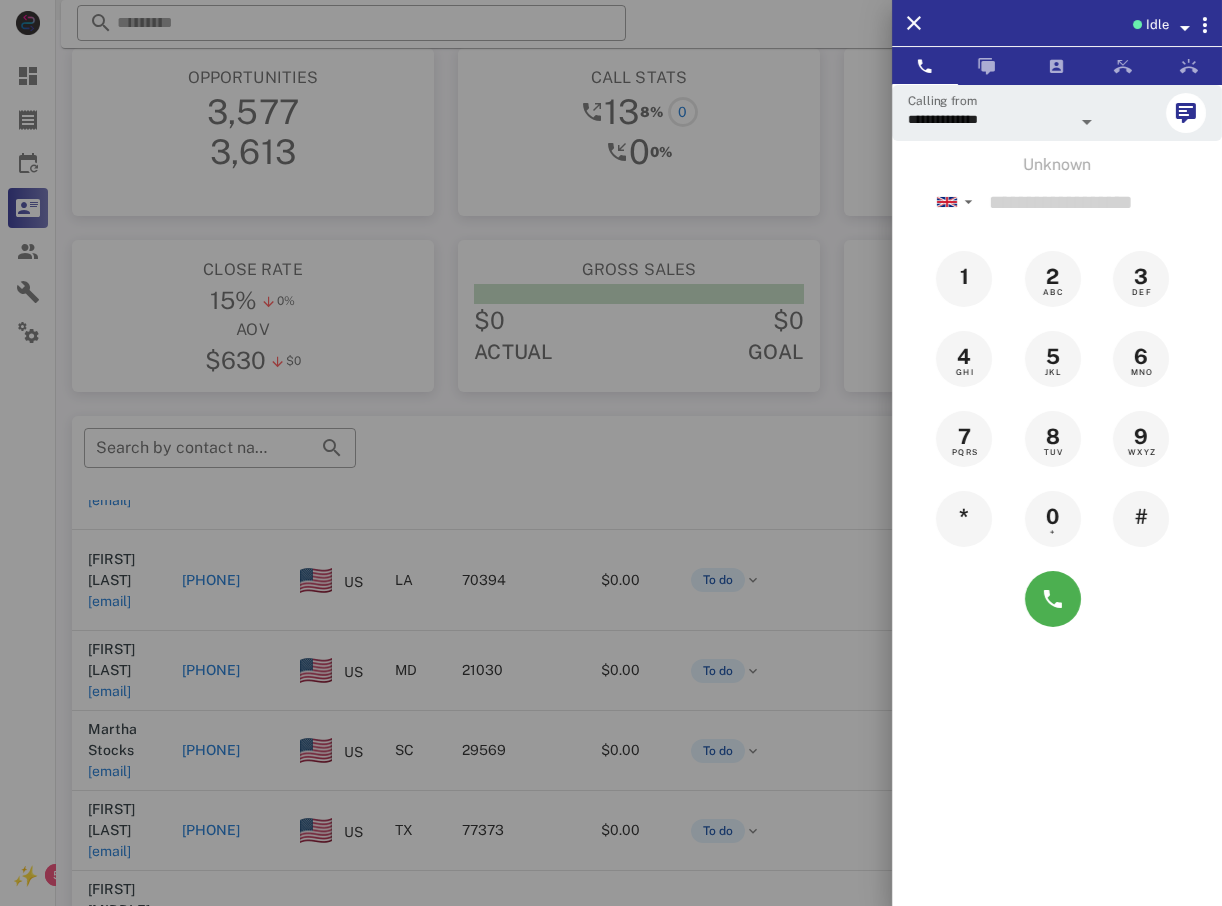 scroll, scrollTop: 0, scrollLeft: 0, axis: both 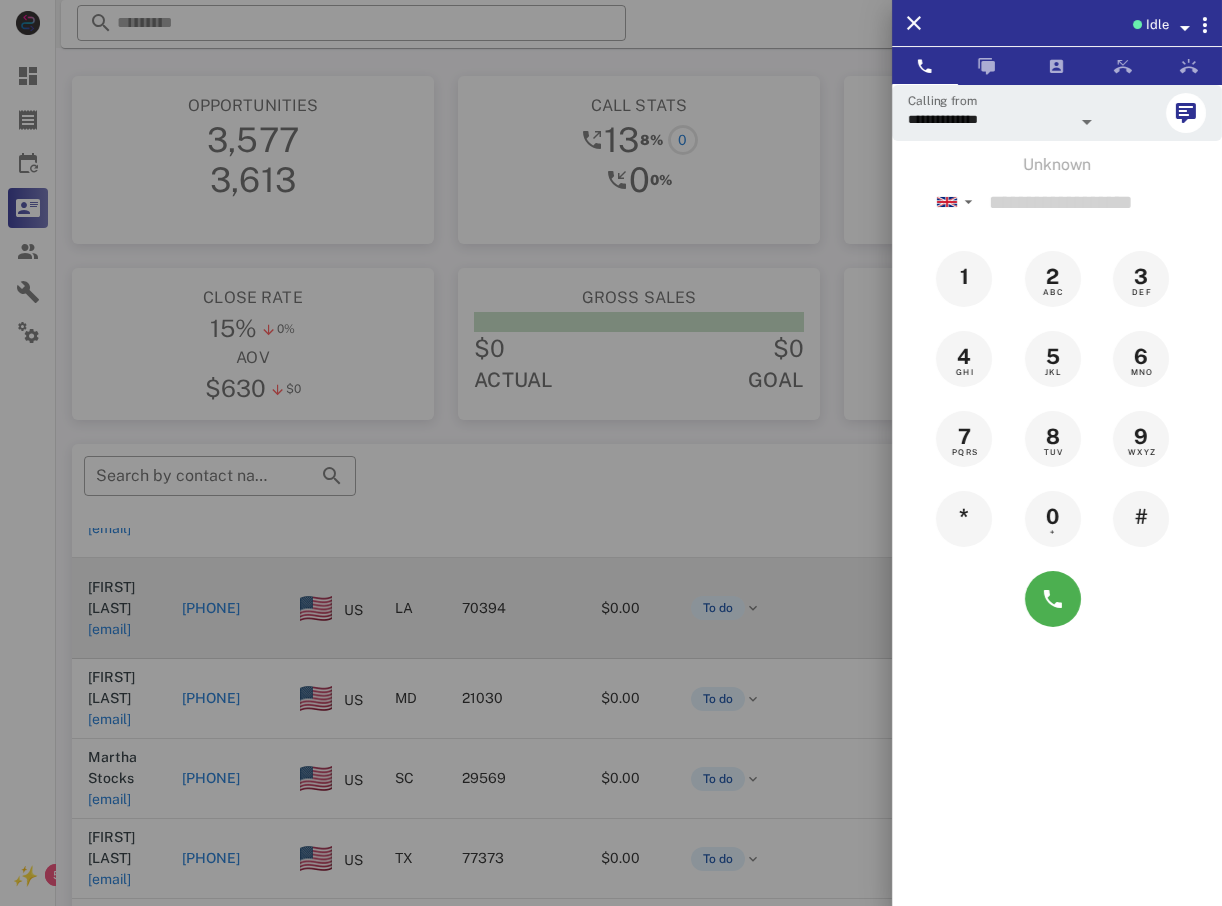 click at bounding box center (611, 453) 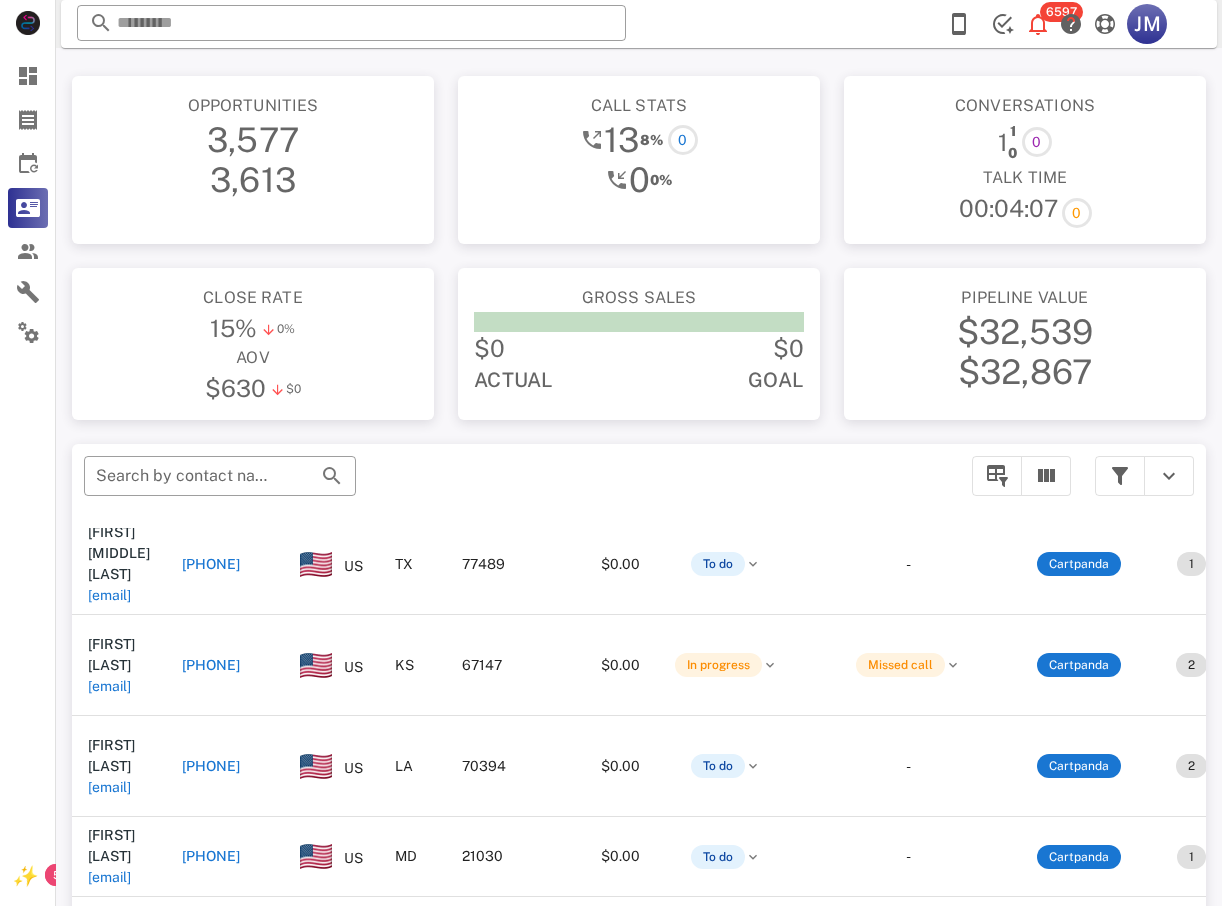 scroll, scrollTop: 0, scrollLeft: 0, axis: both 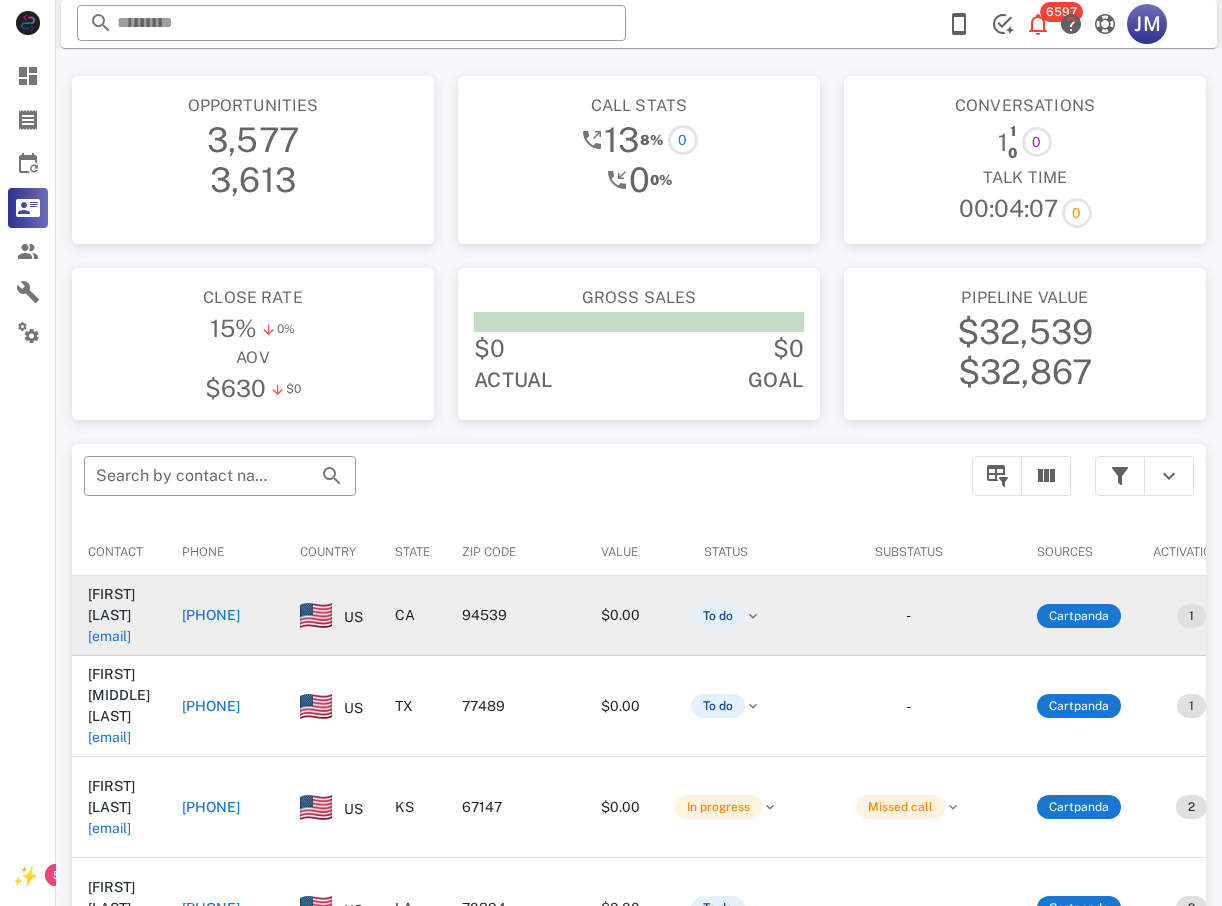 click on "[PHONE]" at bounding box center (211, 615) 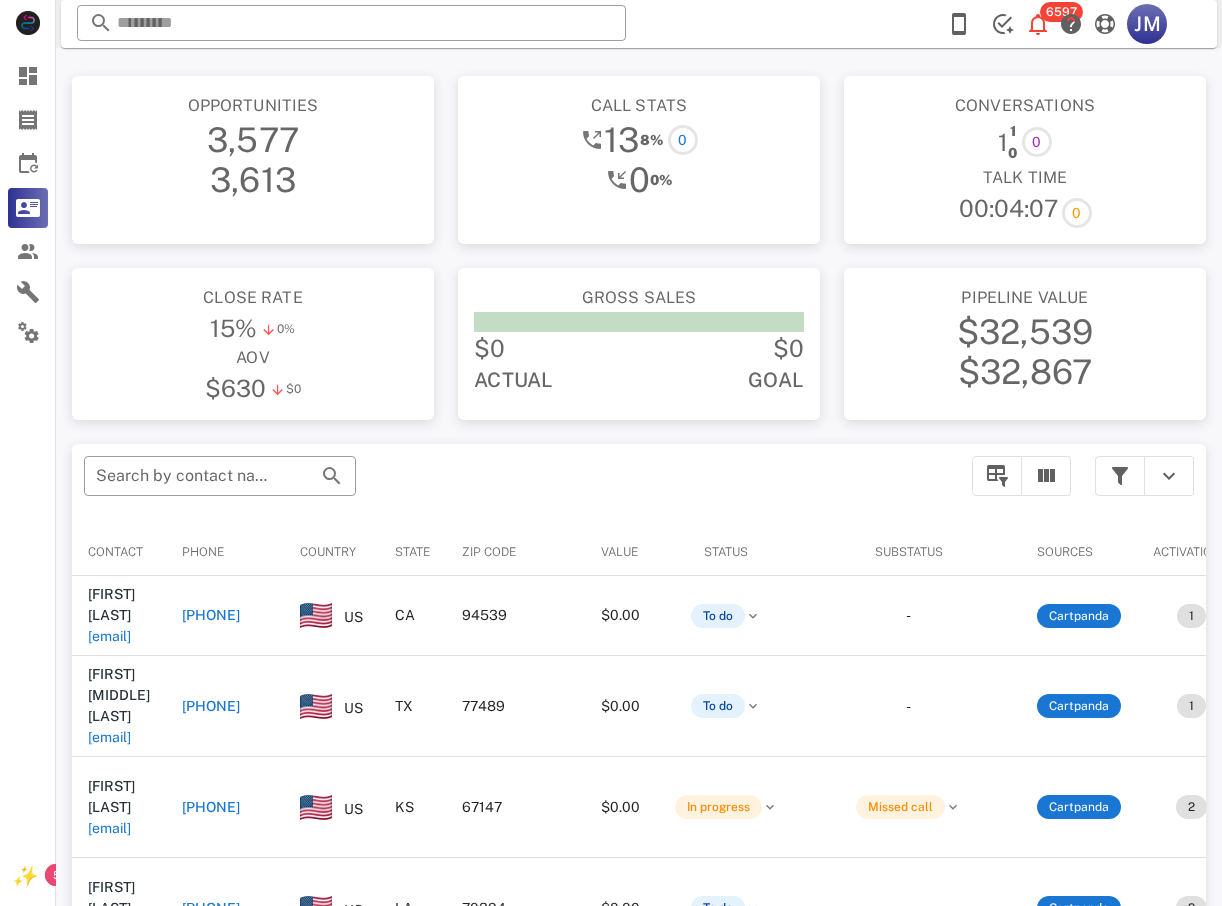 type on "**********" 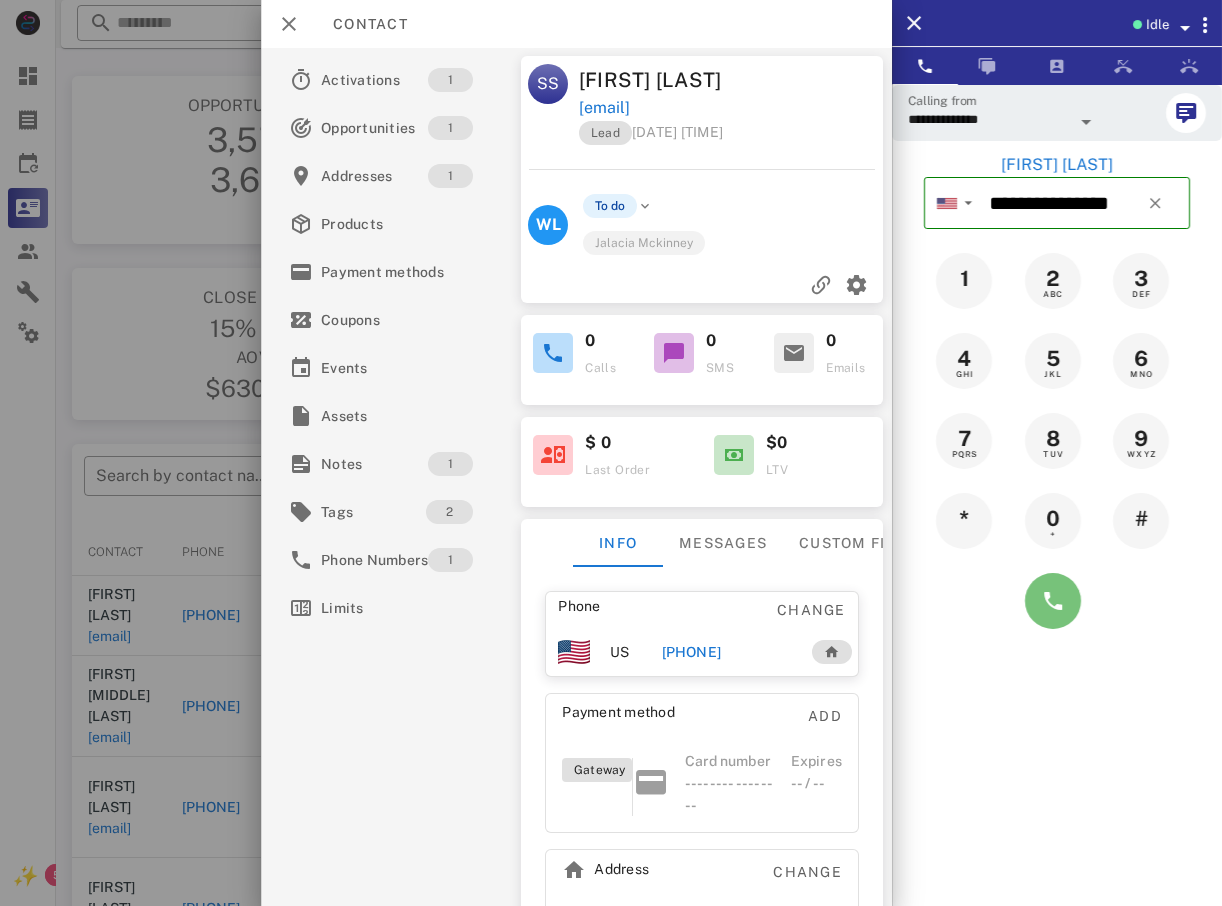 click at bounding box center (1053, 601) 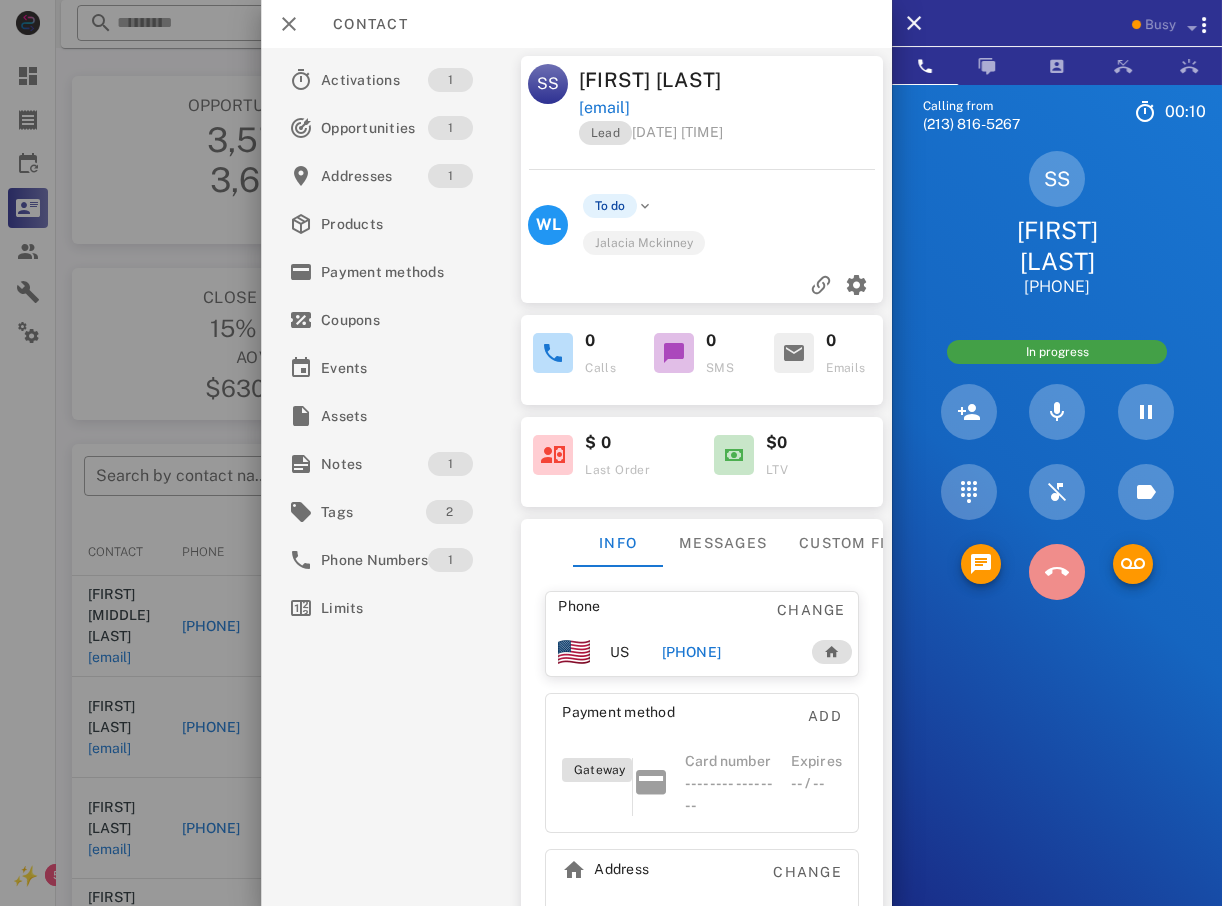 click at bounding box center (1057, 572) 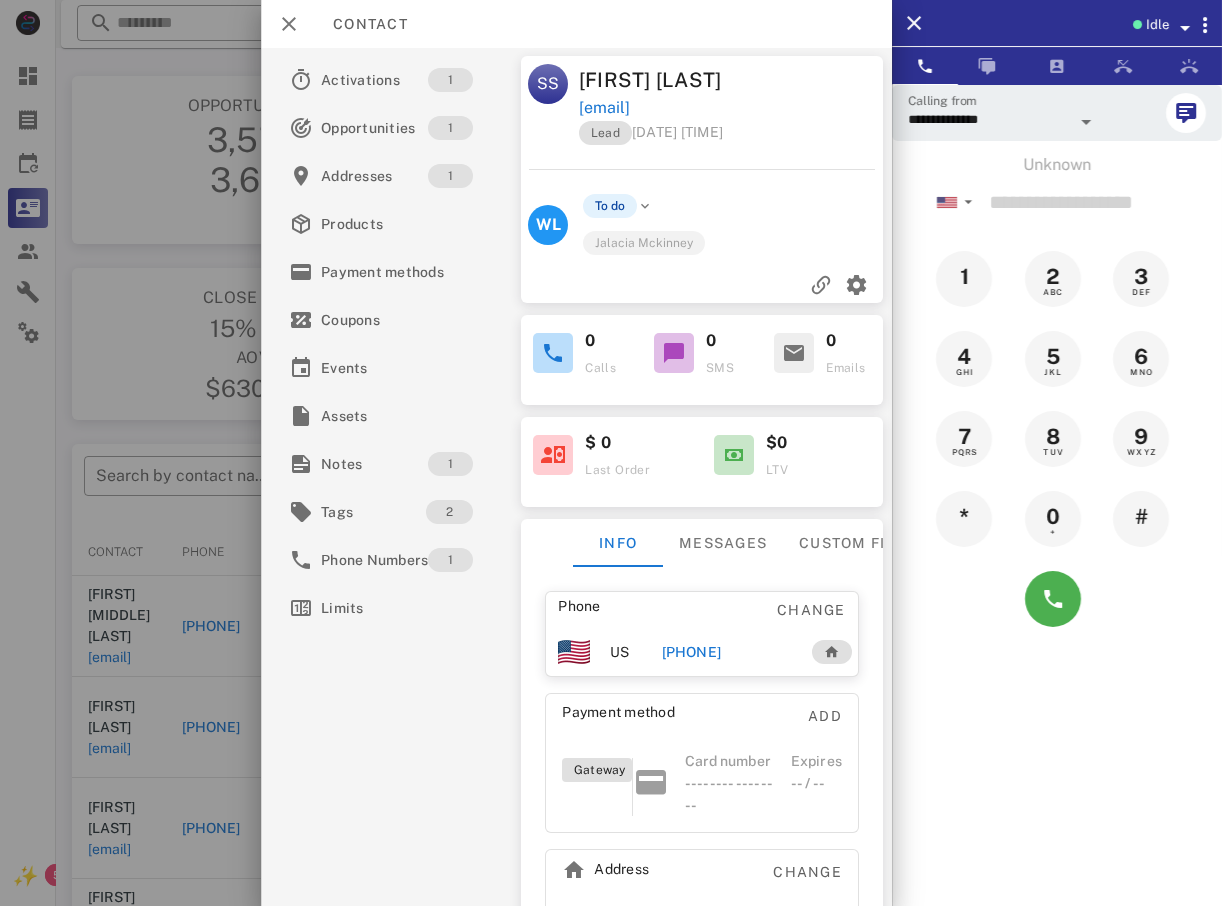 click at bounding box center (611, 453) 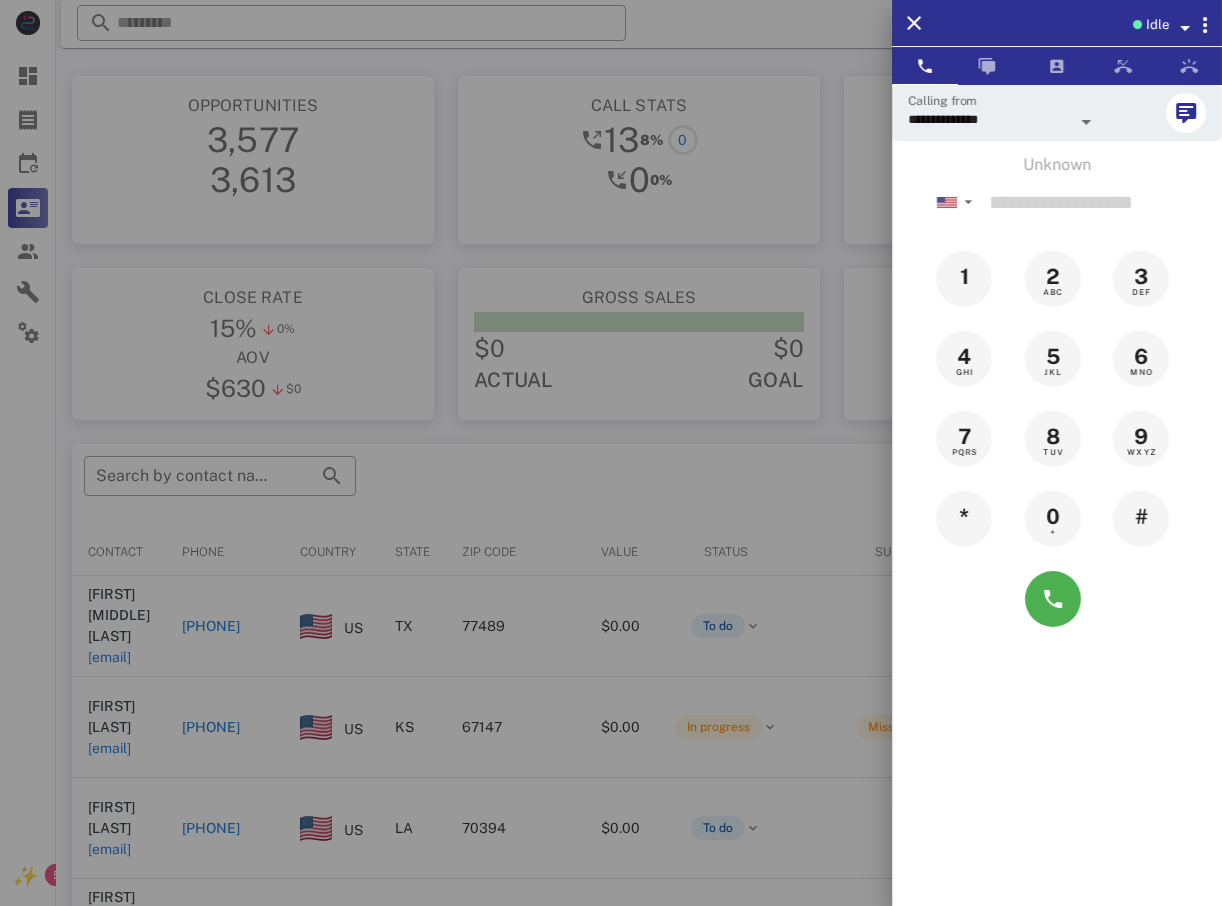 click at bounding box center [611, 453] 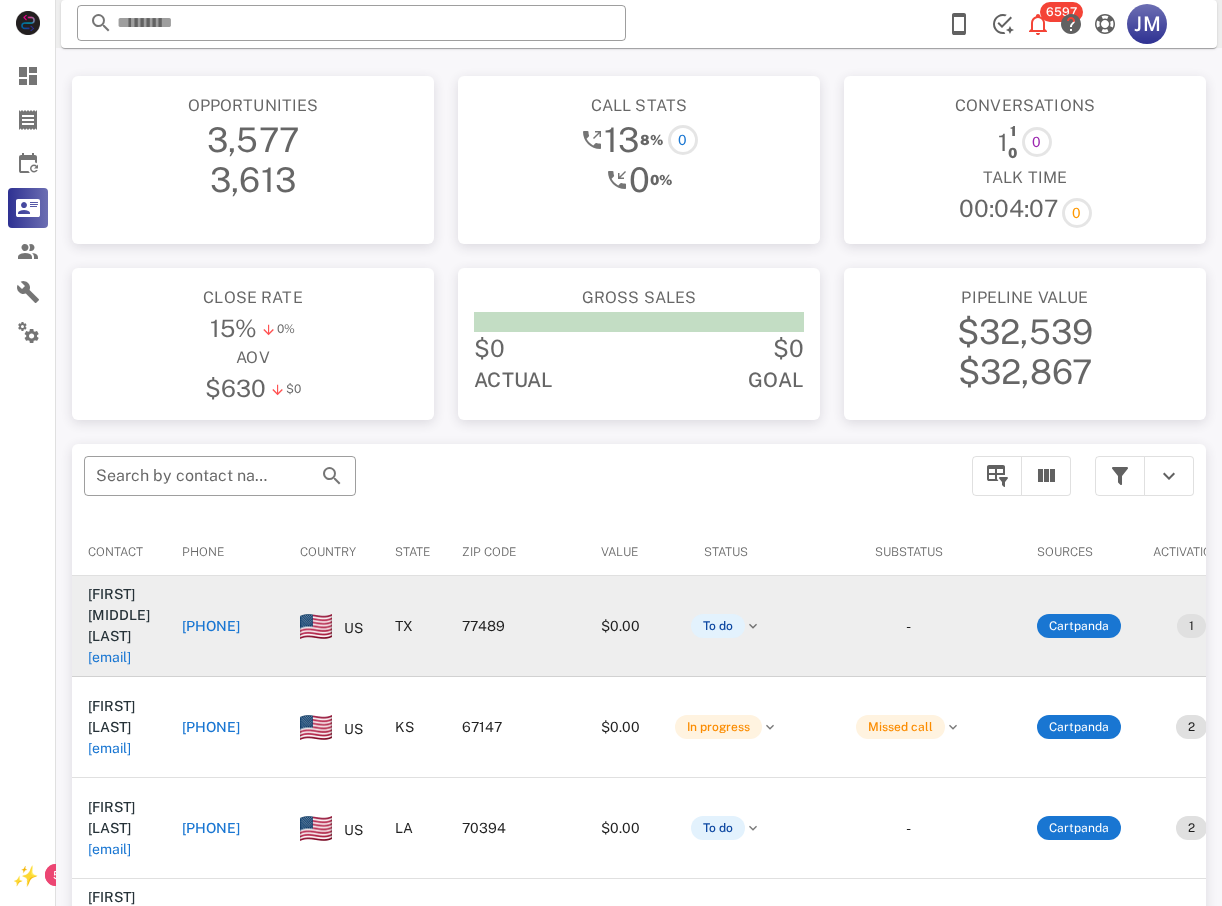 click on "[PHONE]" at bounding box center [211, 626] 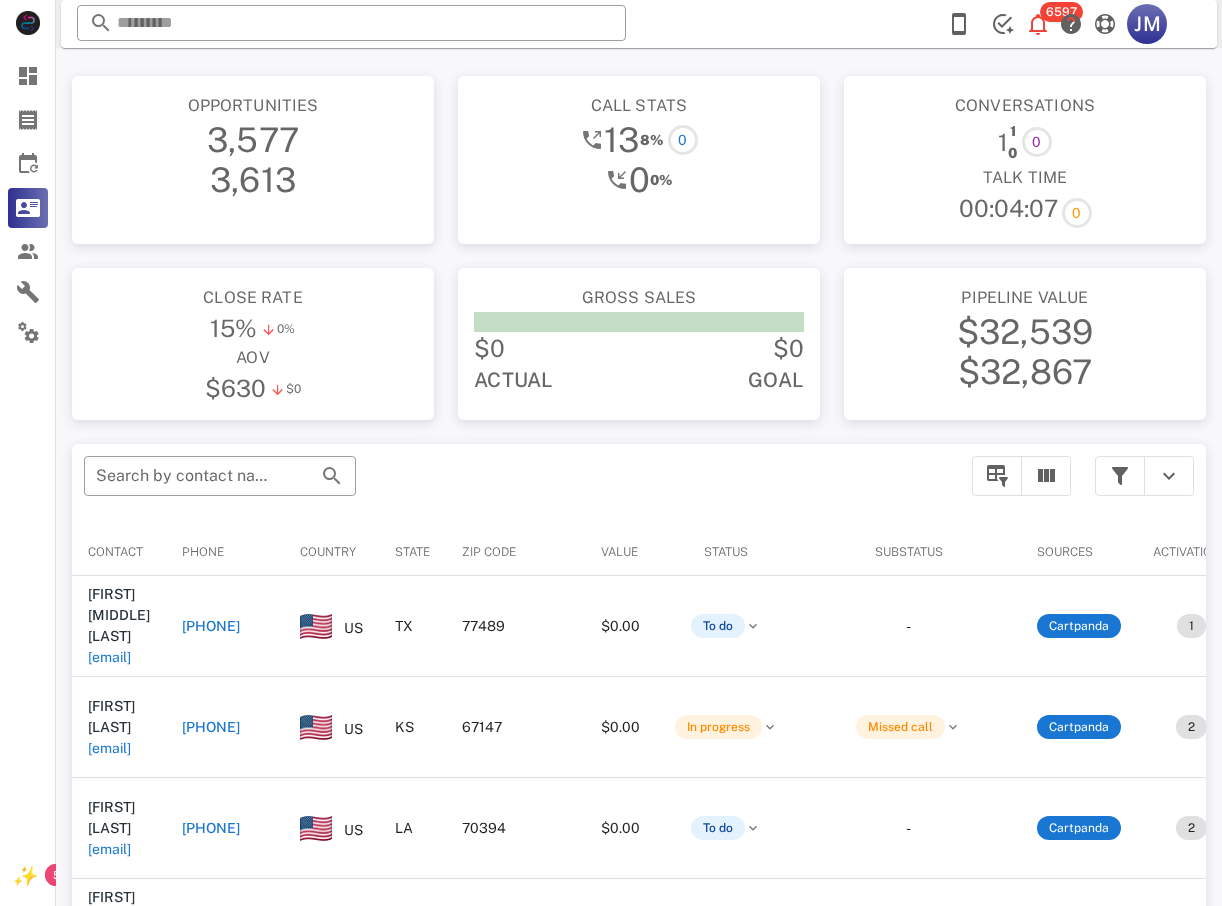 type on "**********" 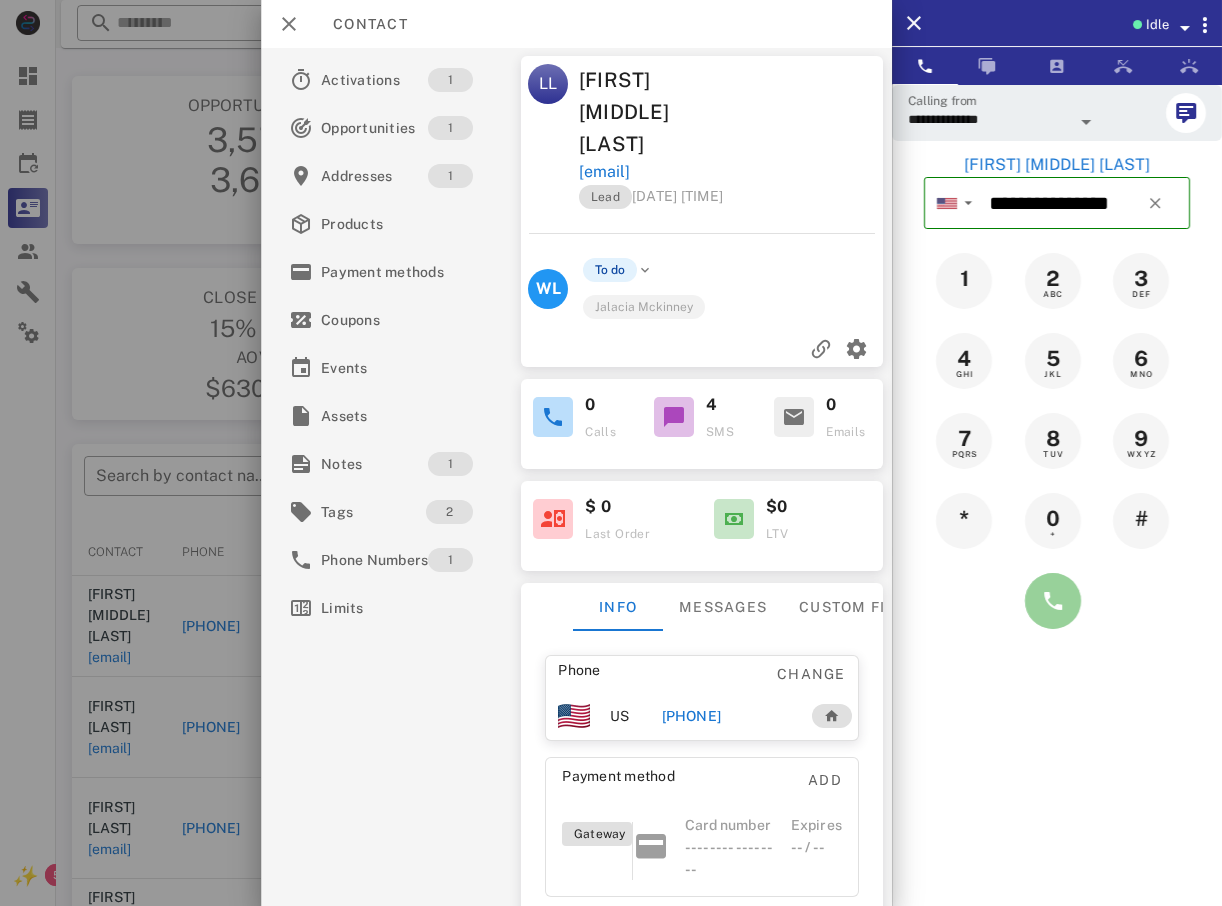 click at bounding box center (1053, 601) 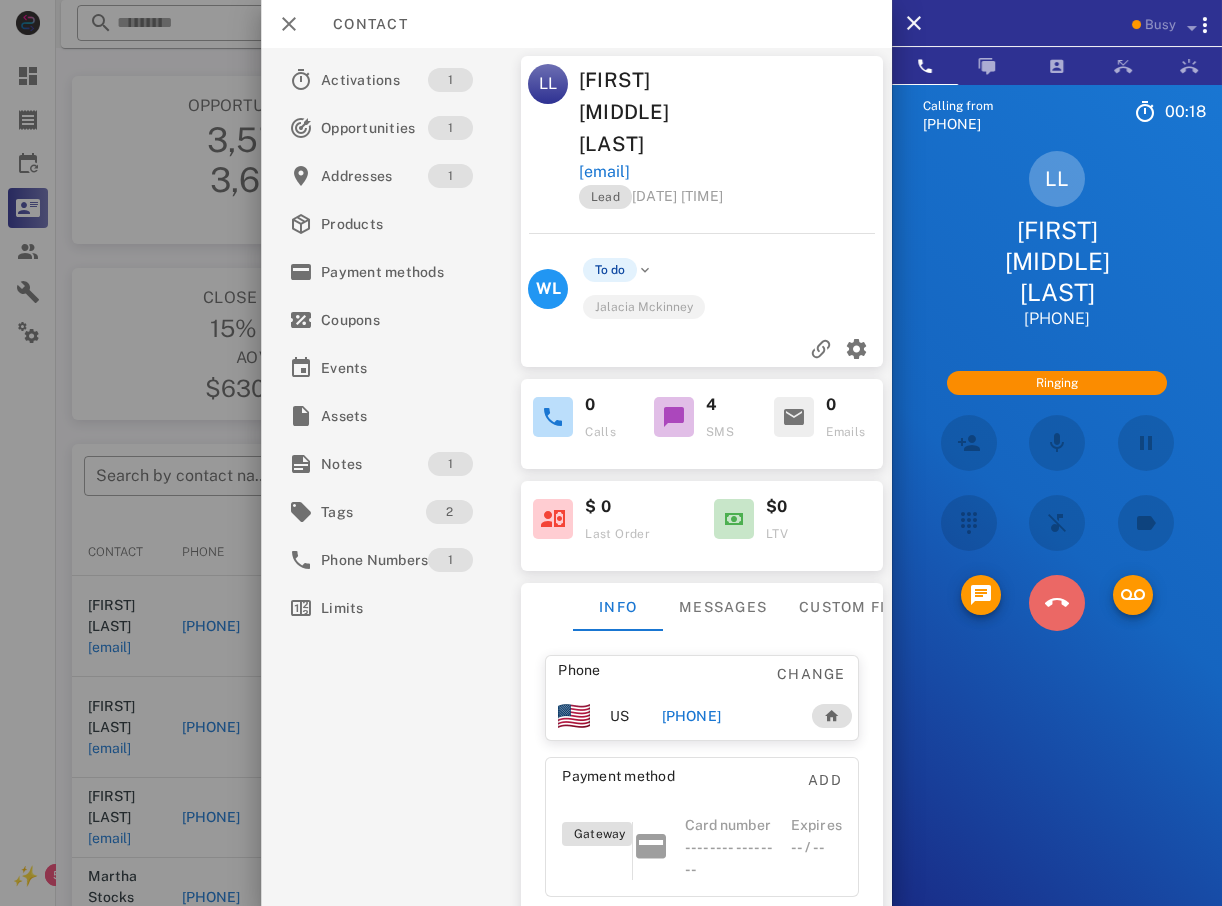 drag, startPoint x: 1060, startPoint y: 585, endPoint x: 1006, endPoint y: 621, distance: 64.899925 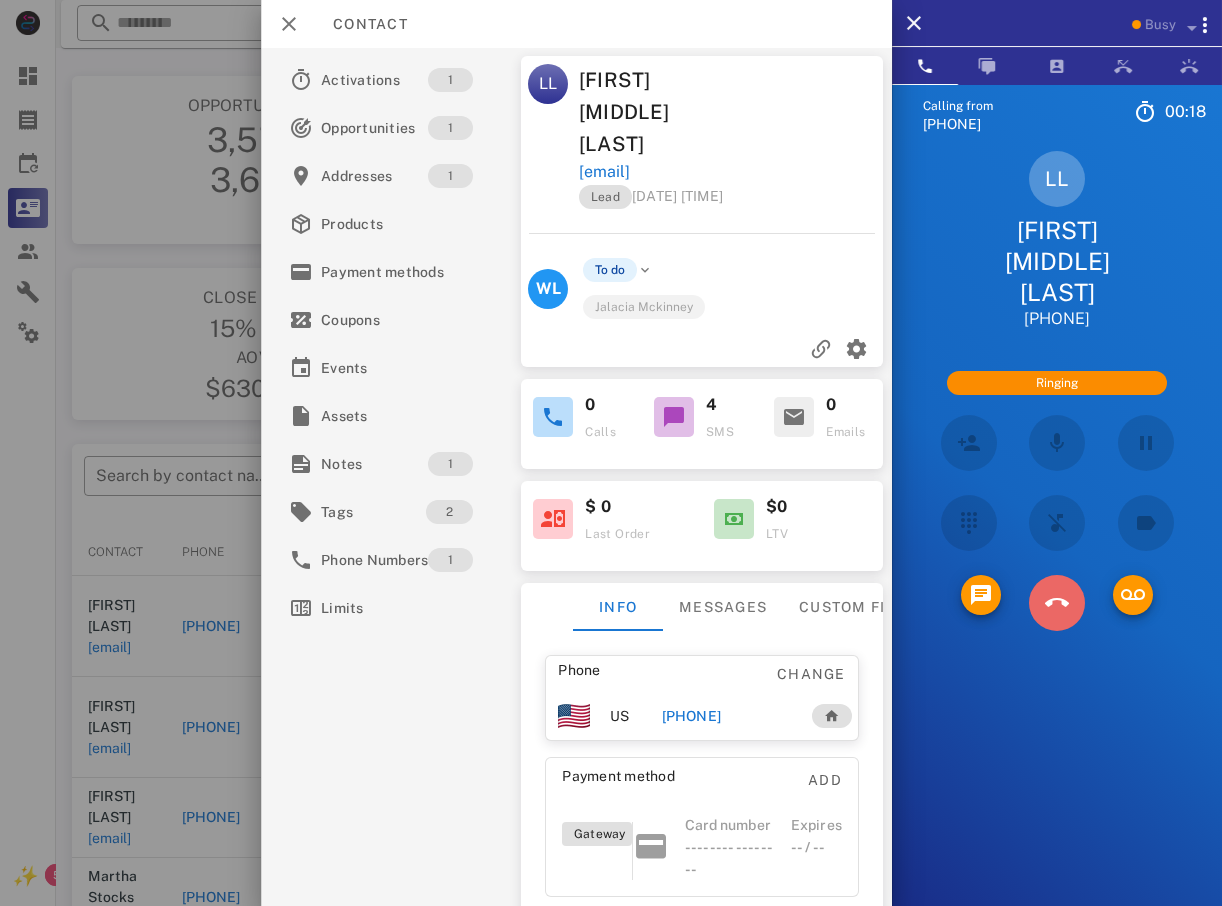 click at bounding box center (1057, 603) 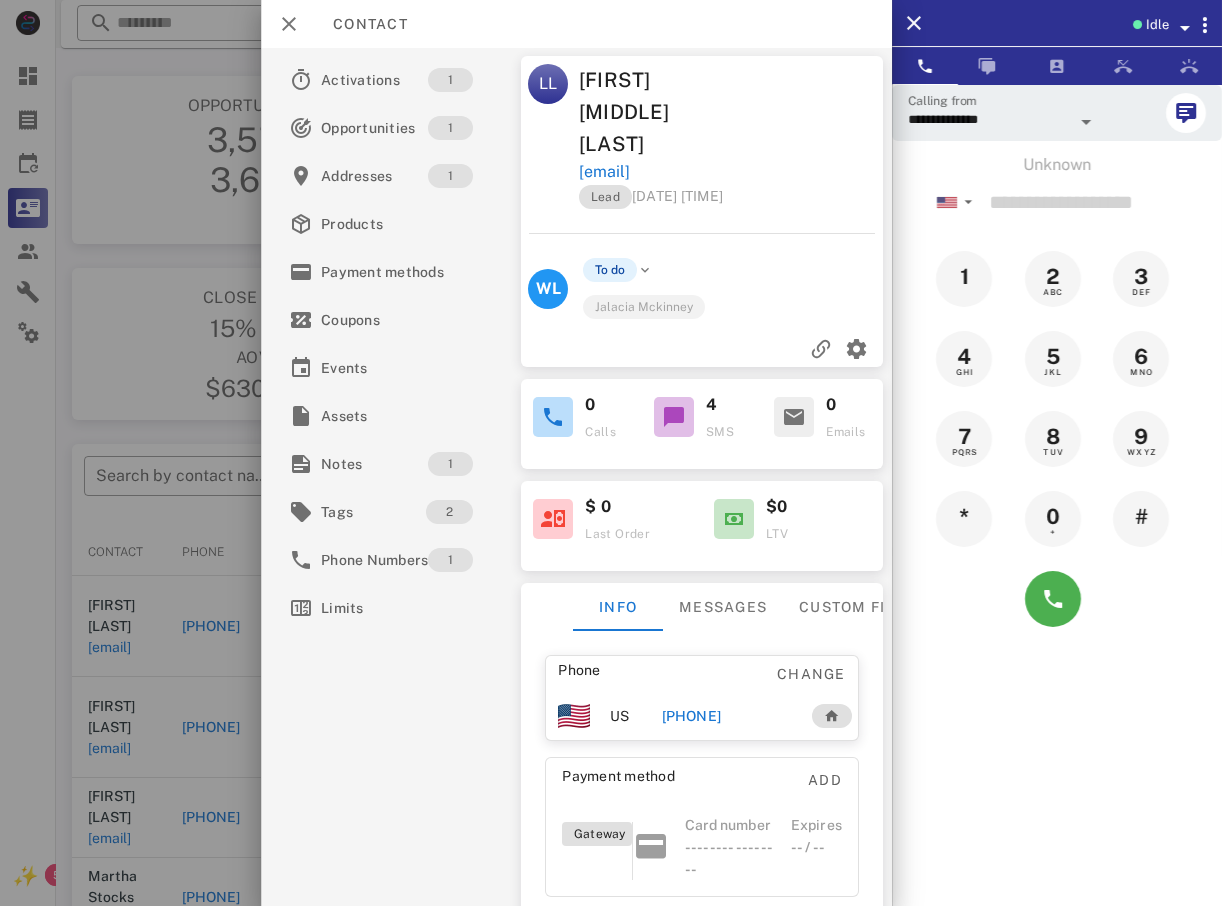 click at bounding box center [611, 453] 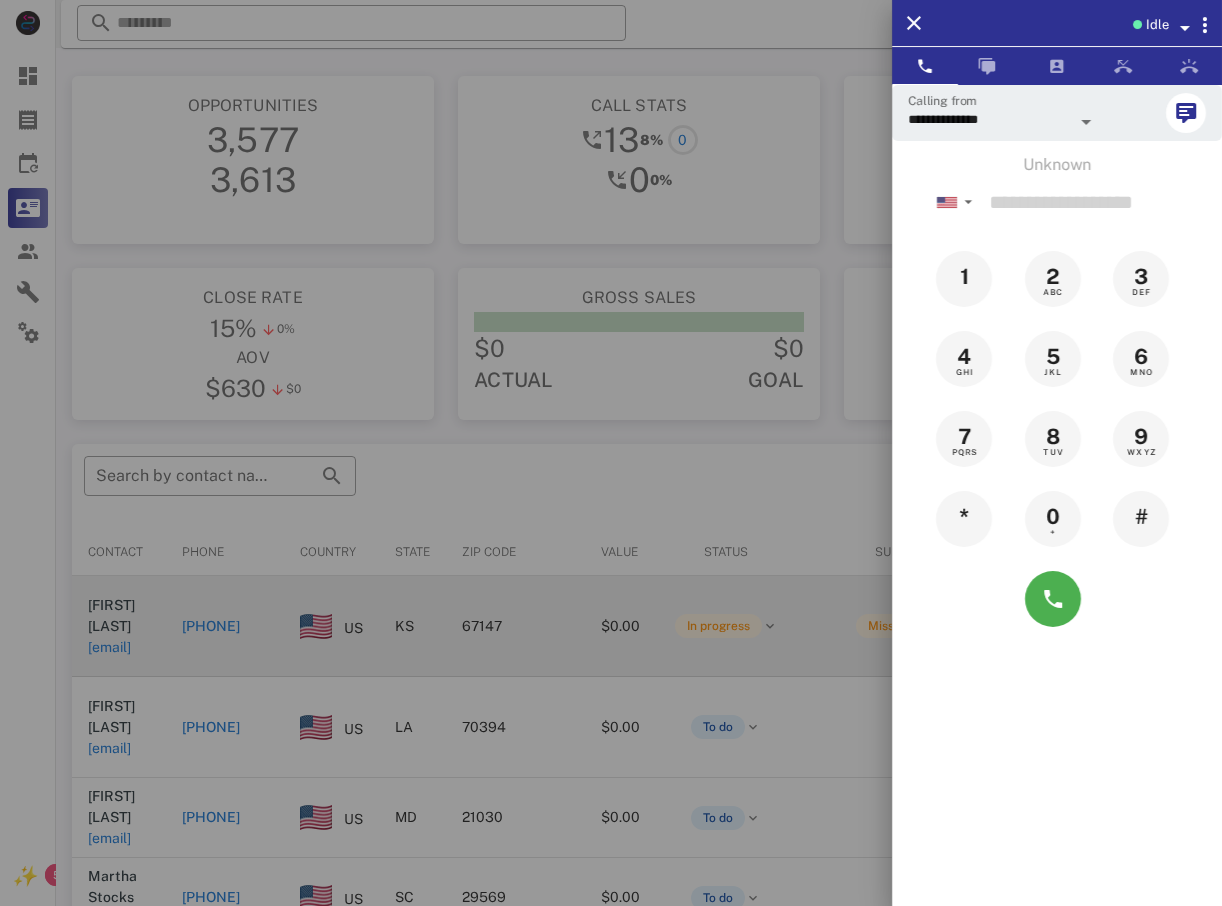 drag, startPoint x: 117, startPoint y: 576, endPoint x: 170, endPoint y: 578, distance: 53.037724 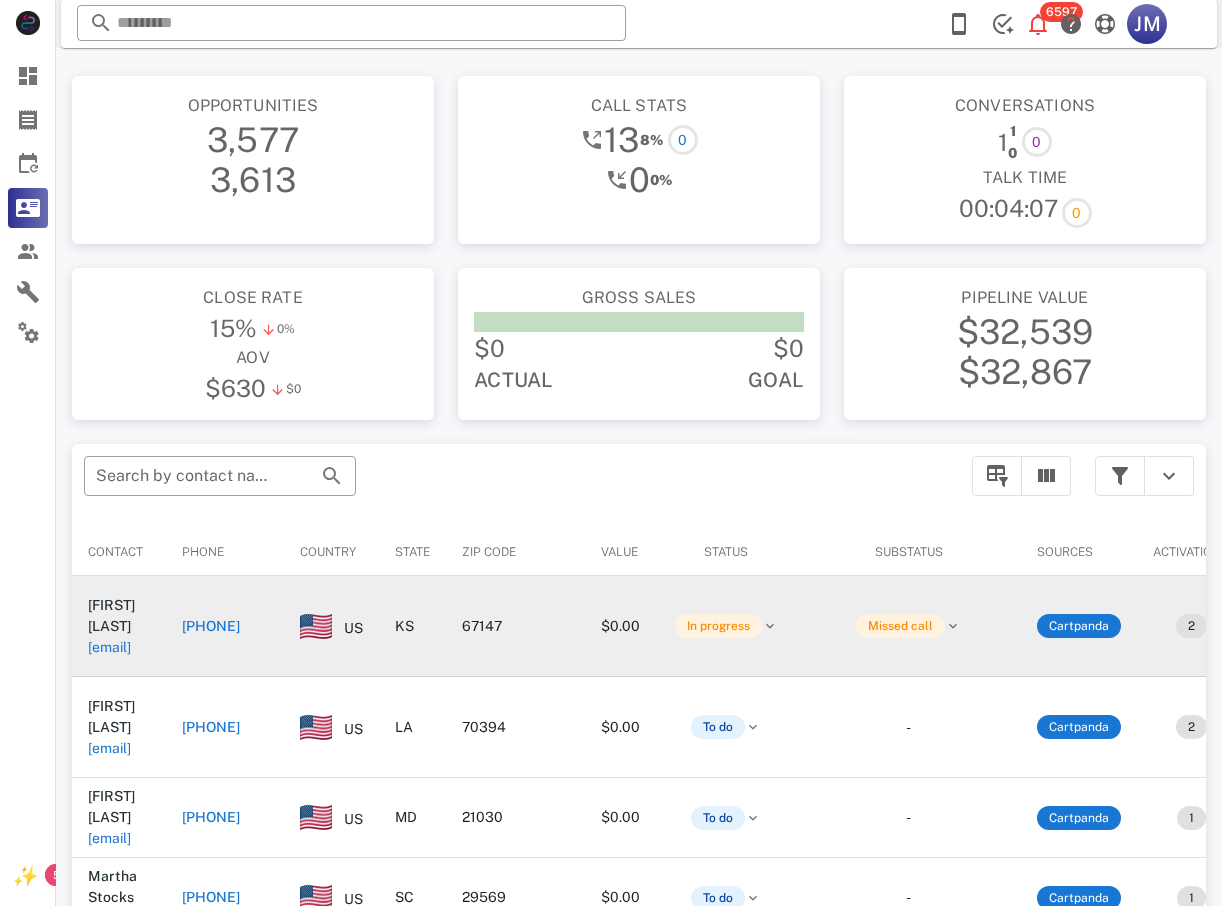 click on "[PHONE]" at bounding box center (211, 626) 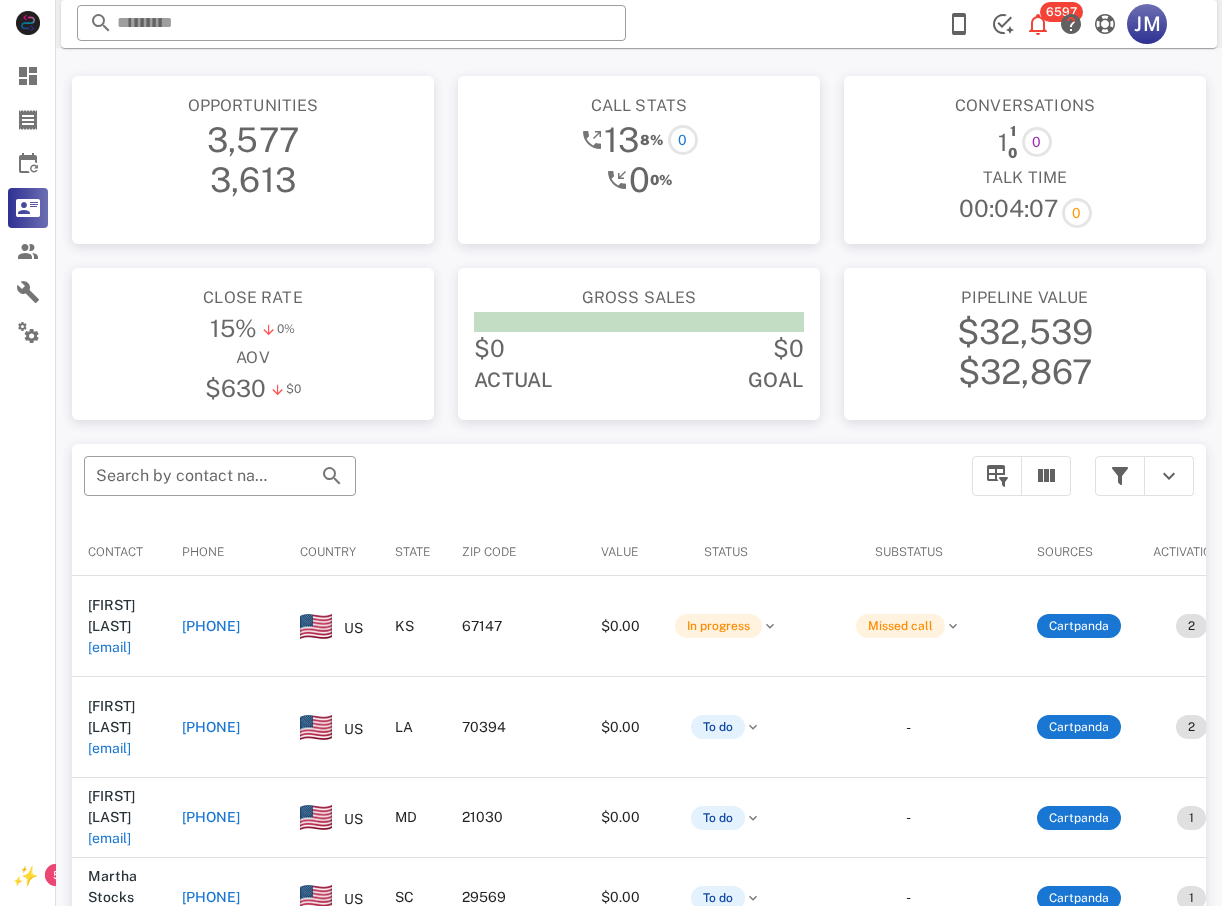 type on "**********" 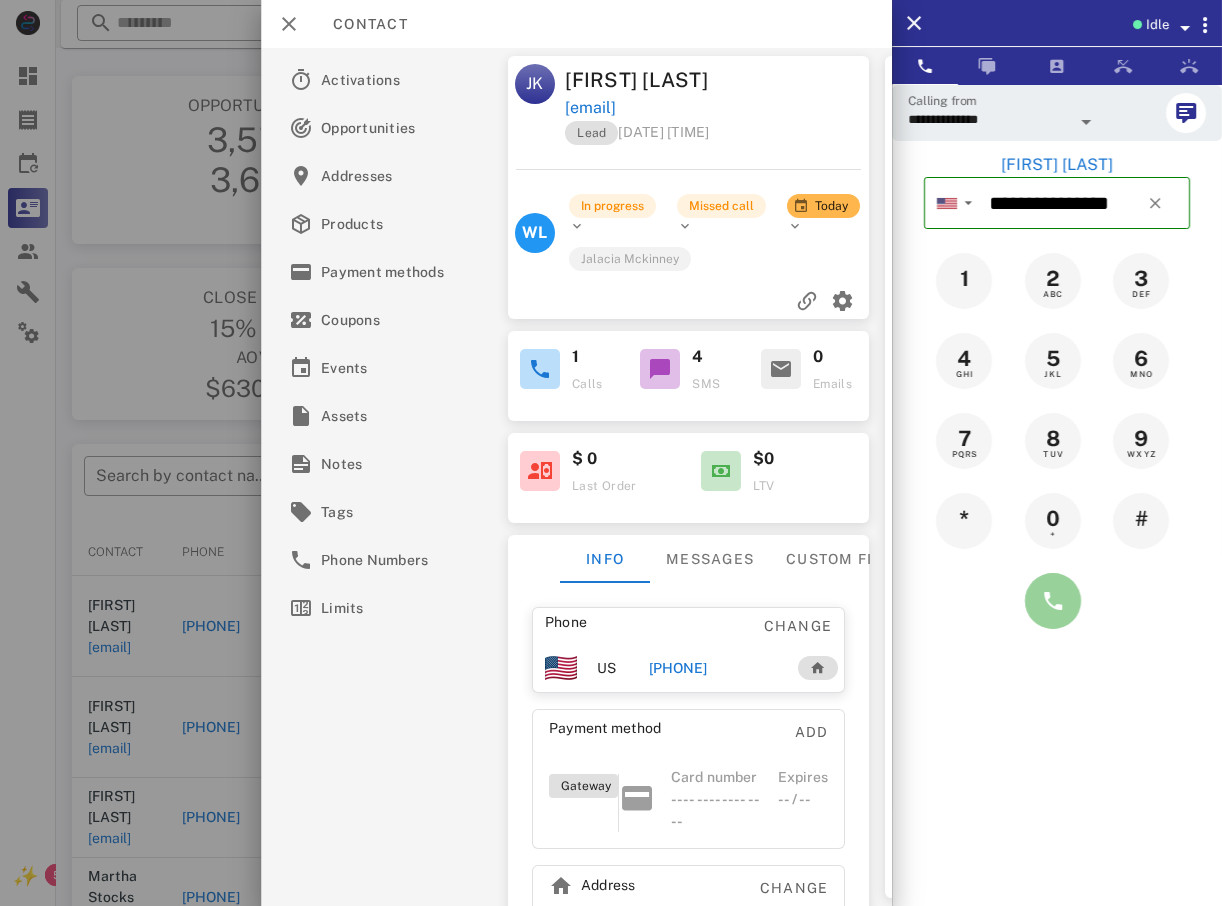 click at bounding box center [1053, 601] 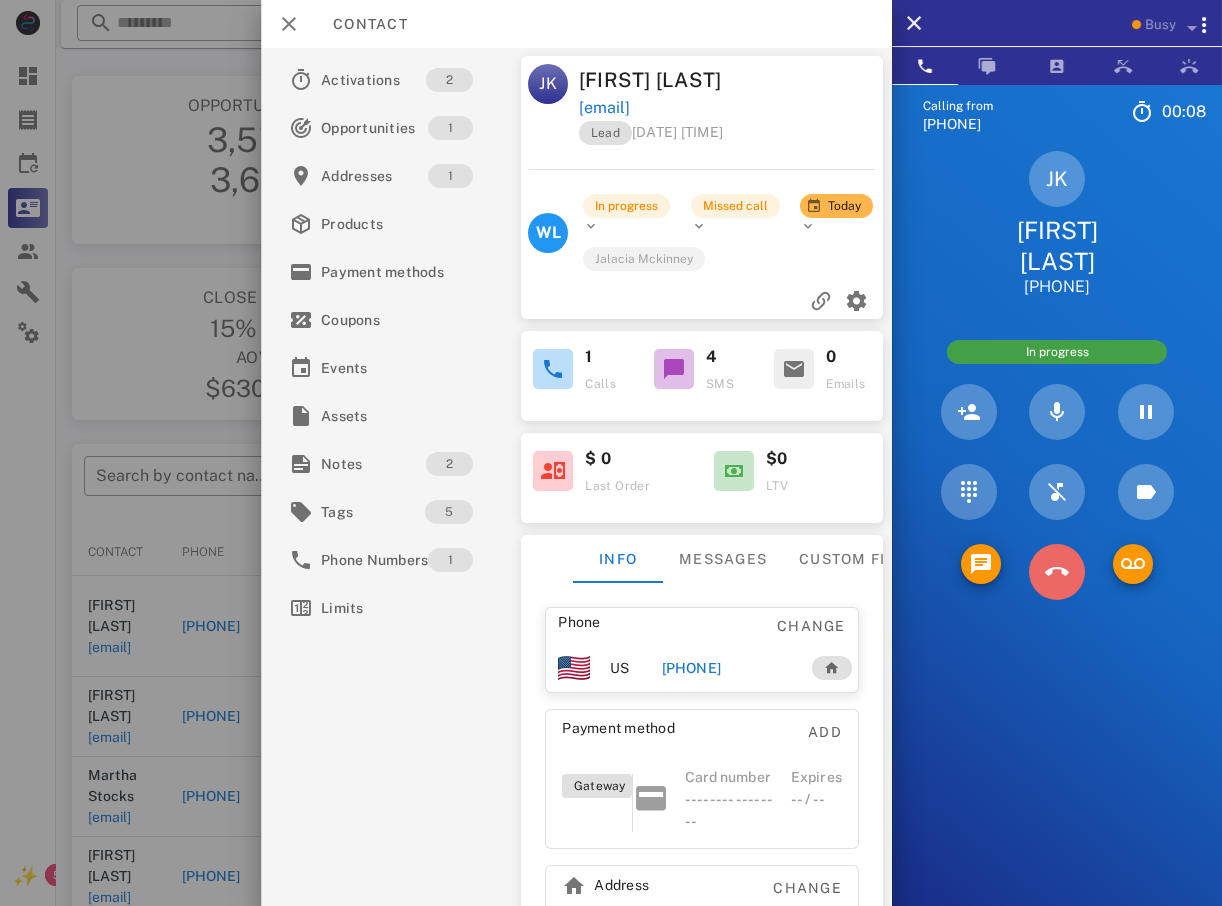 click at bounding box center [1057, 572] 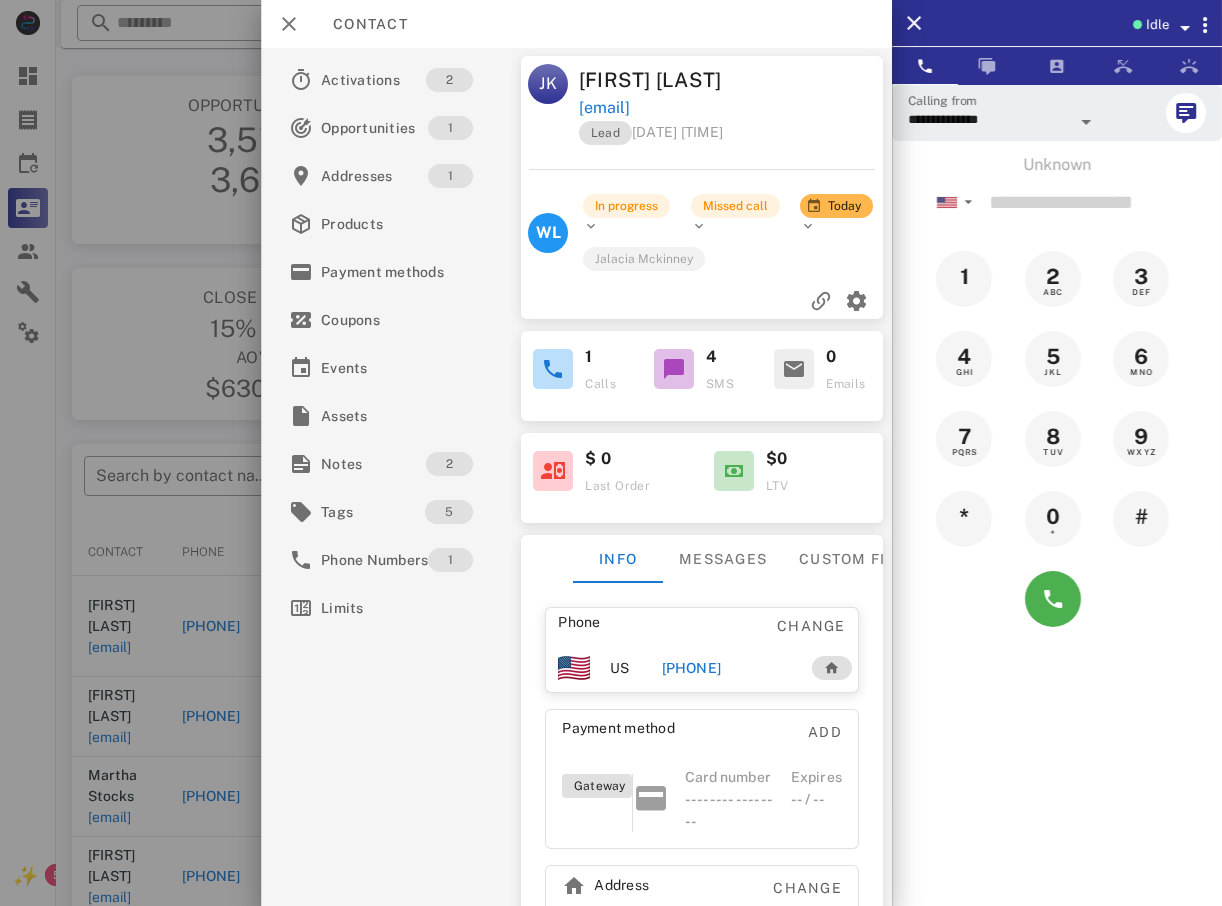 click at bounding box center (611, 453) 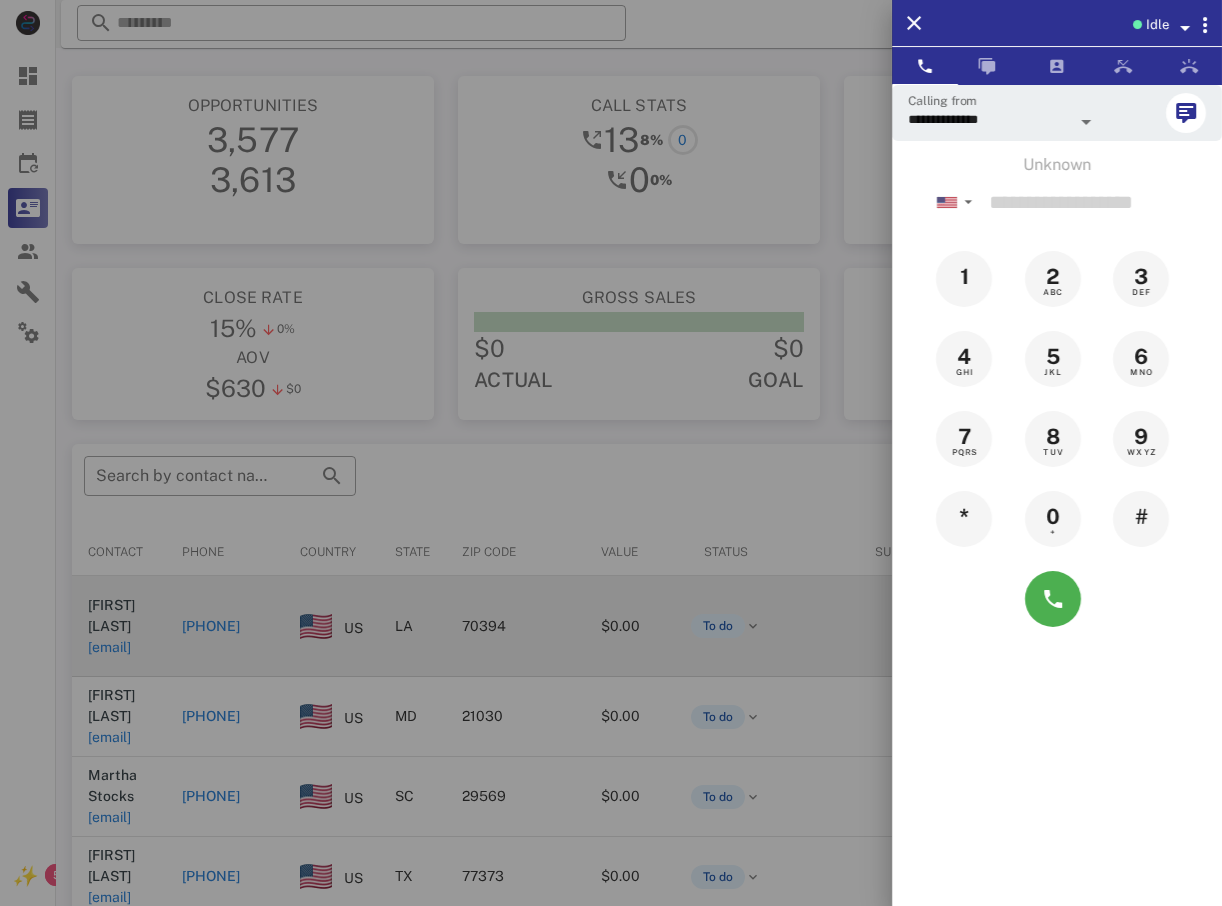 click at bounding box center (611, 453) 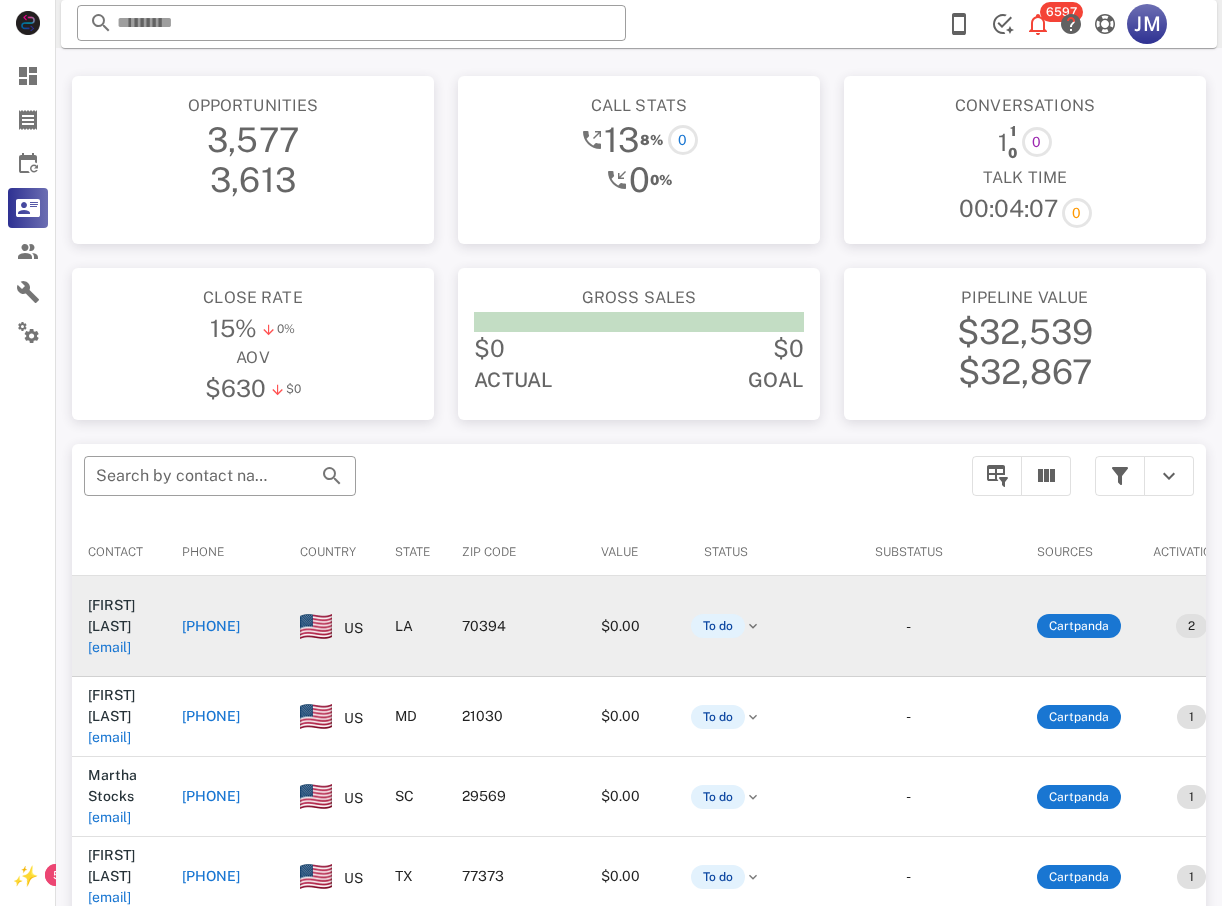 click on "[PHONE]" at bounding box center (211, 626) 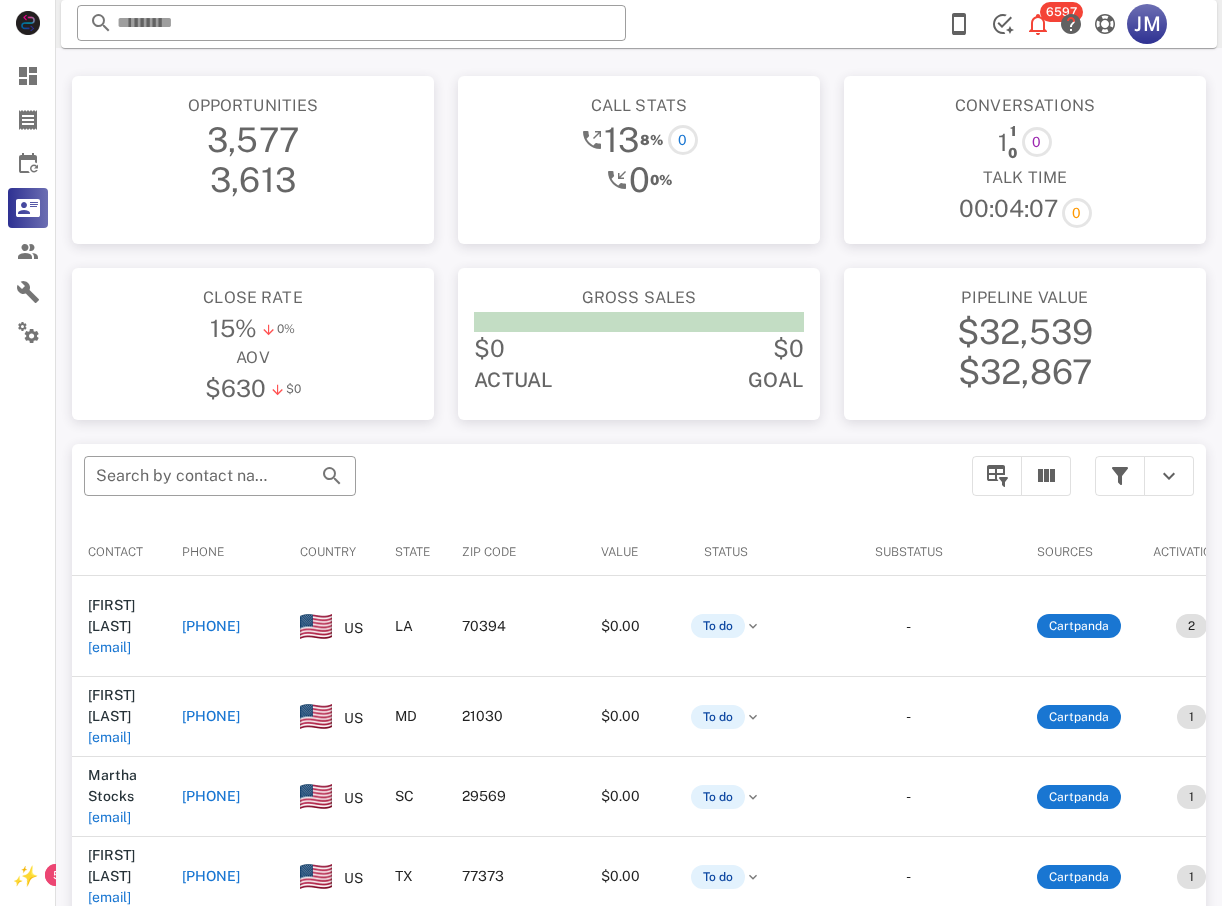 type on "**********" 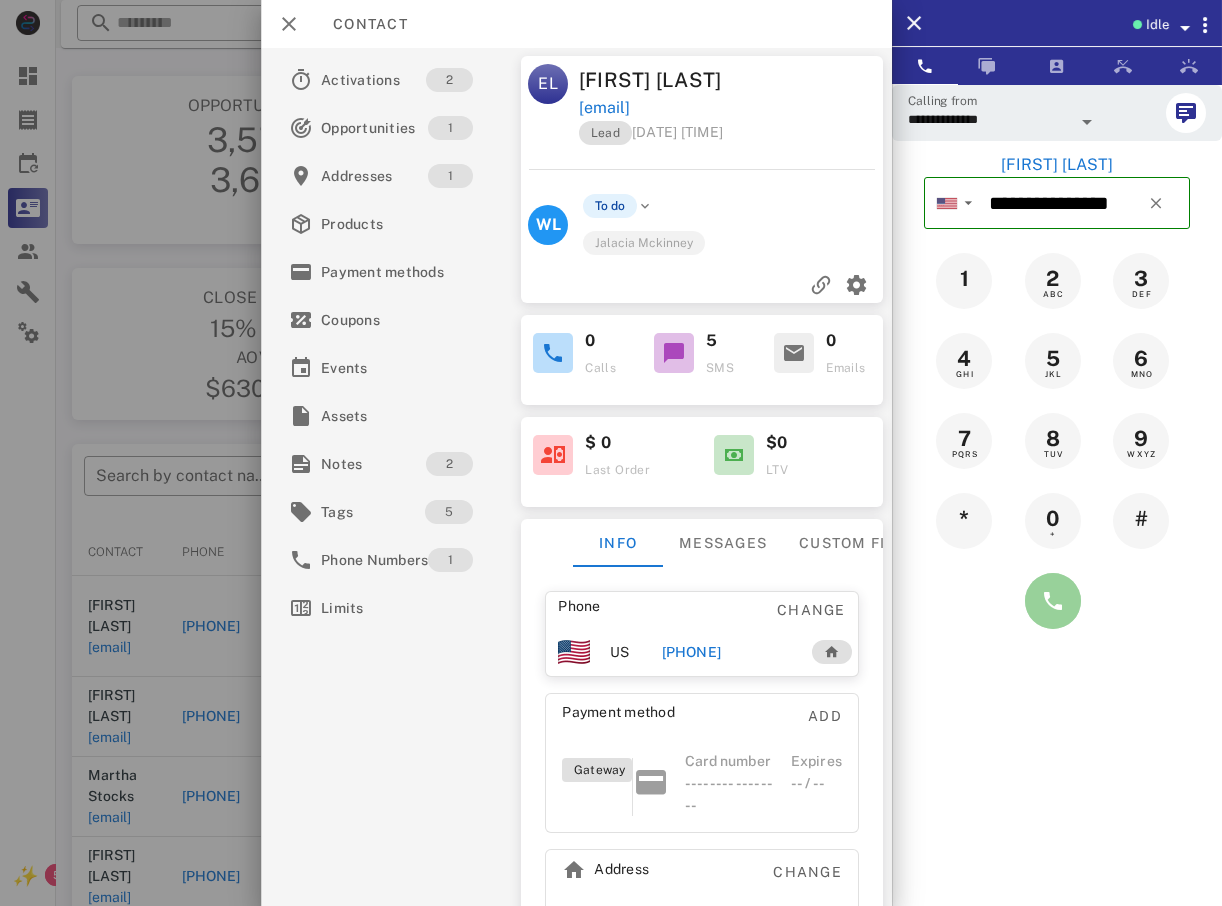 click at bounding box center (1053, 601) 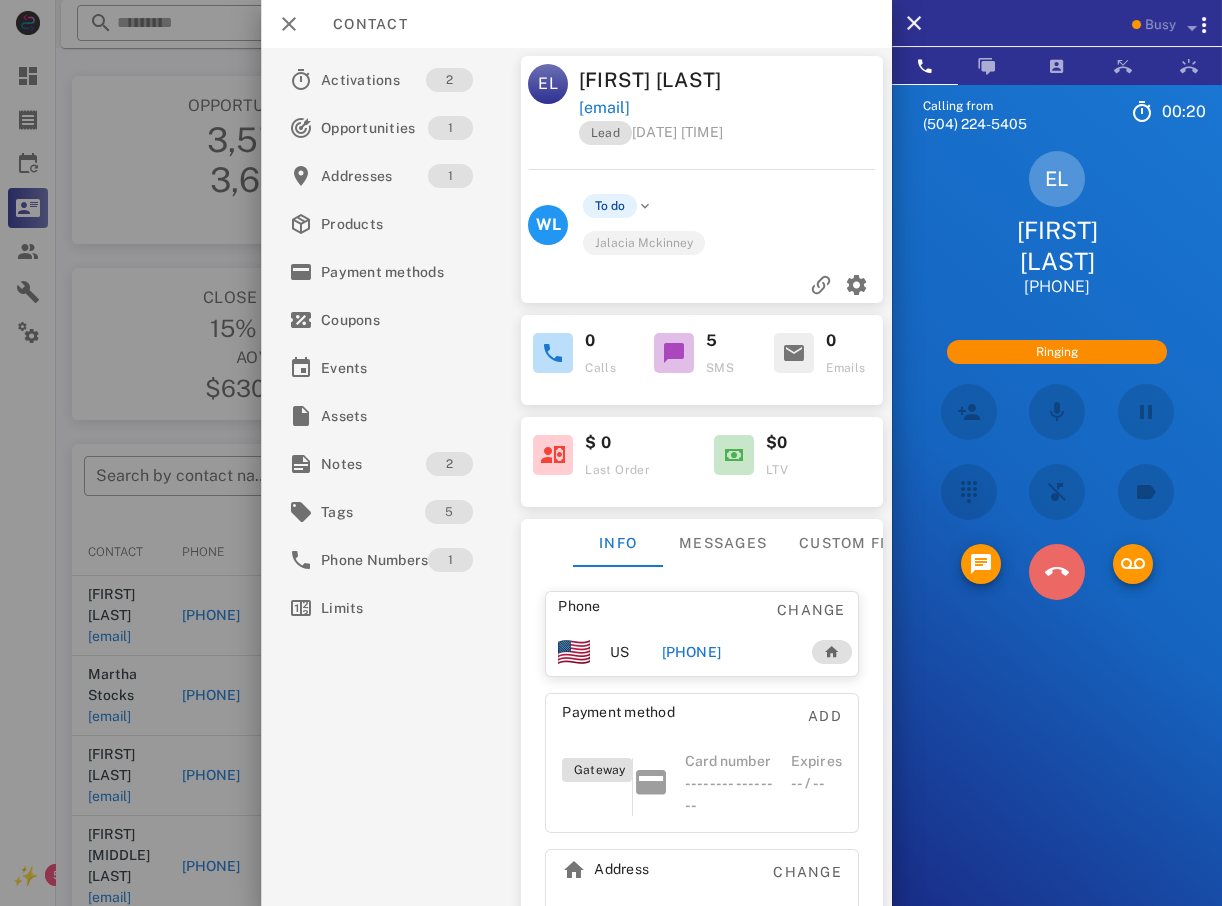 click at bounding box center (1057, 572) 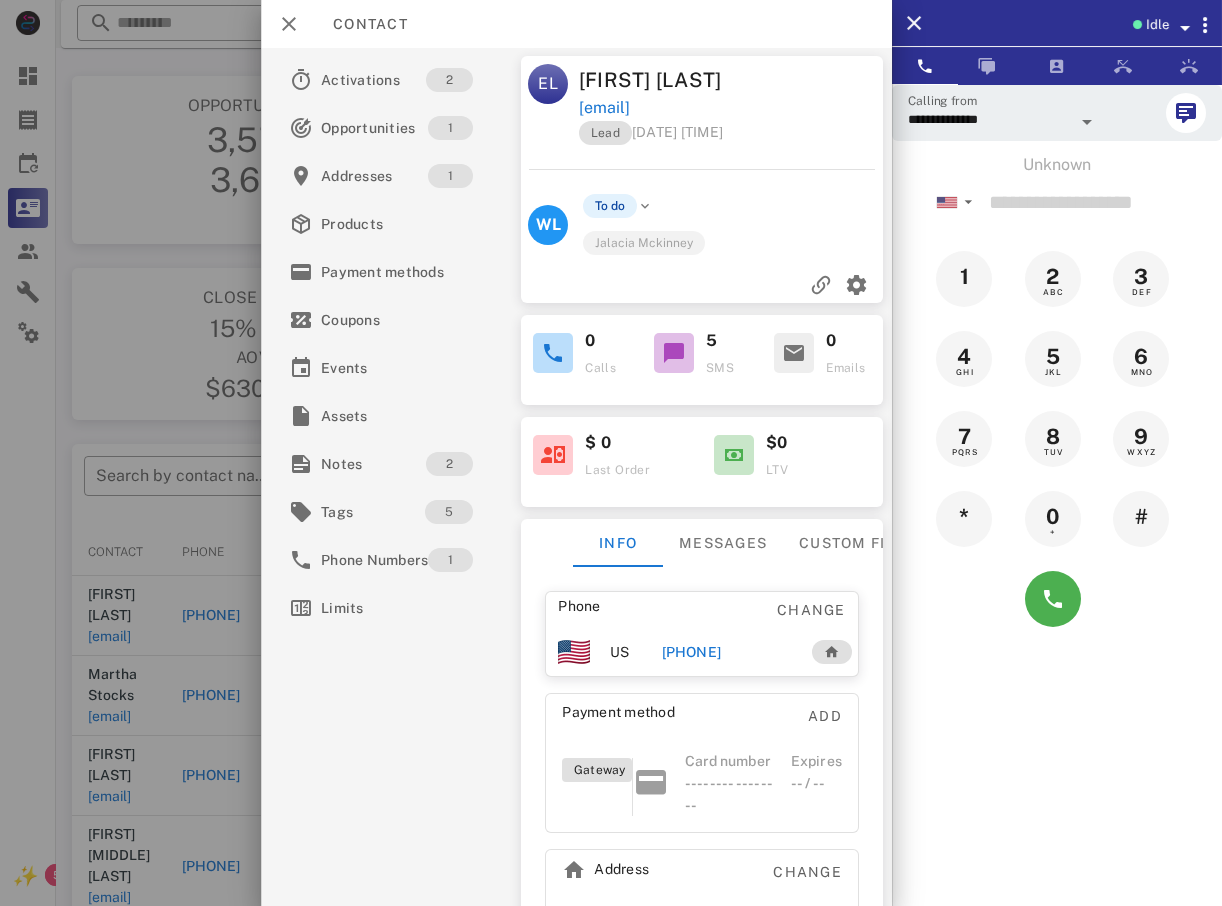 drag, startPoint x: 385, startPoint y: 888, endPoint x: 5, endPoint y: 197, distance: 788.5943 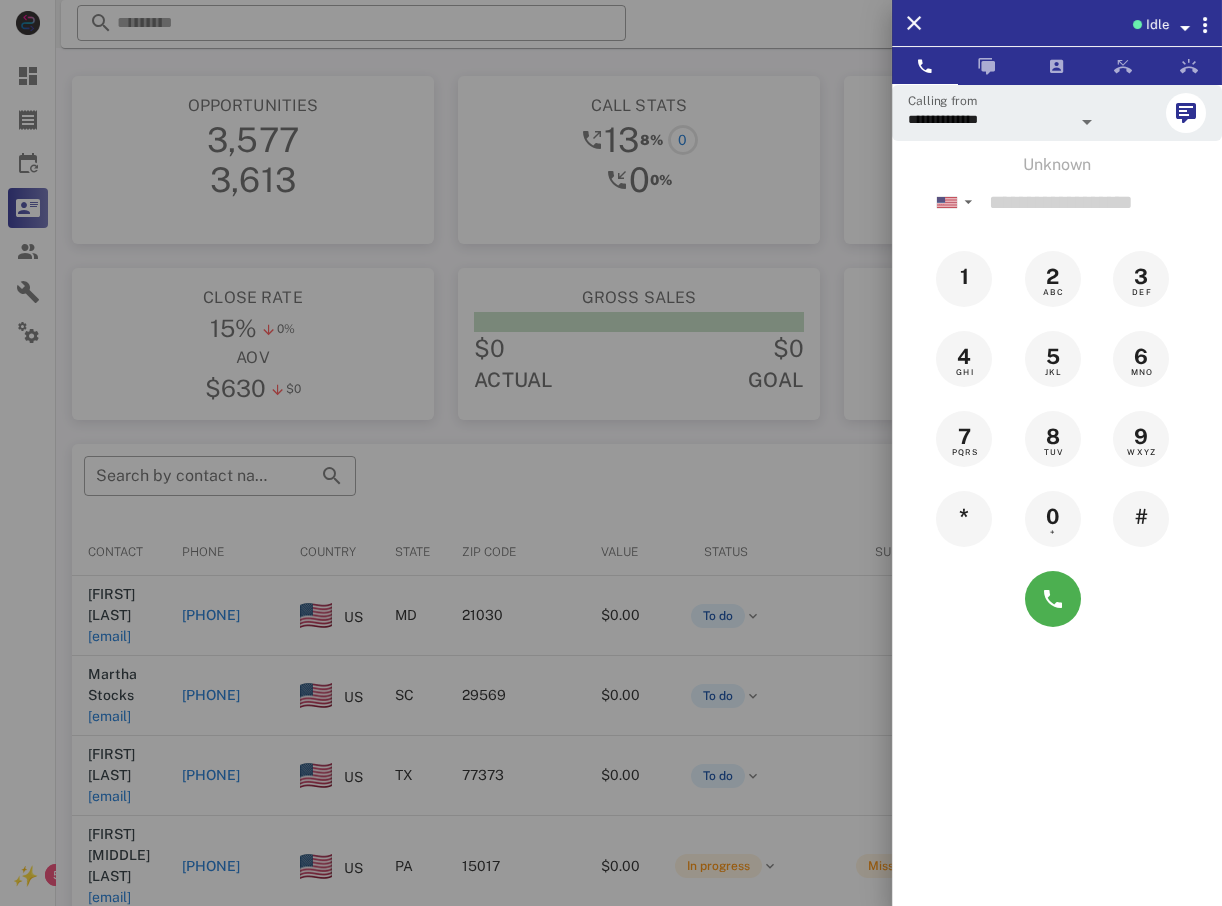 drag, startPoint x: 131, startPoint y: 94, endPoint x: 126, endPoint y: 163, distance: 69.18092 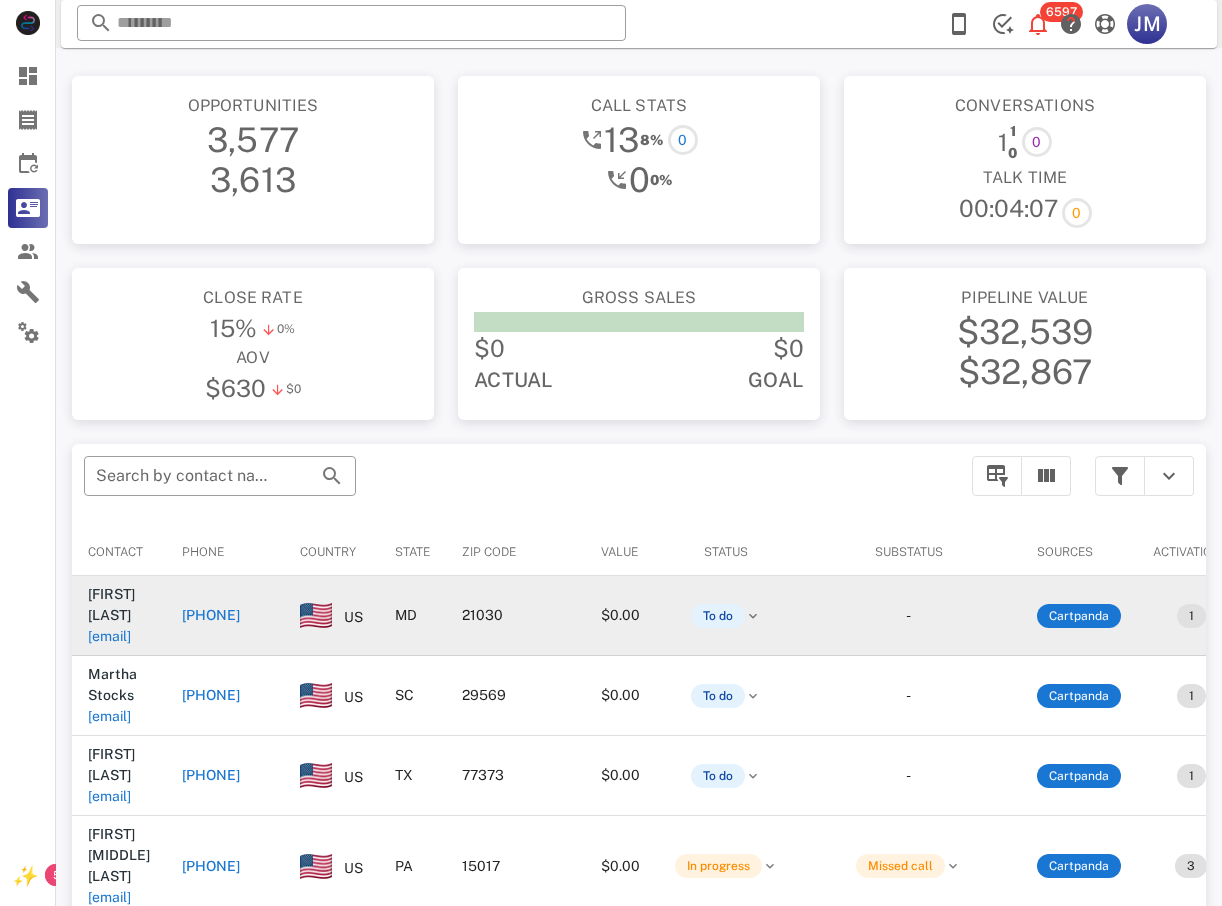 click on "[PHONE]" at bounding box center (211, 615) 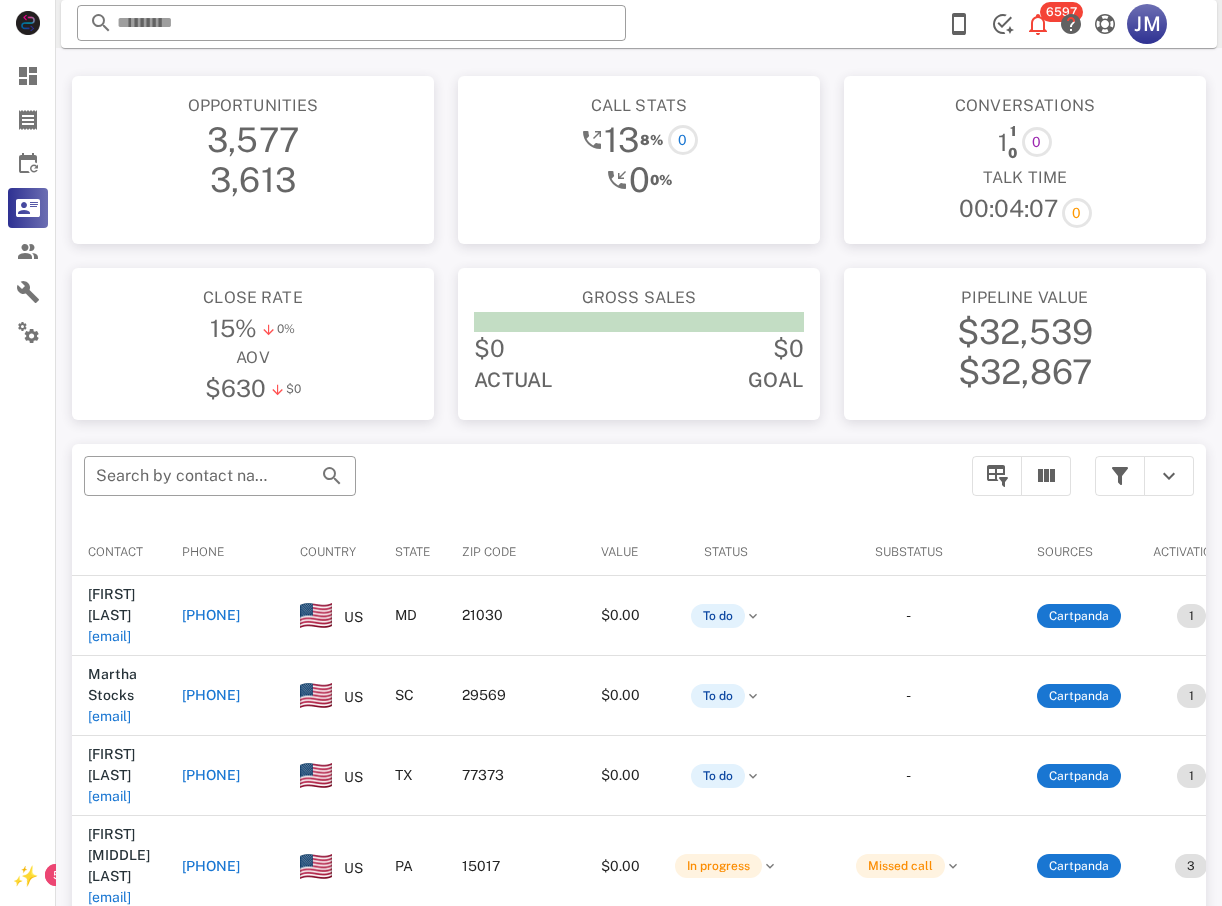 type on "**********" 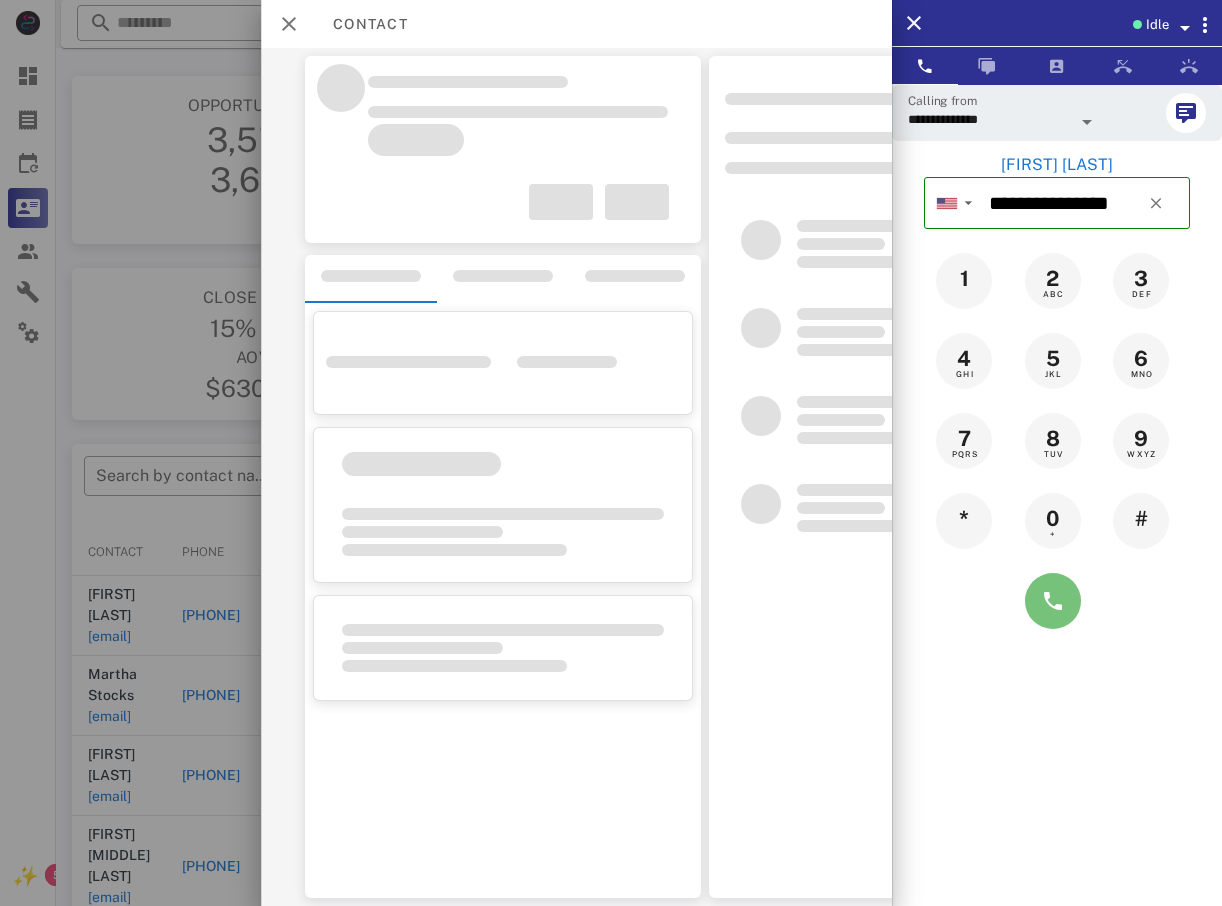 click at bounding box center (1053, 601) 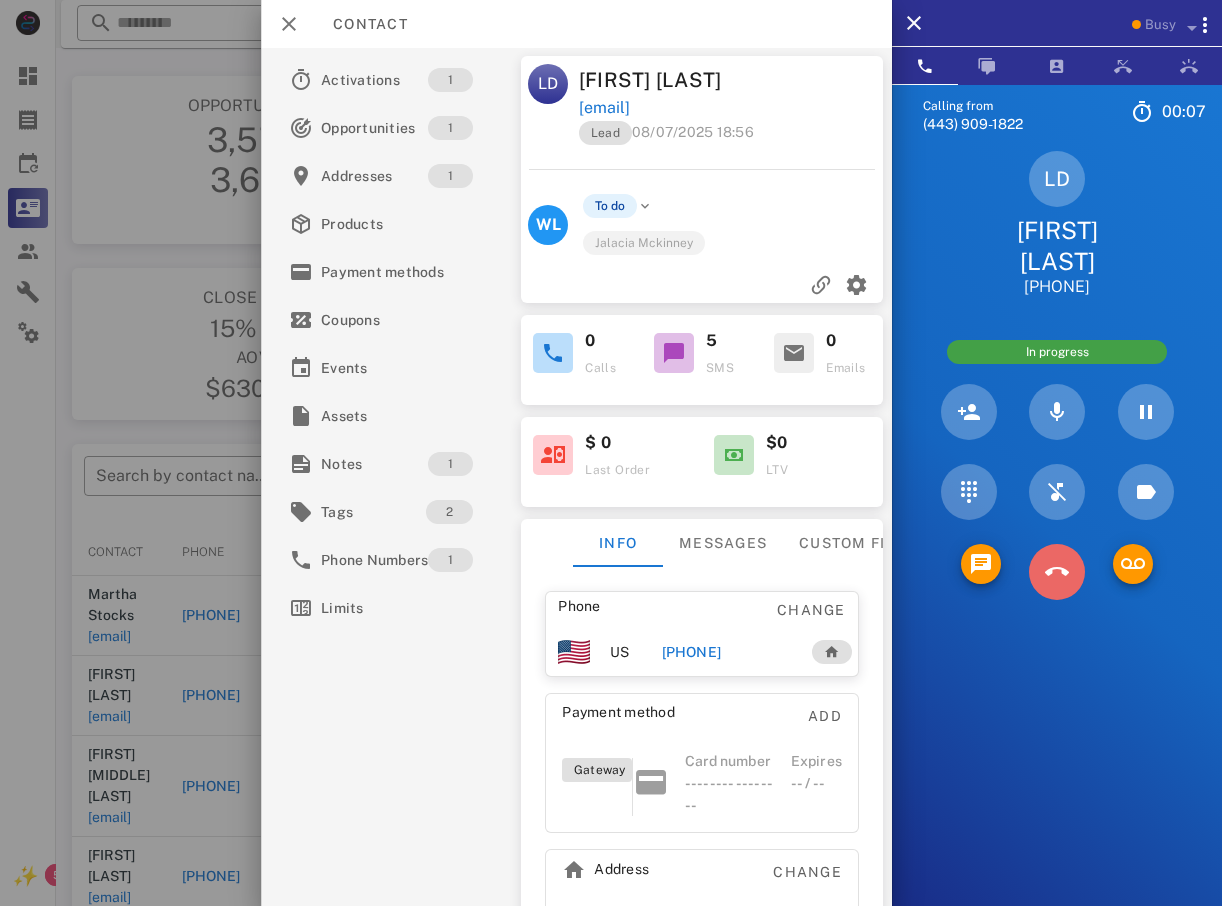 drag, startPoint x: 1041, startPoint y: 577, endPoint x: 887, endPoint y: 531, distance: 160.72336 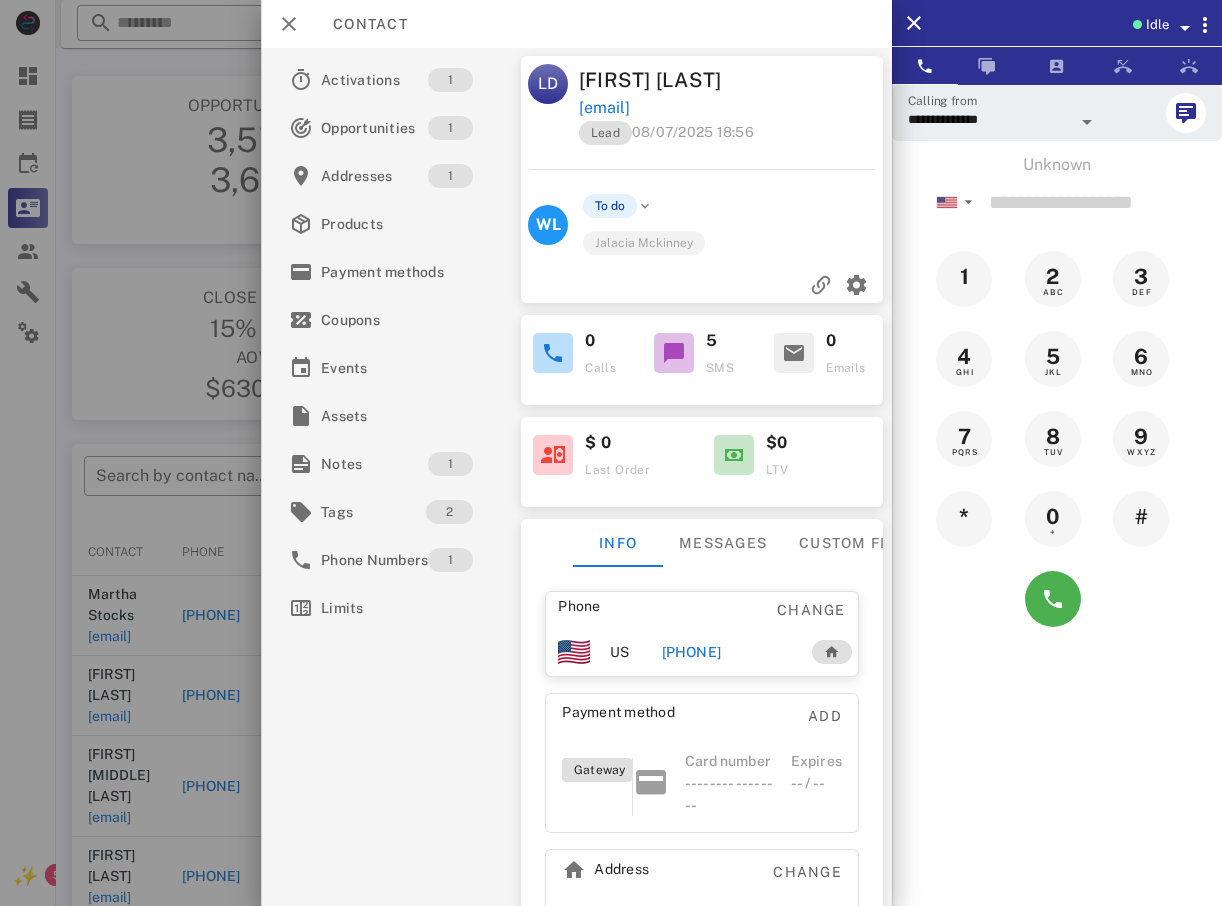 click at bounding box center [611, 453] 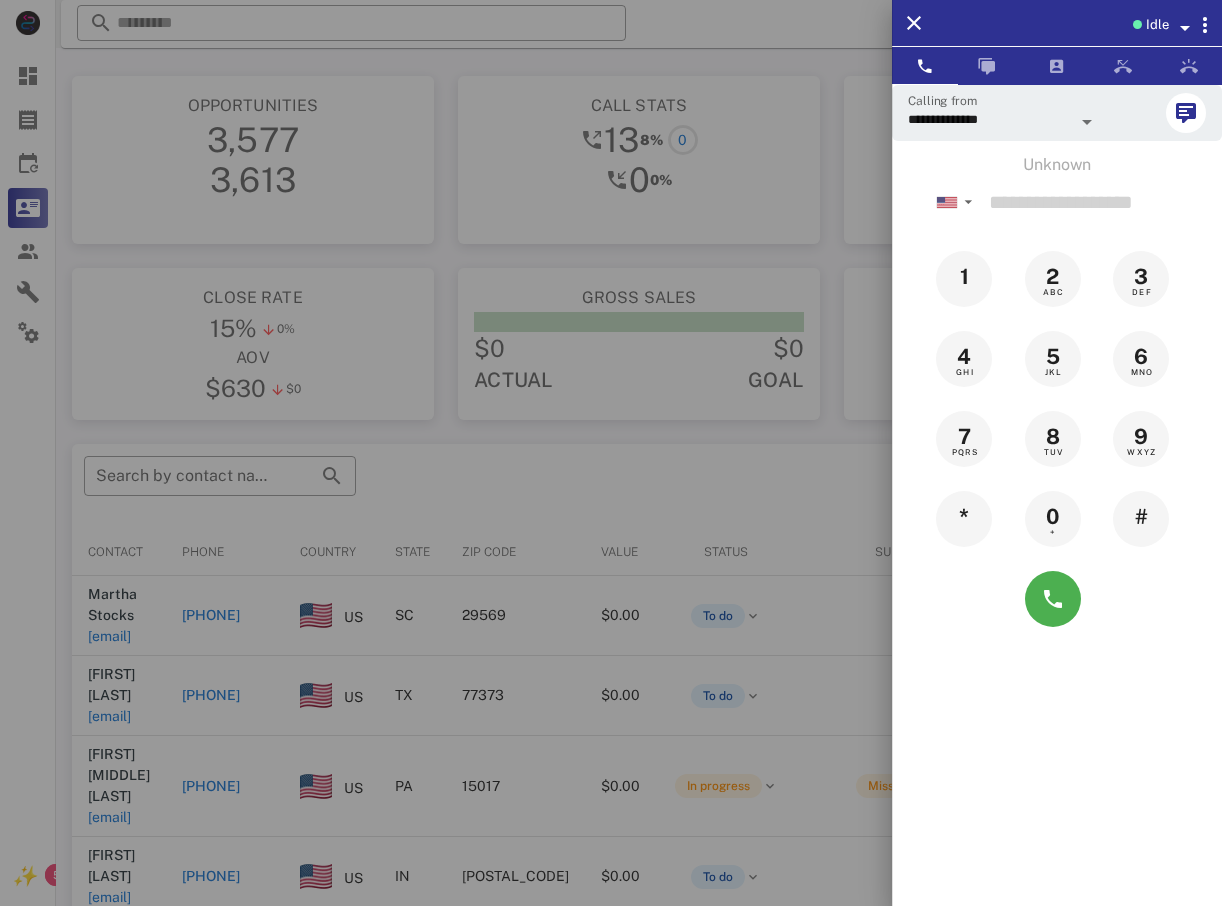 click at bounding box center (611, 453) 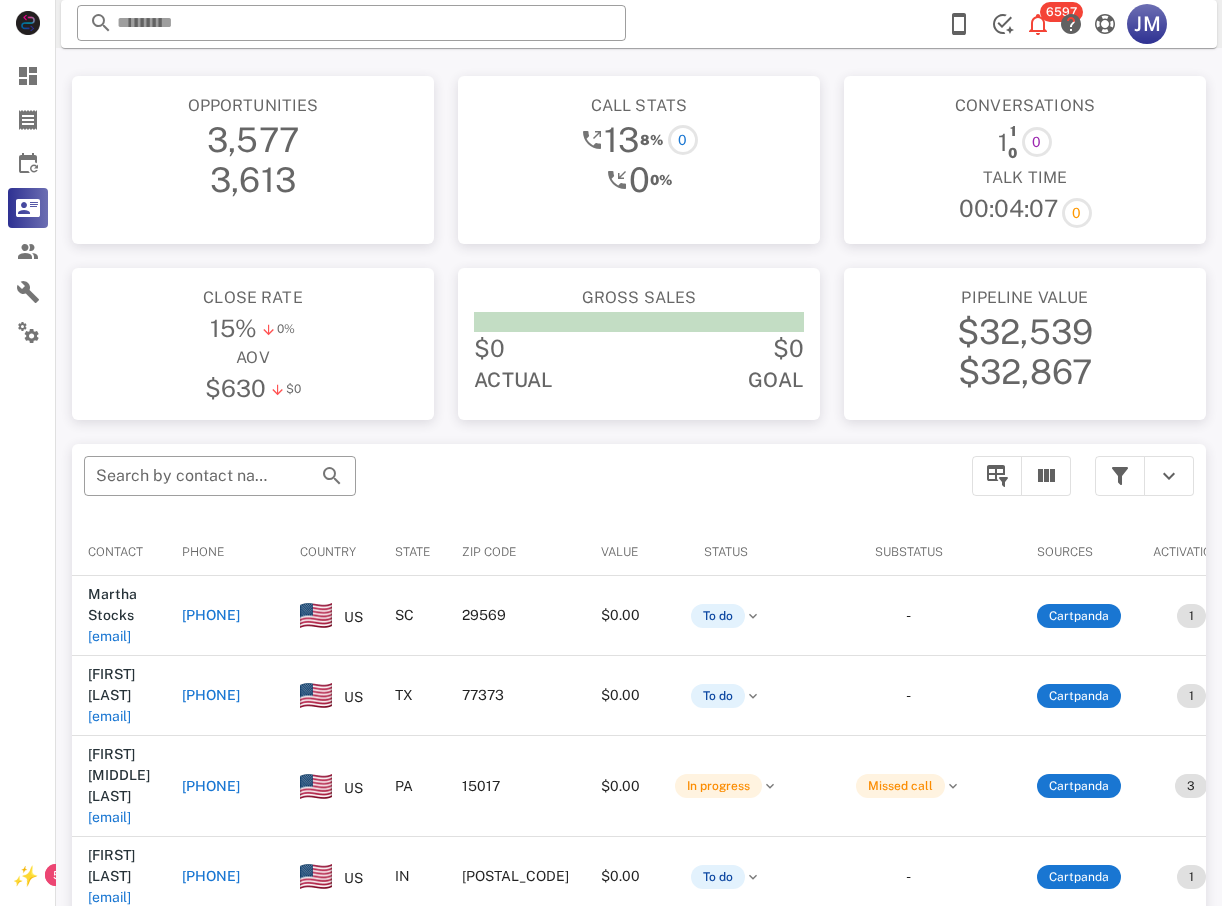 click on "[PHONE]" at bounding box center (211, 615) 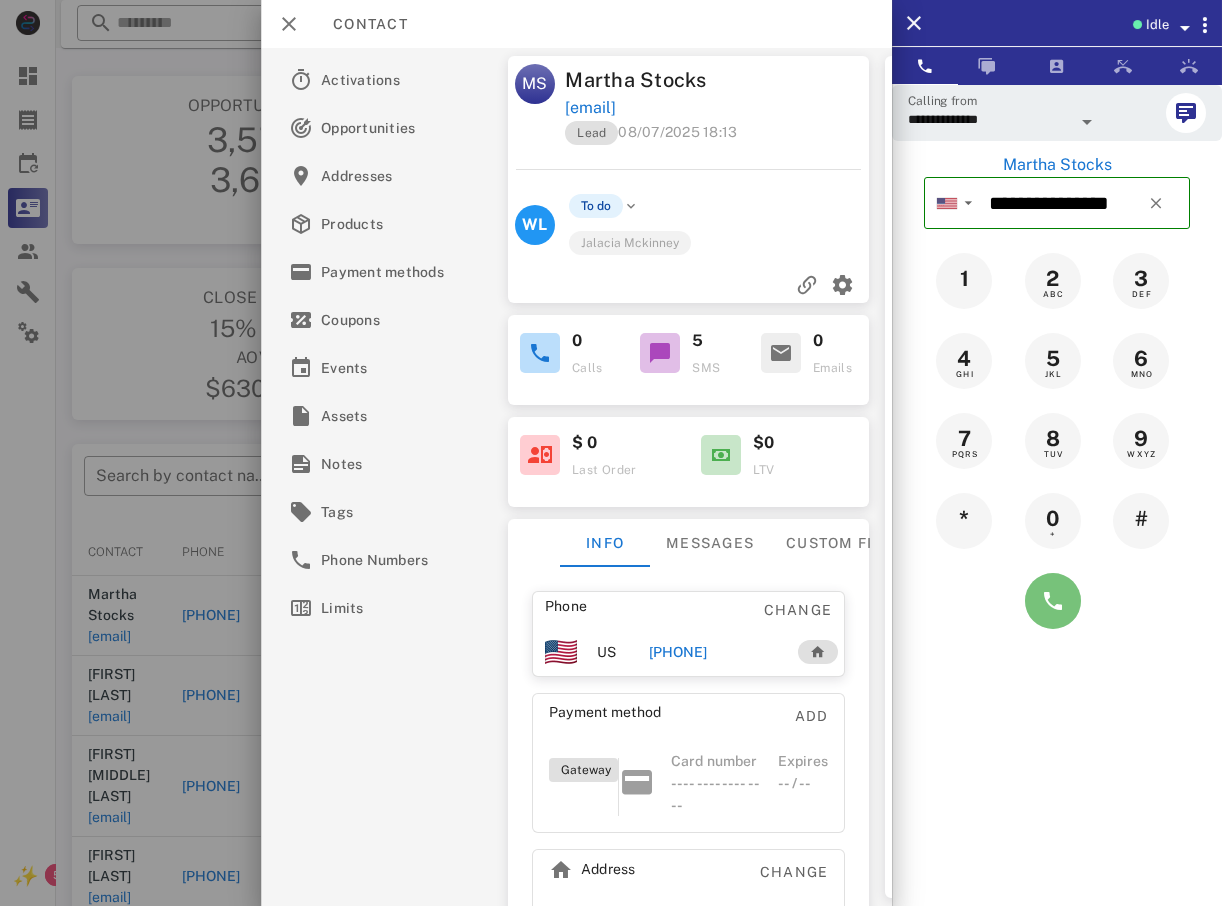 click at bounding box center [1053, 601] 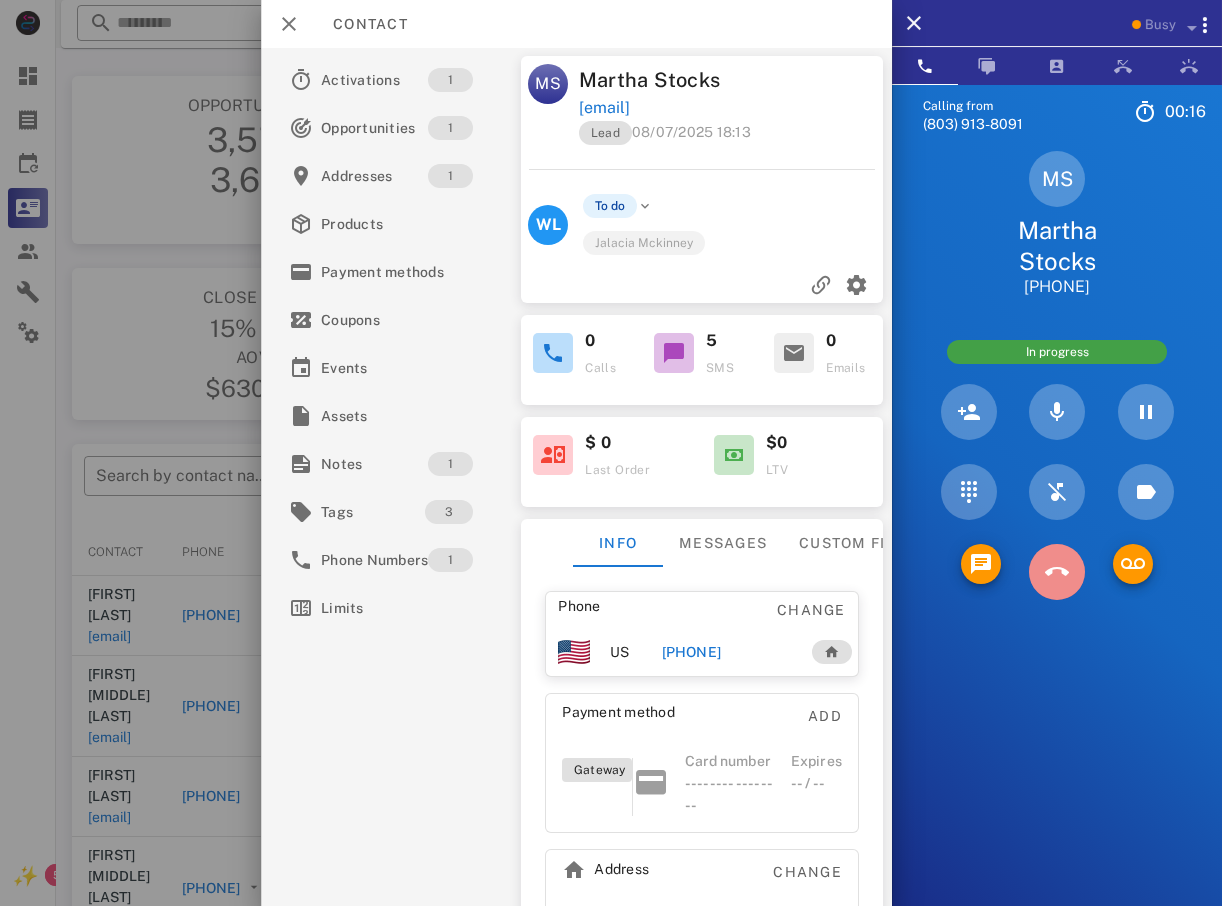 click at bounding box center [1057, 572] 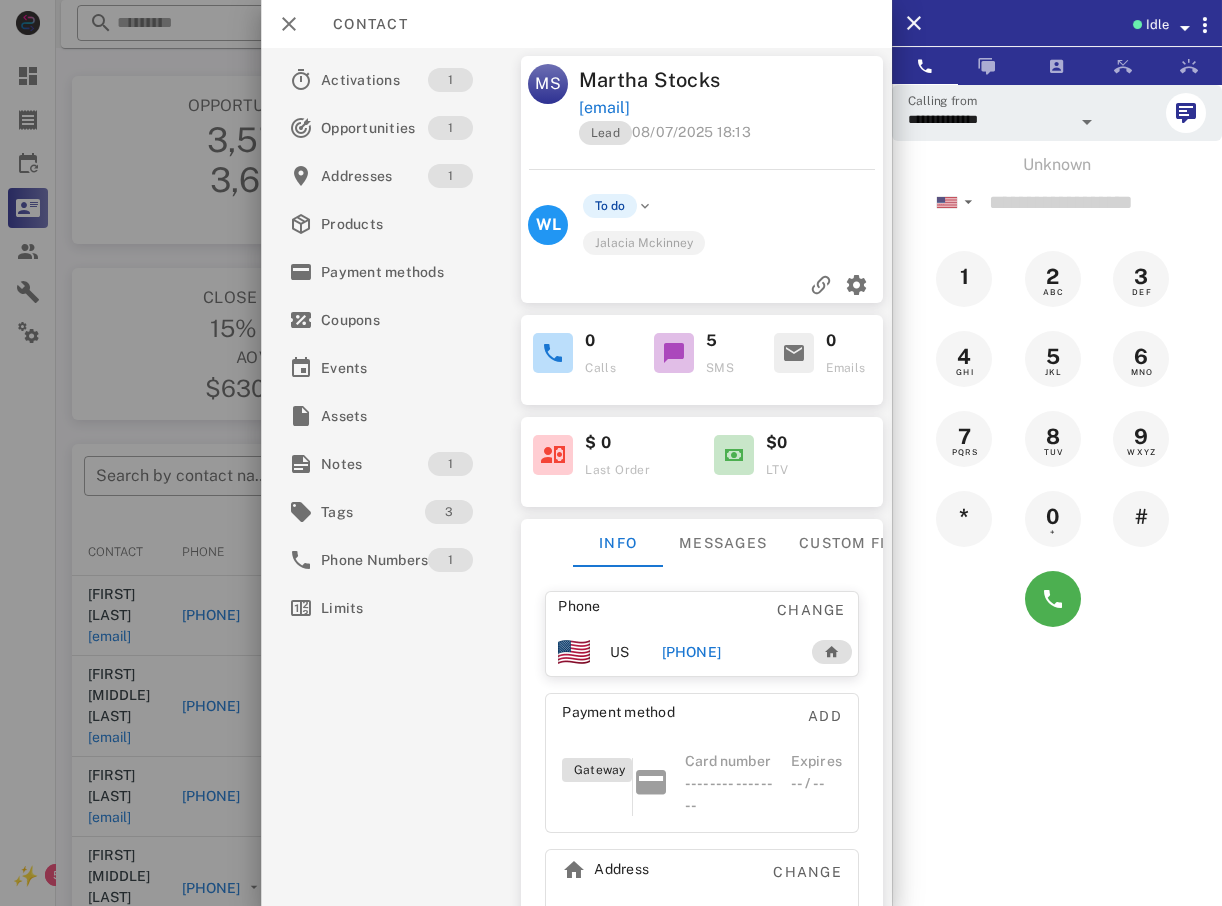 click at bounding box center [611, 453] 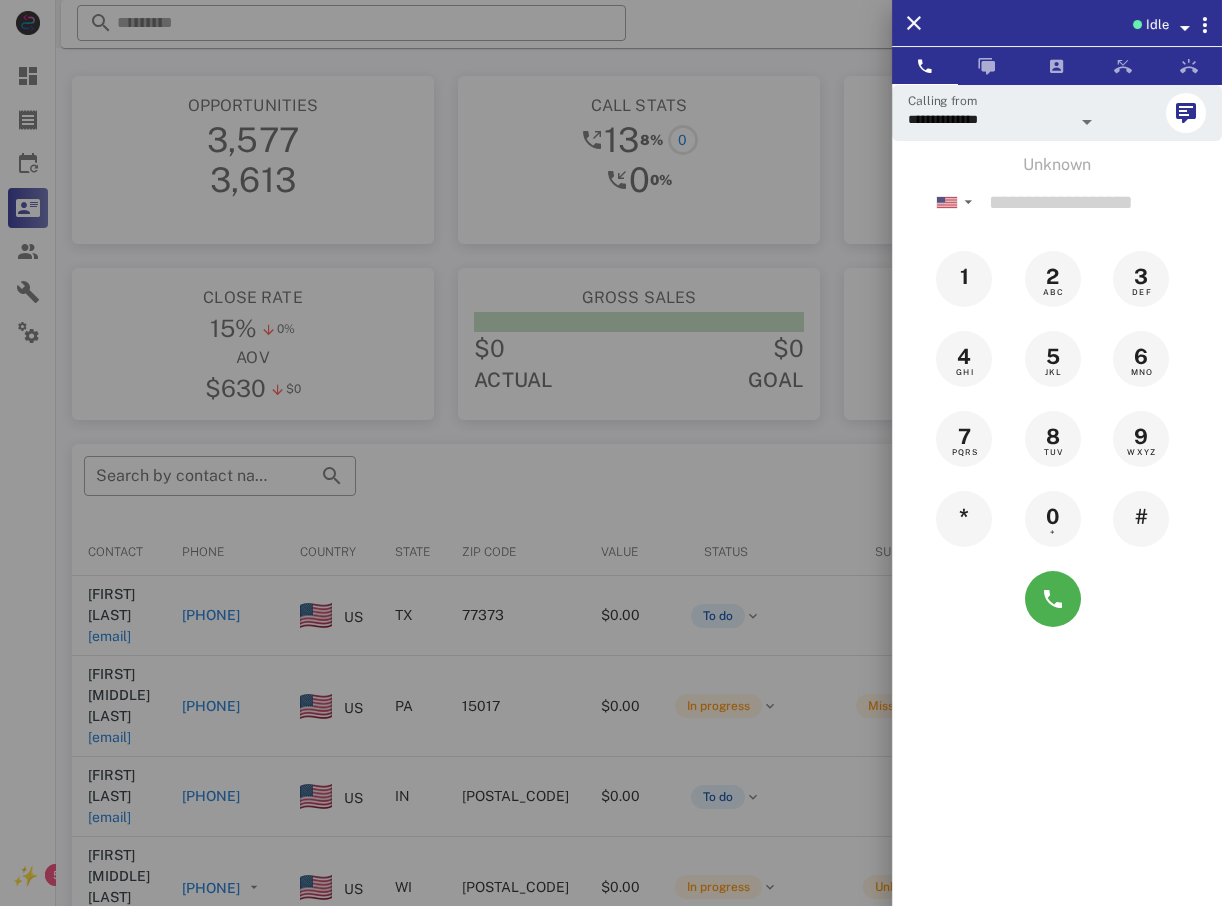 click at bounding box center [611, 453] 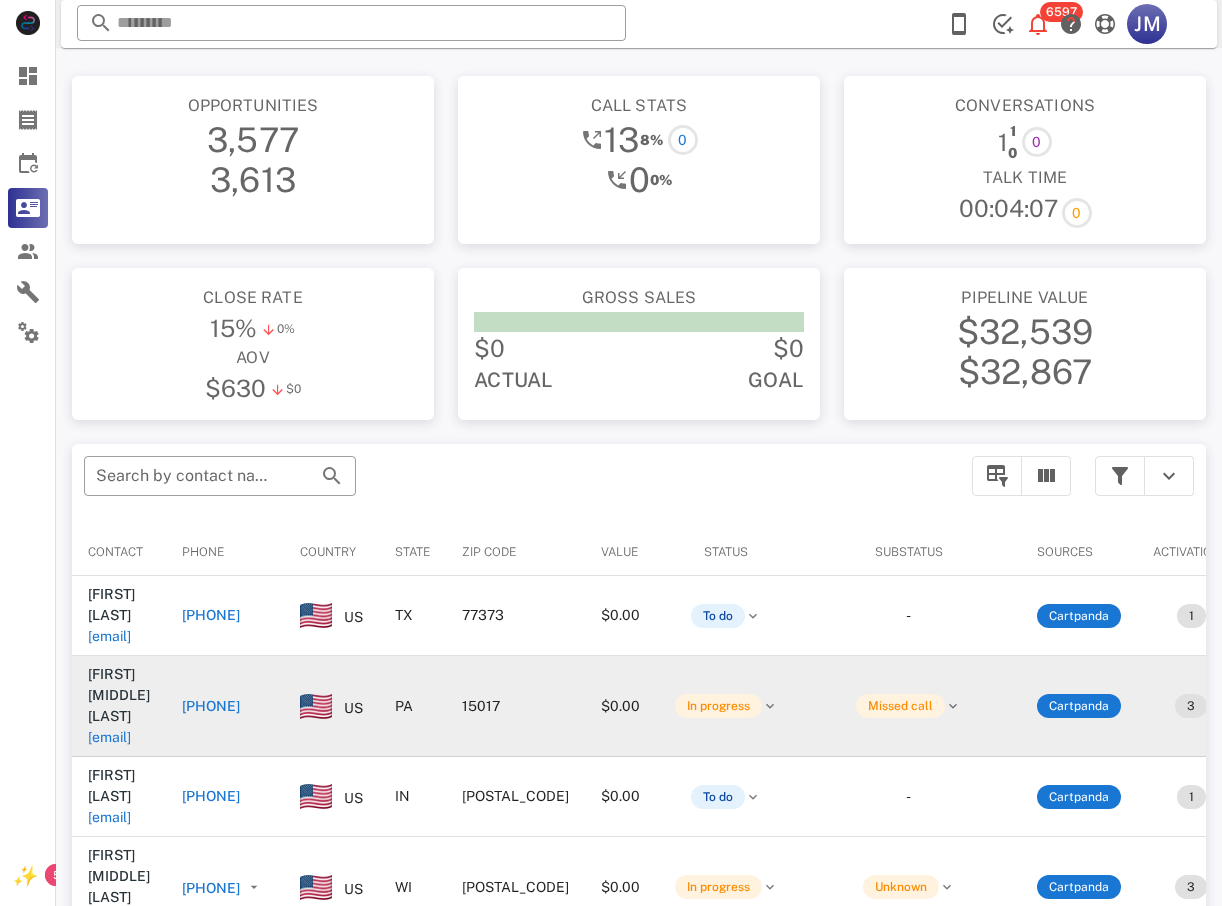 click on "[PHONE]" at bounding box center (211, 706) 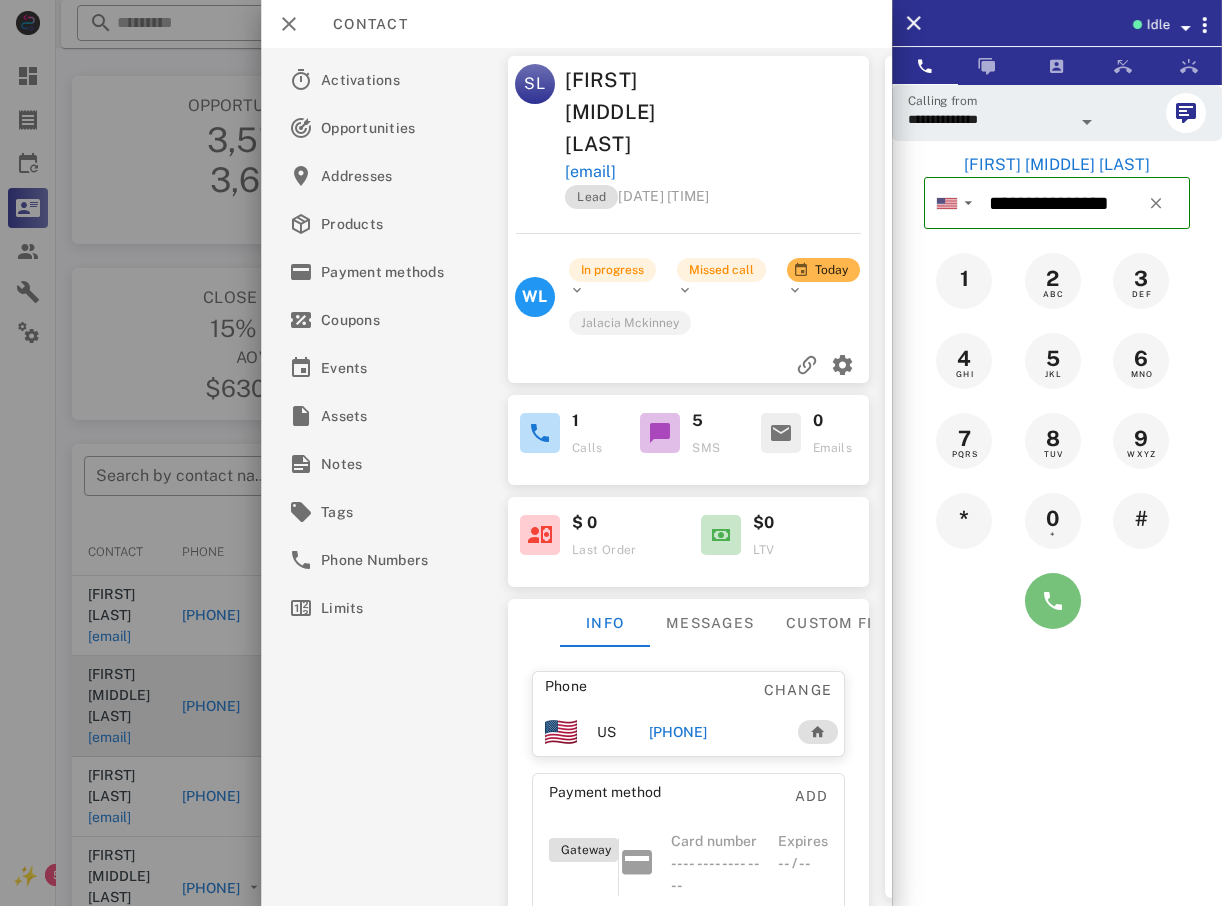 click at bounding box center [1053, 601] 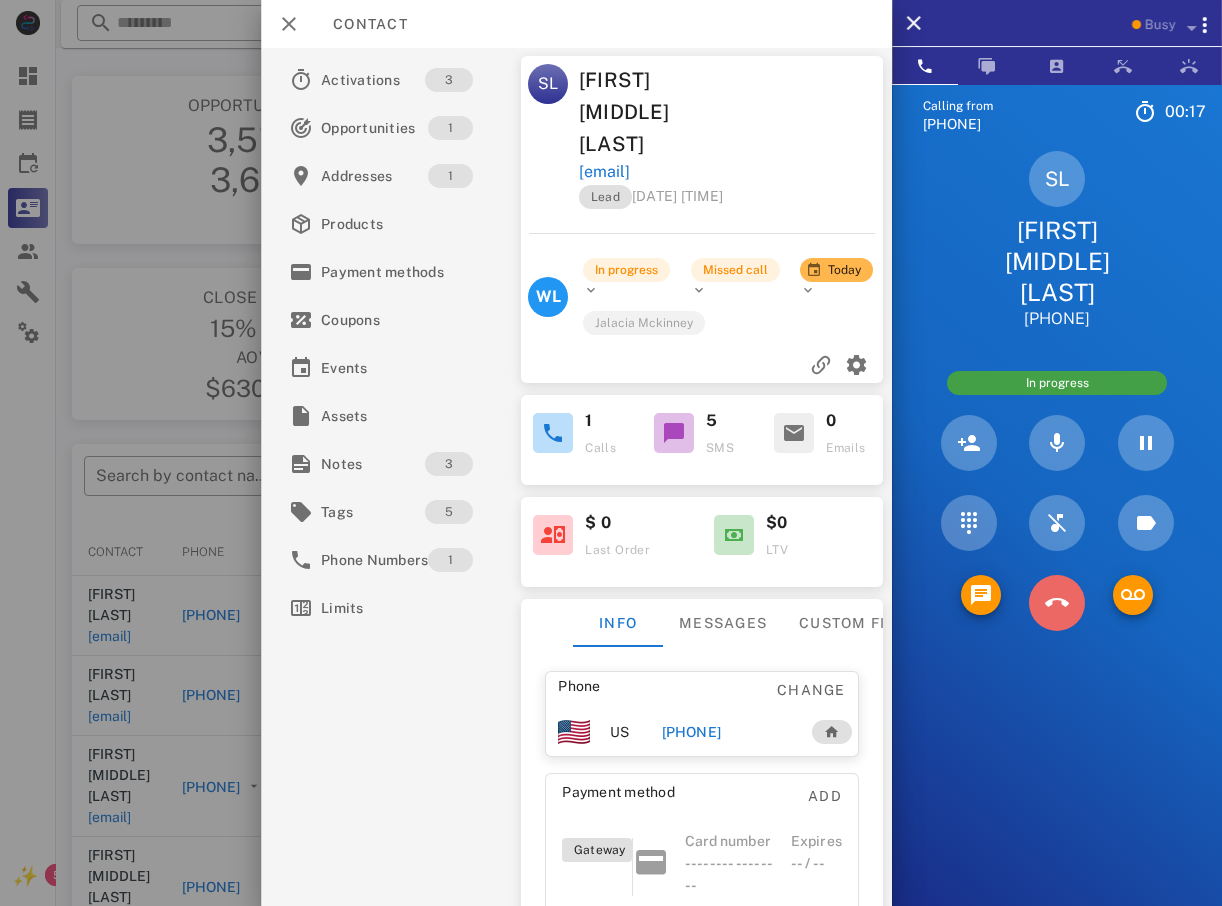 click at bounding box center (1057, 603) 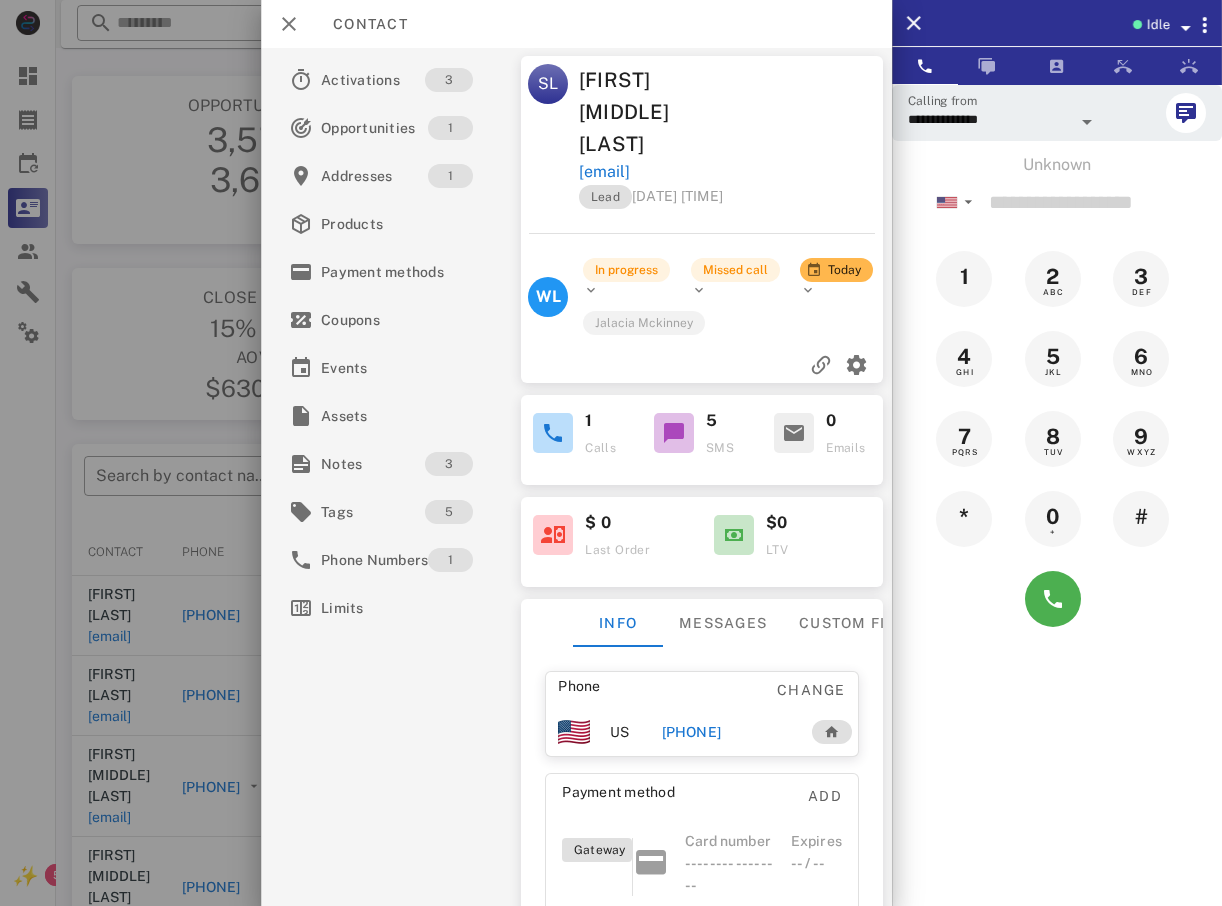 click at bounding box center [611, 453] 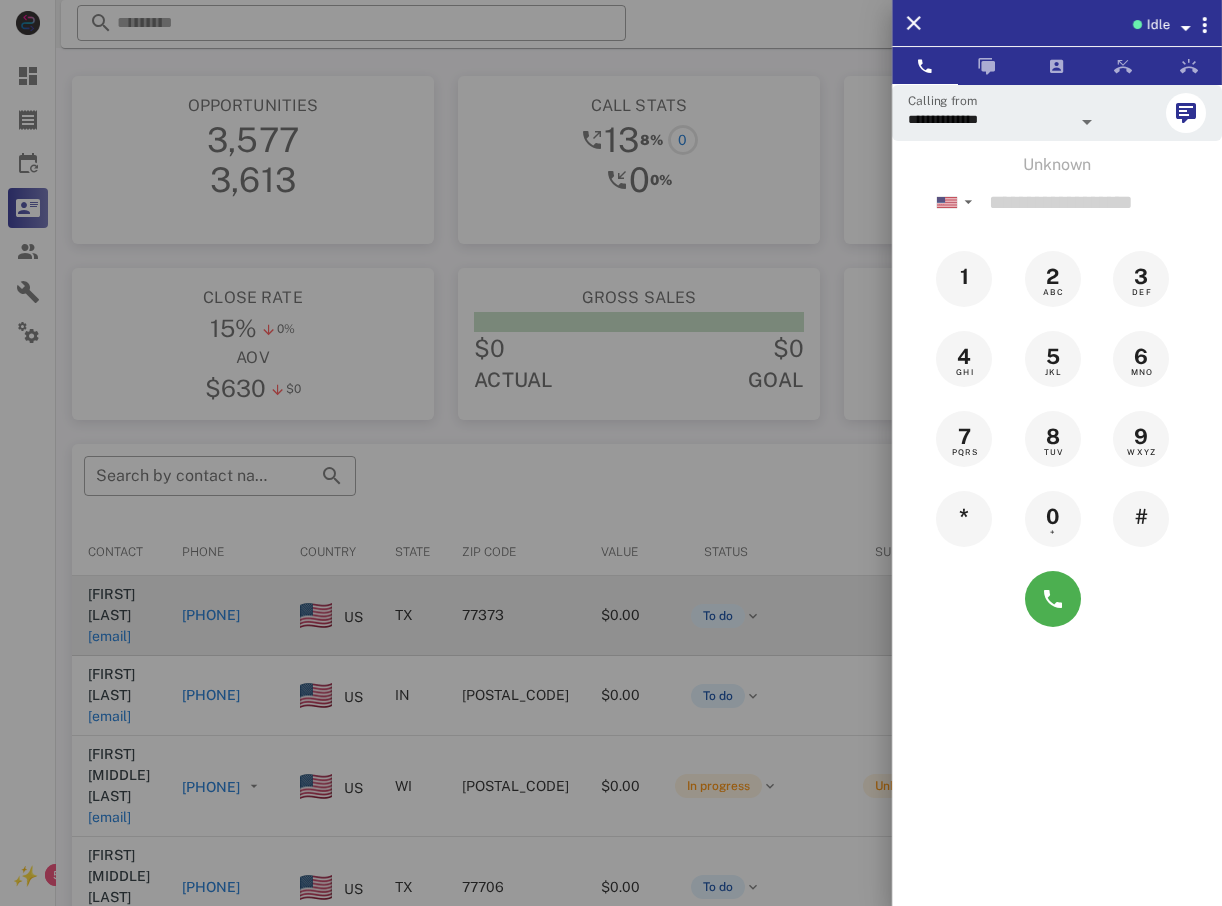 click at bounding box center (611, 453) 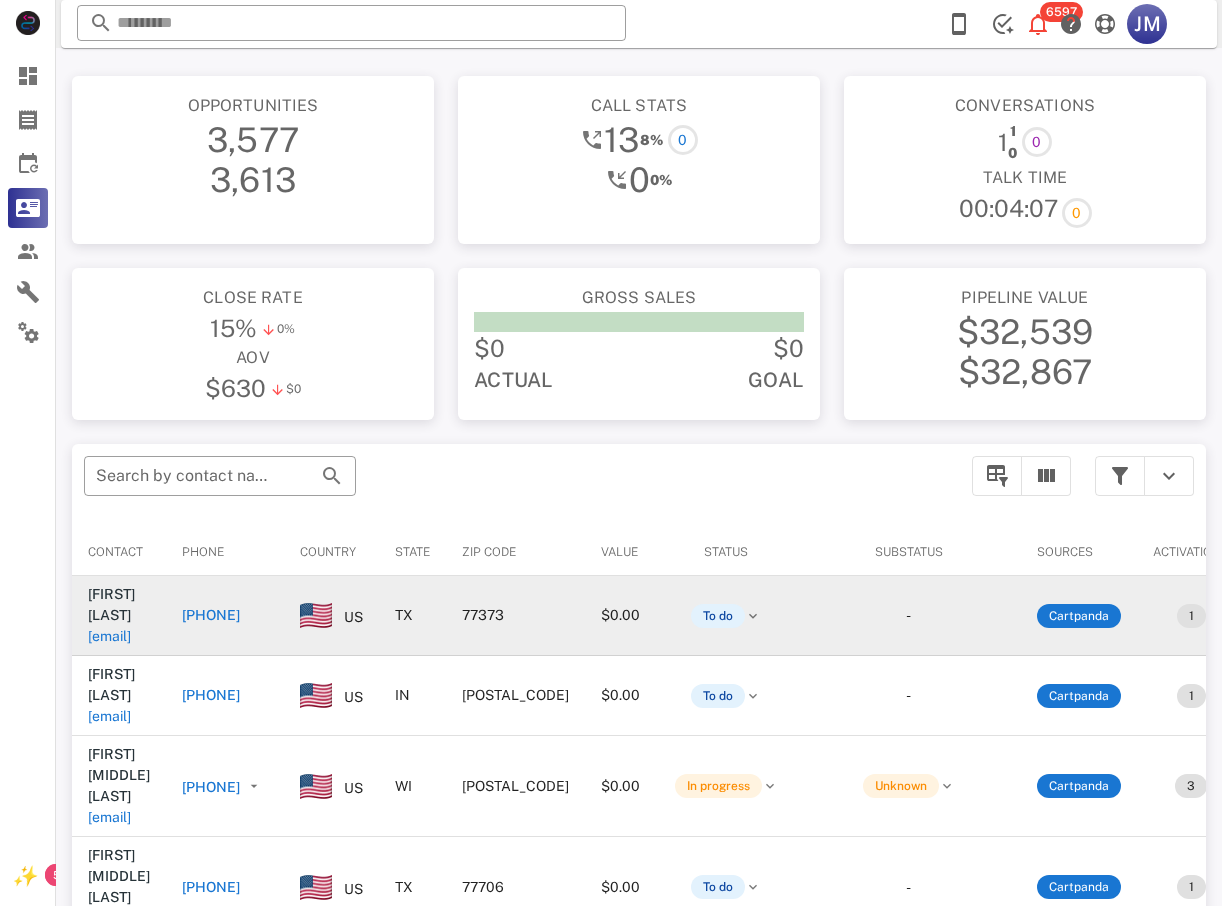 click on "[PHONE]" at bounding box center (211, 615) 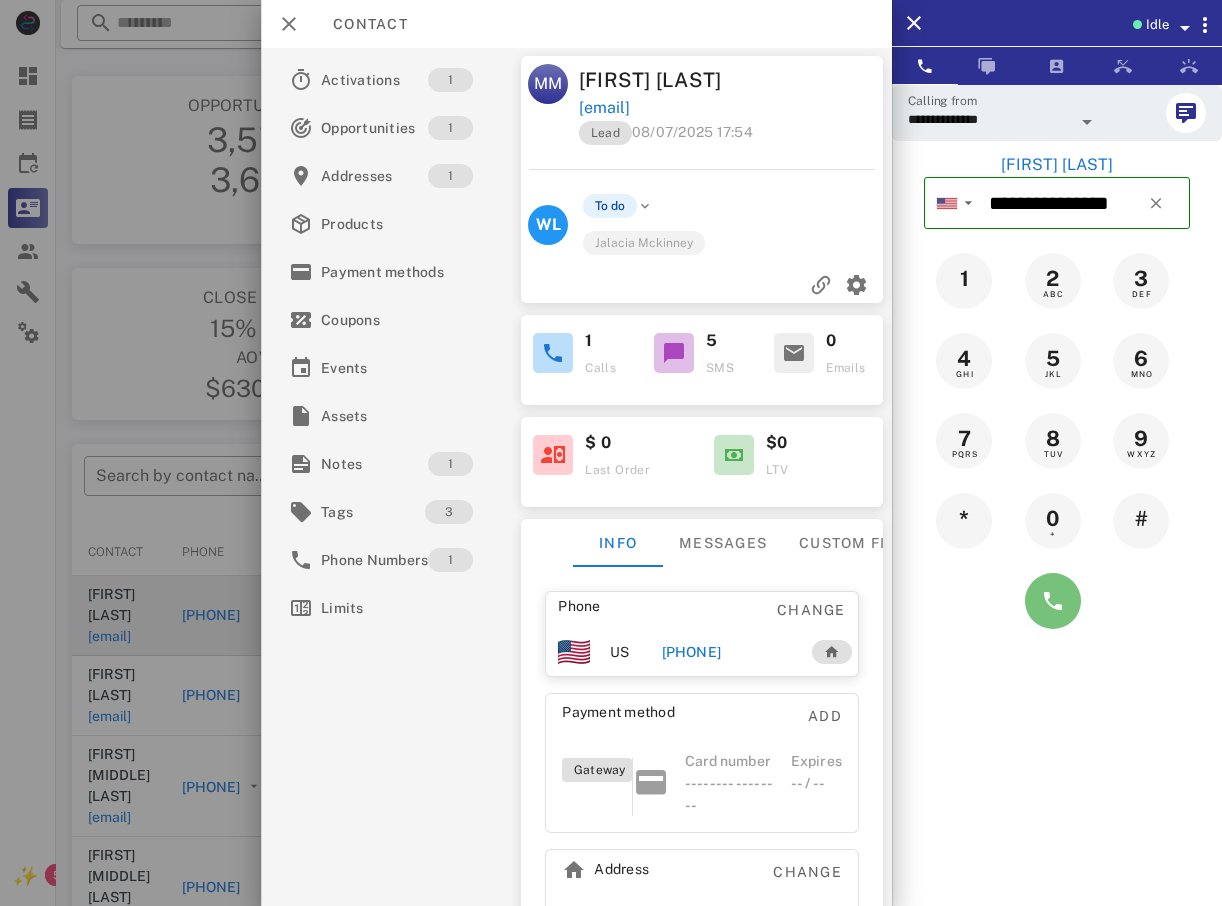 click at bounding box center (1053, 601) 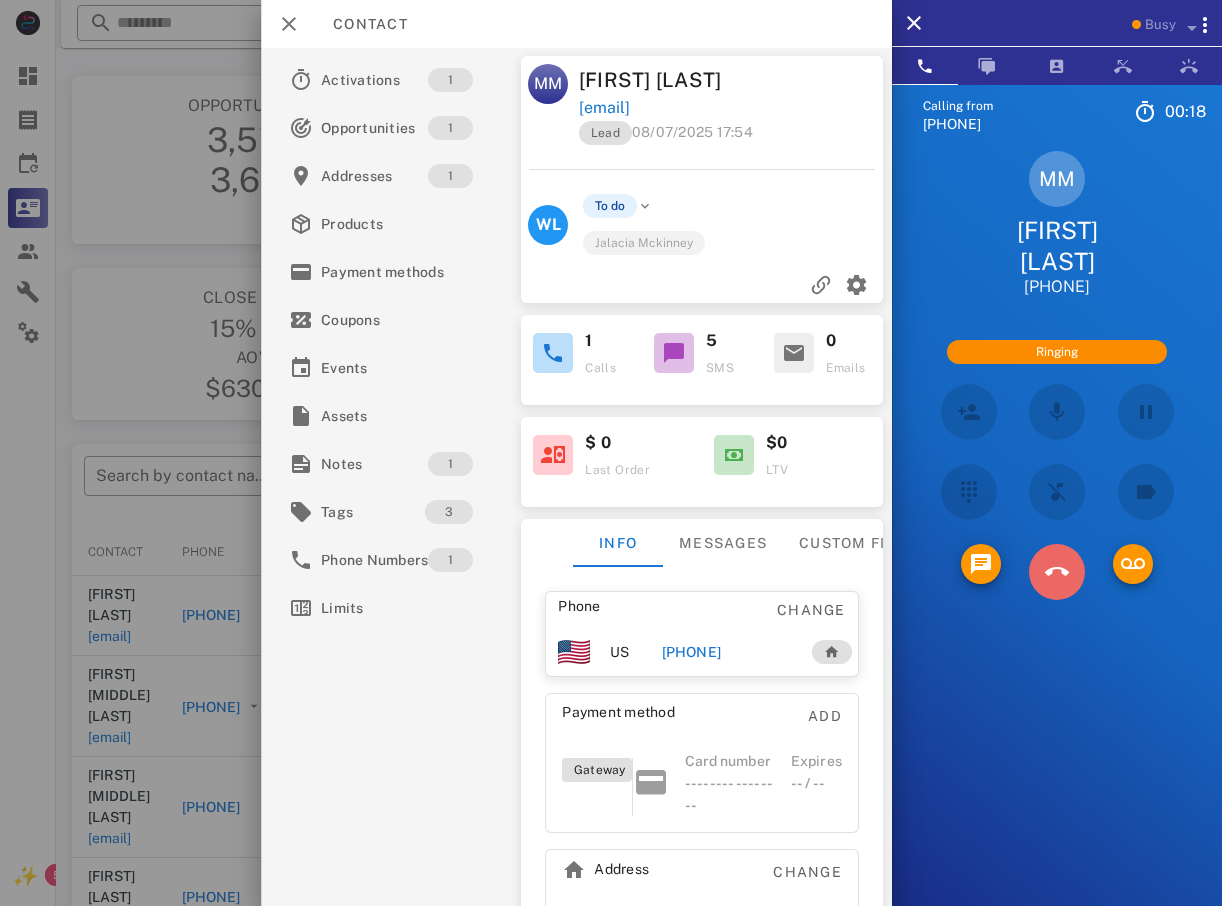 click at bounding box center [1057, 572] 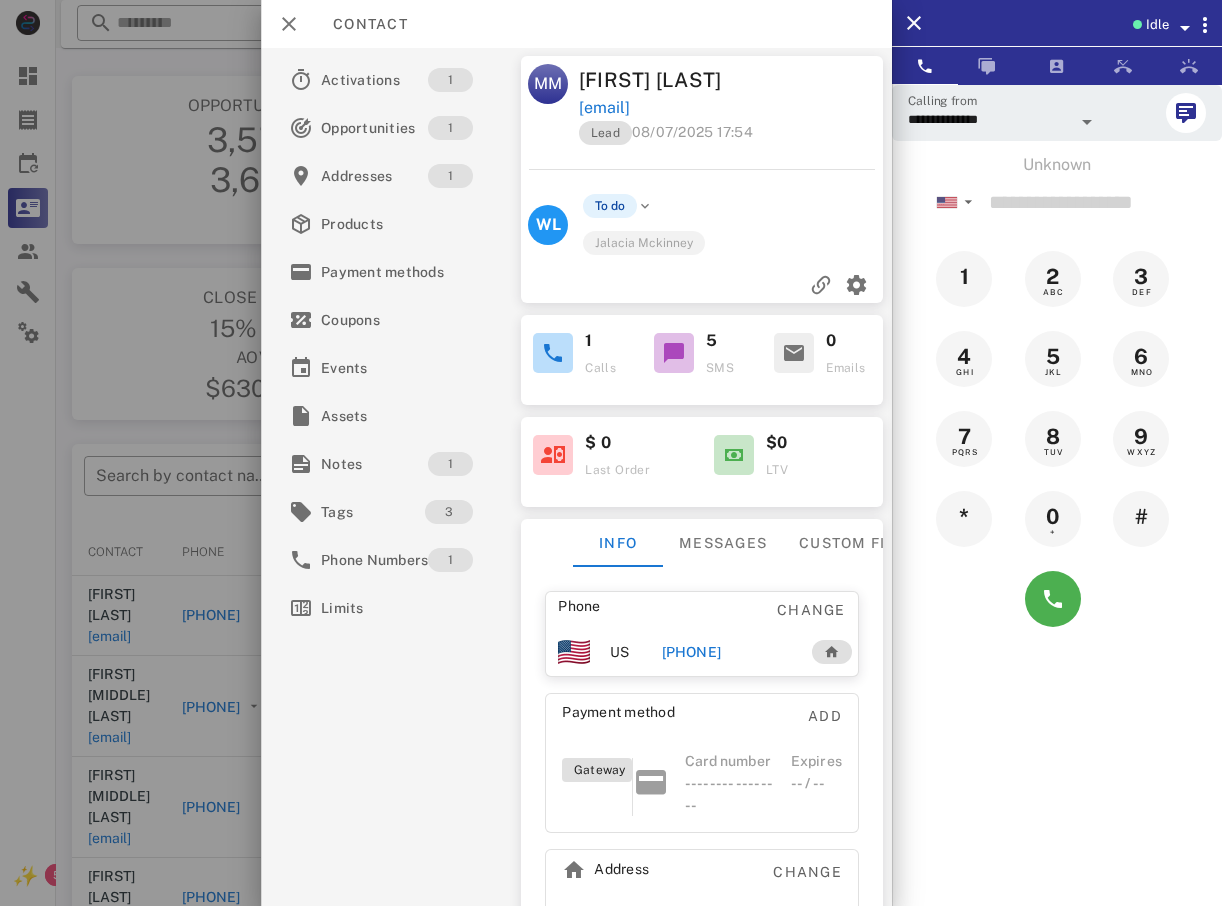 click at bounding box center (611, 453) 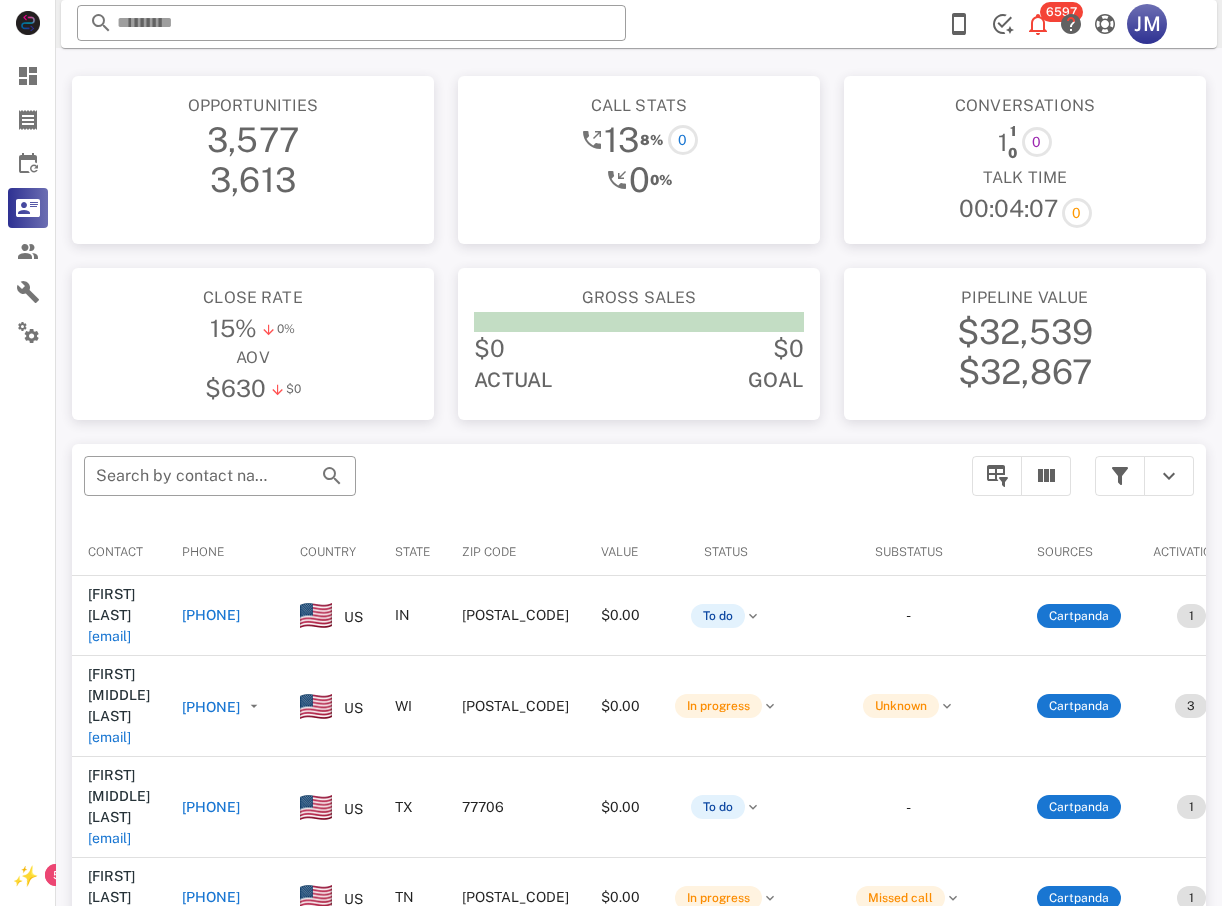 drag, startPoint x: 139, startPoint y: 505, endPoint x: 339, endPoint y: 615, distance: 228.25424 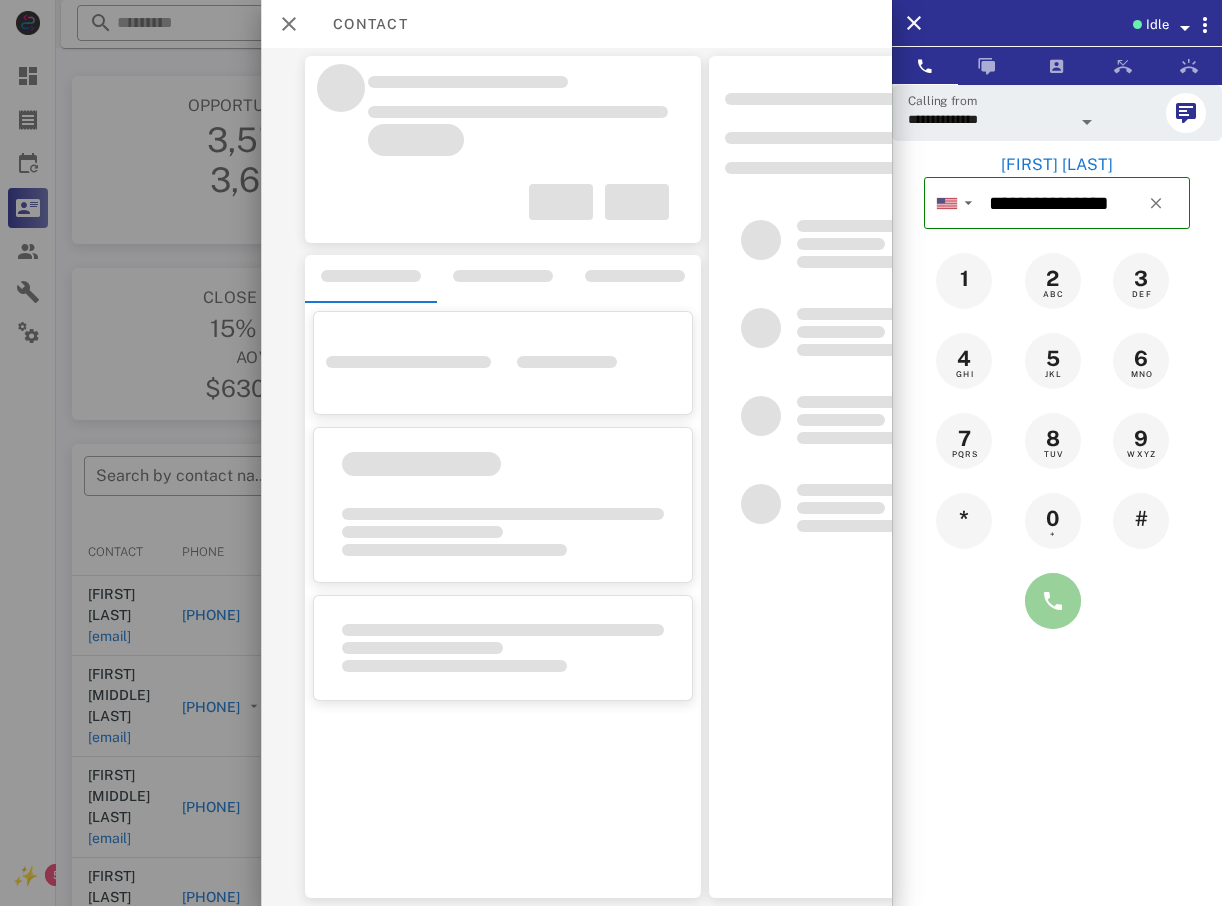 click at bounding box center [1053, 601] 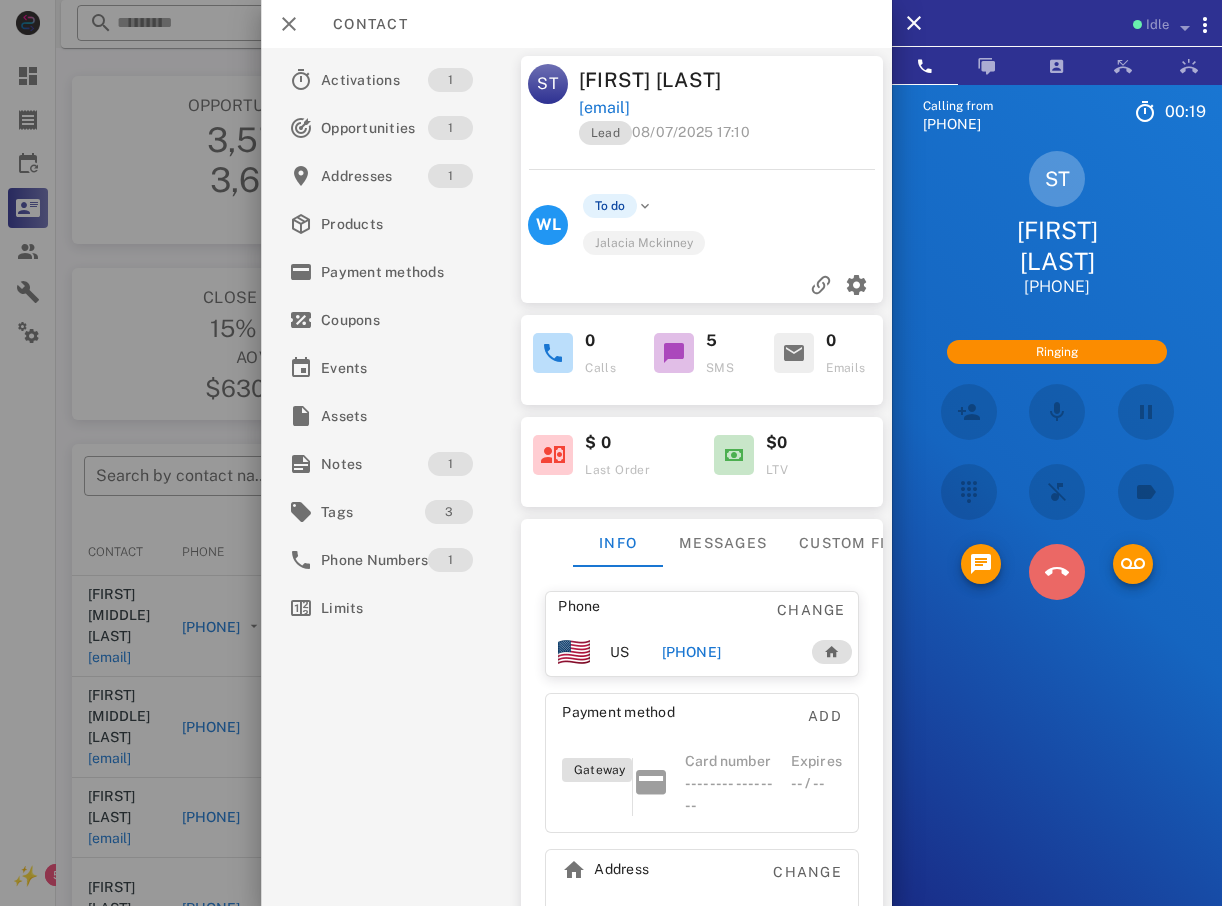 click at bounding box center (1057, 572) 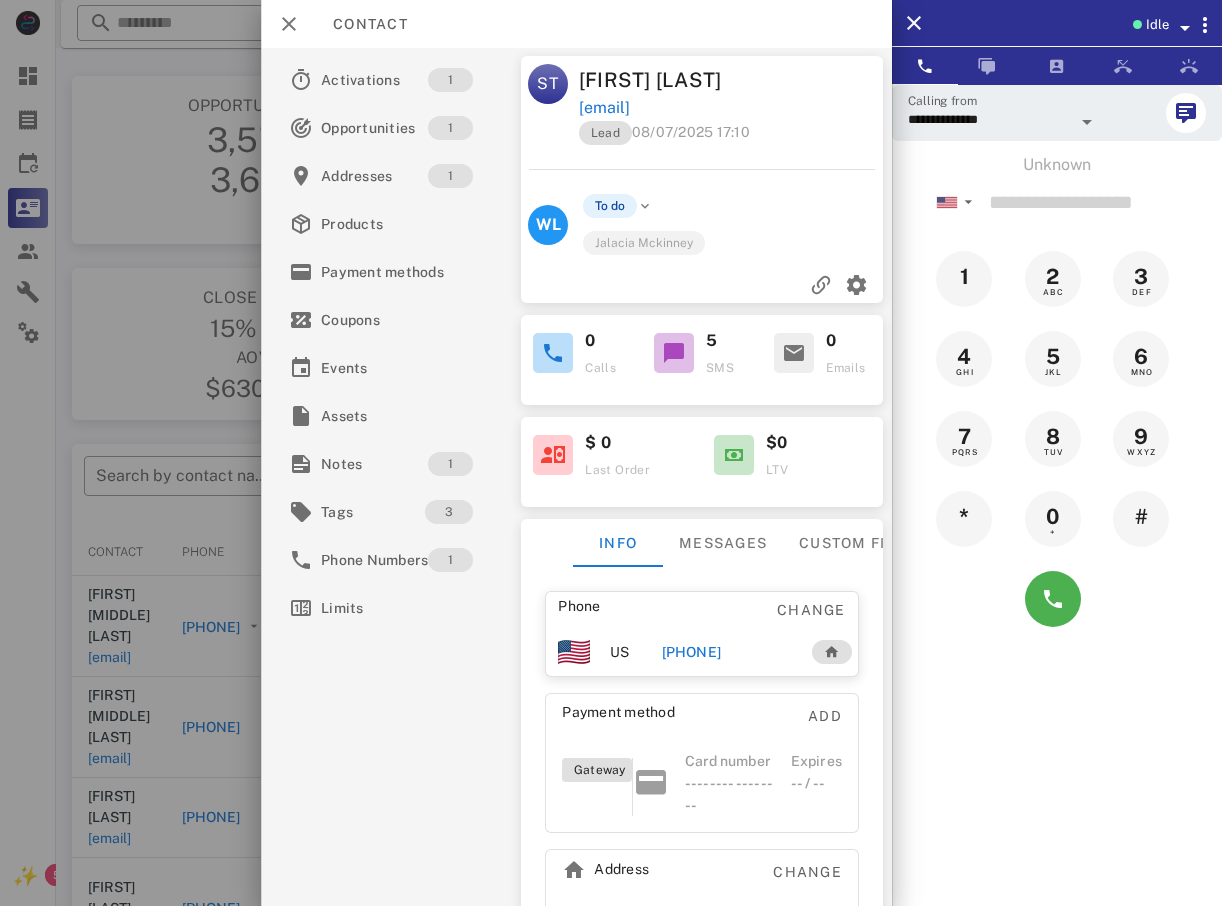 click at bounding box center (611, 453) 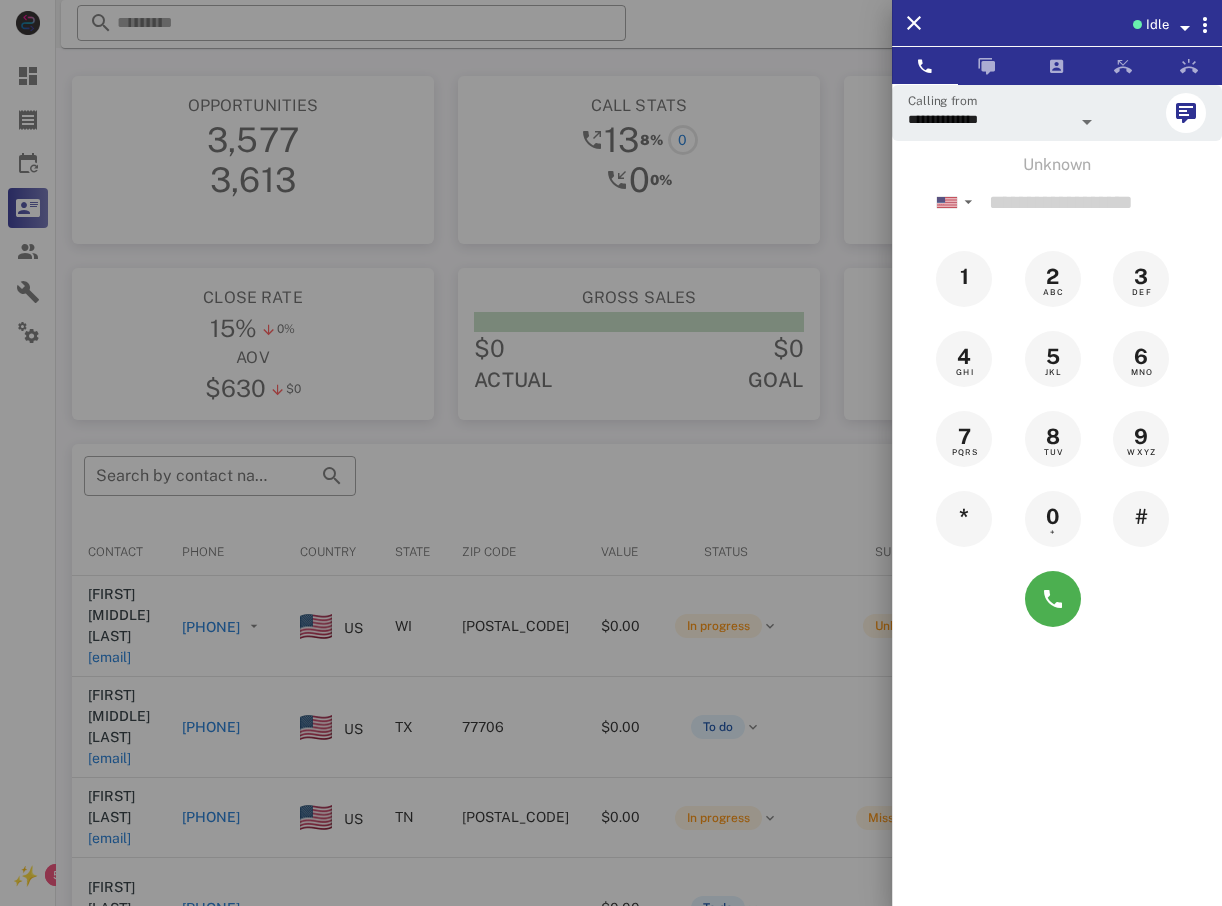click at bounding box center (611, 453) 